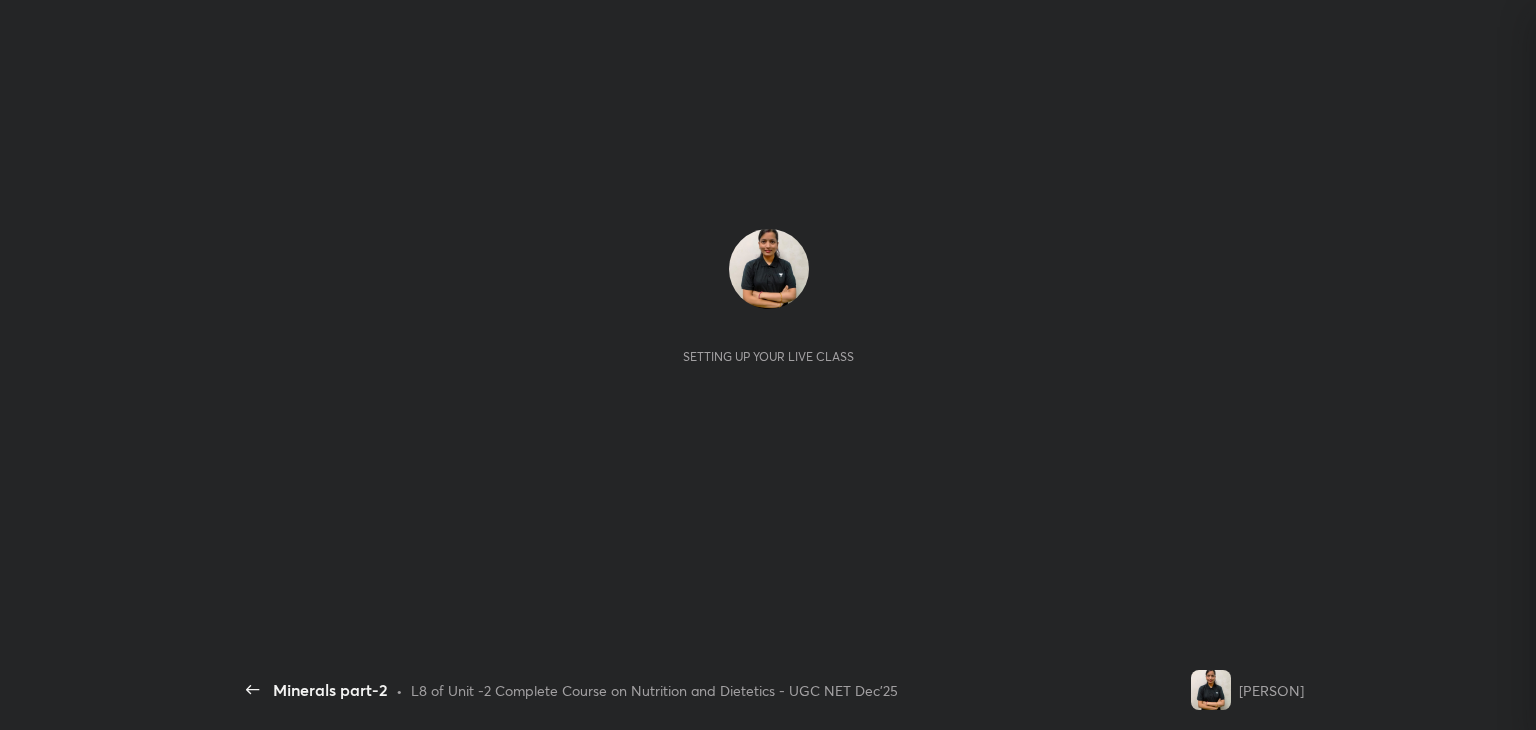 scroll, scrollTop: 0, scrollLeft: 0, axis: both 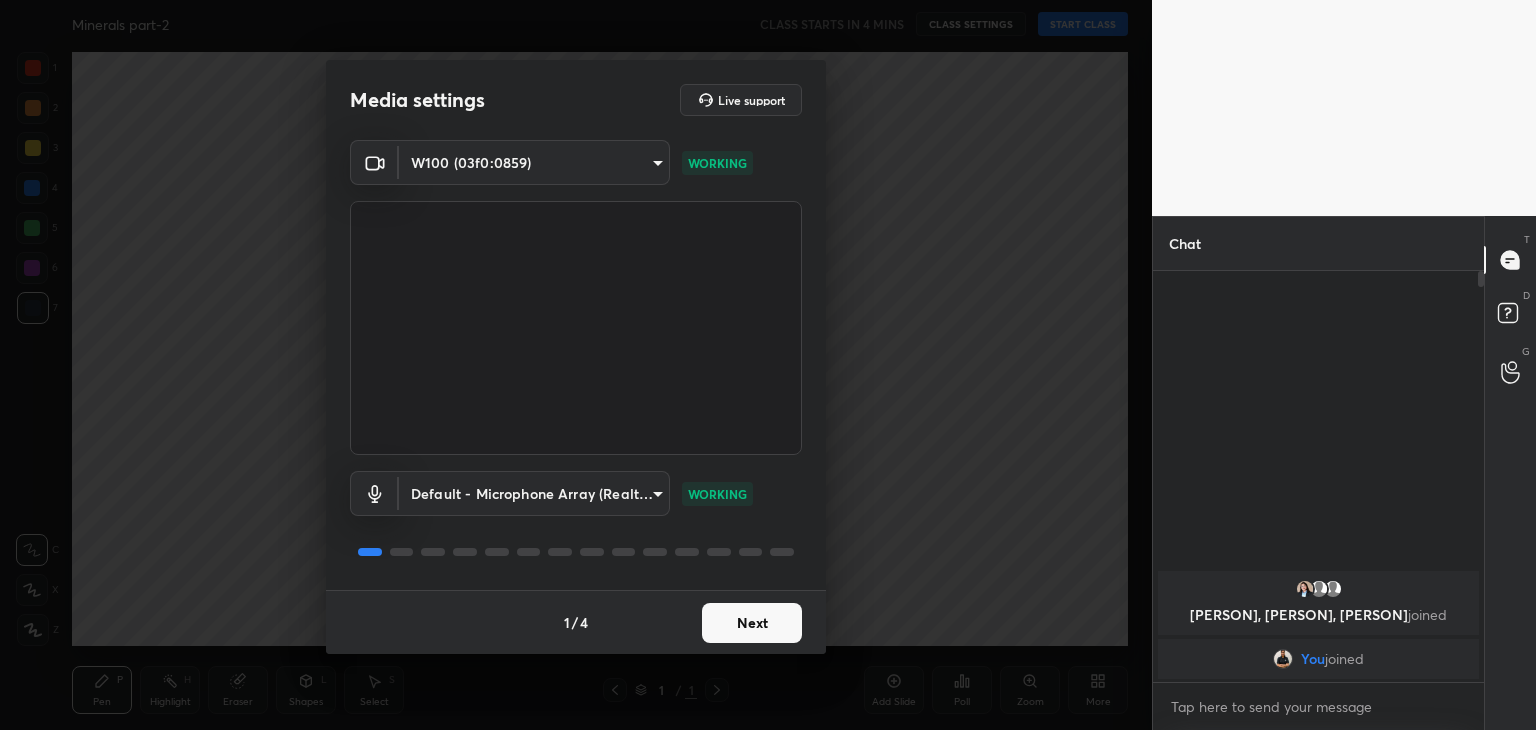 click on "Next" at bounding box center (752, 623) 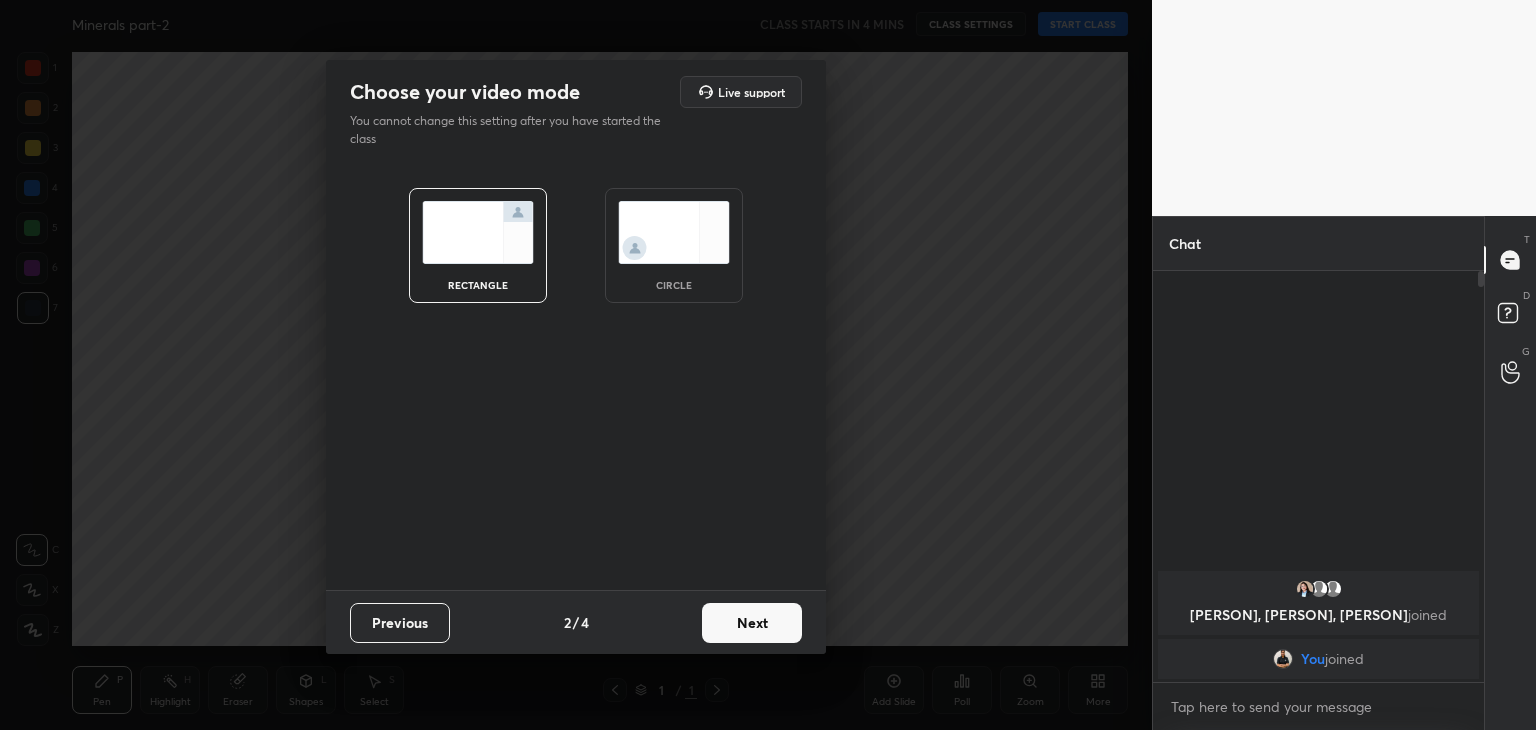 click at bounding box center [674, 232] 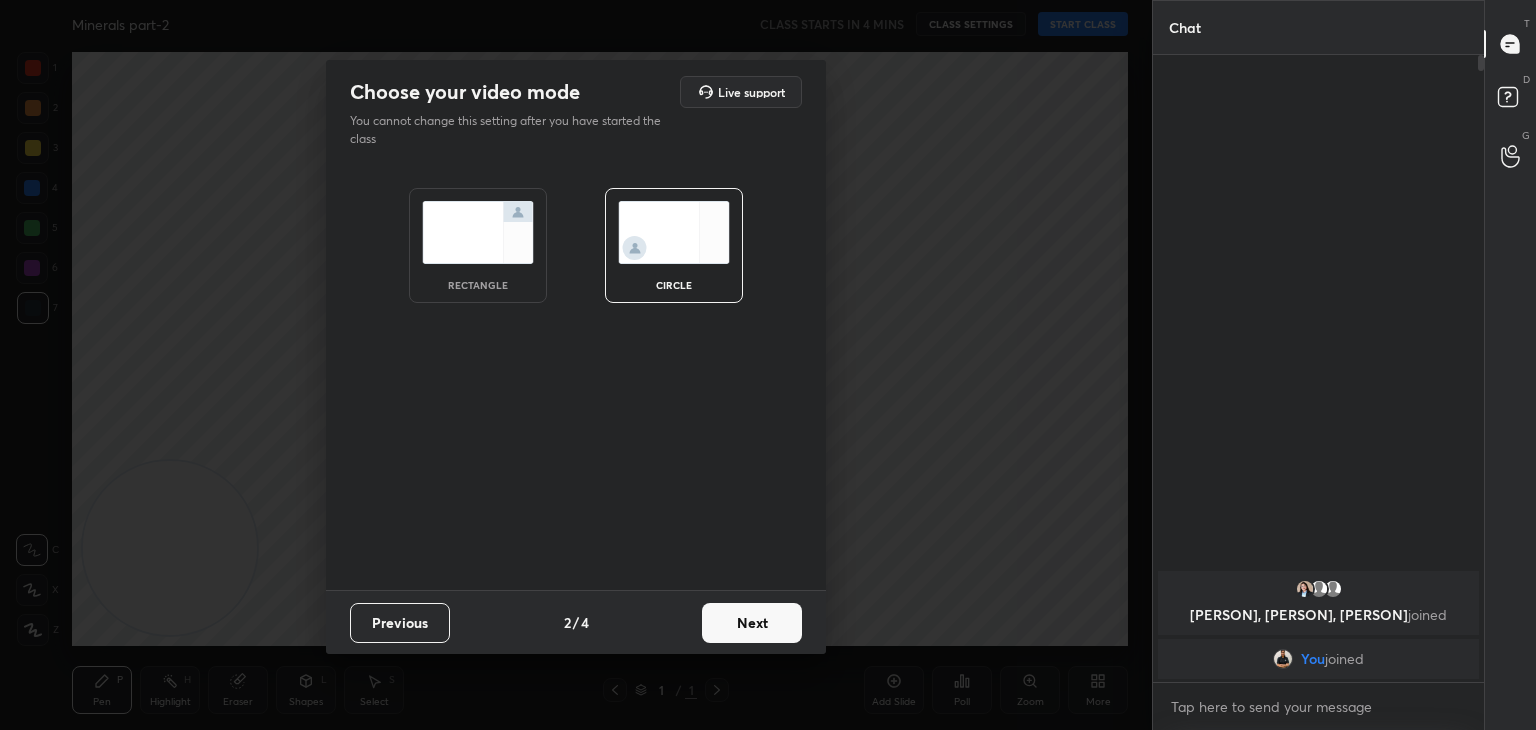 scroll, scrollTop: 6, scrollLeft: 6, axis: both 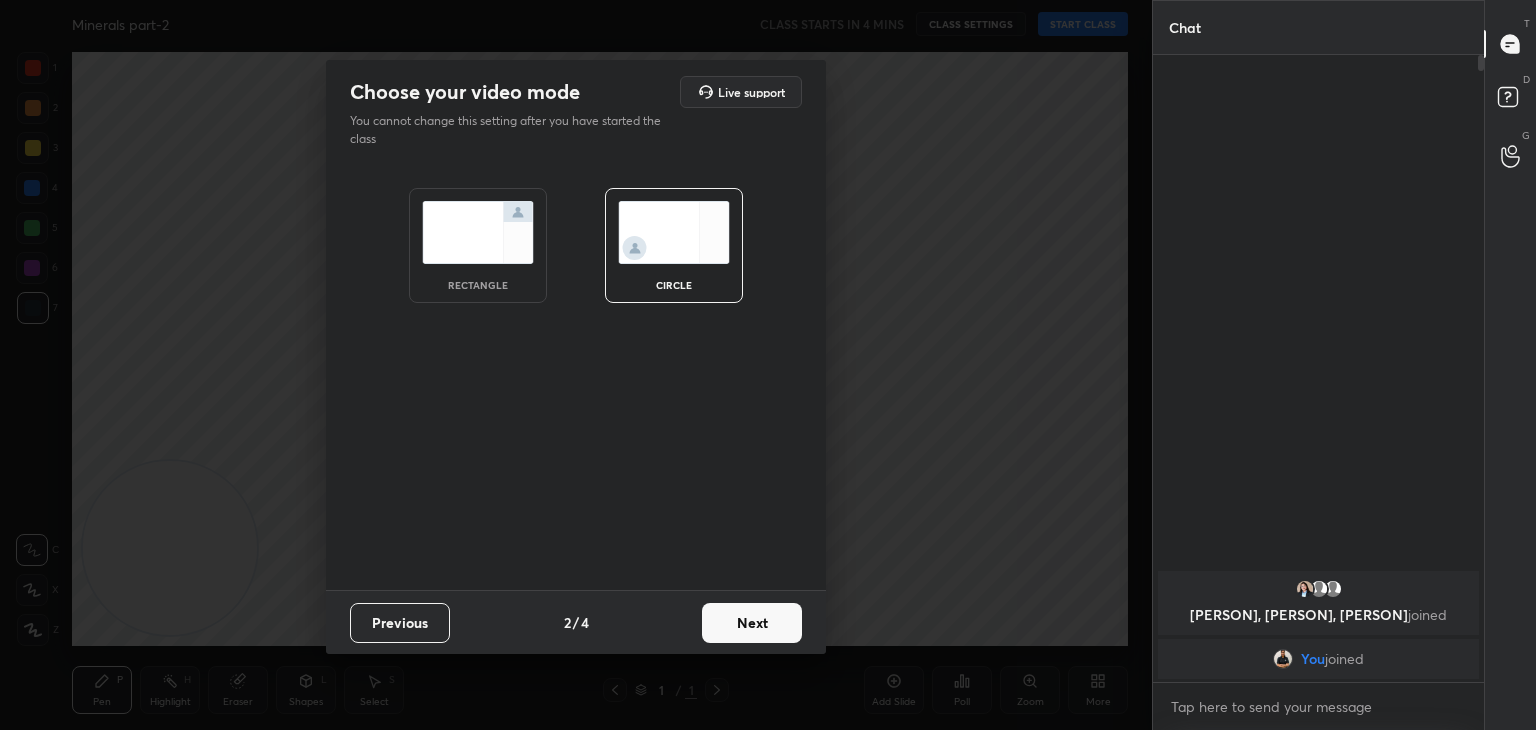click on "Next" at bounding box center [752, 623] 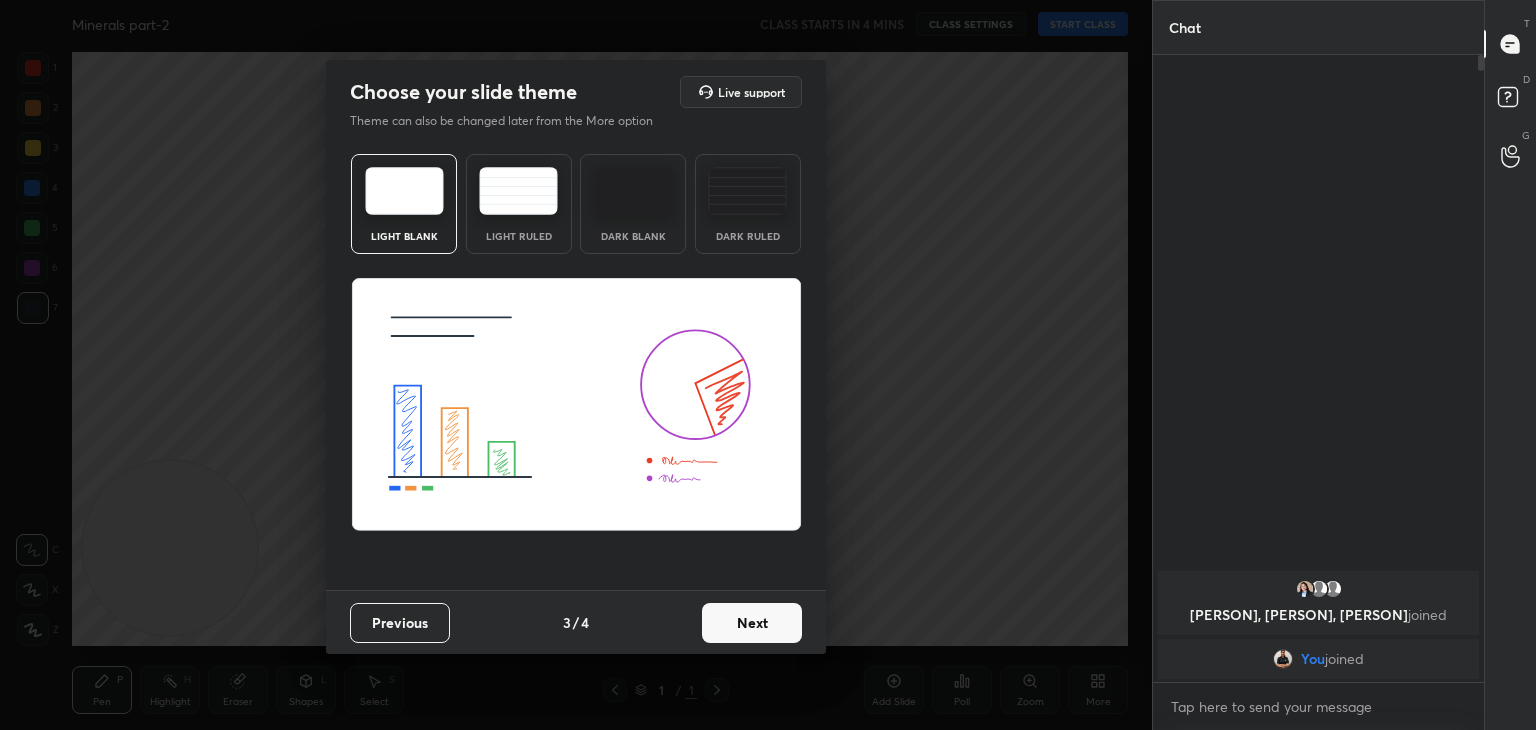 click on "Next" at bounding box center (752, 623) 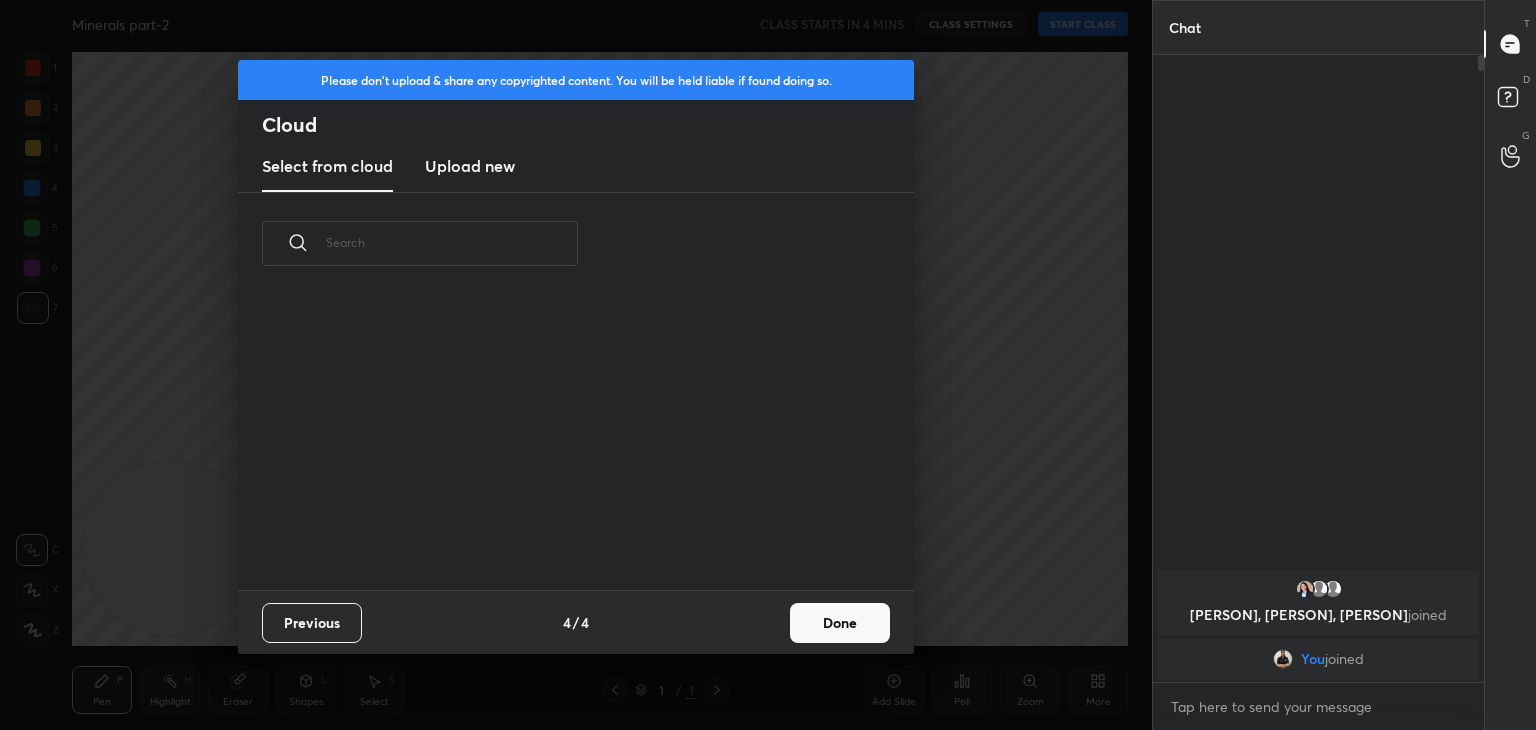 scroll, scrollTop: 6, scrollLeft: 10, axis: both 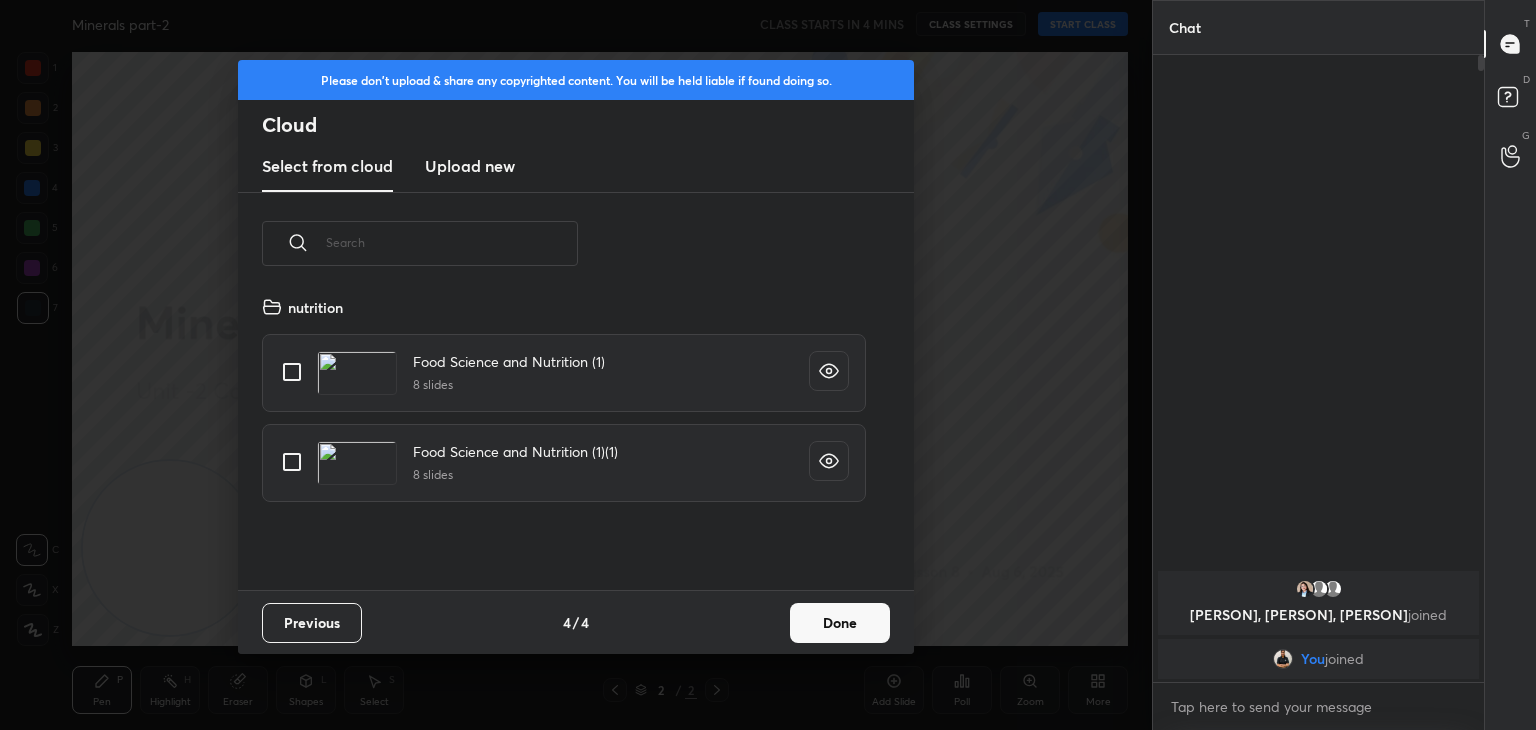 click on "Upload new" at bounding box center [470, 166] 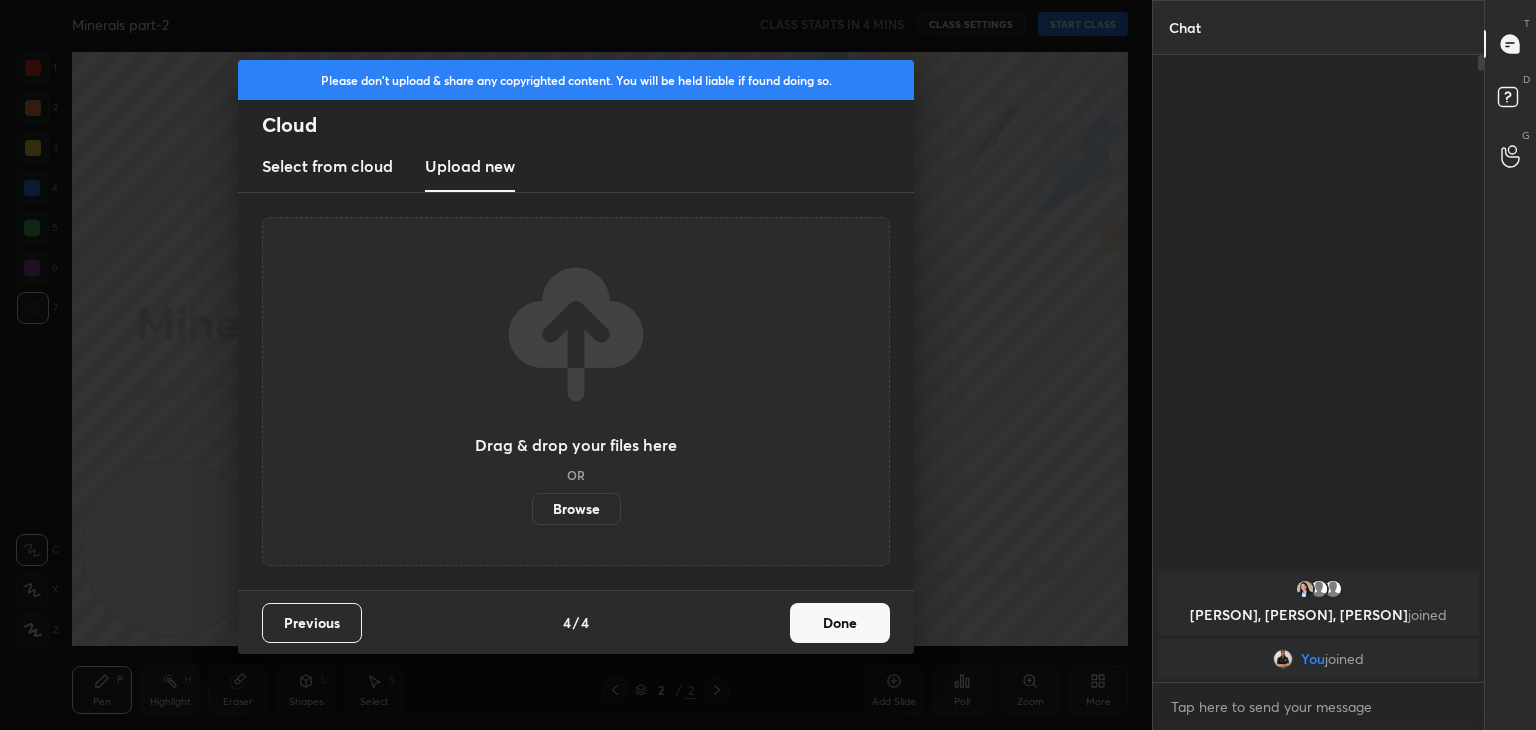 click on "Browse" at bounding box center (576, 509) 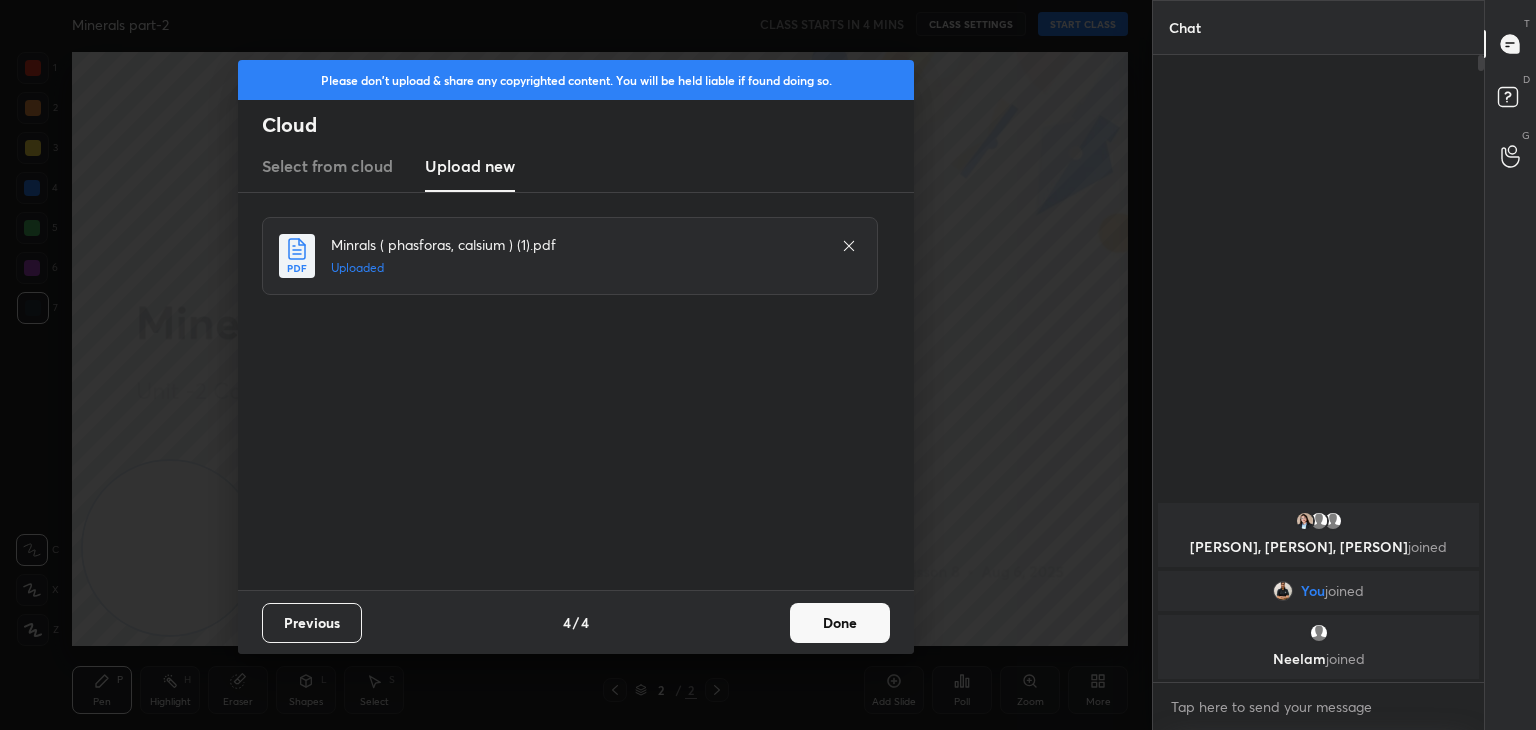 click on "Done" at bounding box center [840, 623] 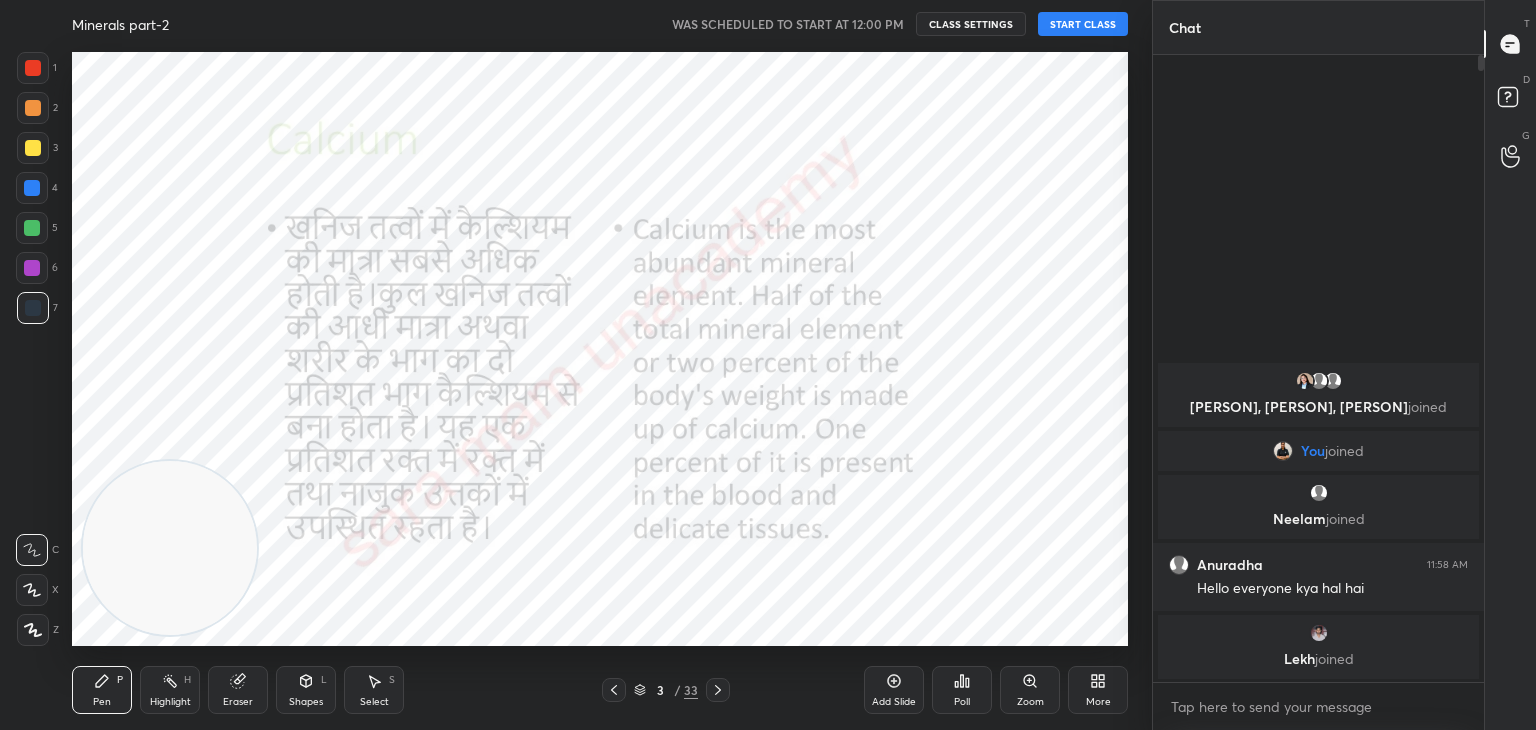 click on "START CLASS" at bounding box center [1083, 24] 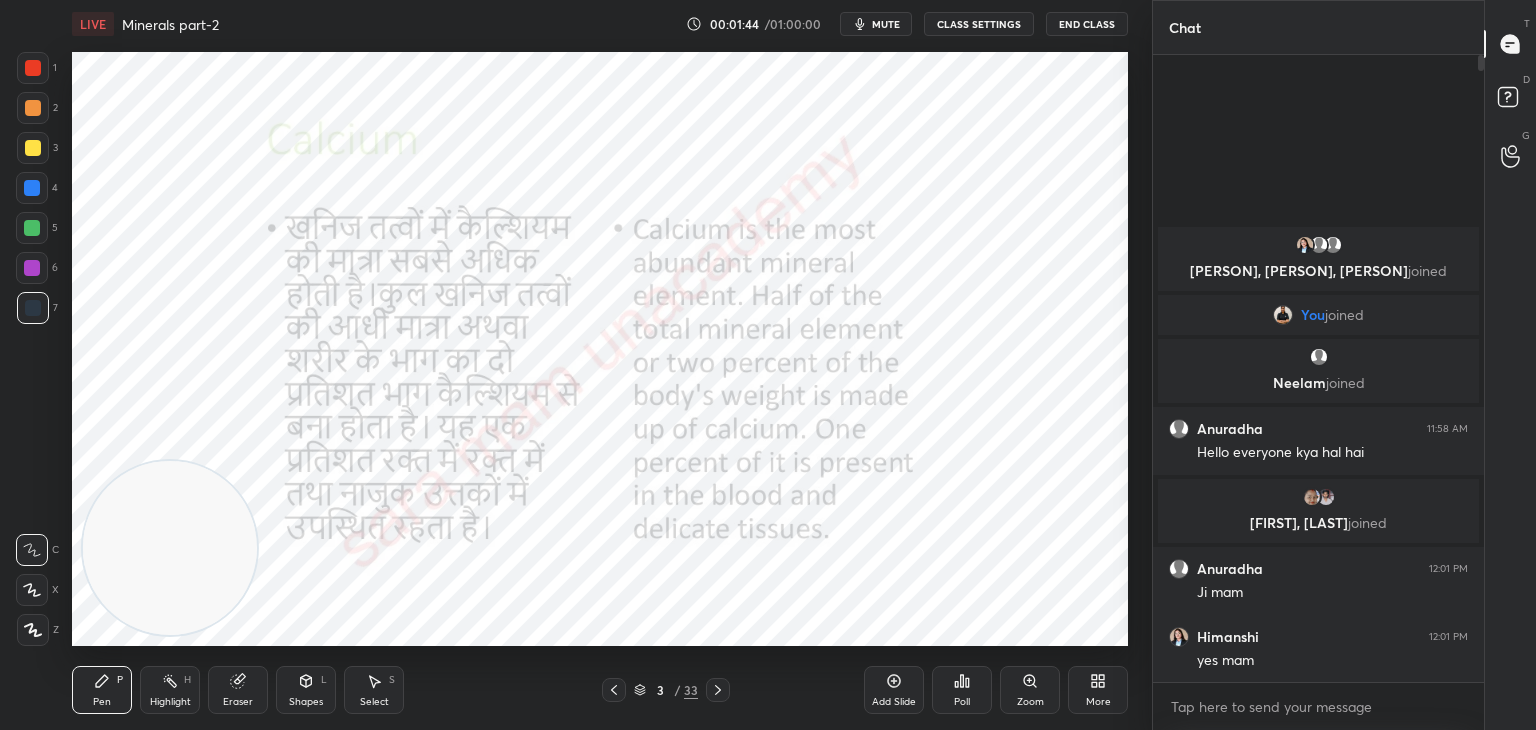 click 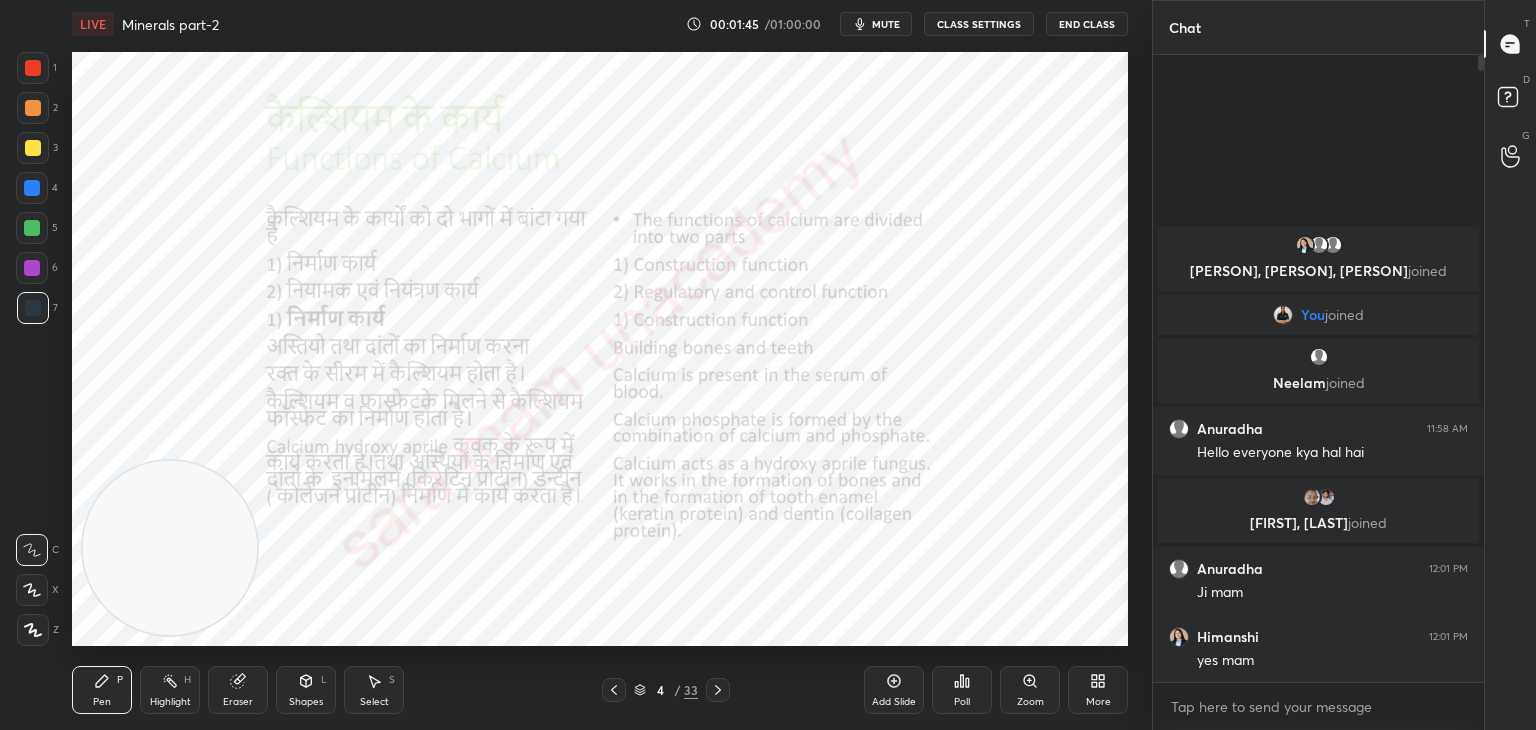 click 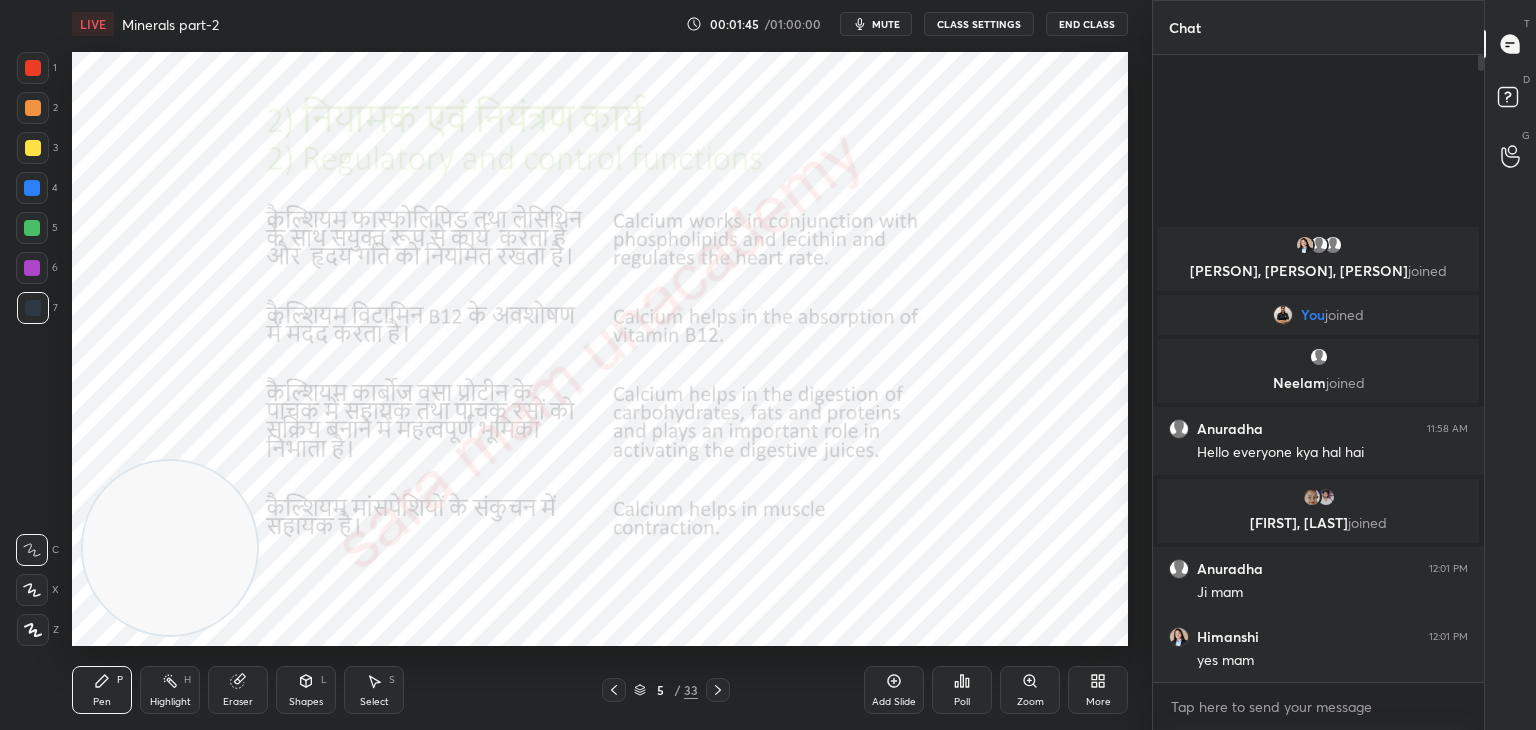 click 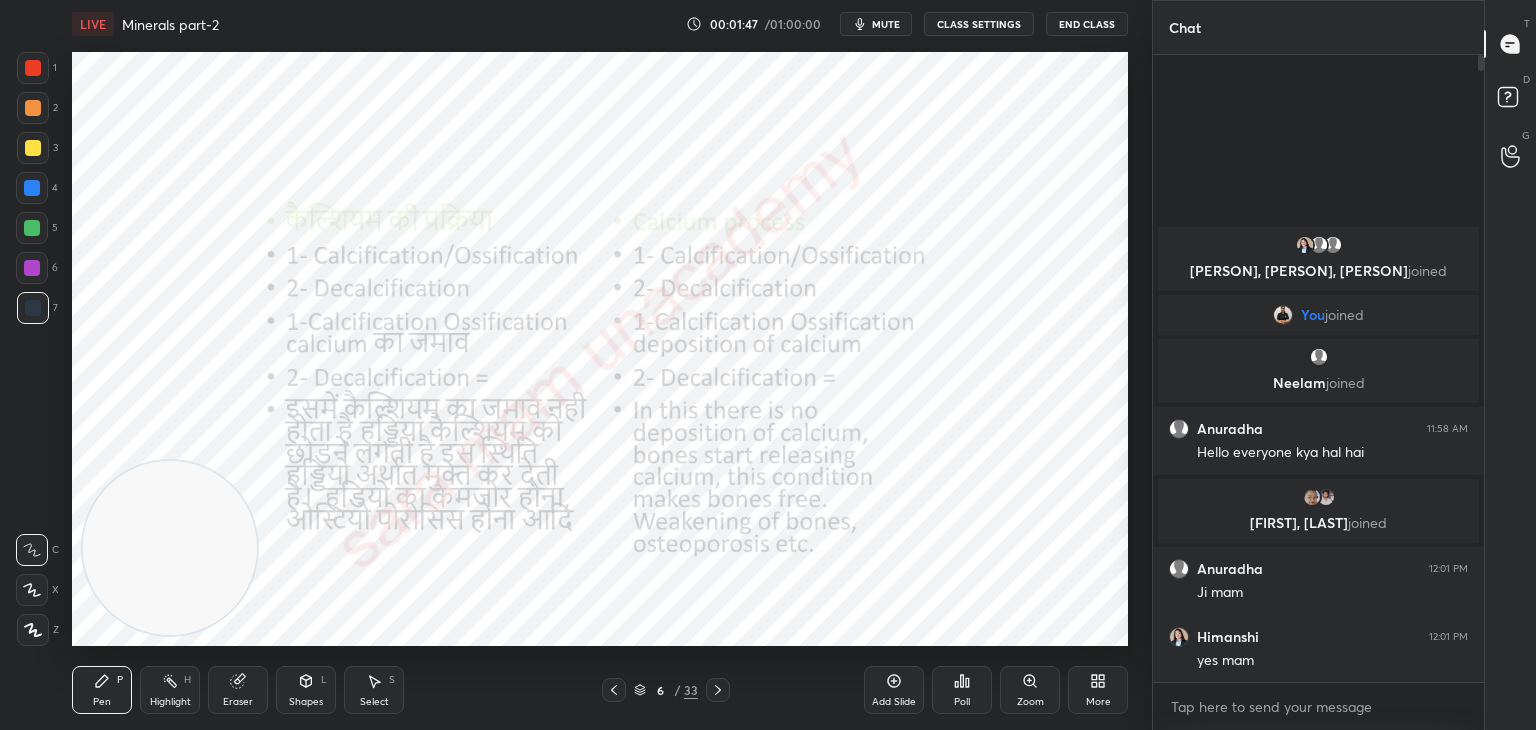 click 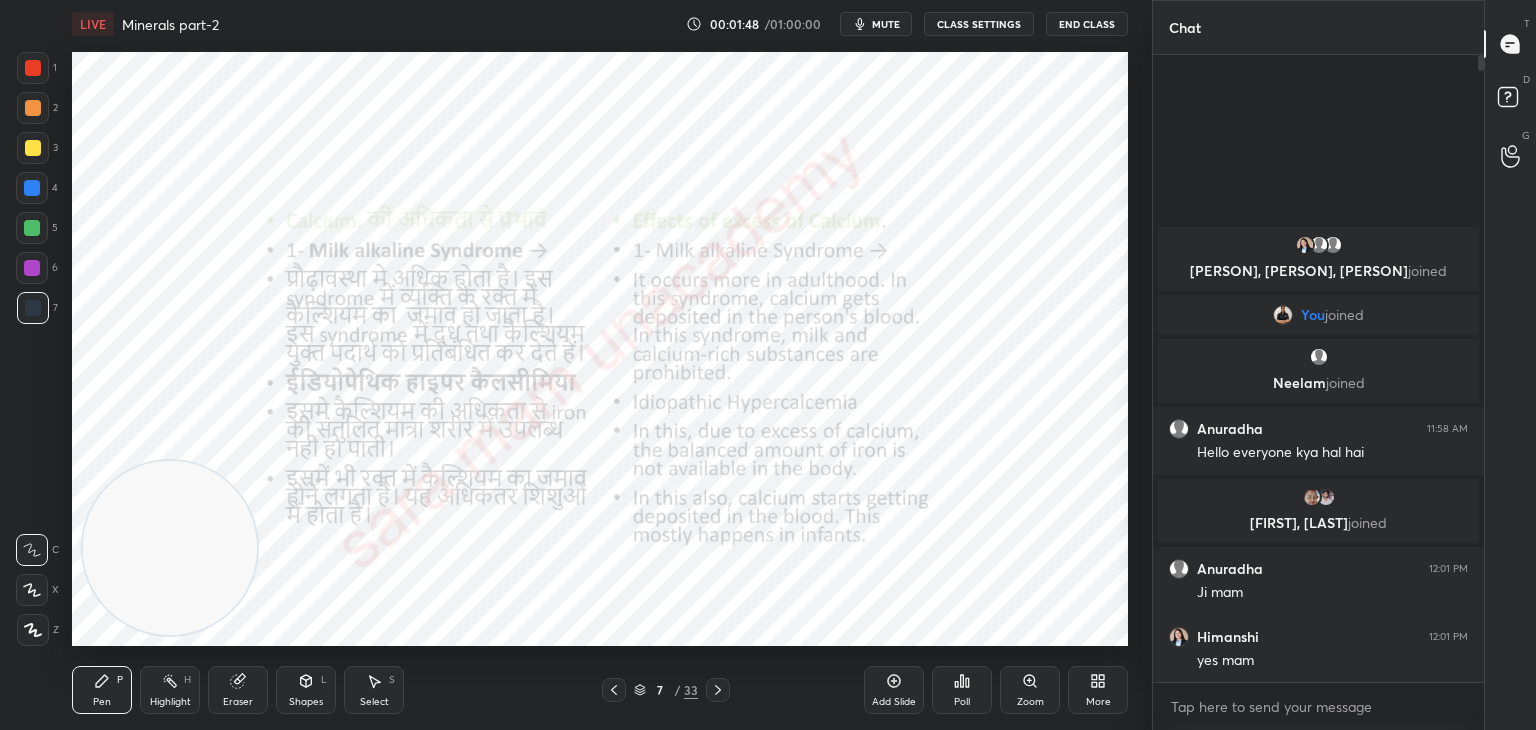click 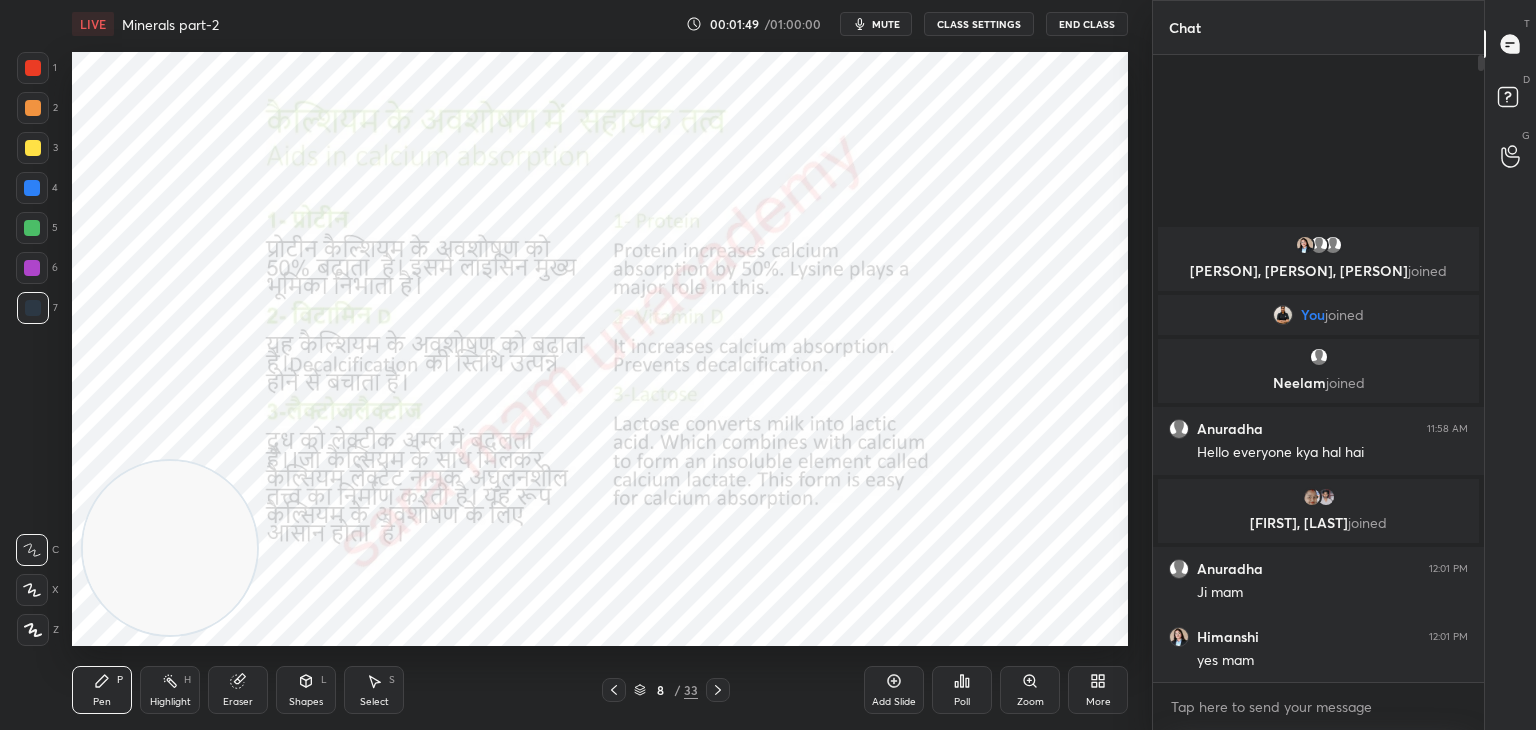 click 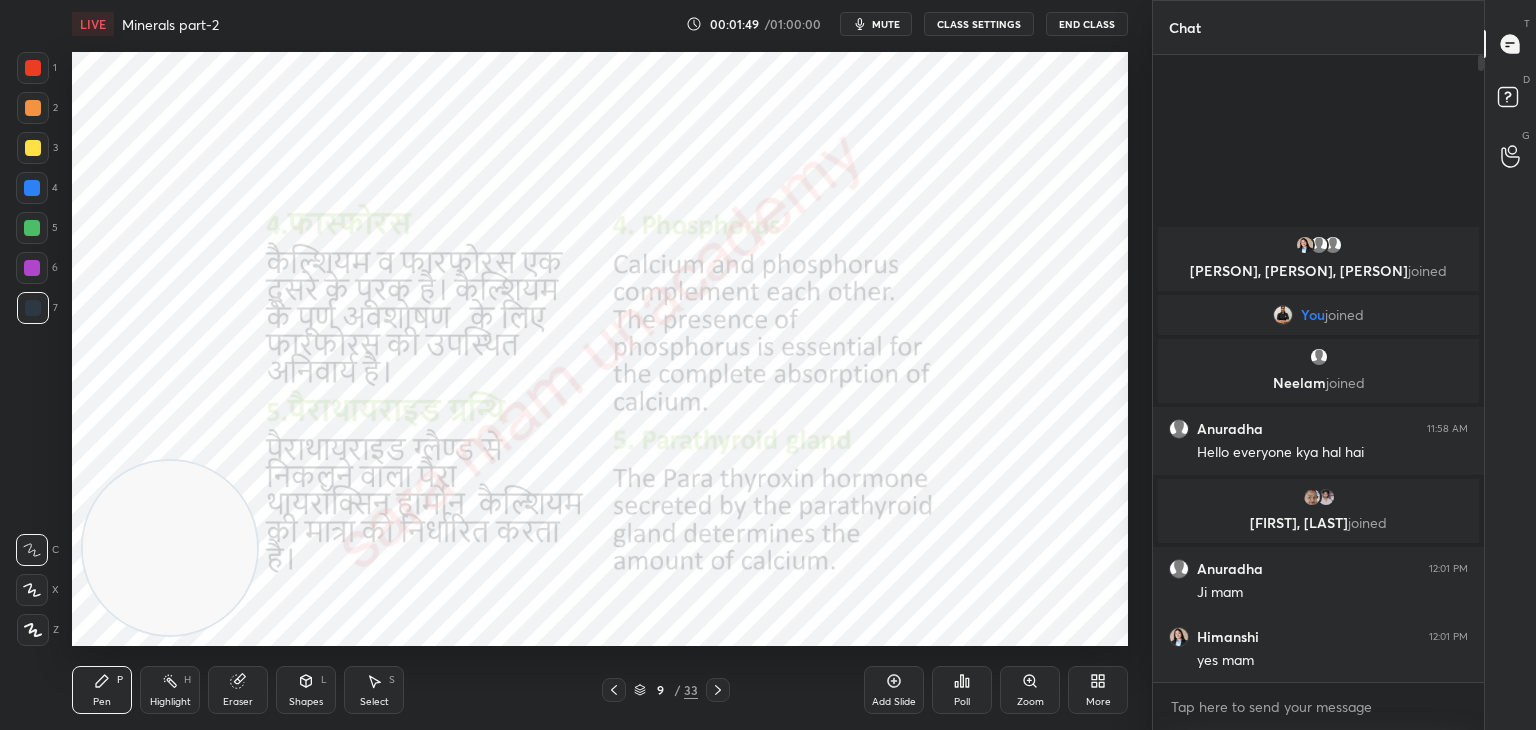 click 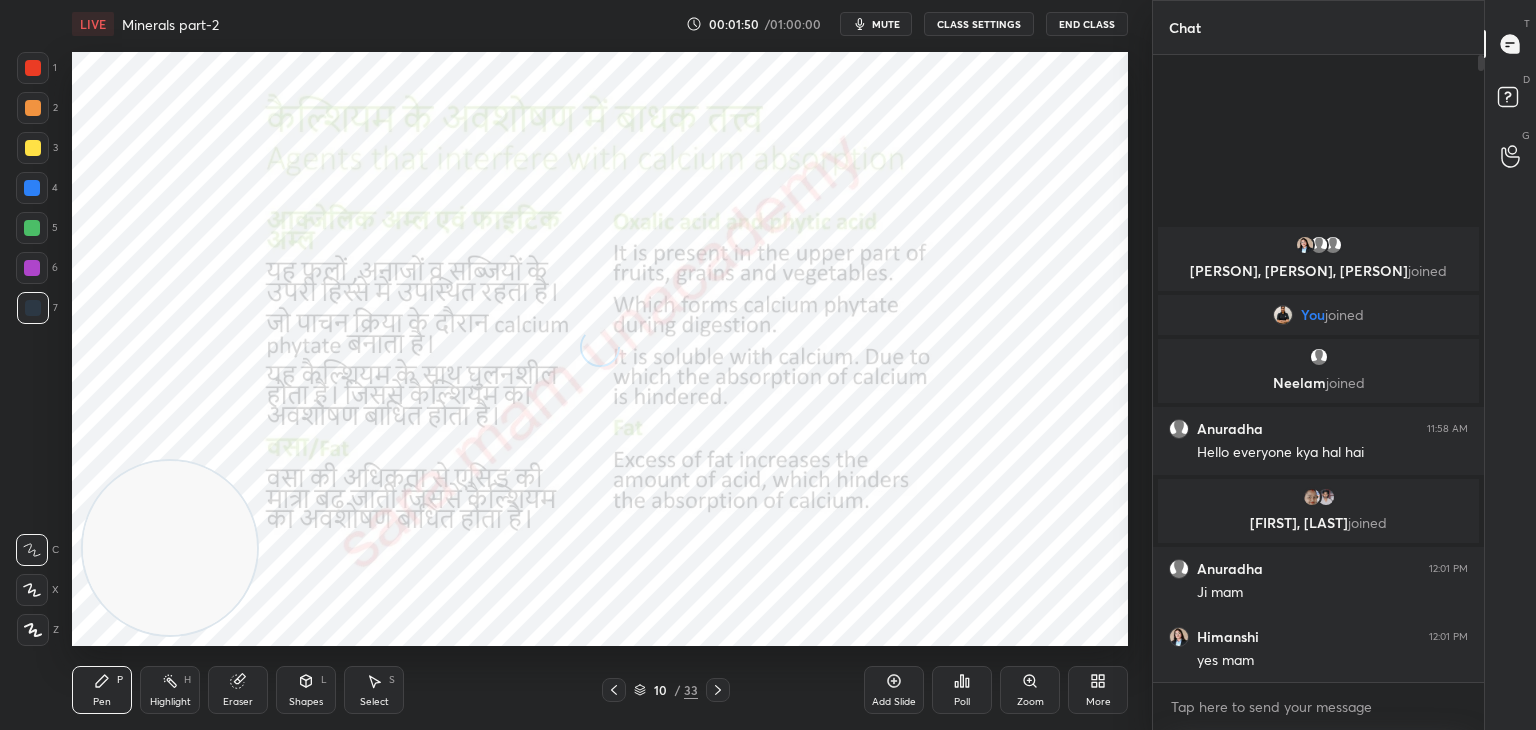 click 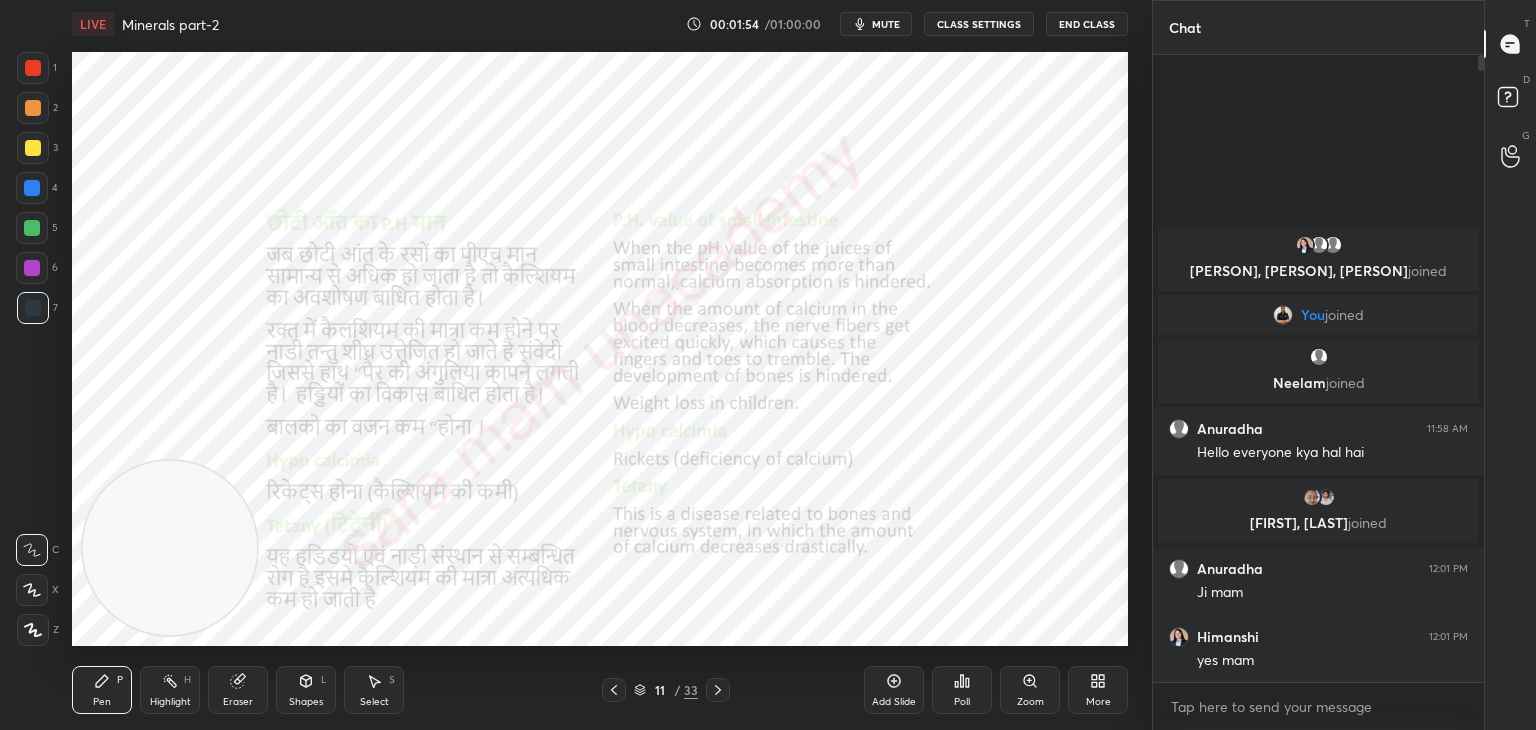 click 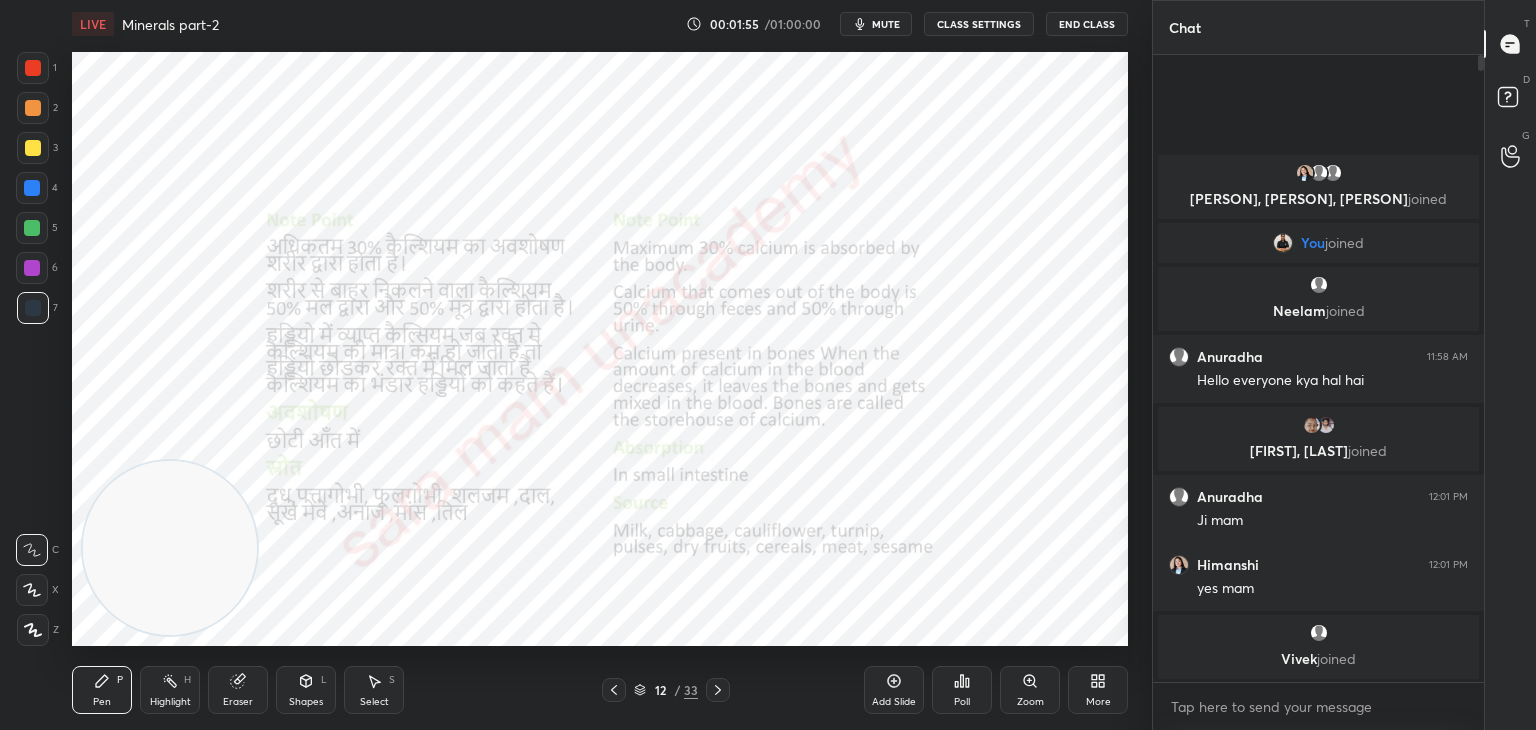 click 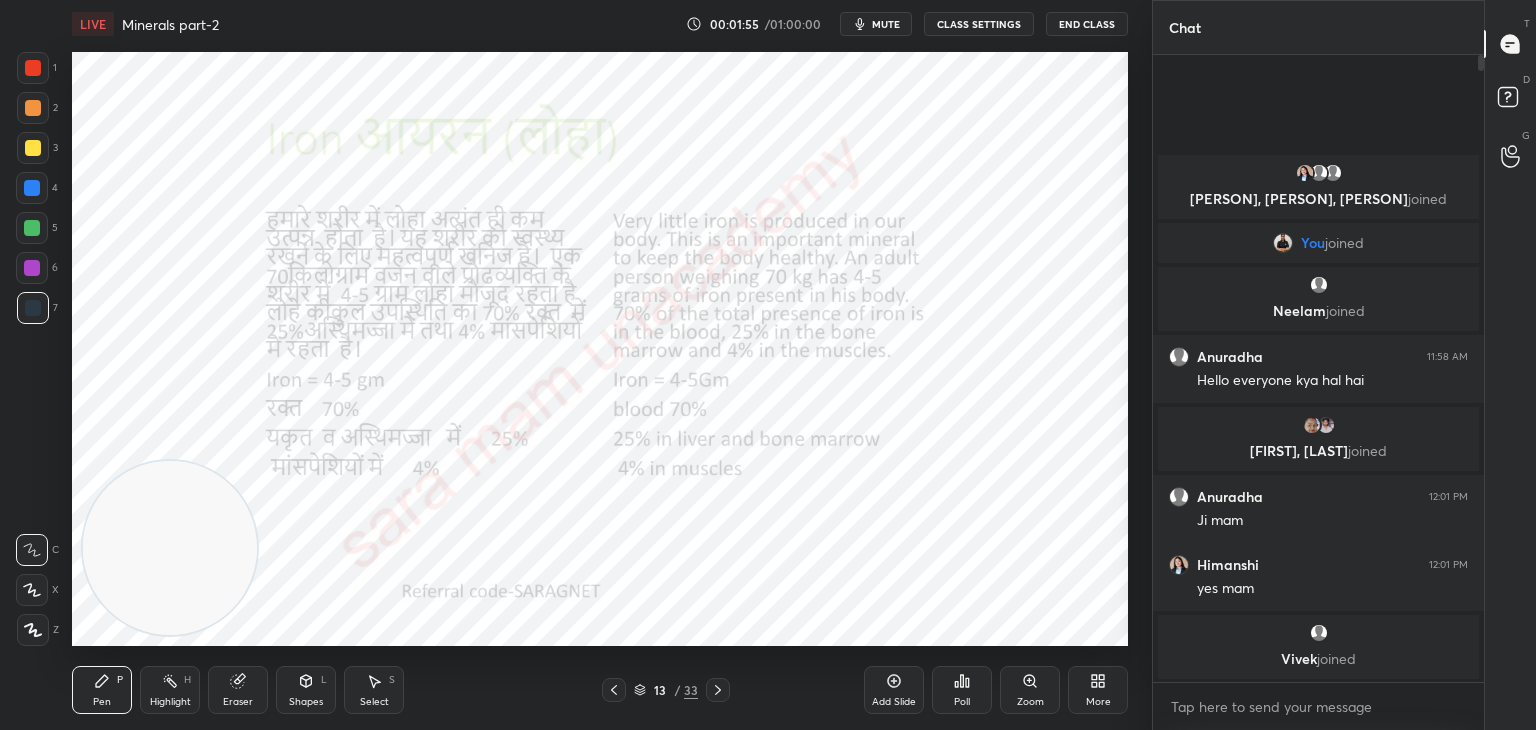 click 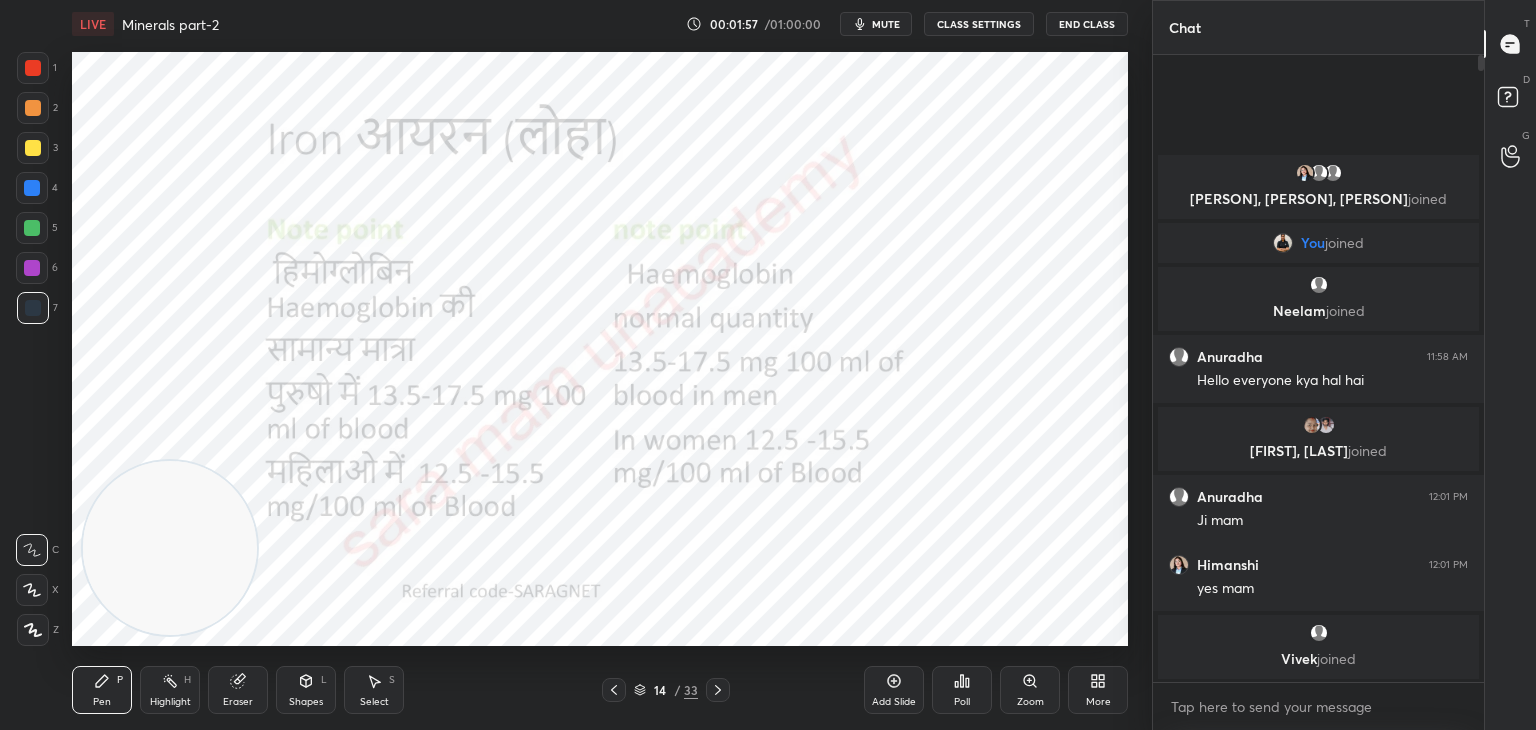click 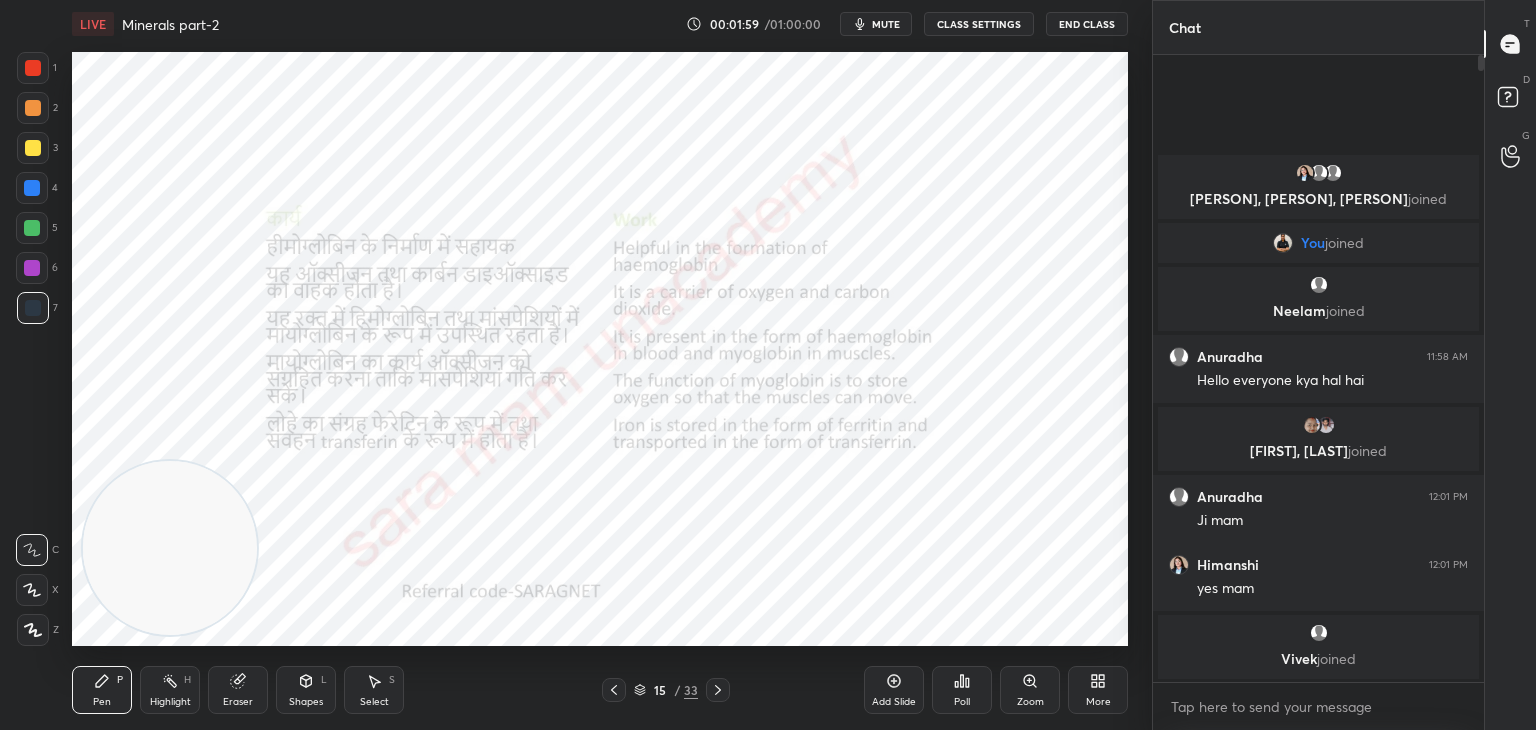 click 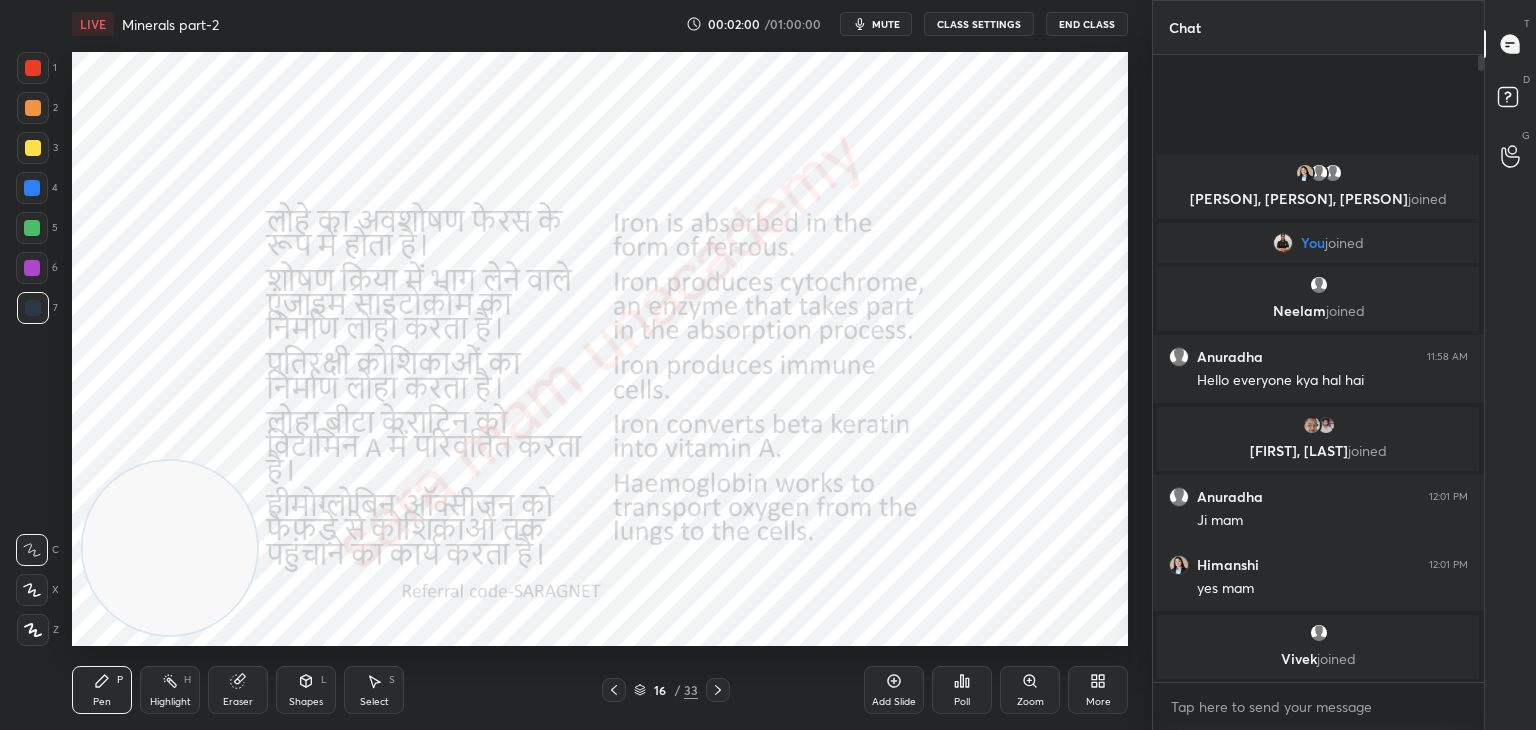 click 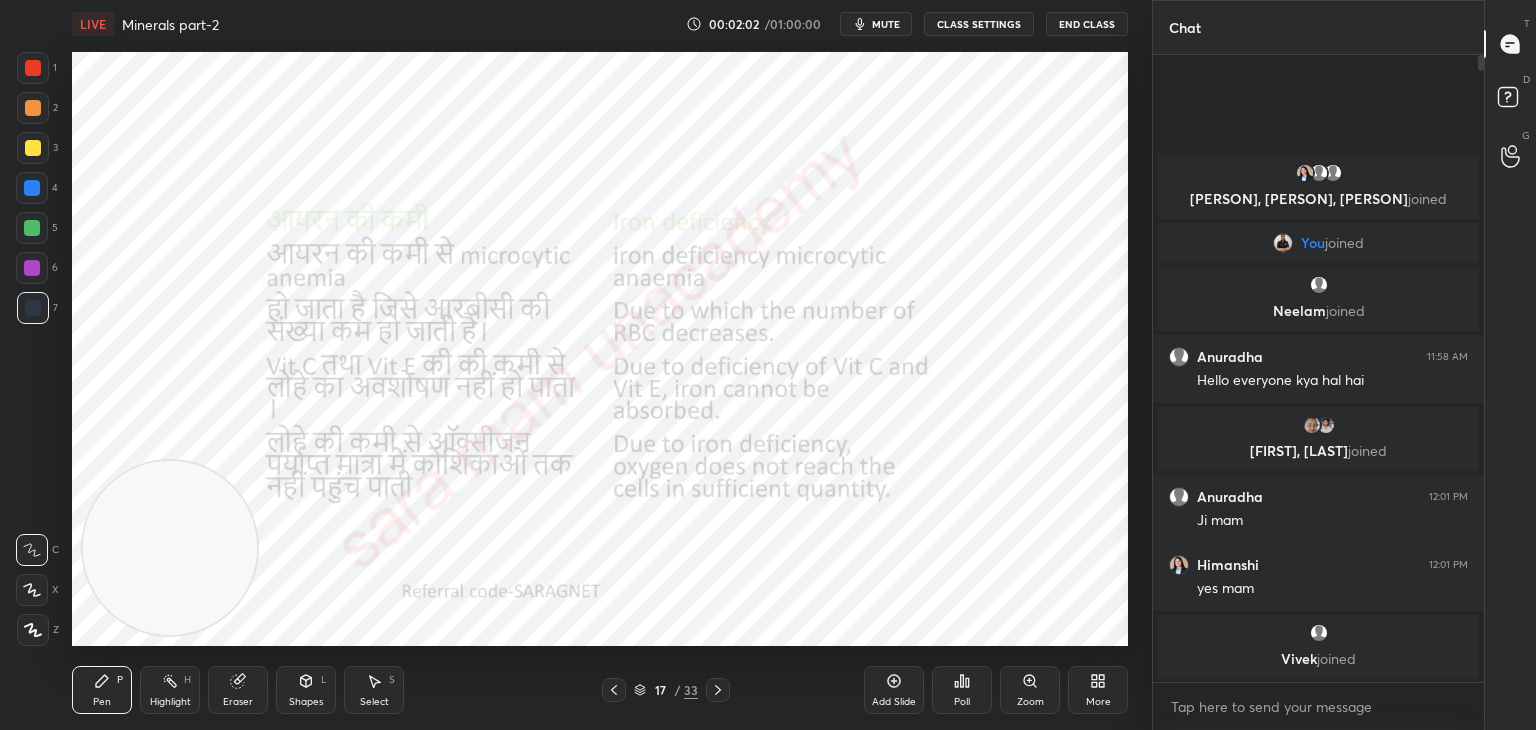 click 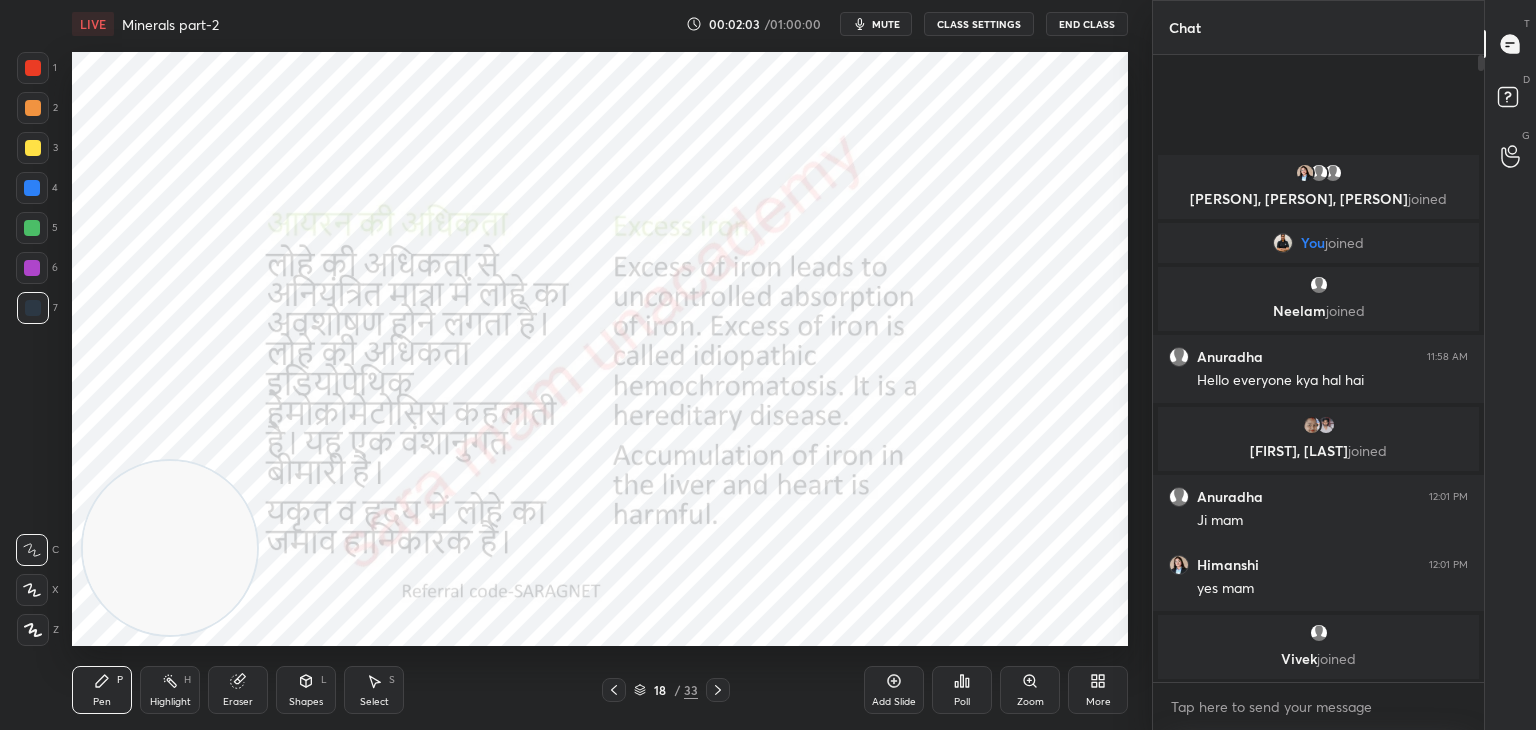 click 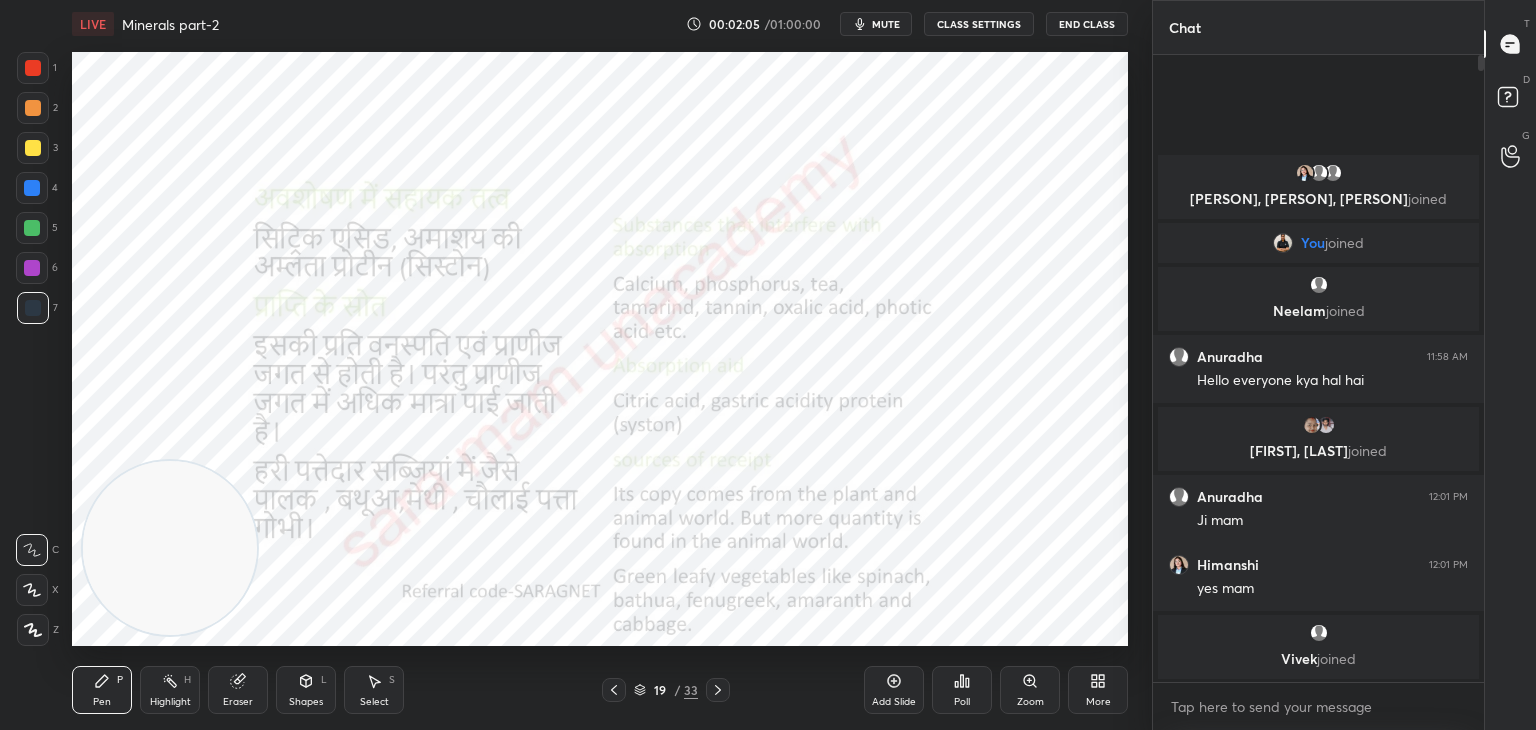 click 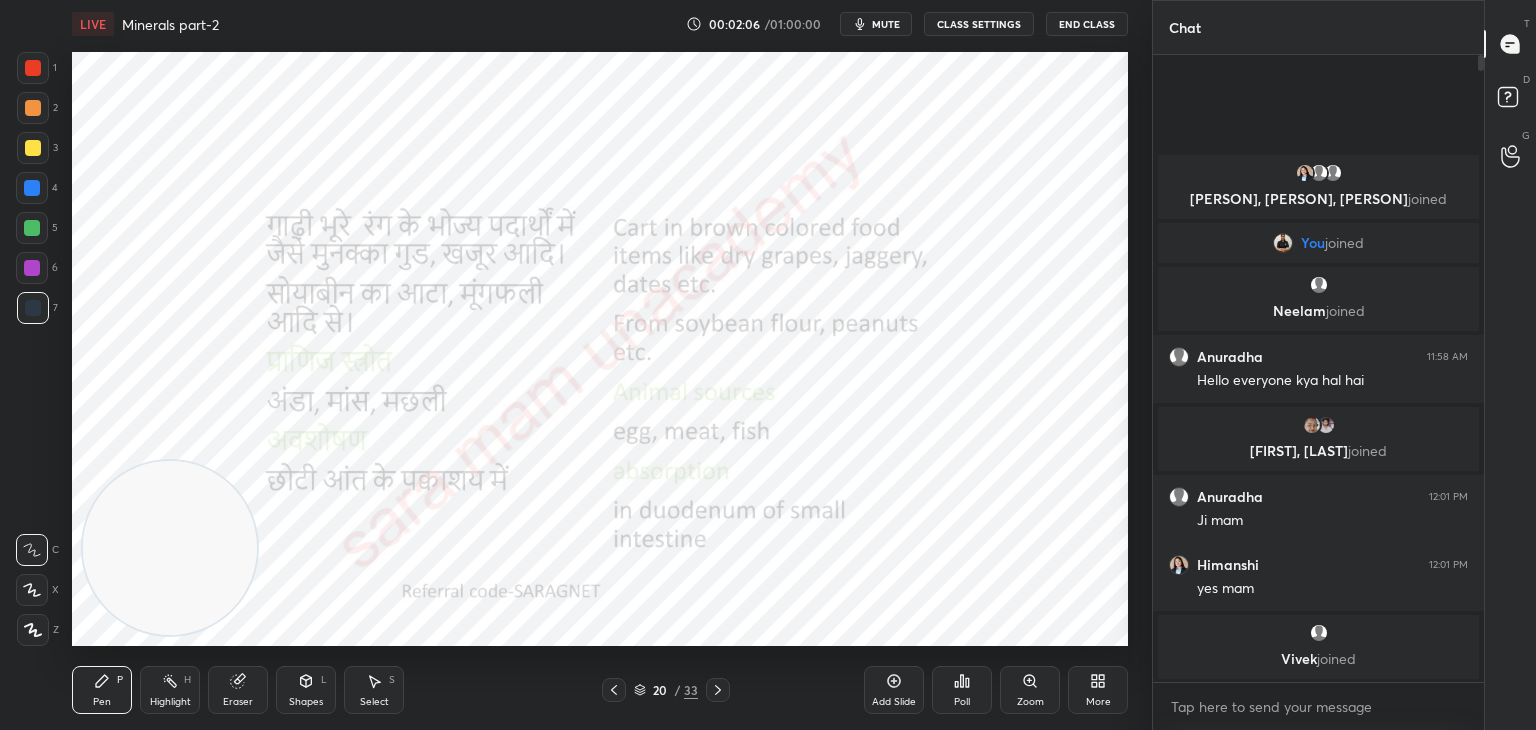 click 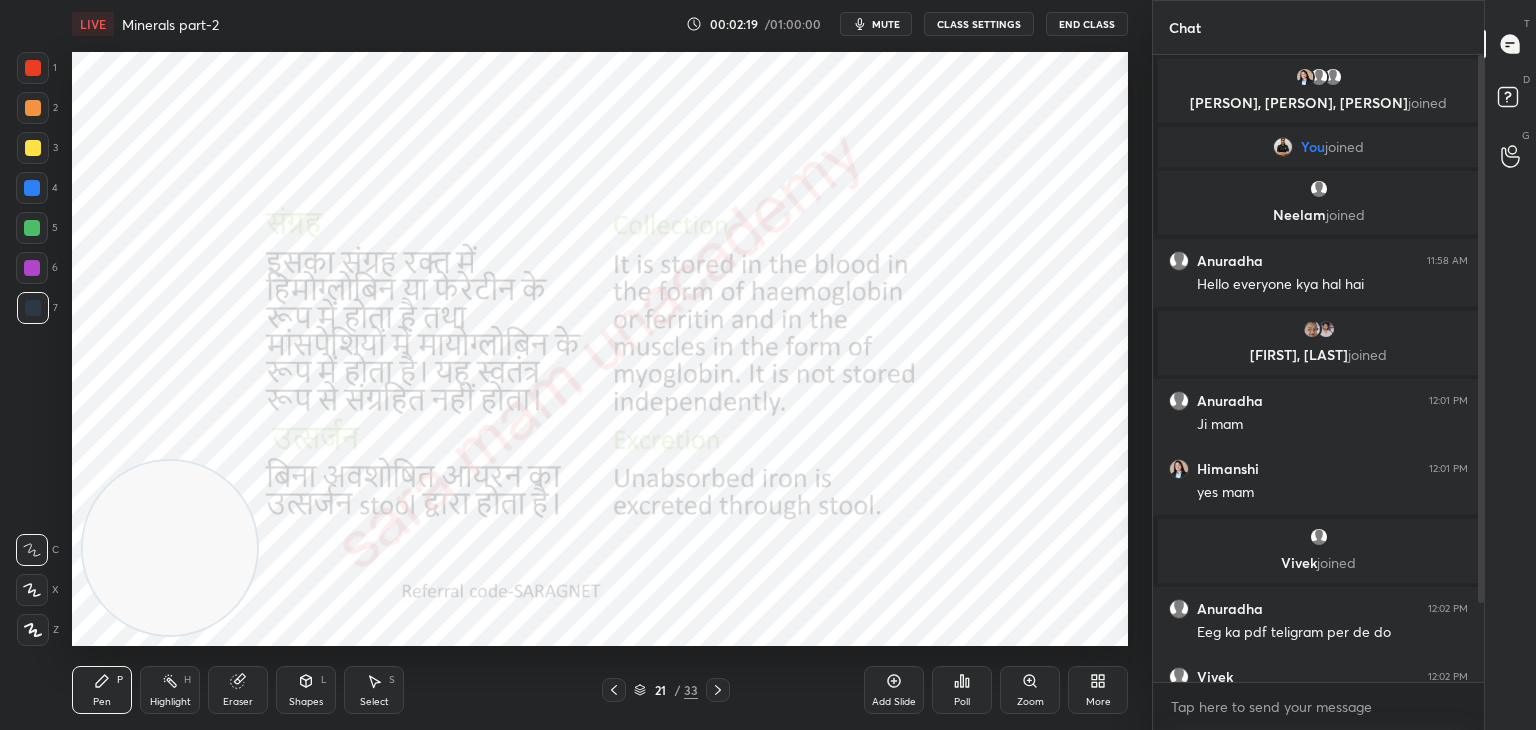 click 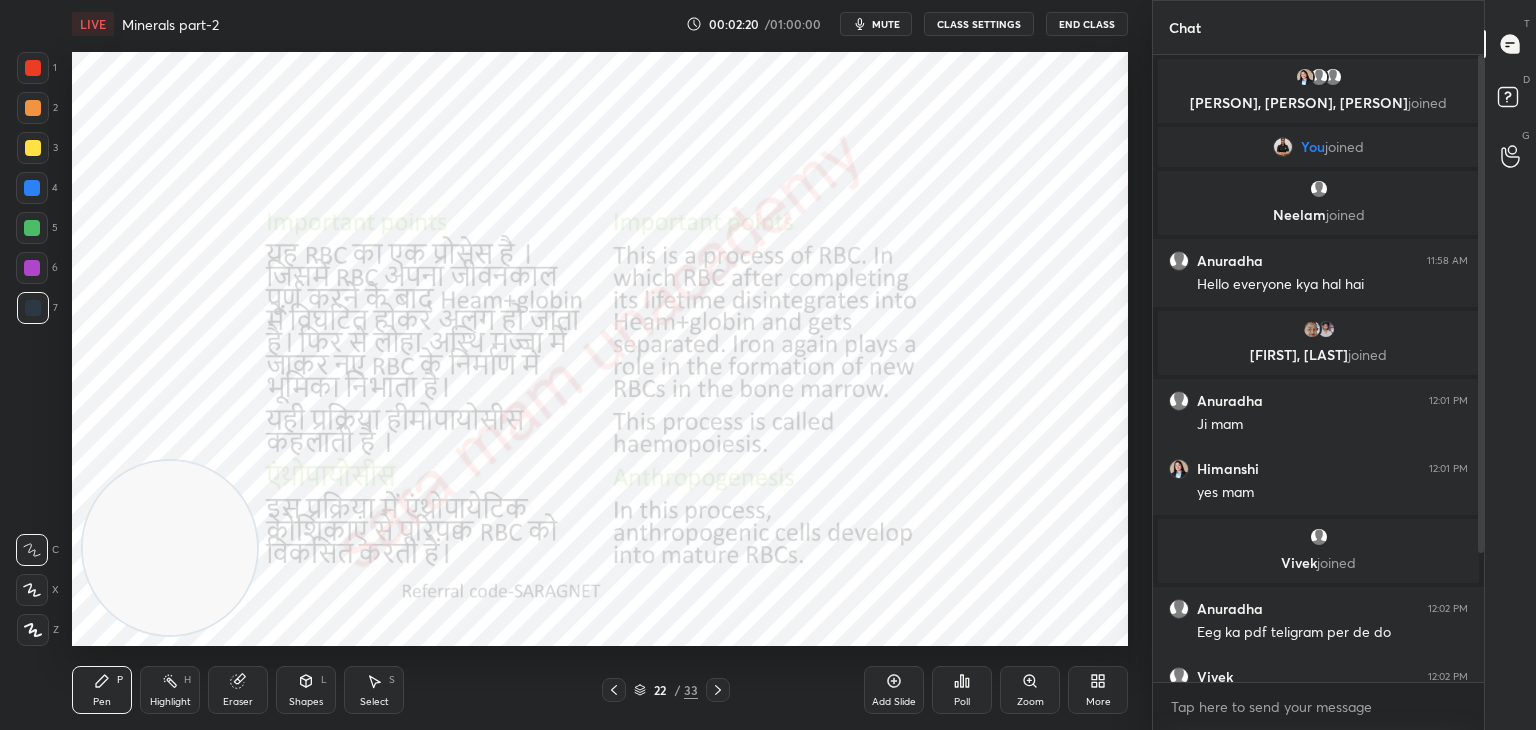click 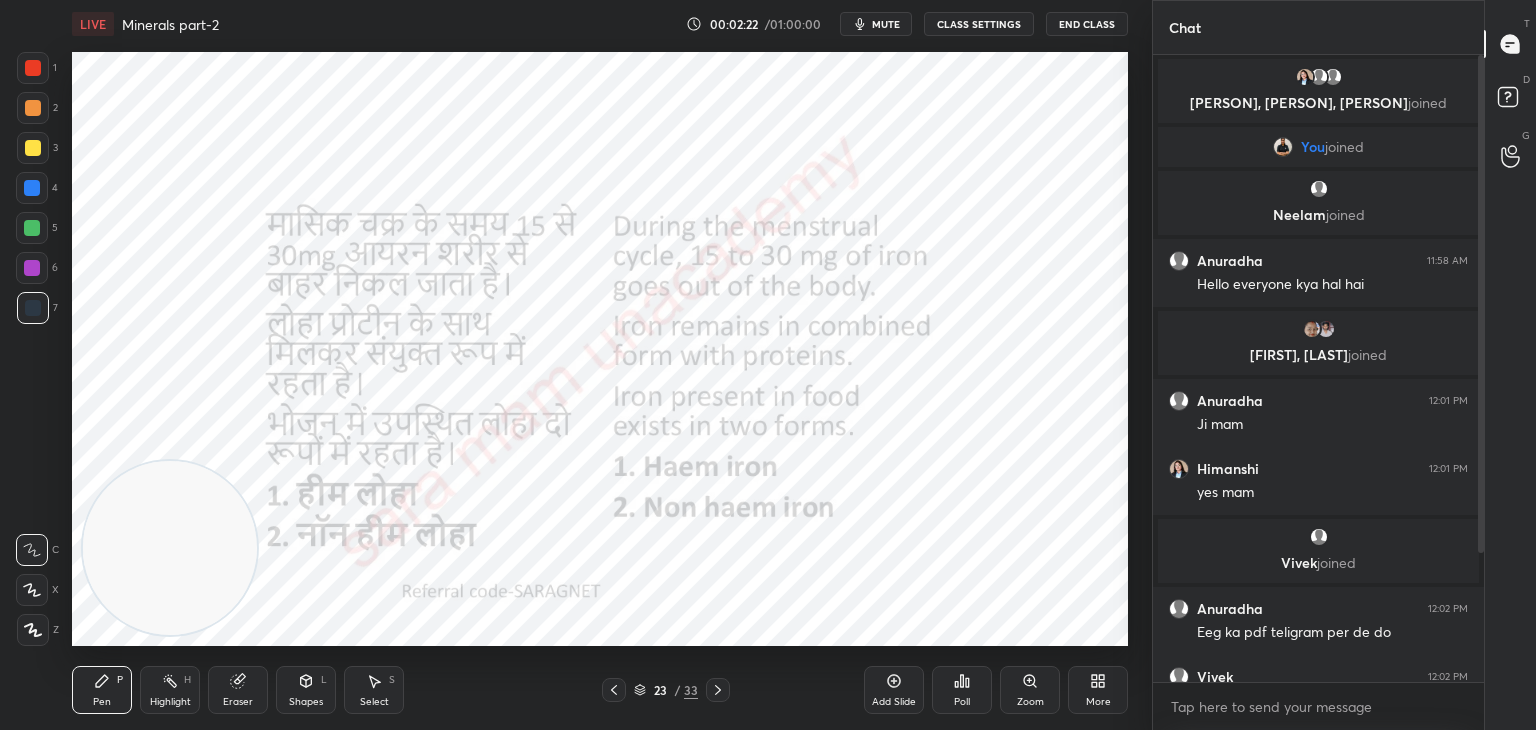 click 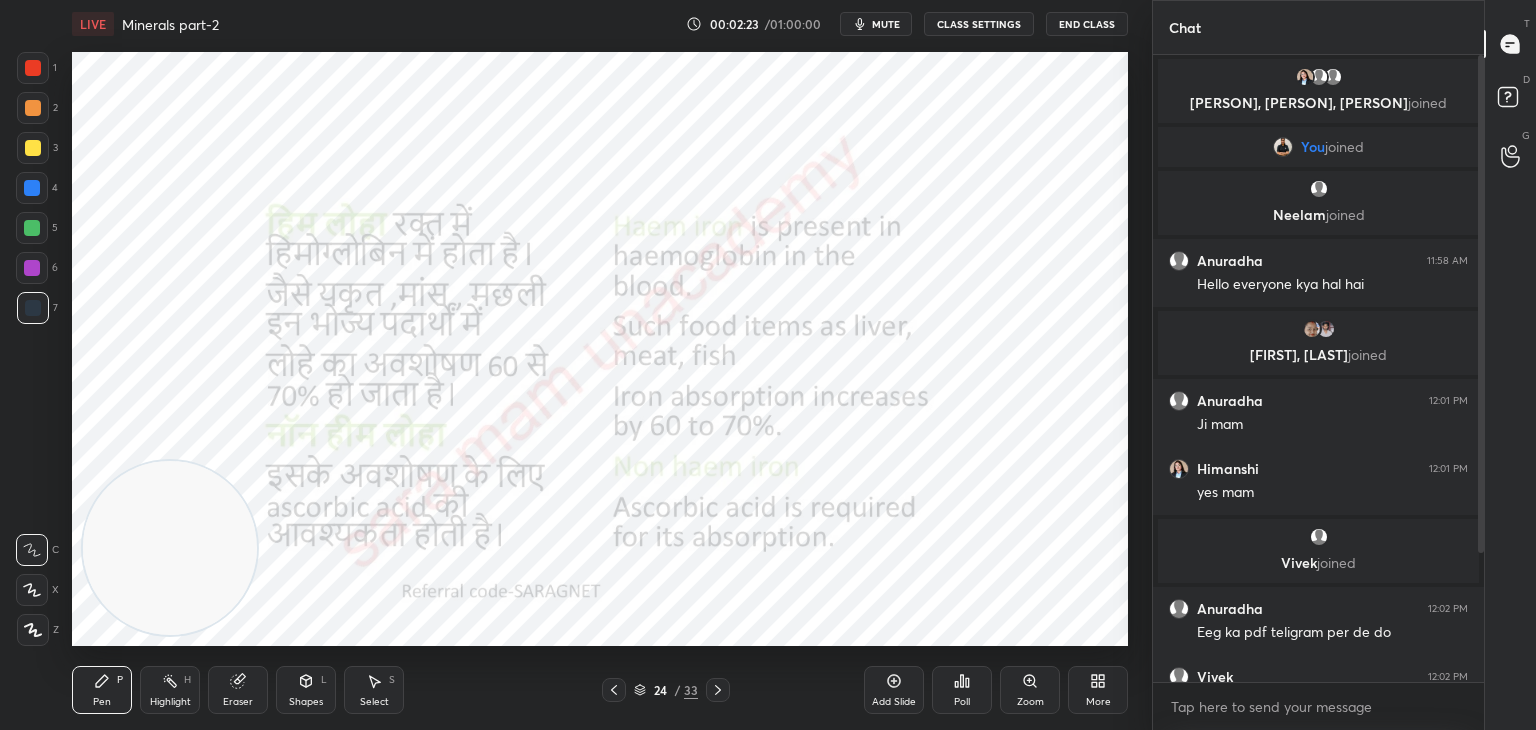 click 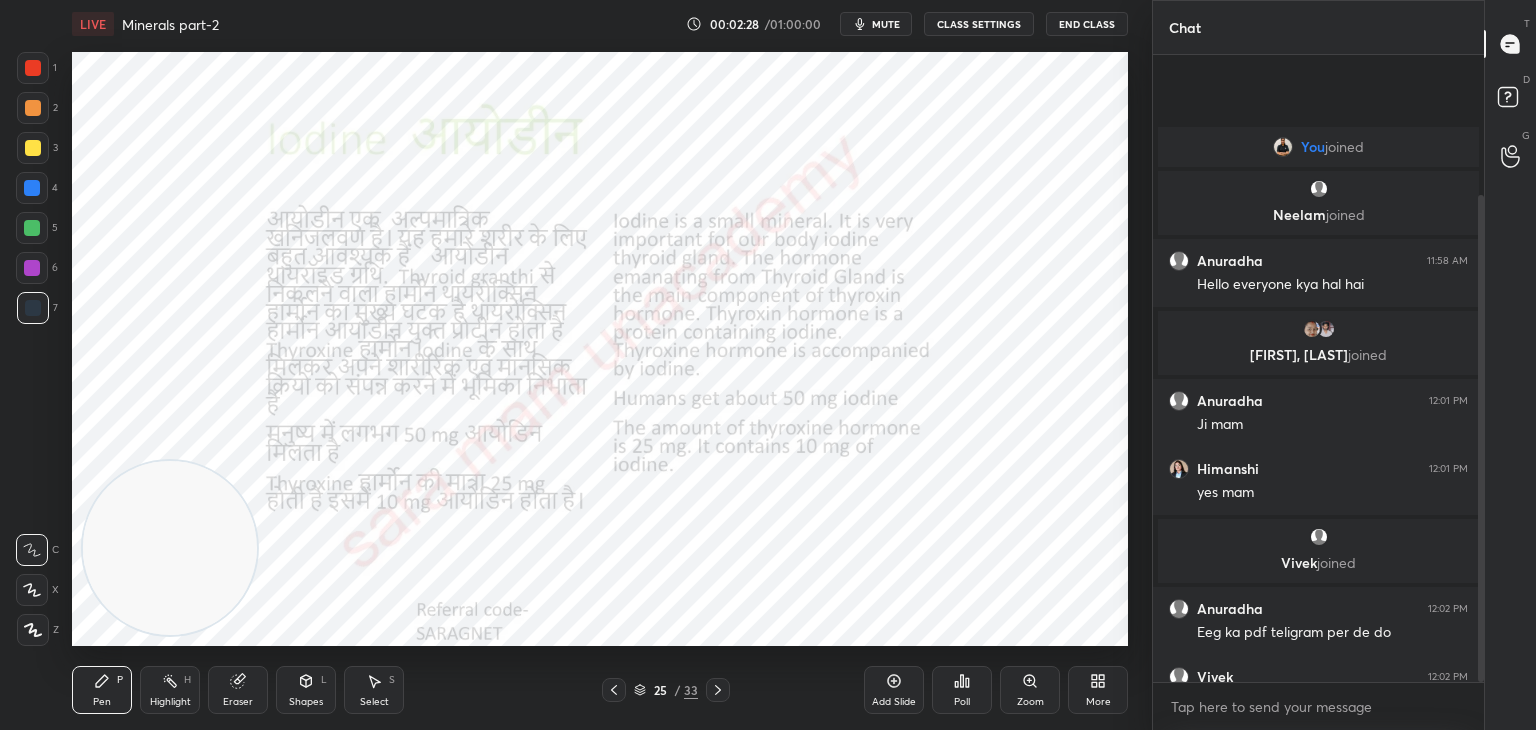 scroll, scrollTop: 180, scrollLeft: 0, axis: vertical 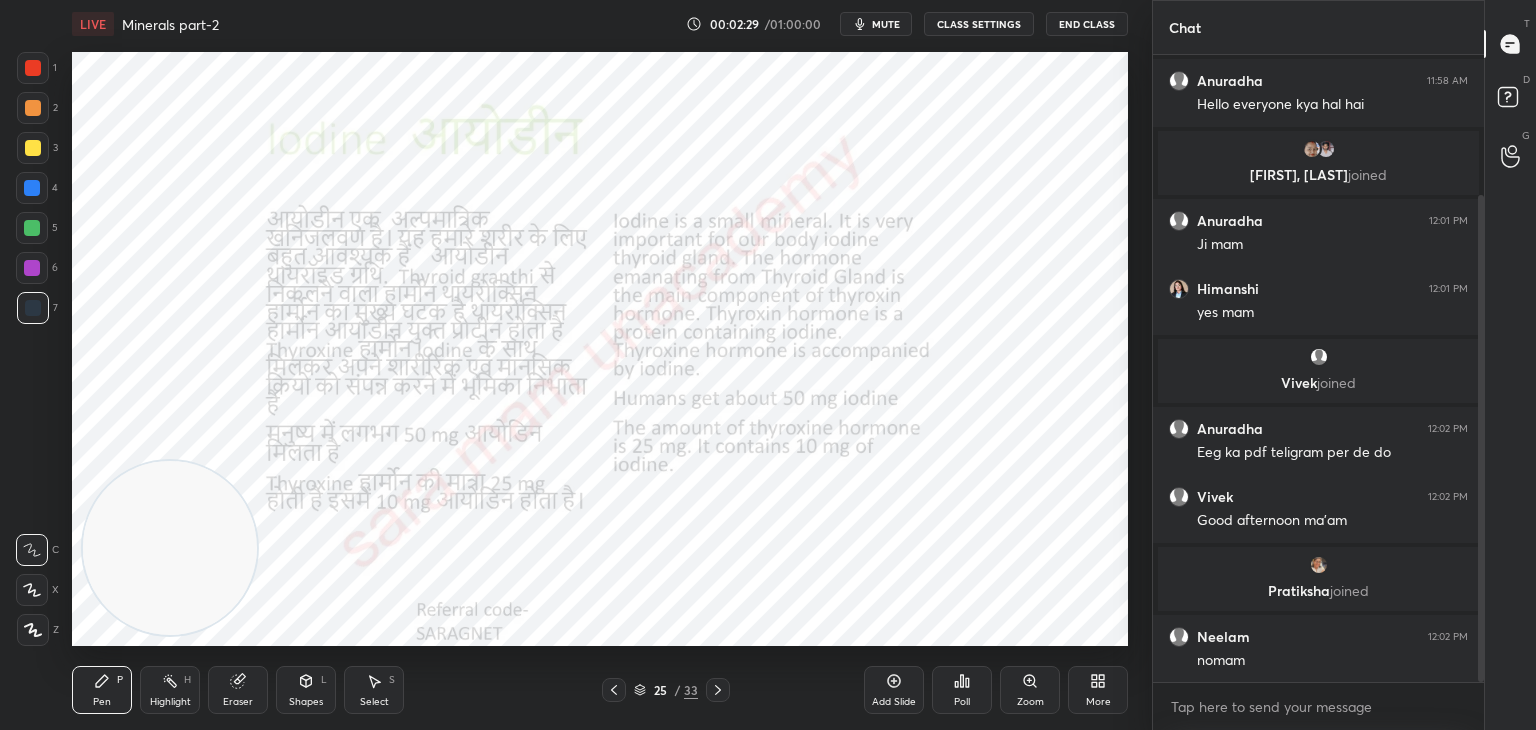 drag, startPoint x: 1481, startPoint y: 498, endPoint x: 1503, endPoint y: 653, distance: 156.55351 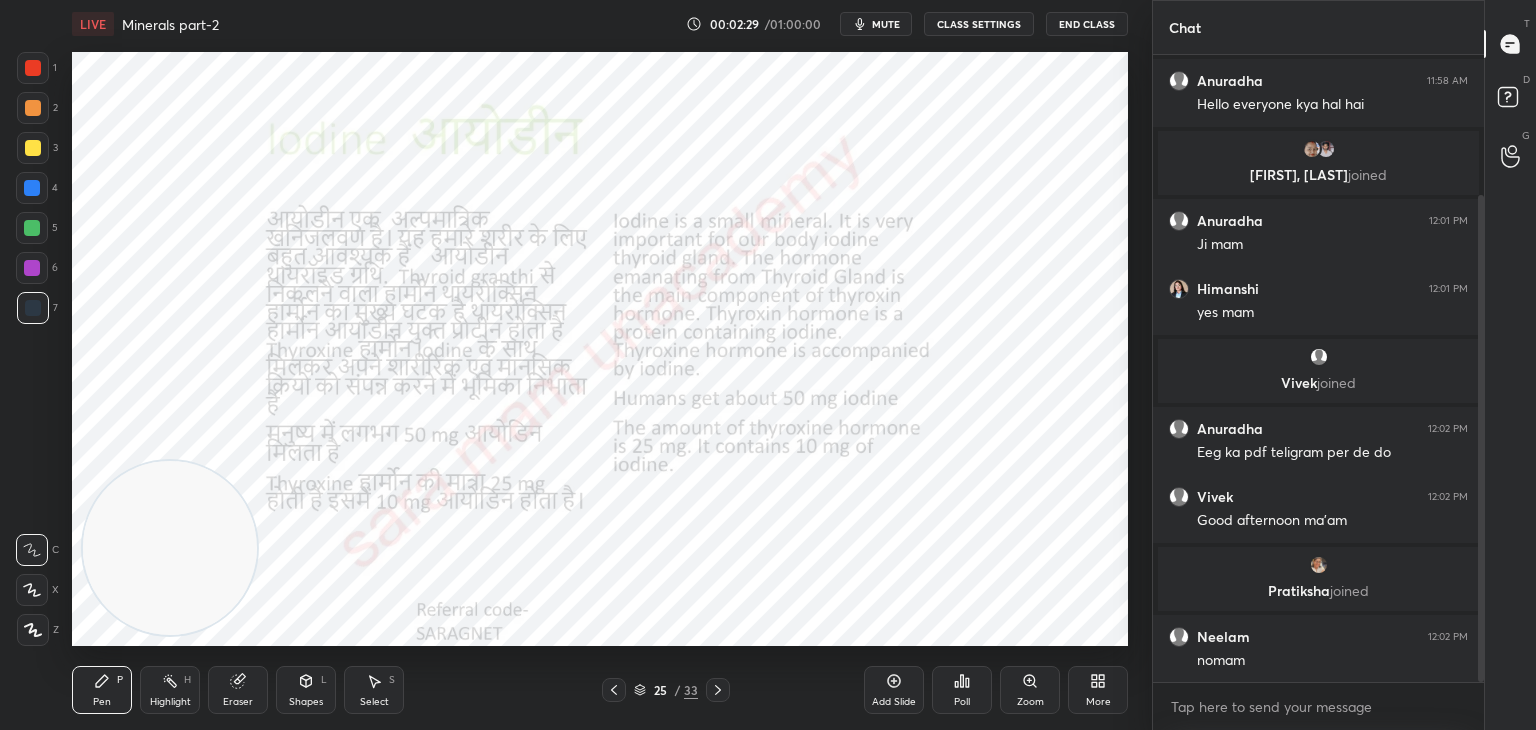 click on "Chat You  joined Neelam  joined Anuradha 11:58 AM Hello everyone kya hal hai Jyoti, Lekh  joined Anuradha 12:01 PM Ji mam Himanshi 12:01 PM yes mam Vivek  joined Anuradha 12:02 PM Eeg ka pdf teligram per de do Vivek 12:02 PM Good afternoon ma'am Pratiksha  joined Neelam 12:02 PM nomam JUMP TO LATEST Enable hand raising Enable raise hand to speak to learners. Once enabled, chat will be turned off temporarily. Enable x   introducing Raise a hand with a doubt Now learners can raise their hand along with a doubt  How it works? Doubts asked by learners will show up here NEW DOUBTS ASKED No one has raised a hand yet Can't raise hand Looks like educator just invited you to speak. Please wait before you can raise your hand again. Got it T Messages (T) D Doubts (D) G Raise Hand (G)" at bounding box center [1344, 365] 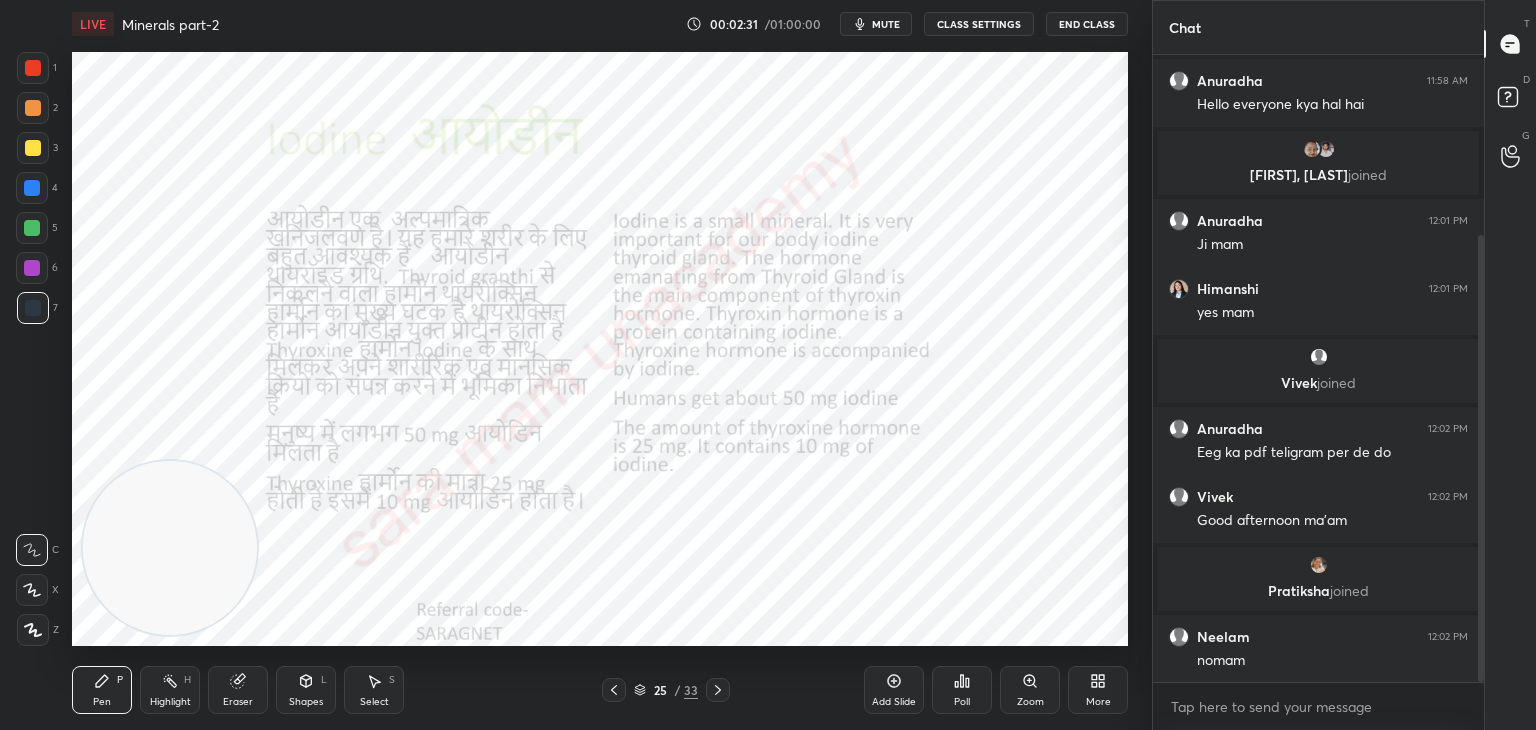 scroll, scrollTop: 252, scrollLeft: 0, axis: vertical 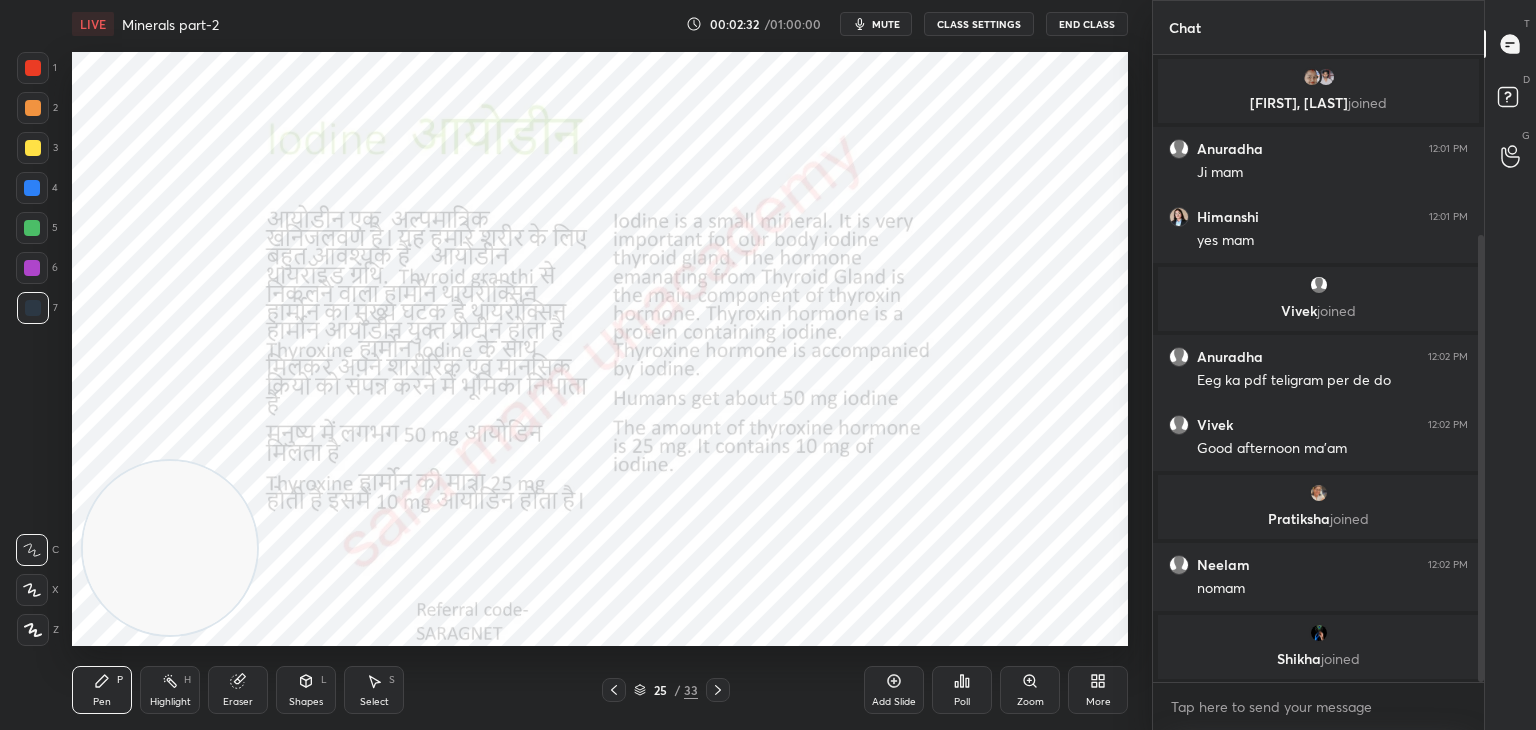 click 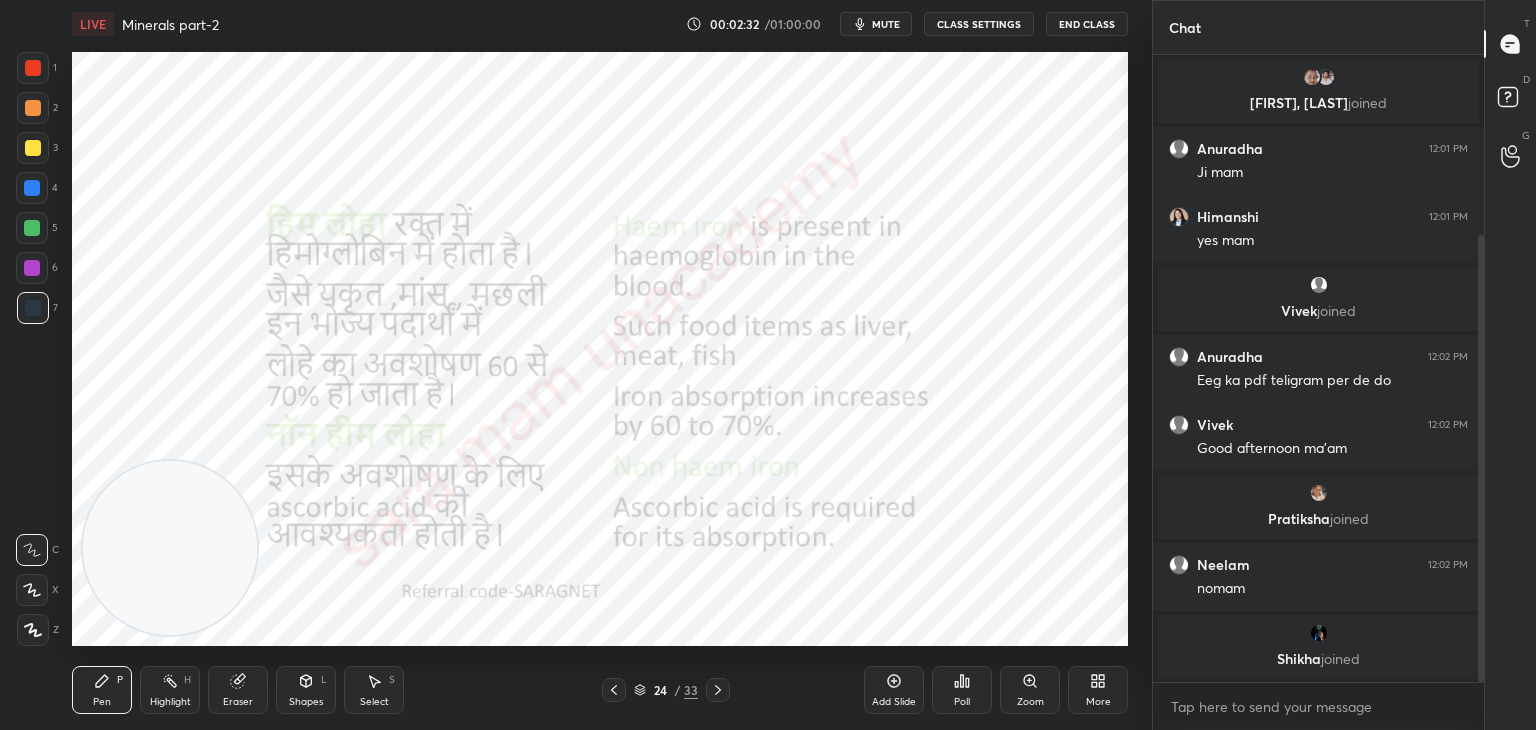 click 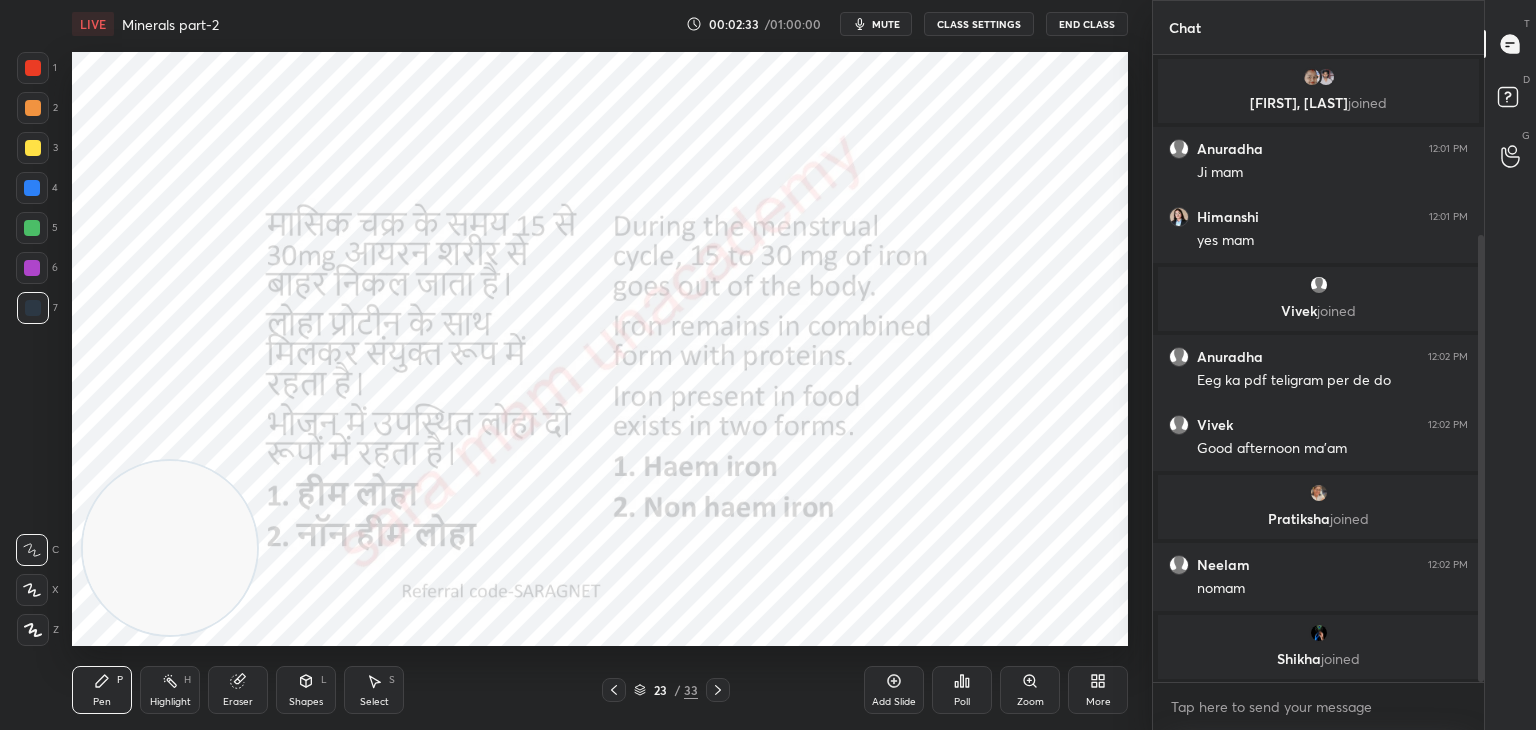 click 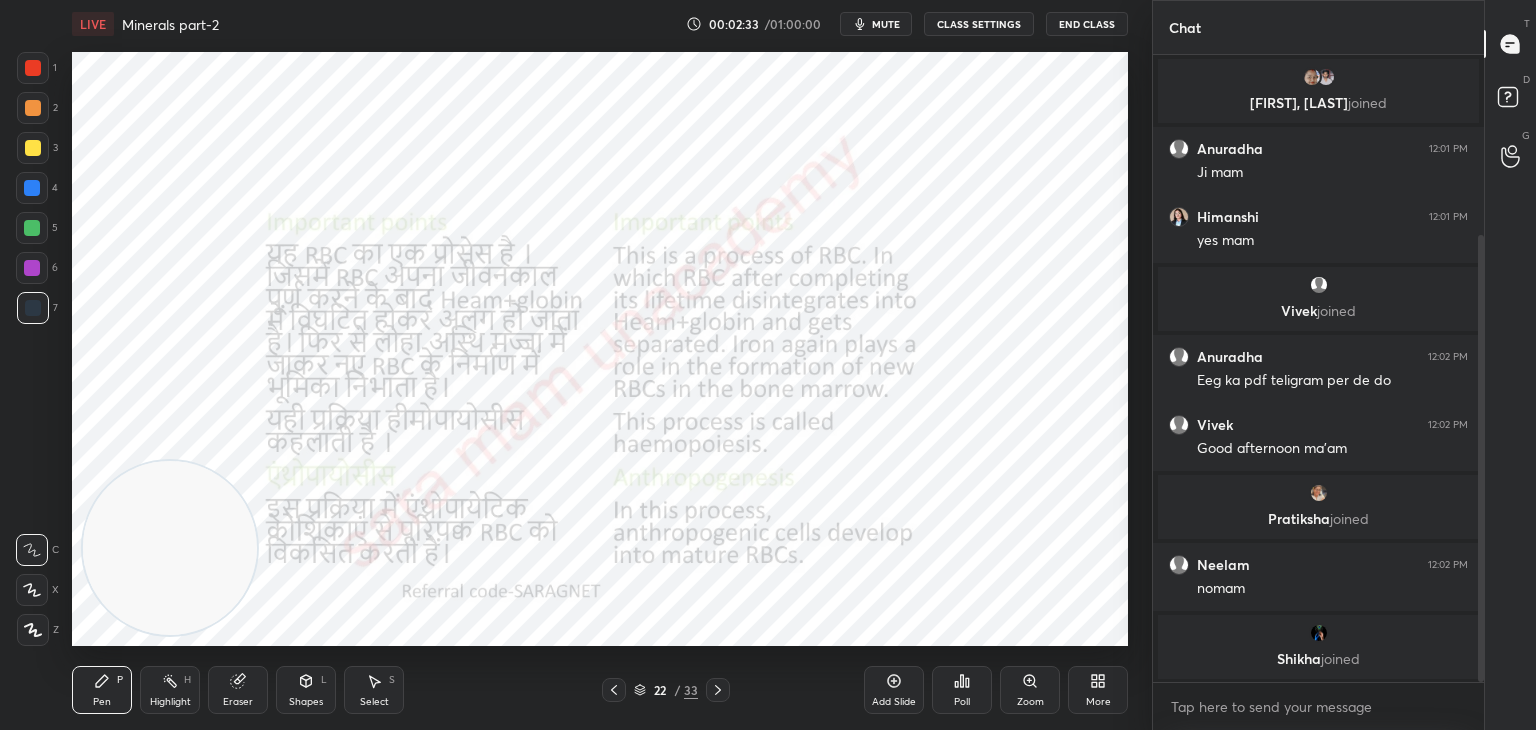 click 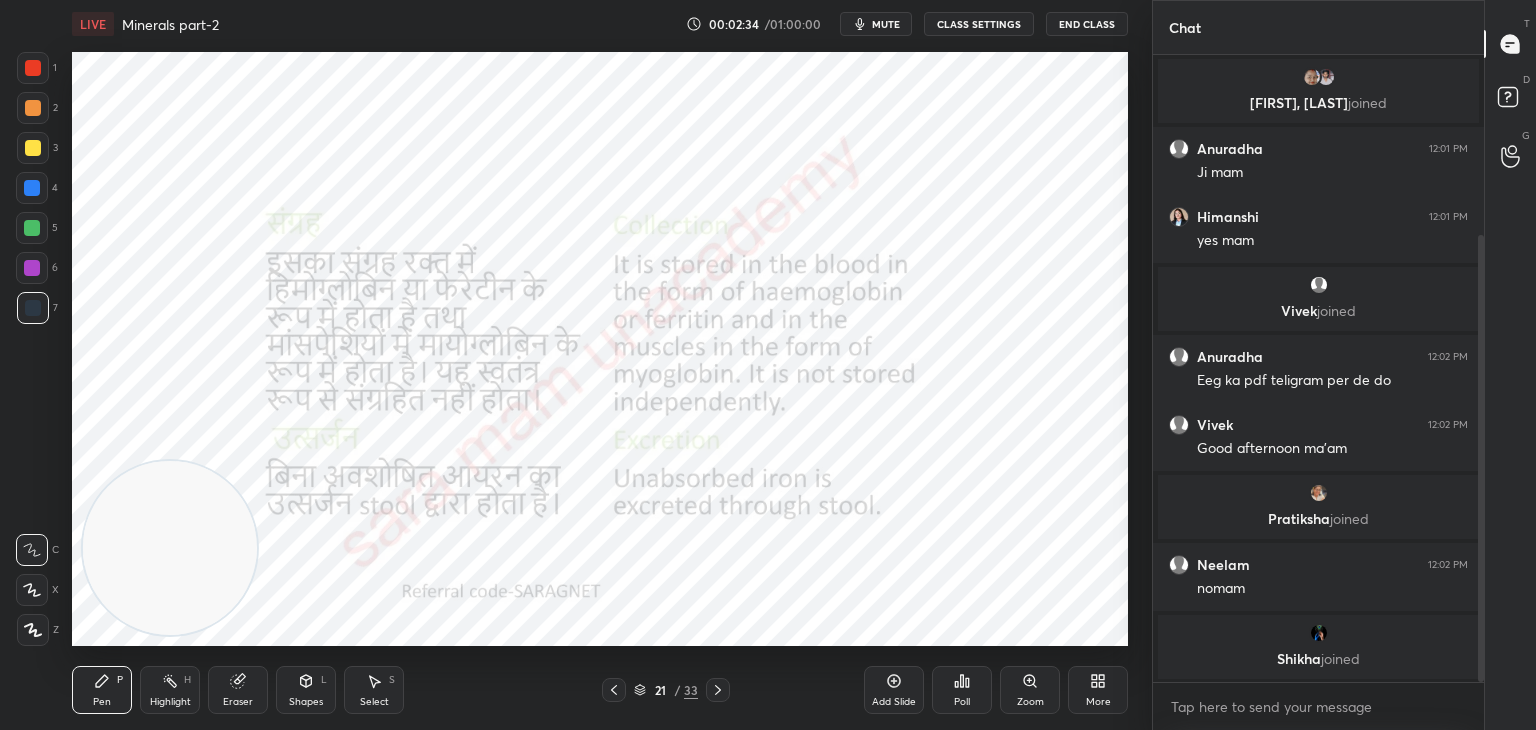 click 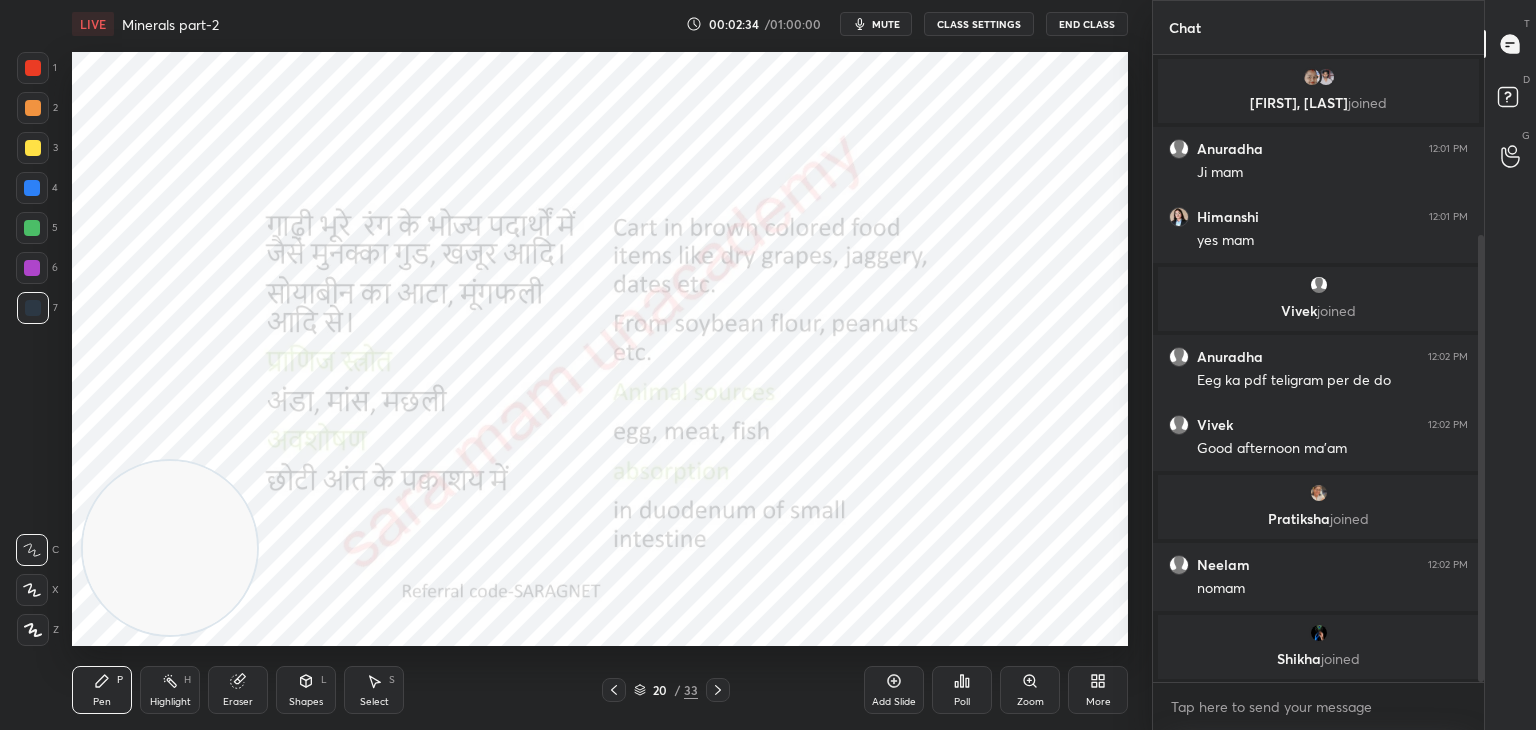 click 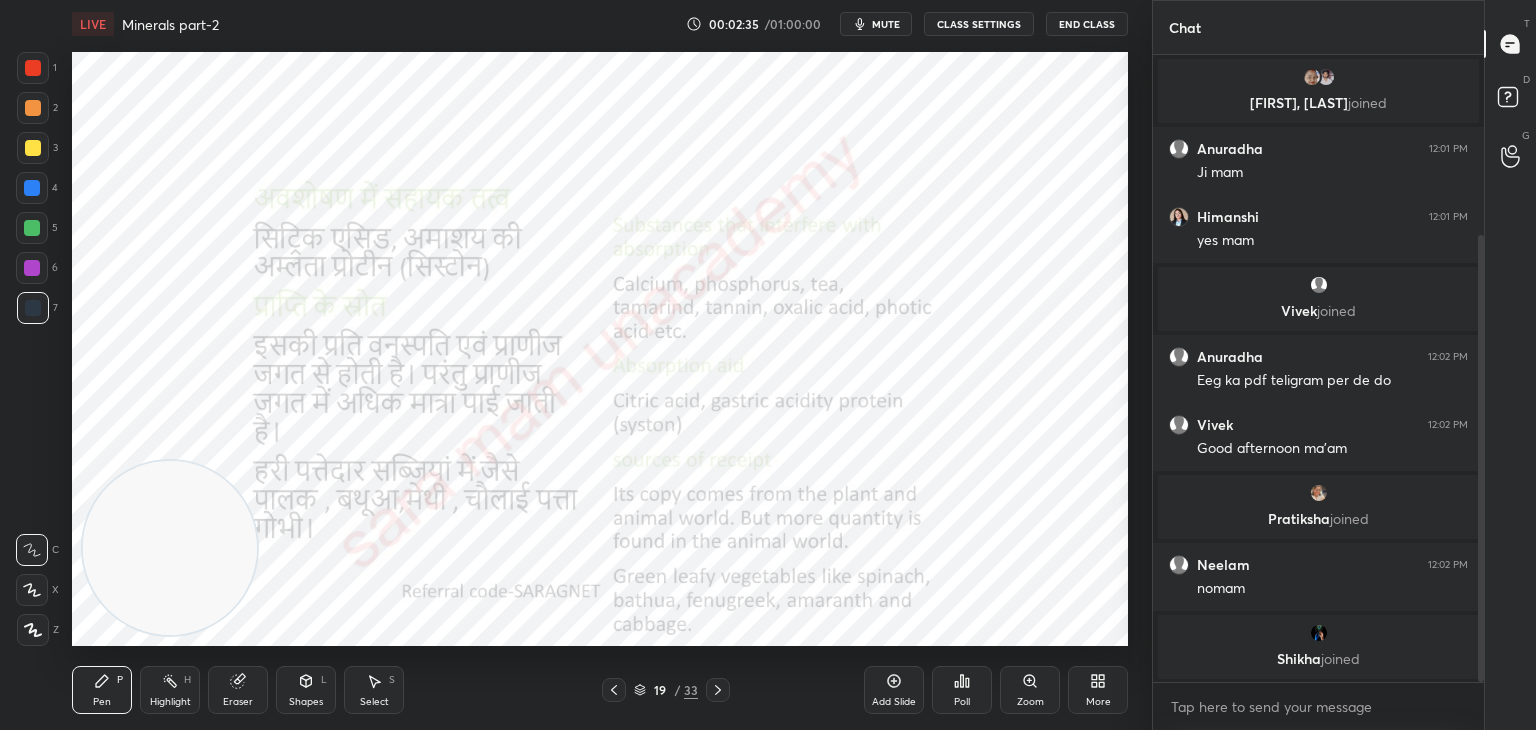 click 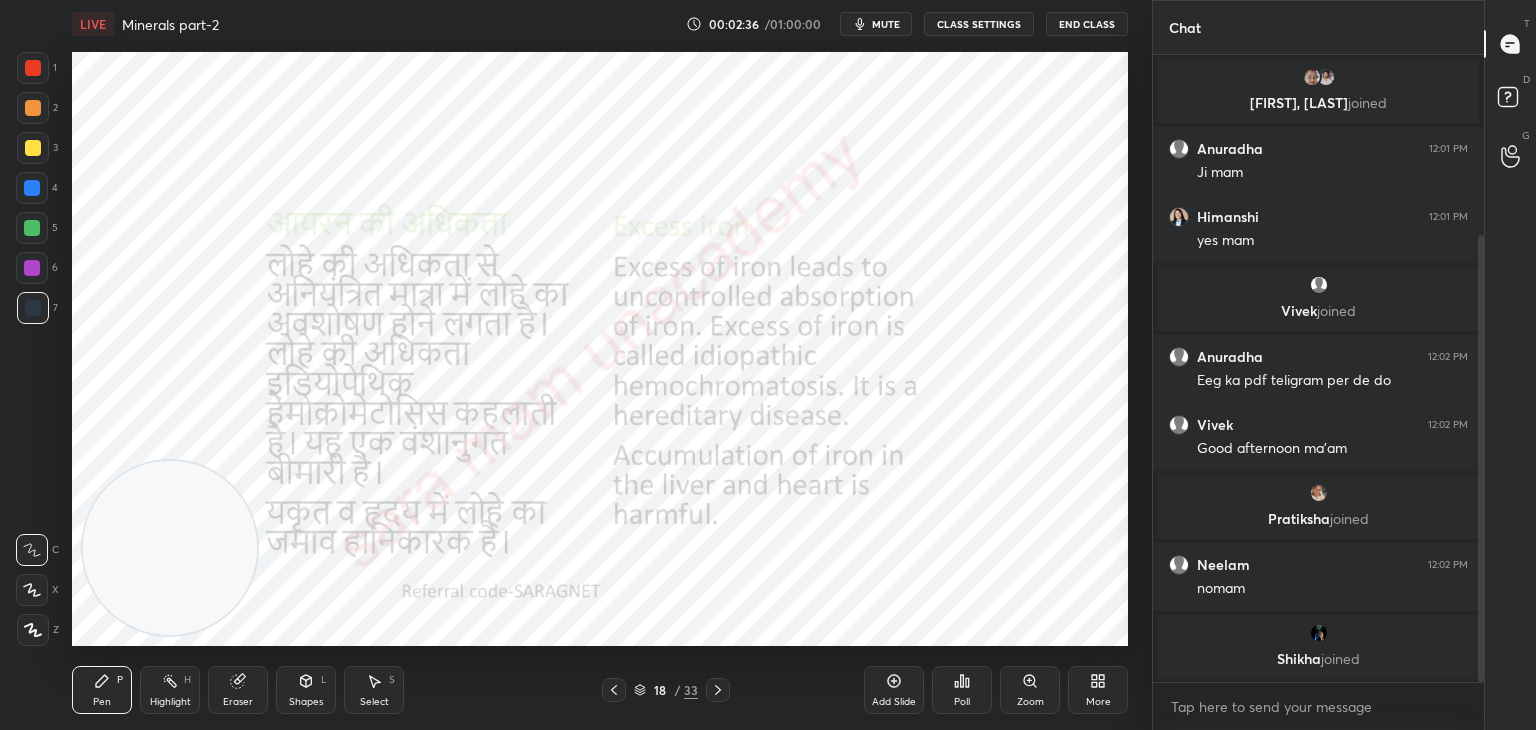 click 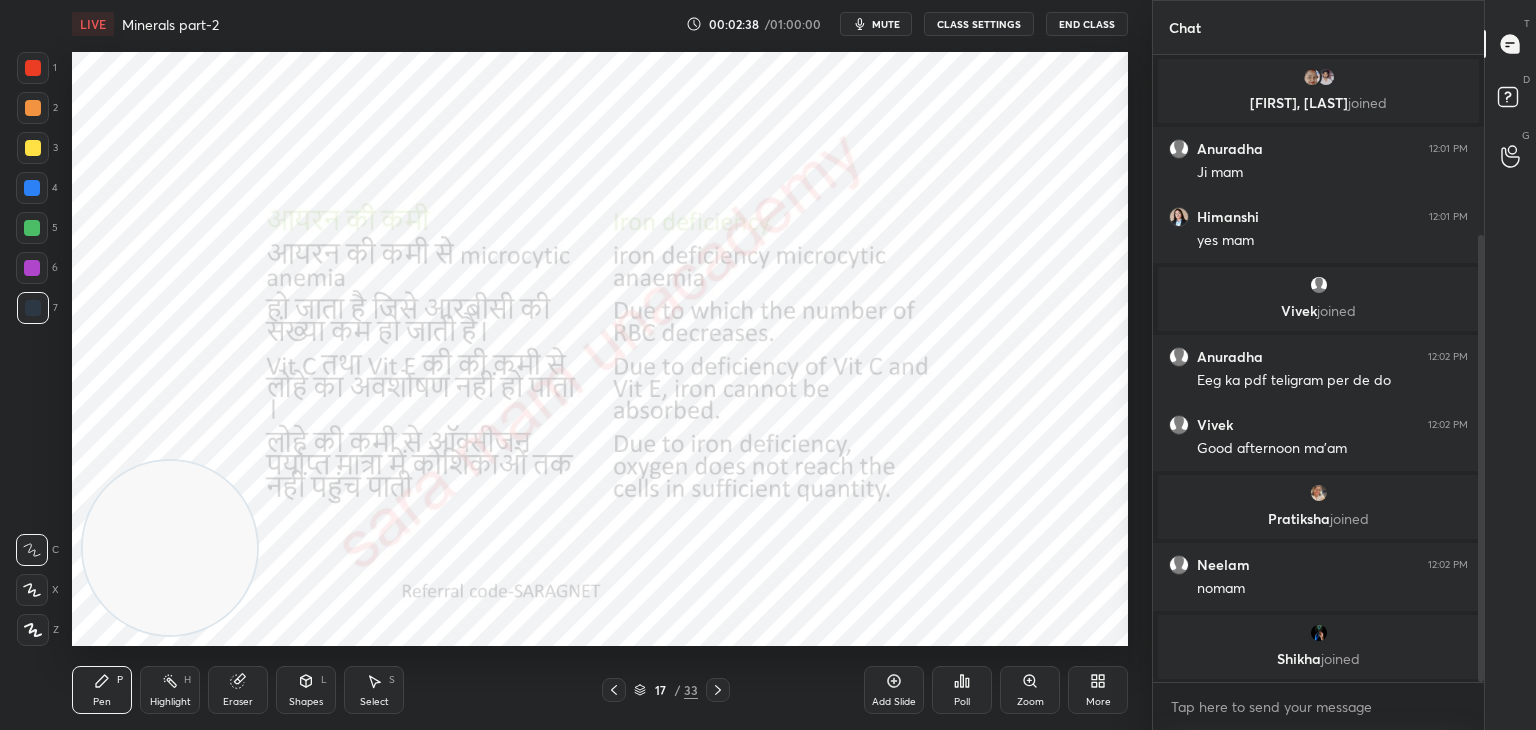 click 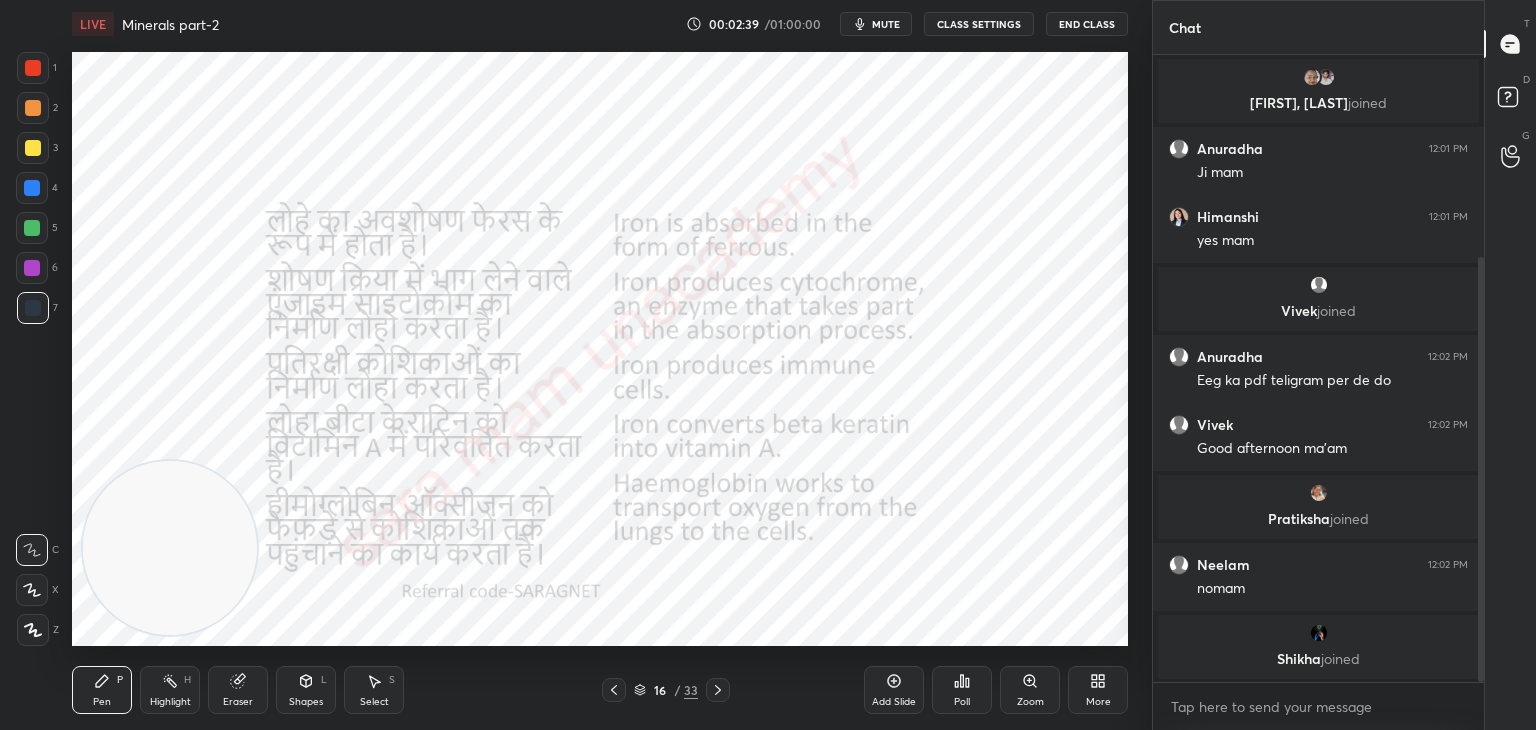 scroll, scrollTop: 298, scrollLeft: 0, axis: vertical 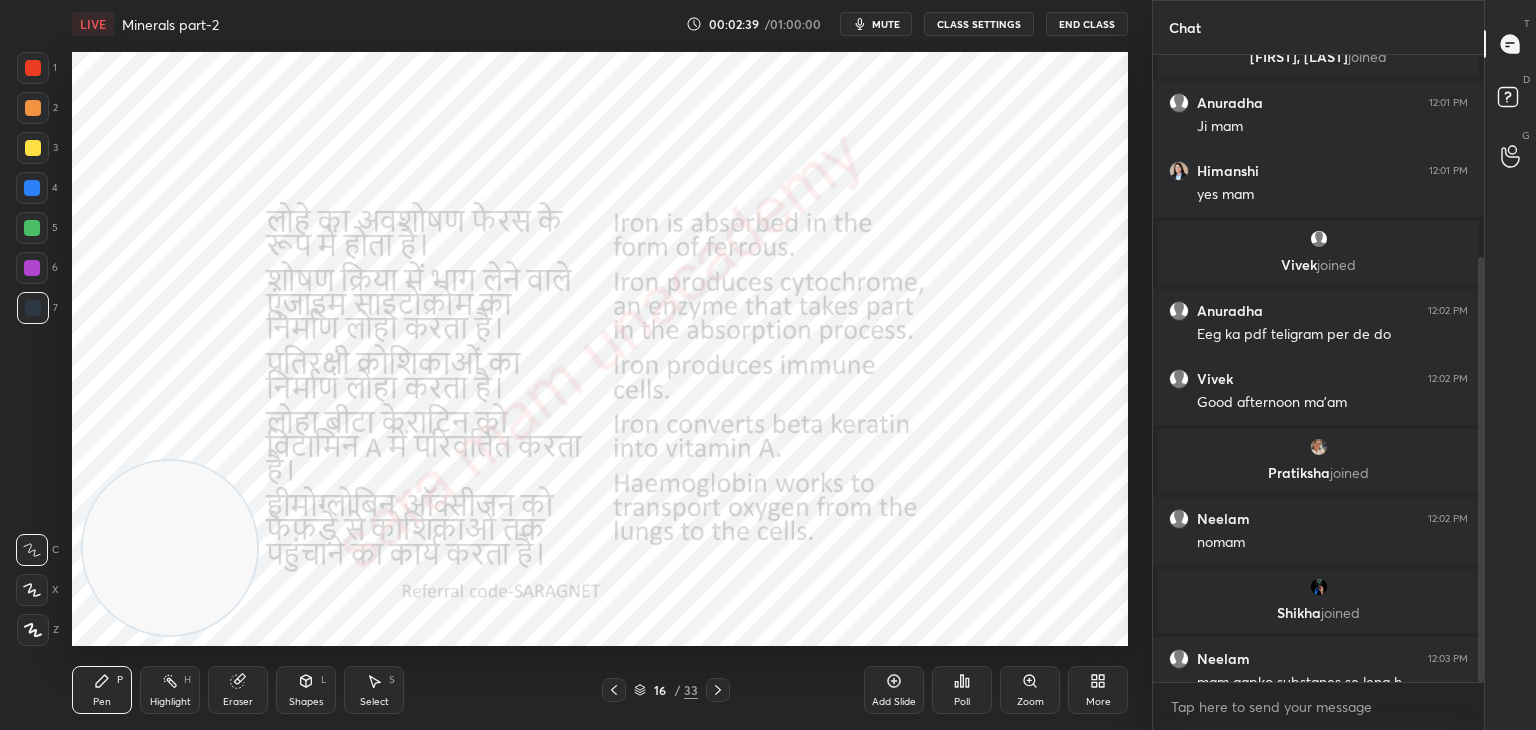 click 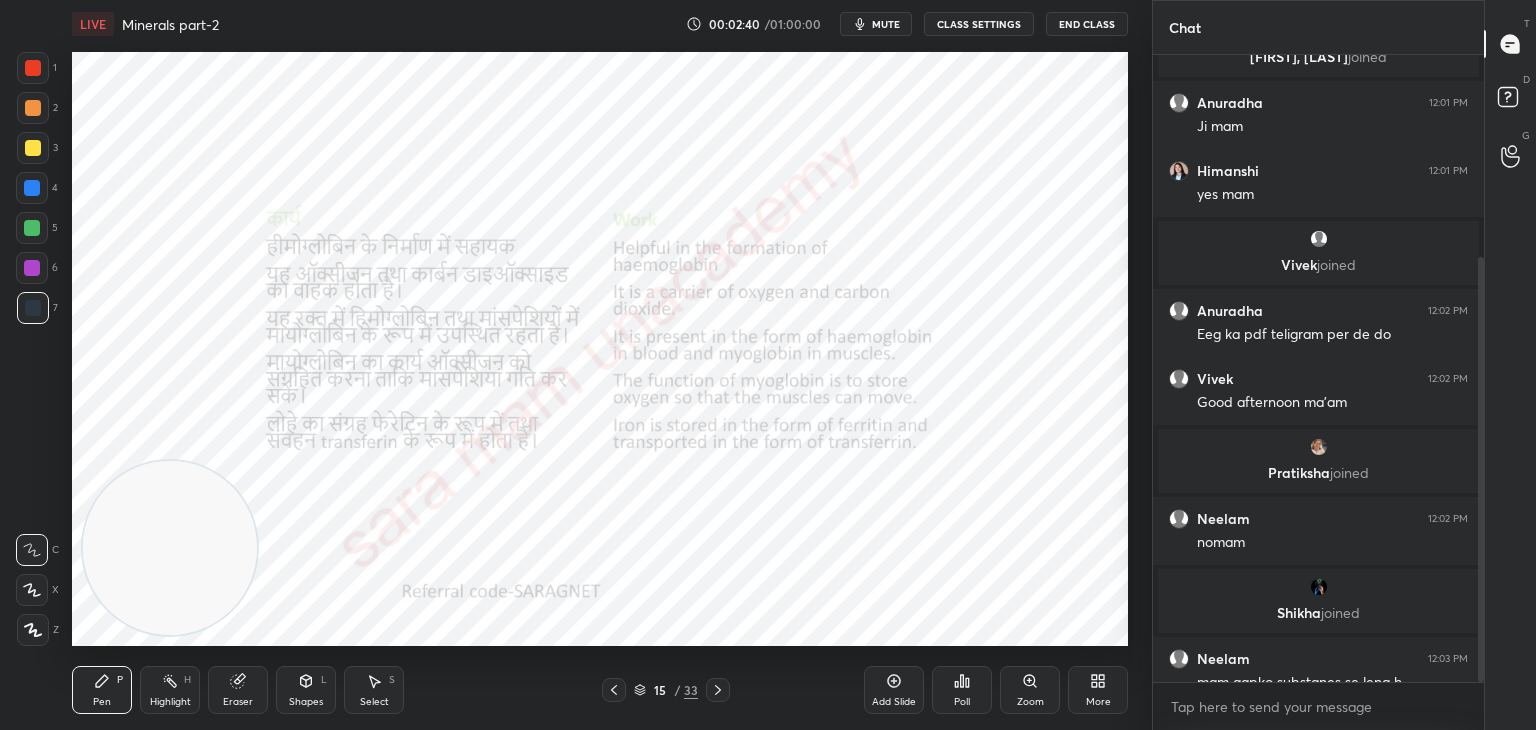 click 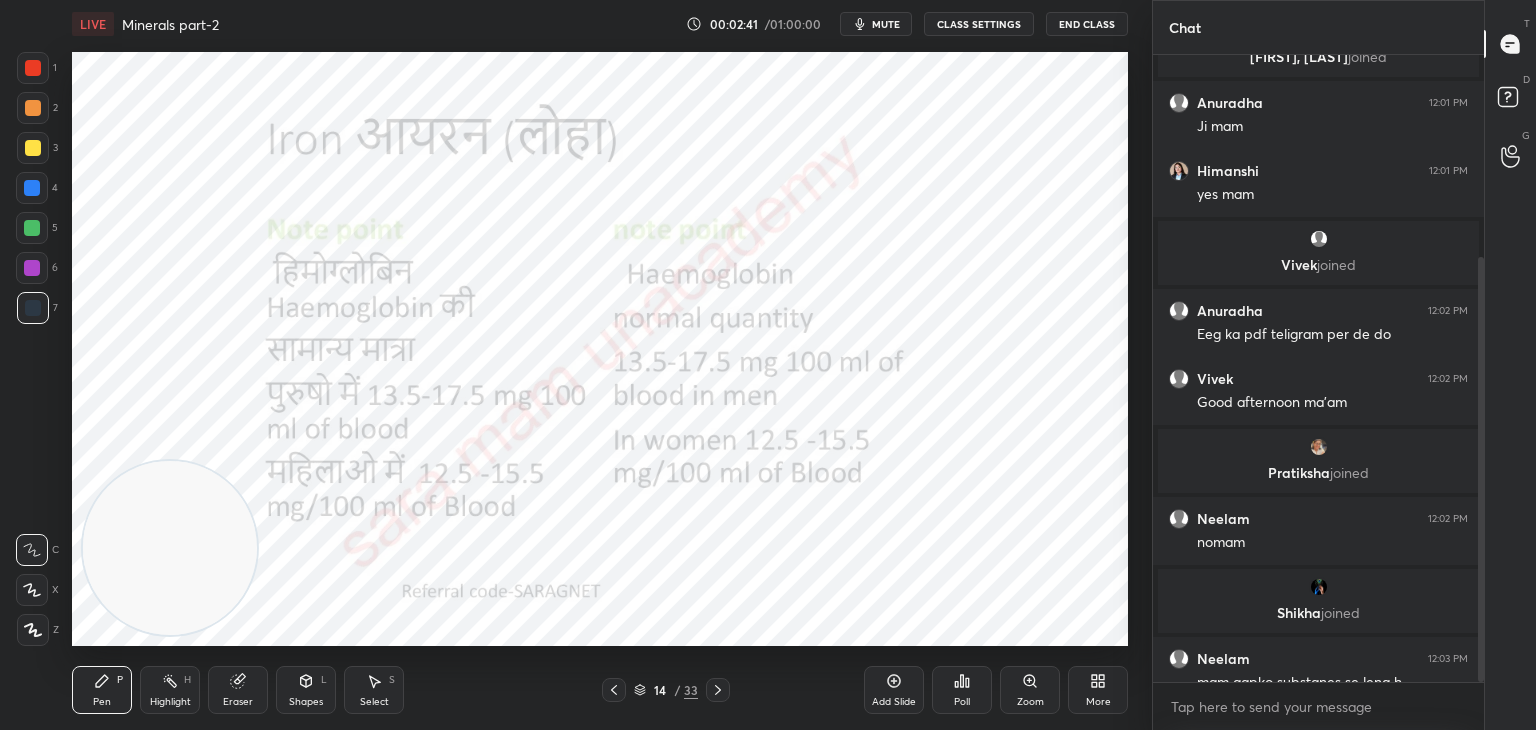 click 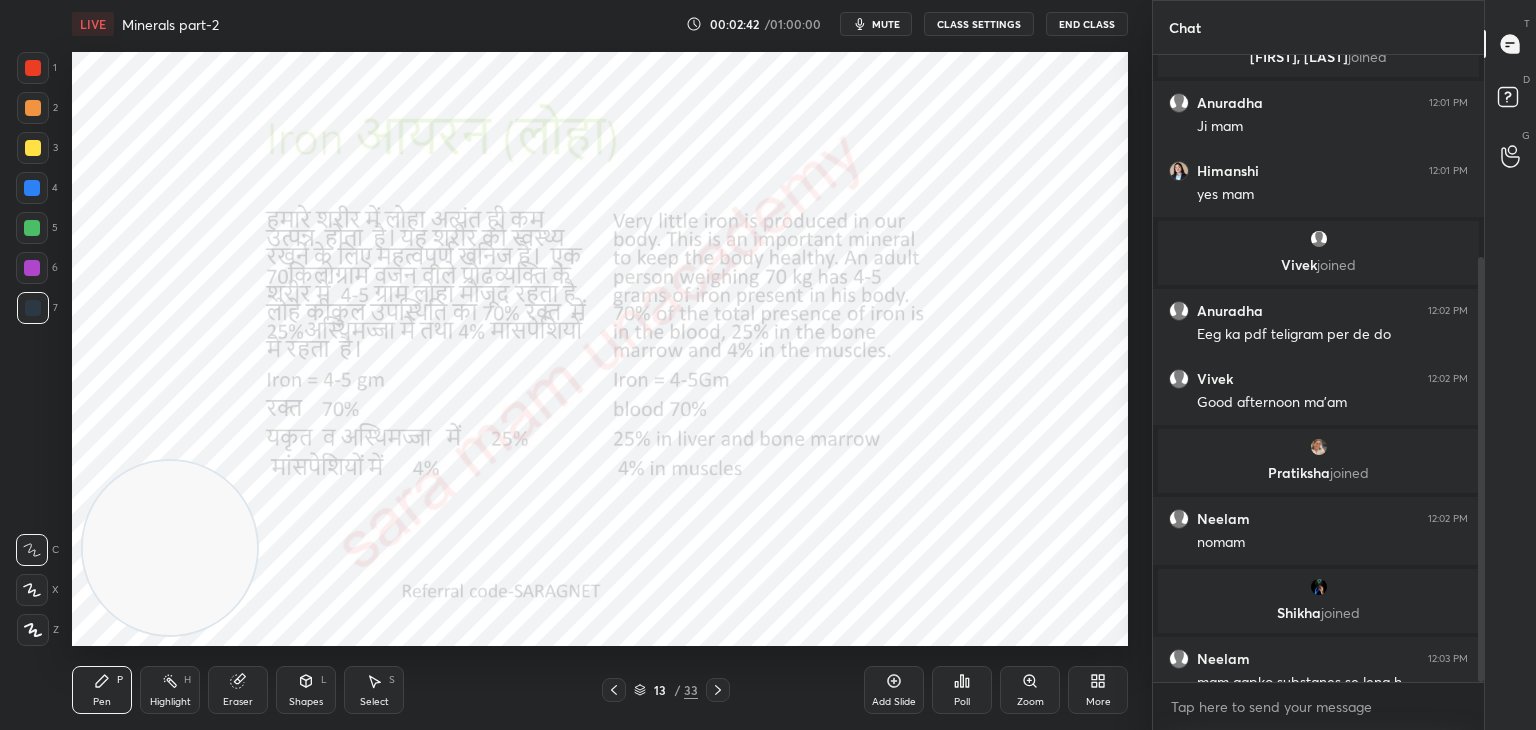 click 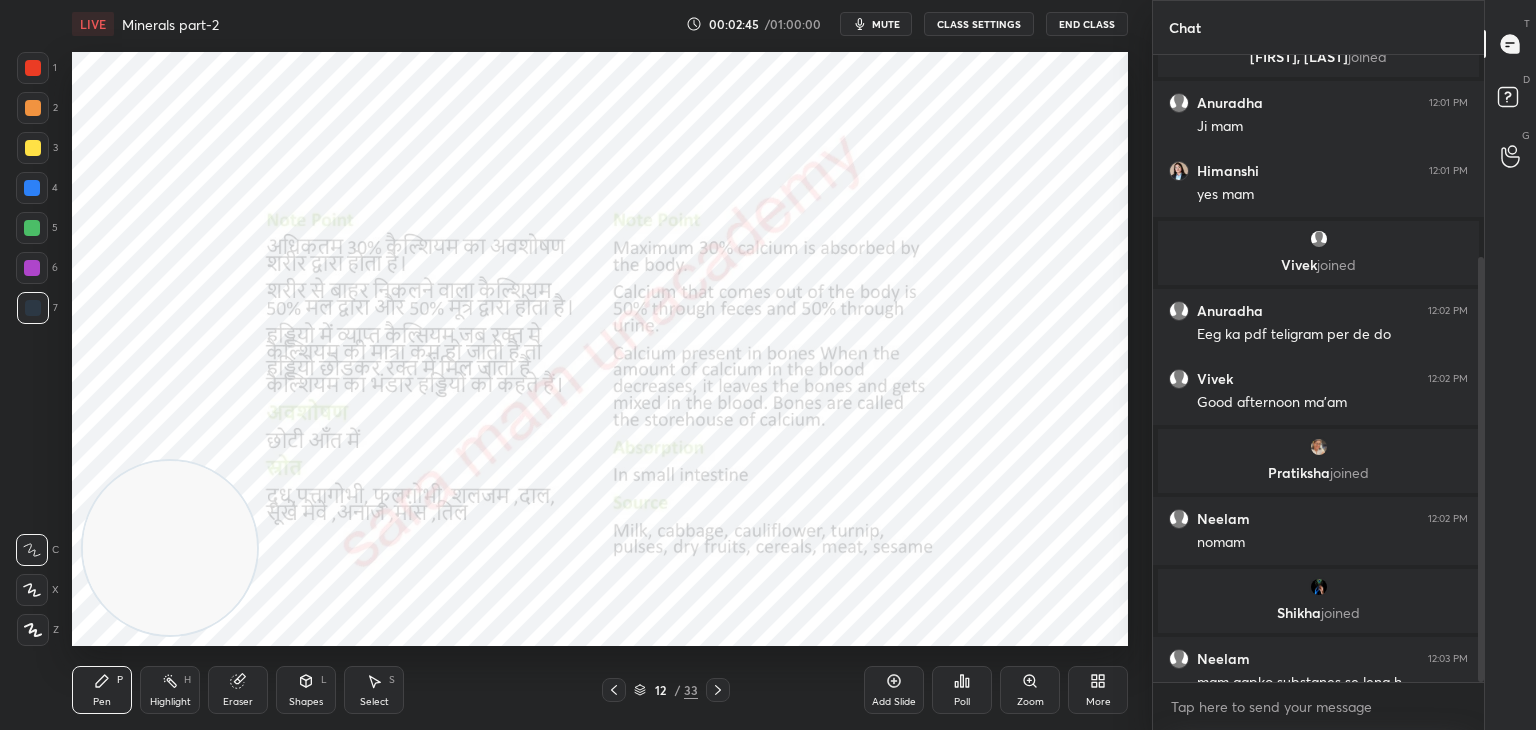 click 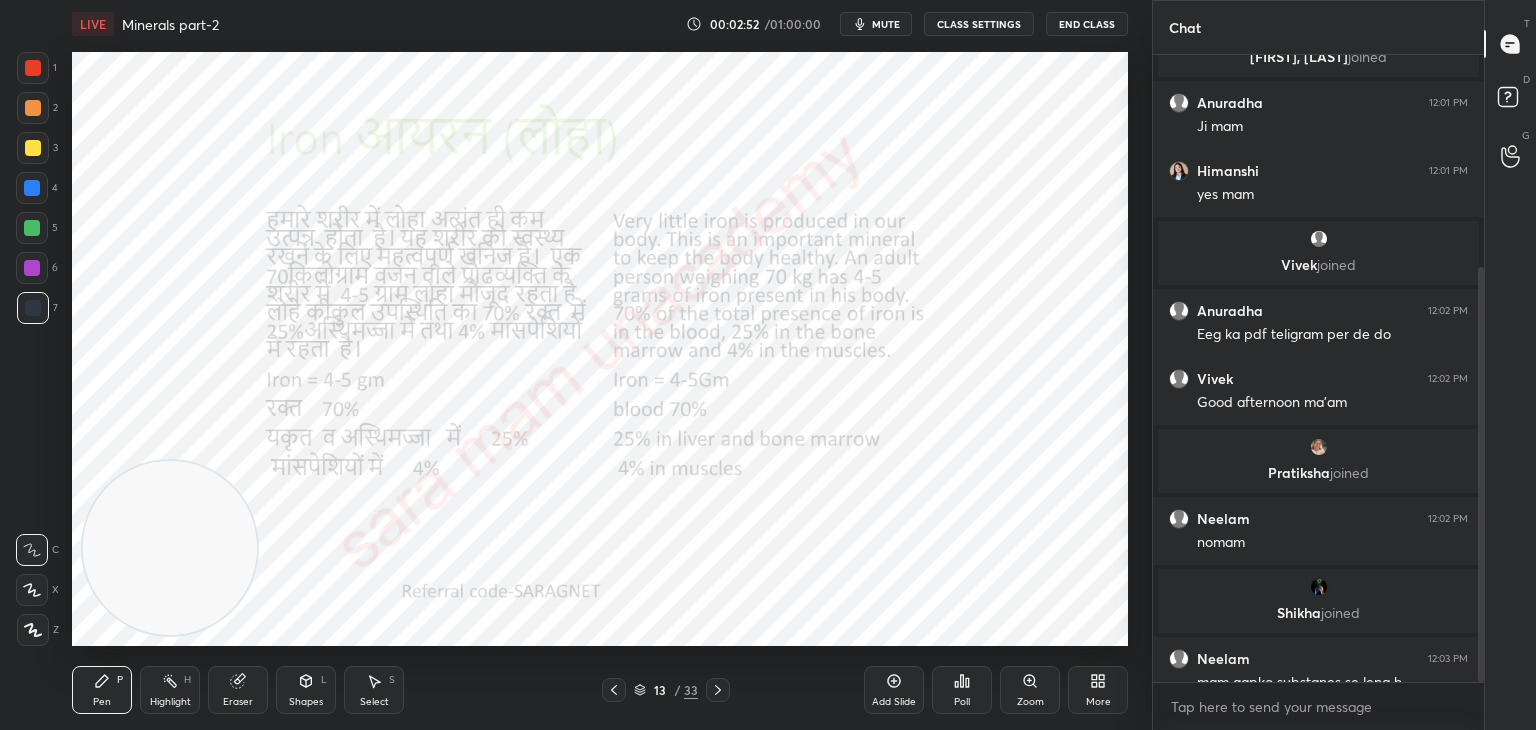 scroll, scrollTop: 320, scrollLeft: 0, axis: vertical 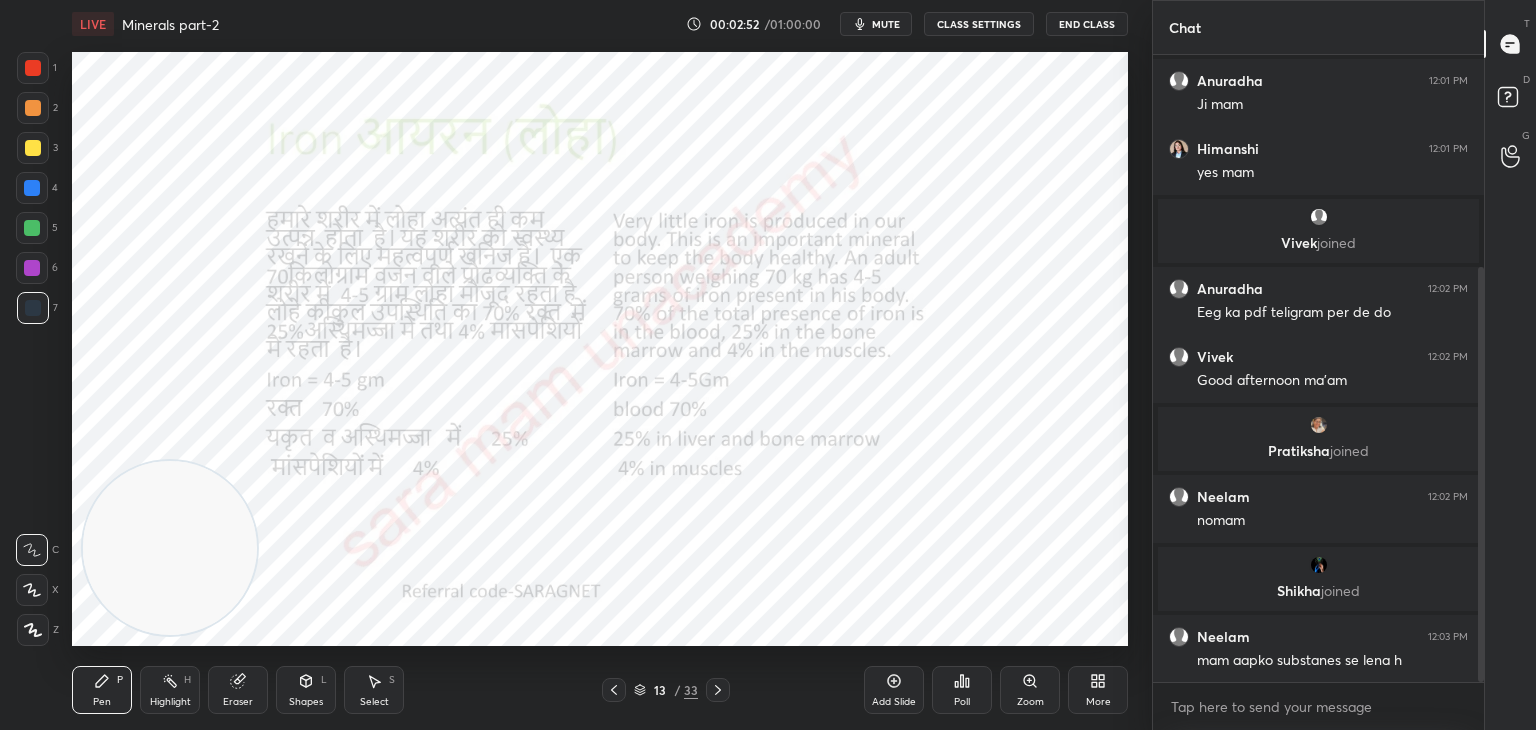 drag, startPoint x: 1480, startPoint y: 580, endPoint x: 1503, endPoint y: 697, distance: 119.23926 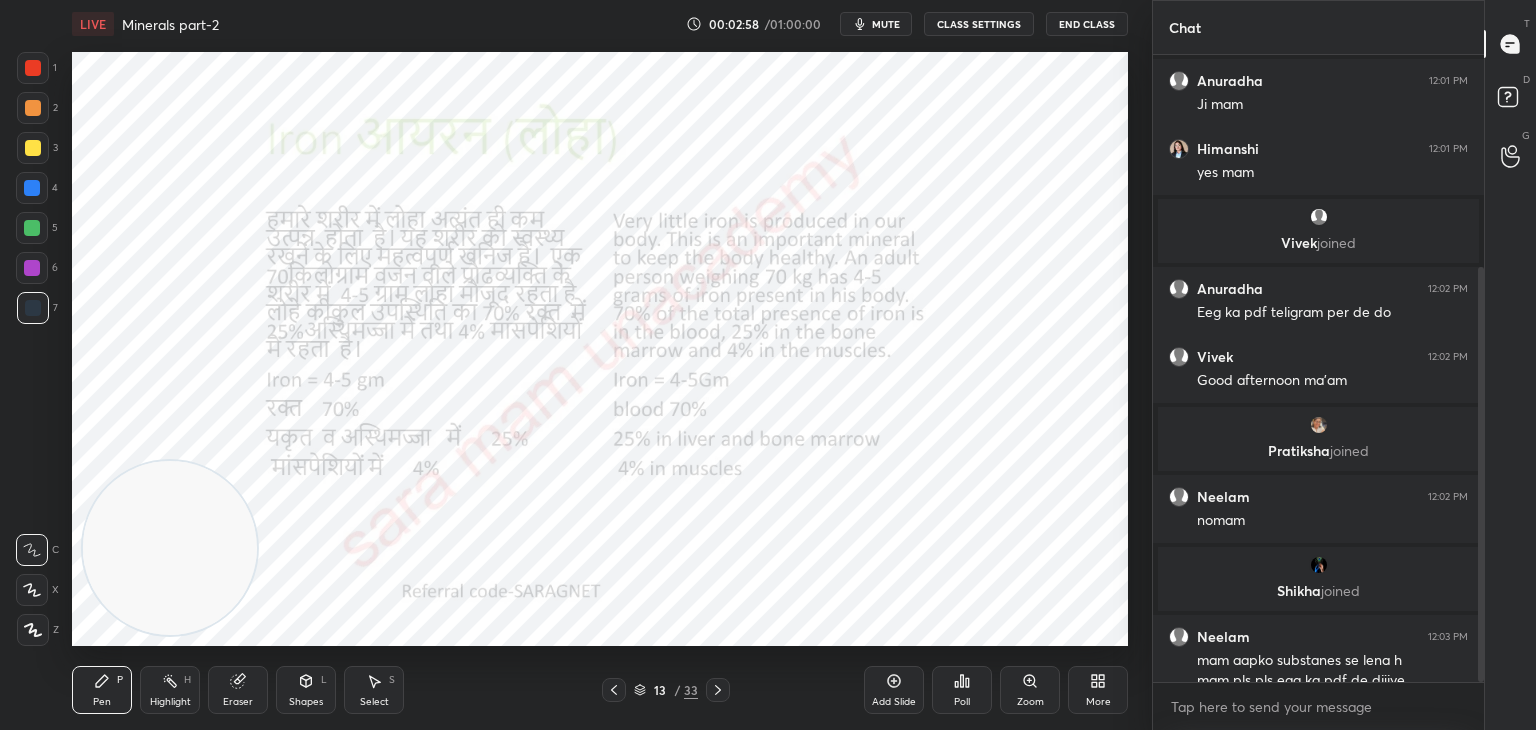 scroll, scrollTop: 340, scrollLeft: 0, axis: vertical 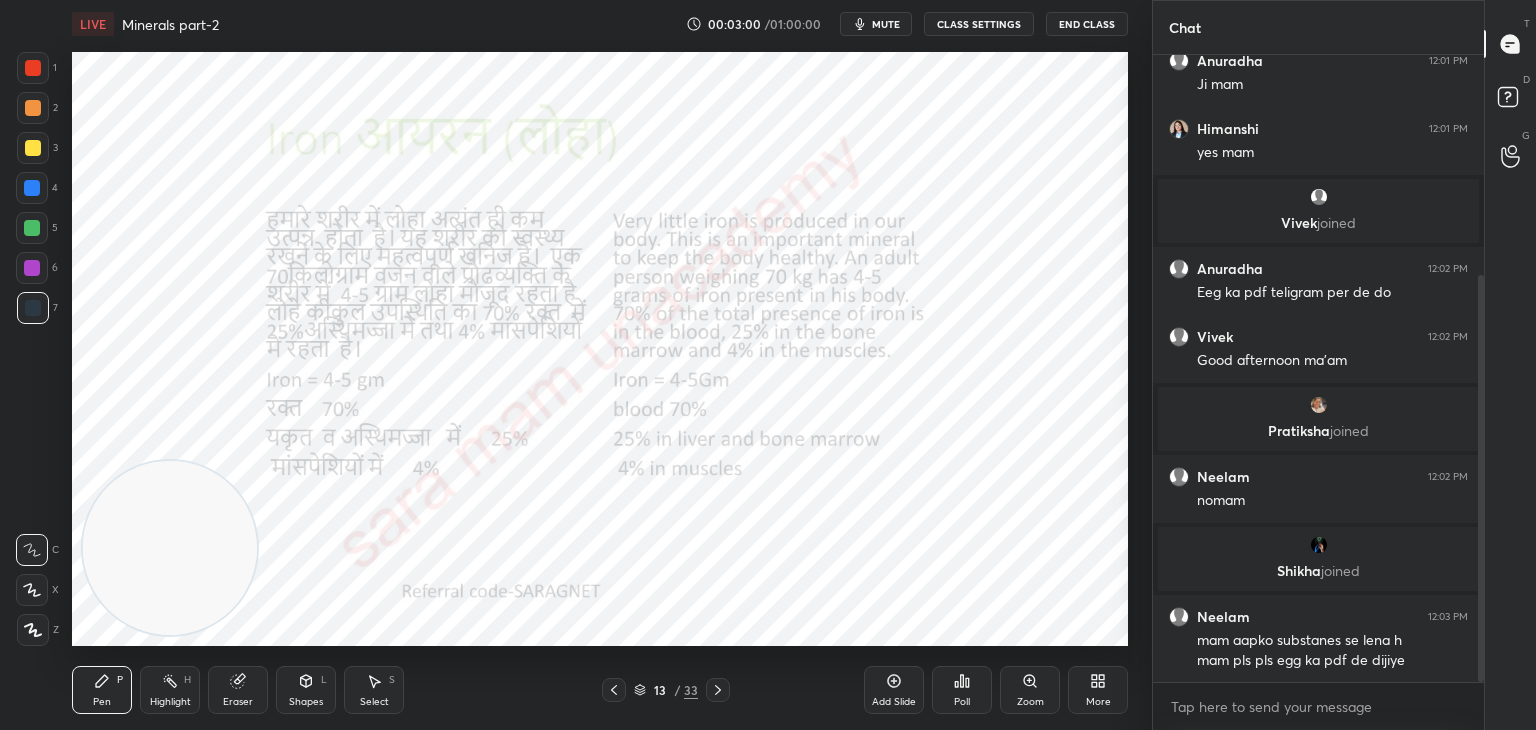 drag, startPoint x: 1480, startPoint y: 578, endPoint x: 1484, endPoint y: 605, distance: 27.294687 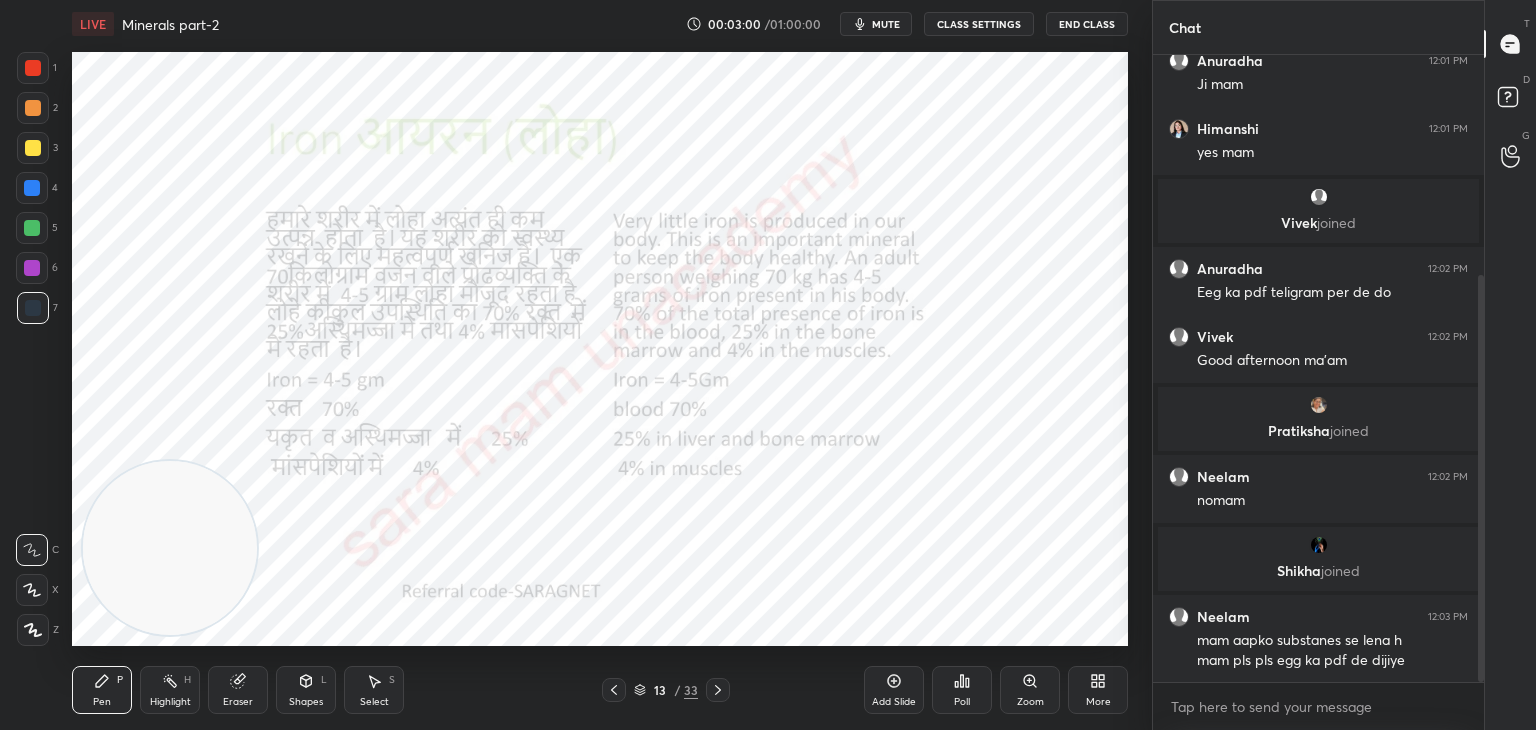 click at bounding box center [1481, 478] 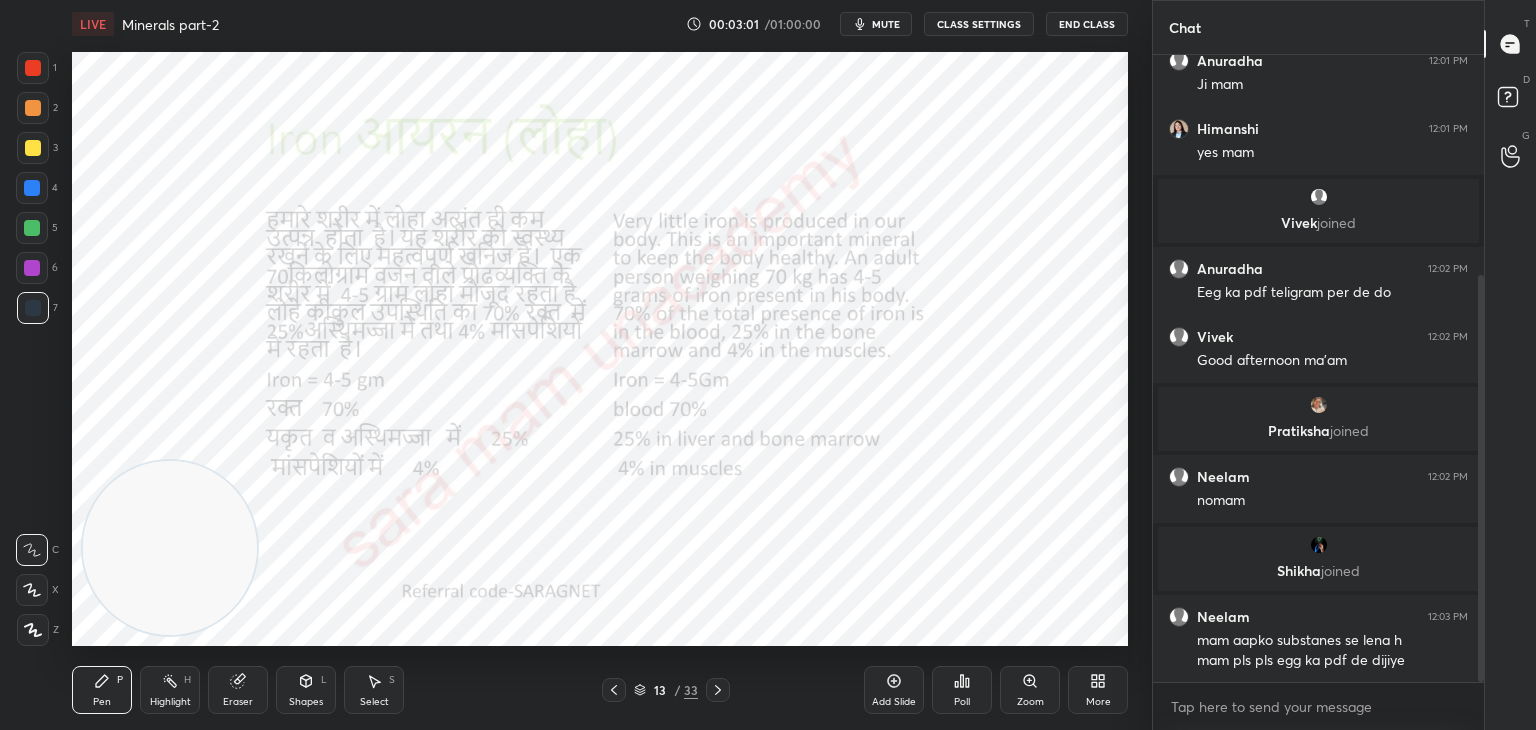 click on "T Messages (T) D Doubts (D) G Raise Hand (G)" at bounding box center (1510, 365) 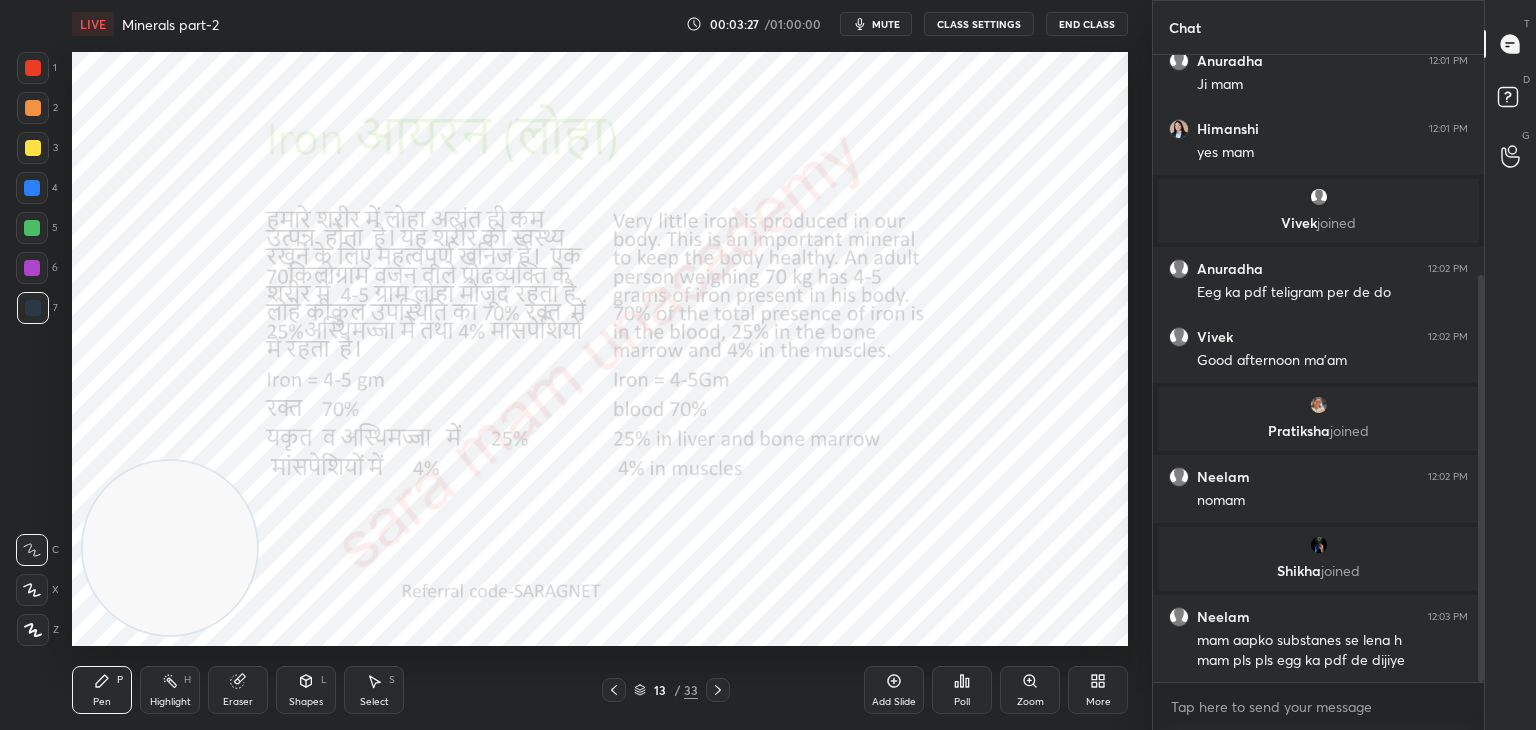 click 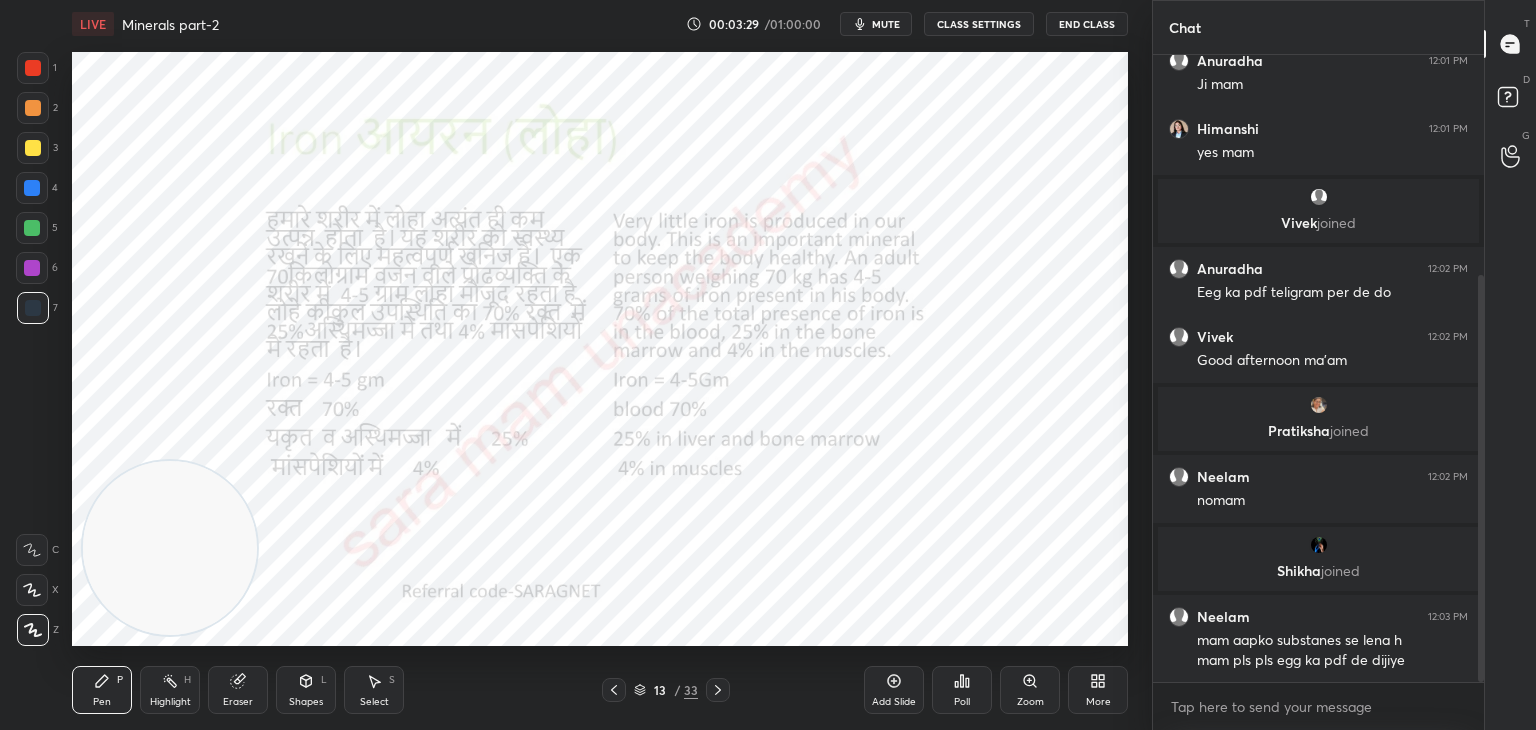 click at bounding box center [33, 68] 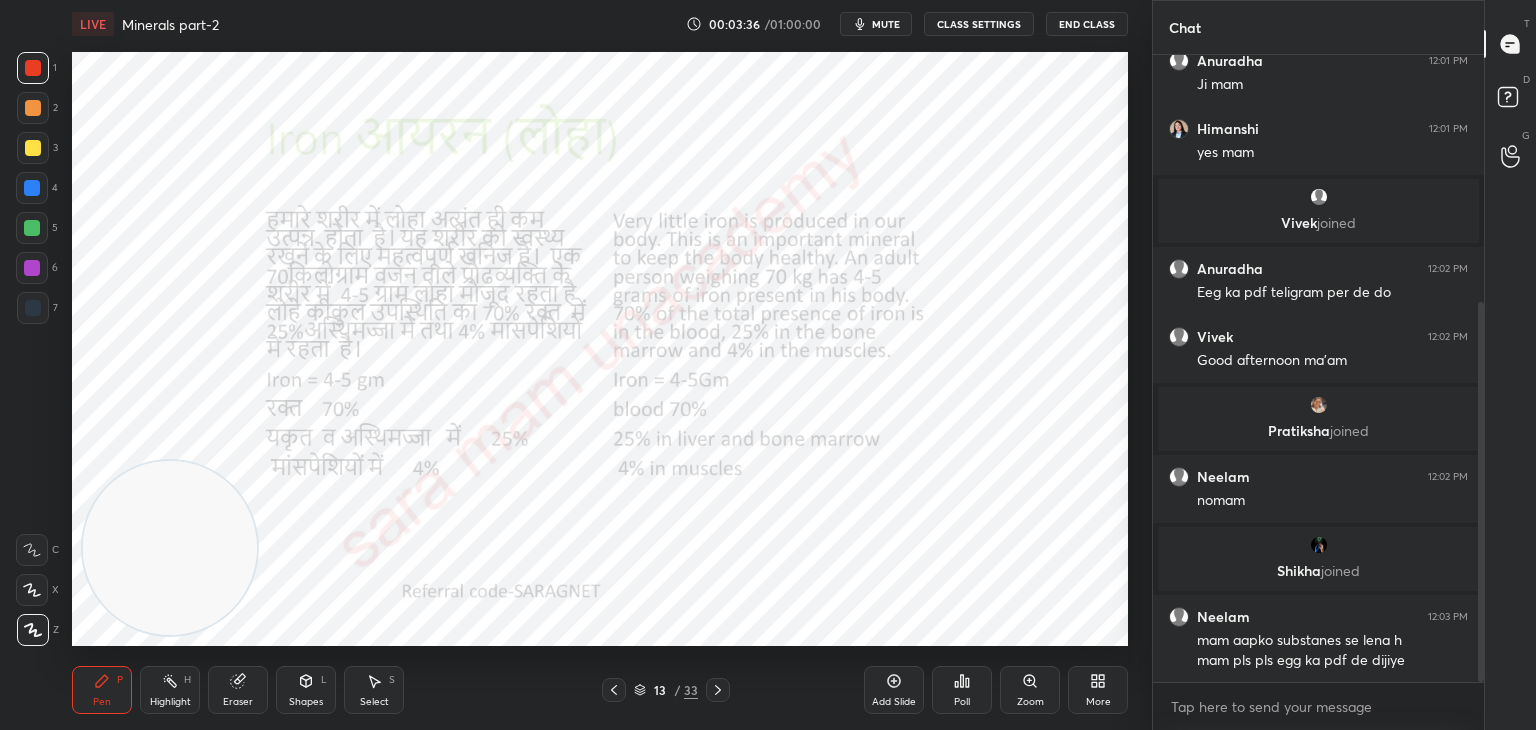 scroll, scrollTop: 408, scrollLeft: 0, axis: vertical 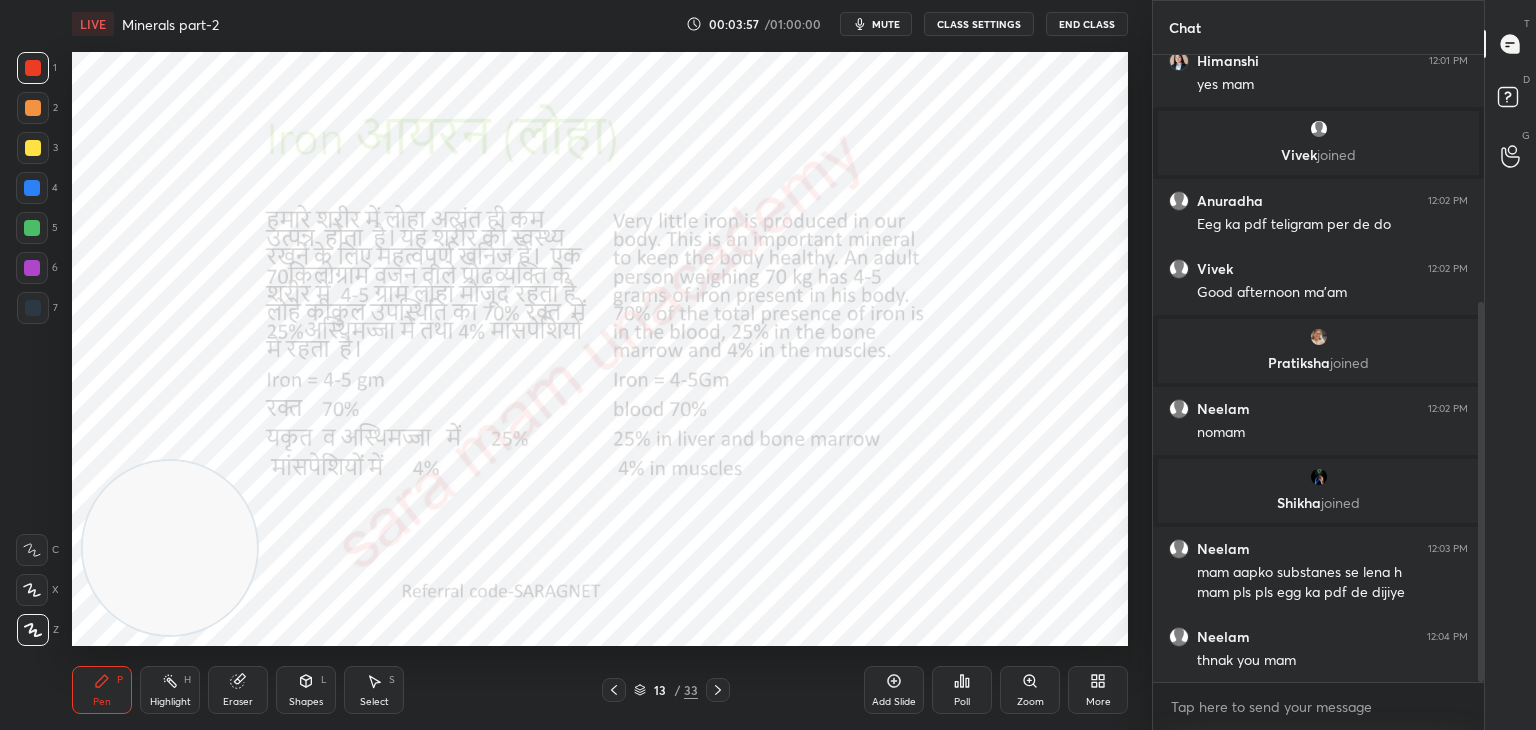 click 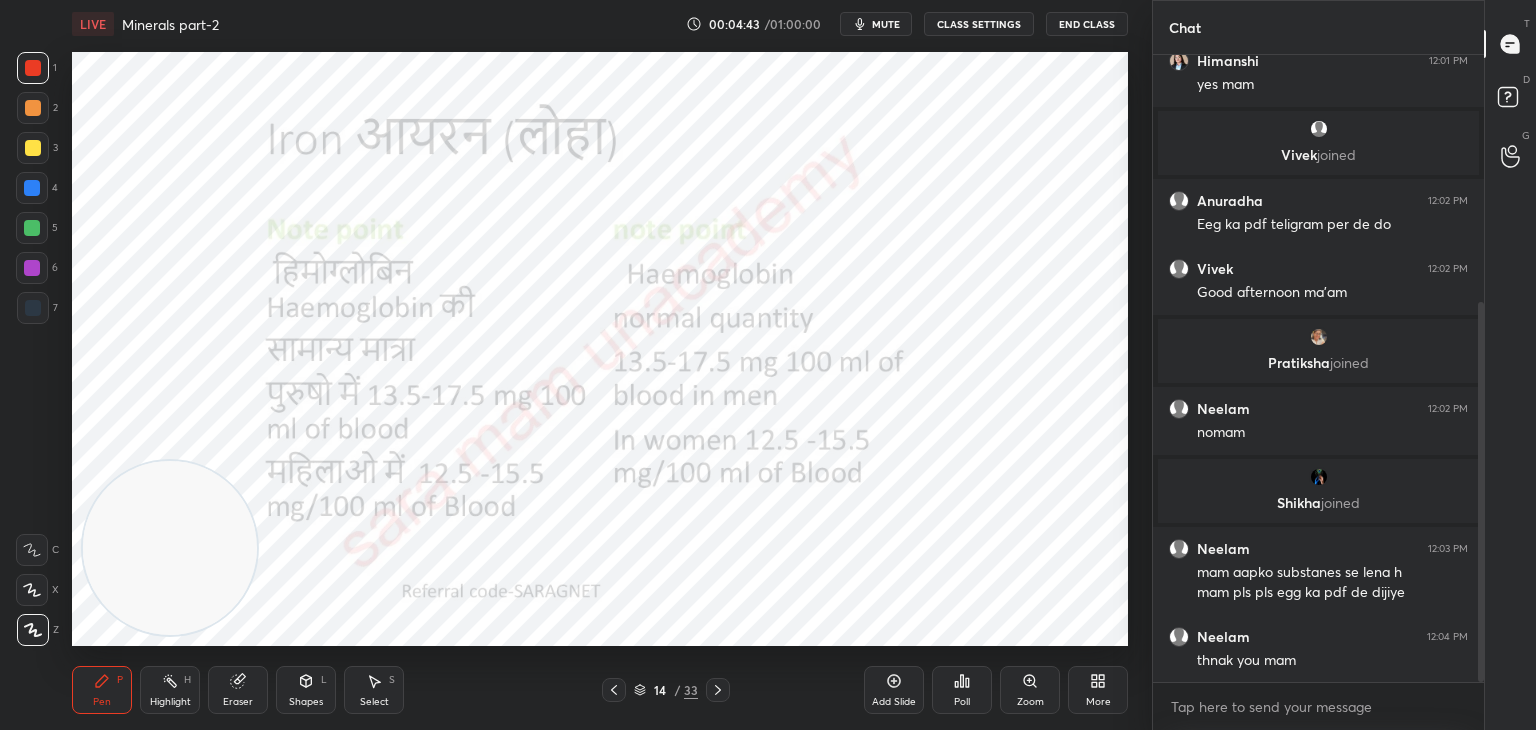 click at bounding box center (718, 690) 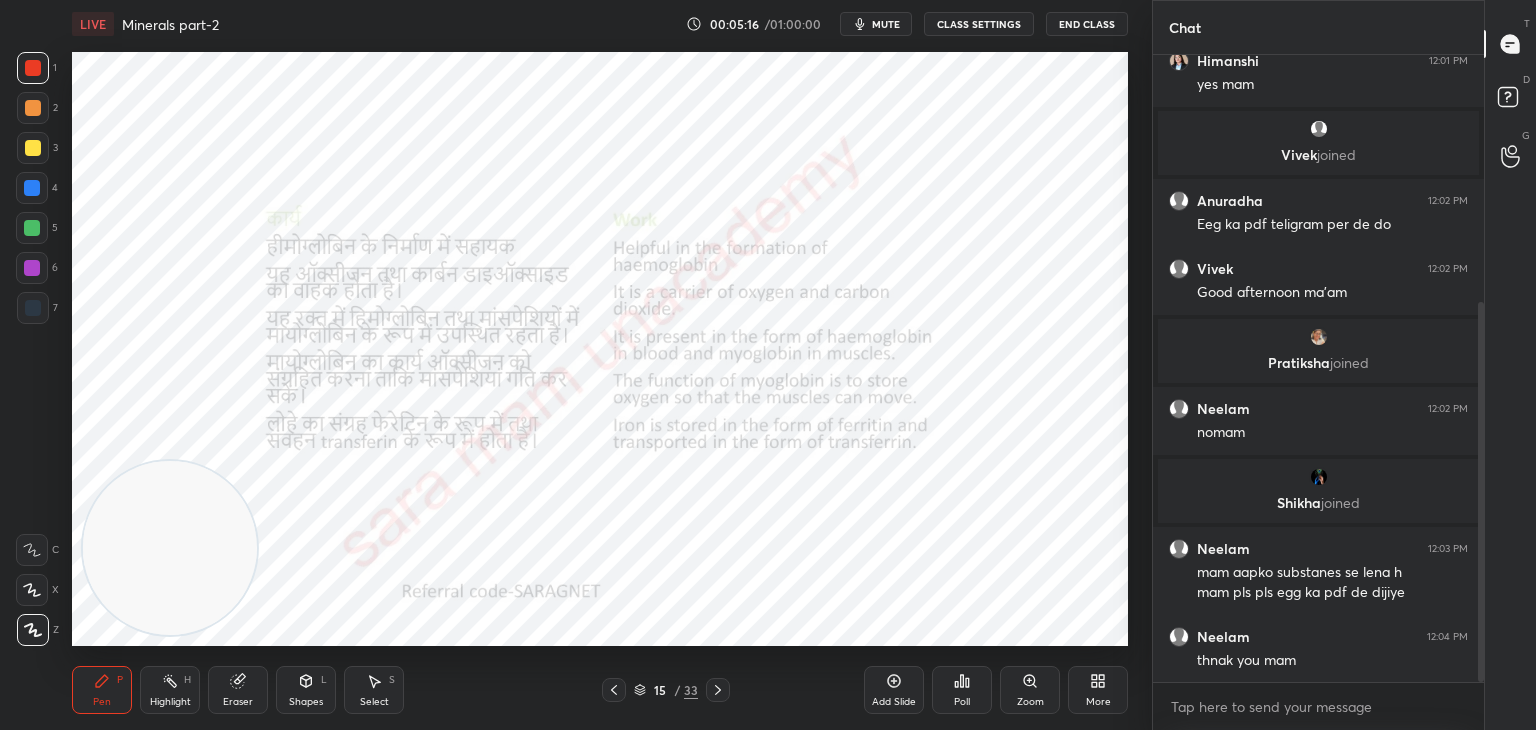 click 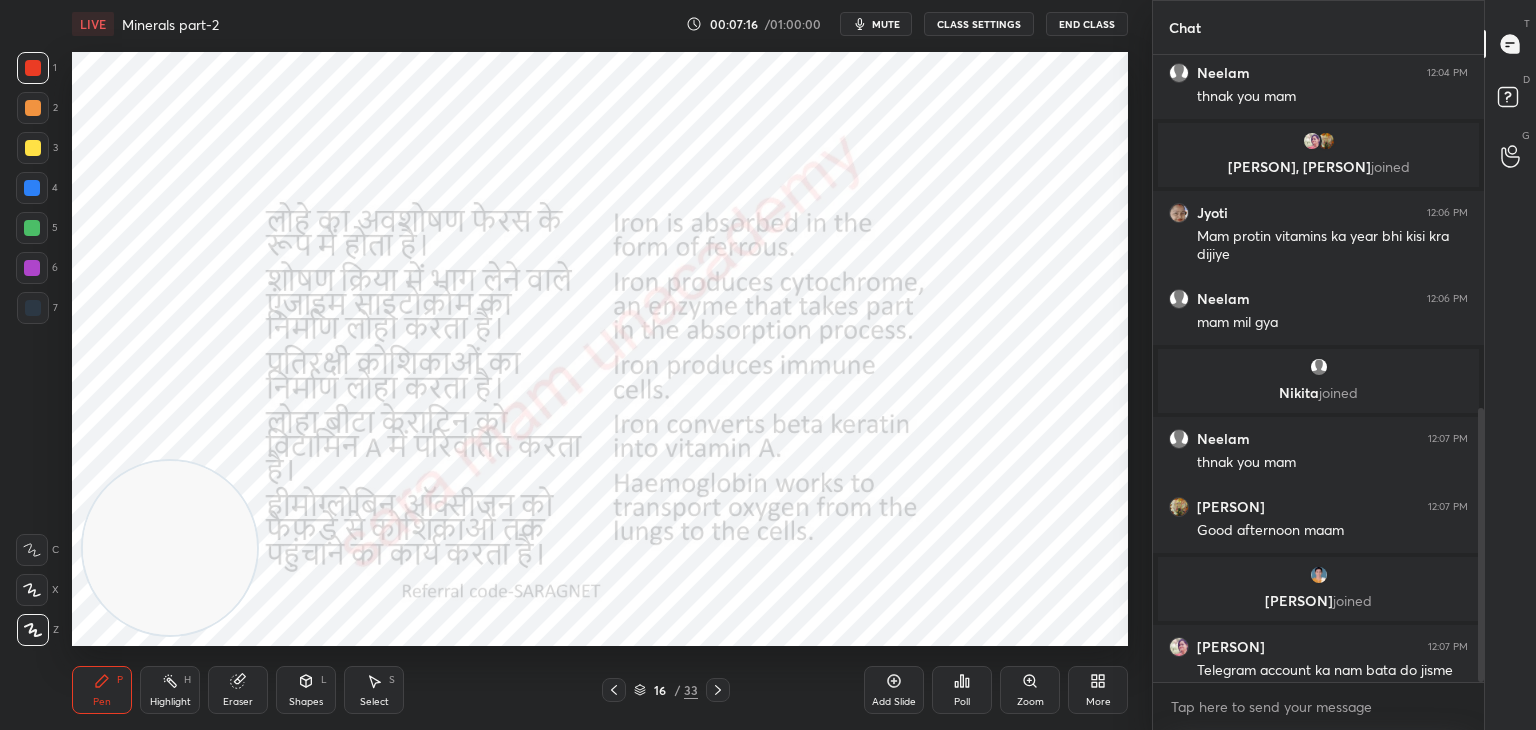 scroll, scrollTop: 810, scrollLeft: 0, axis: vertical 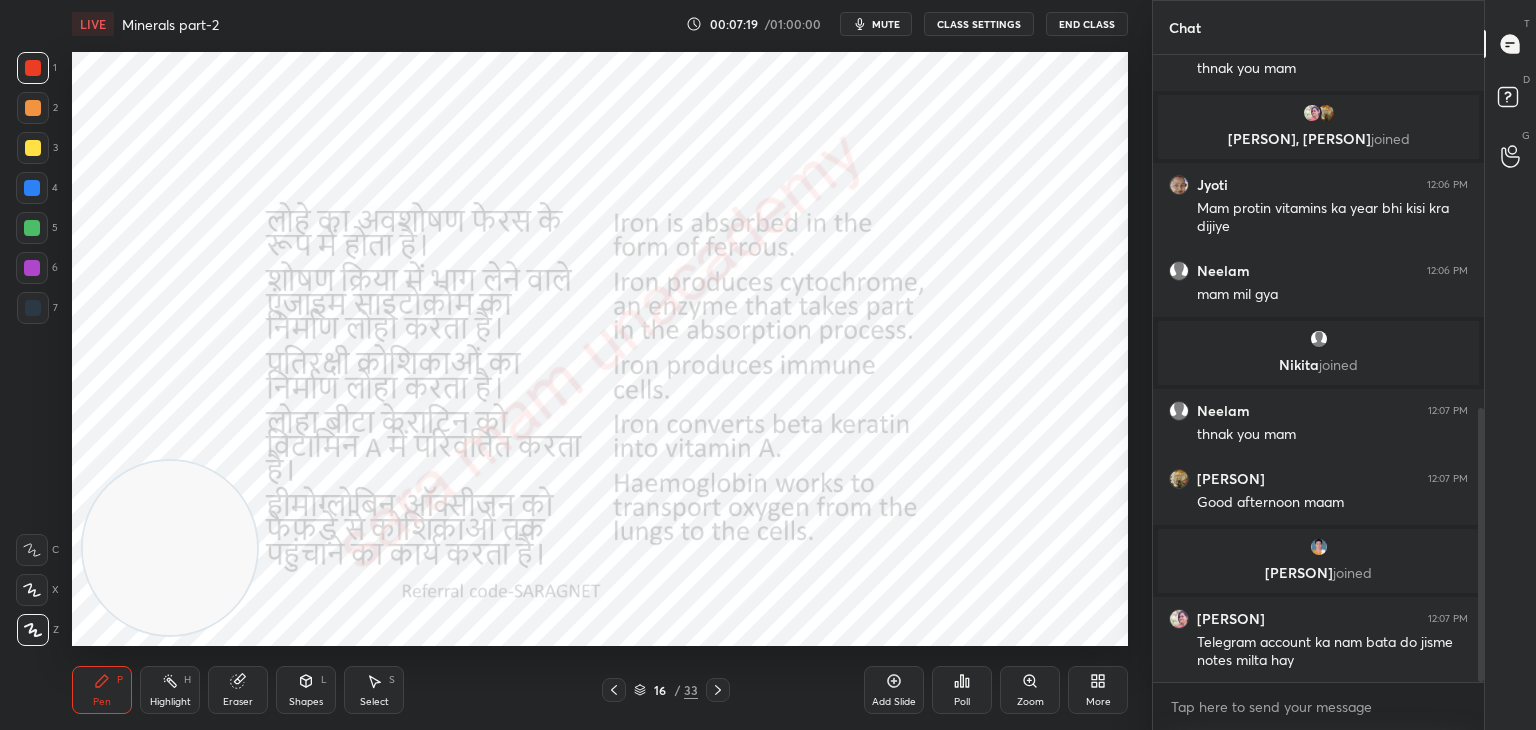 click 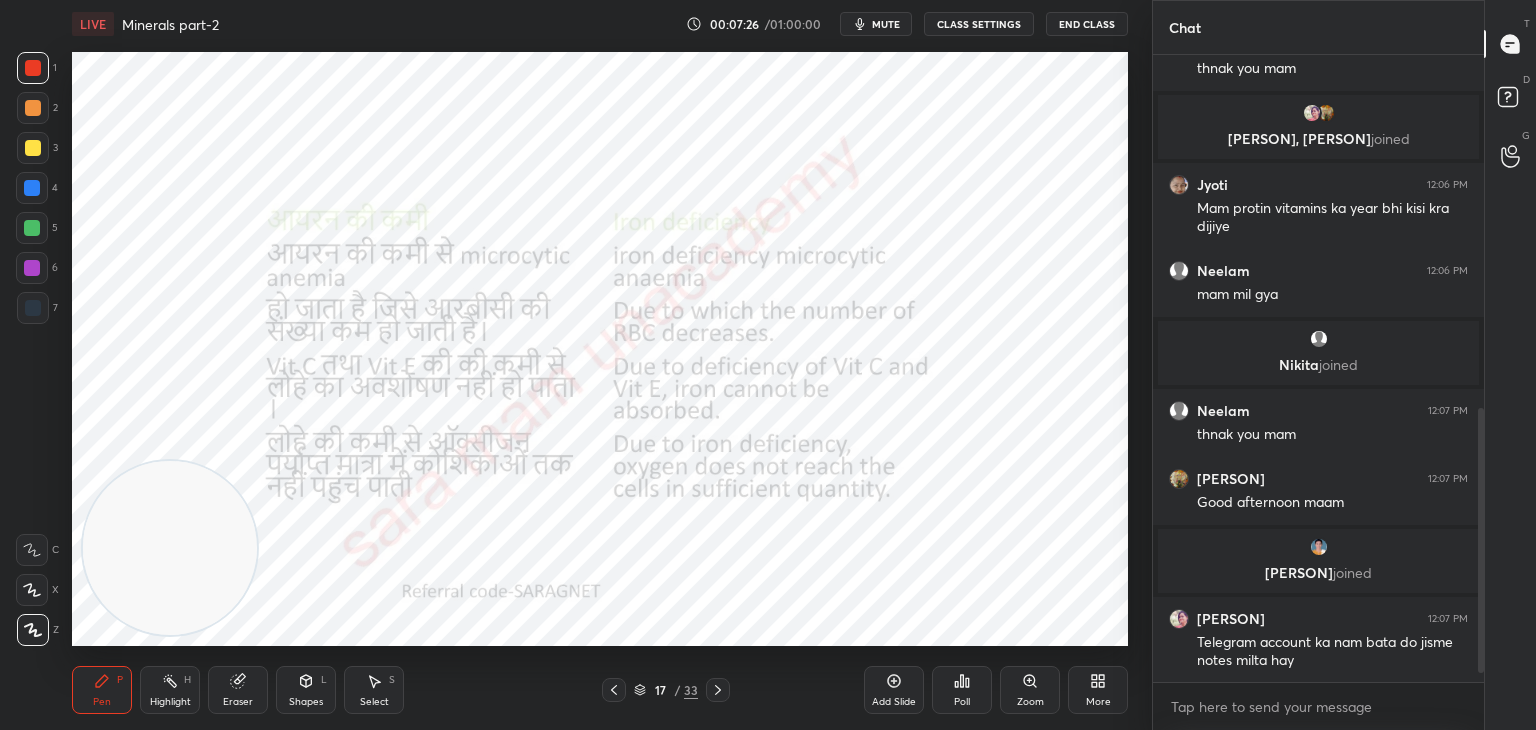 scroll, scrollTop: 878, scrollLeft: 0, axis: vertical 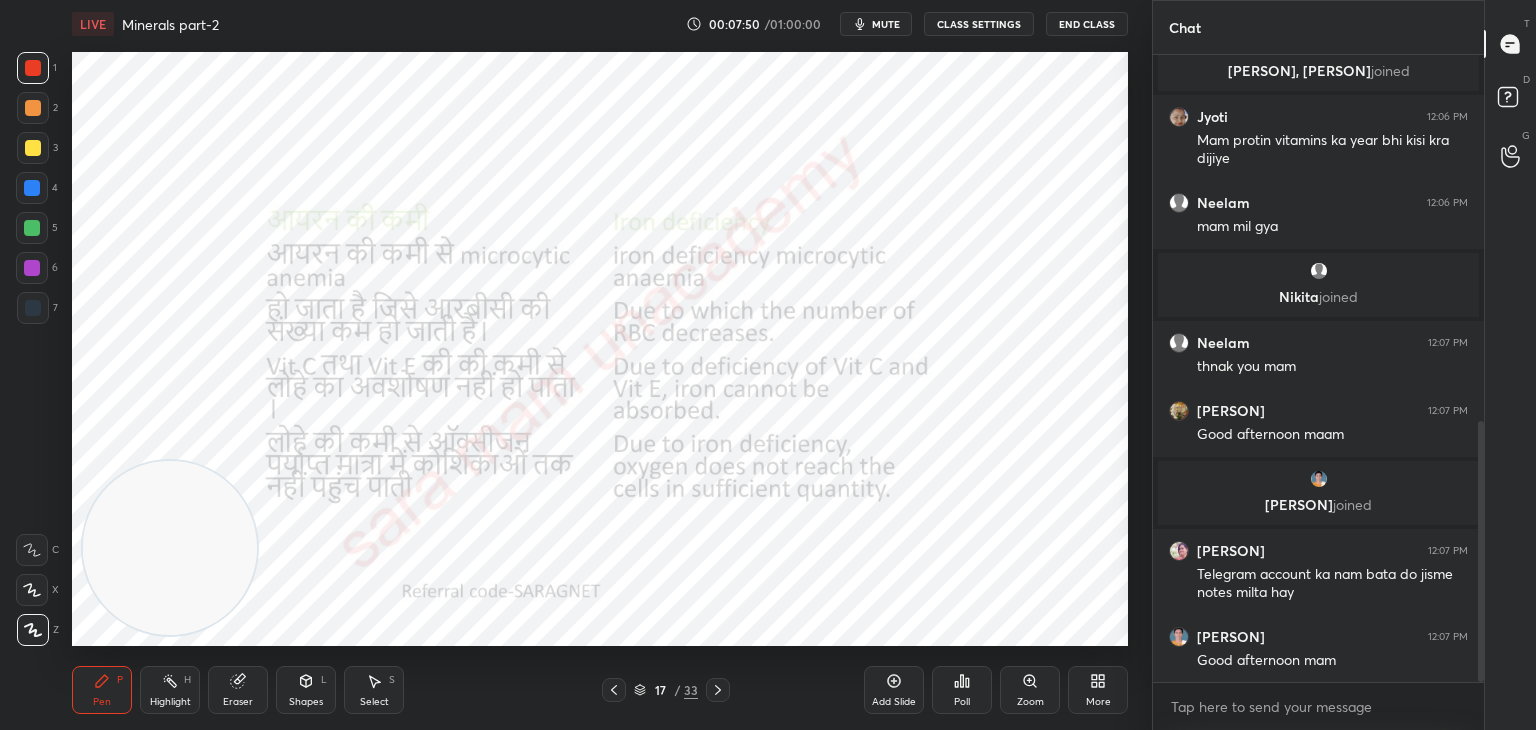 click at bounding box center [614, 690] 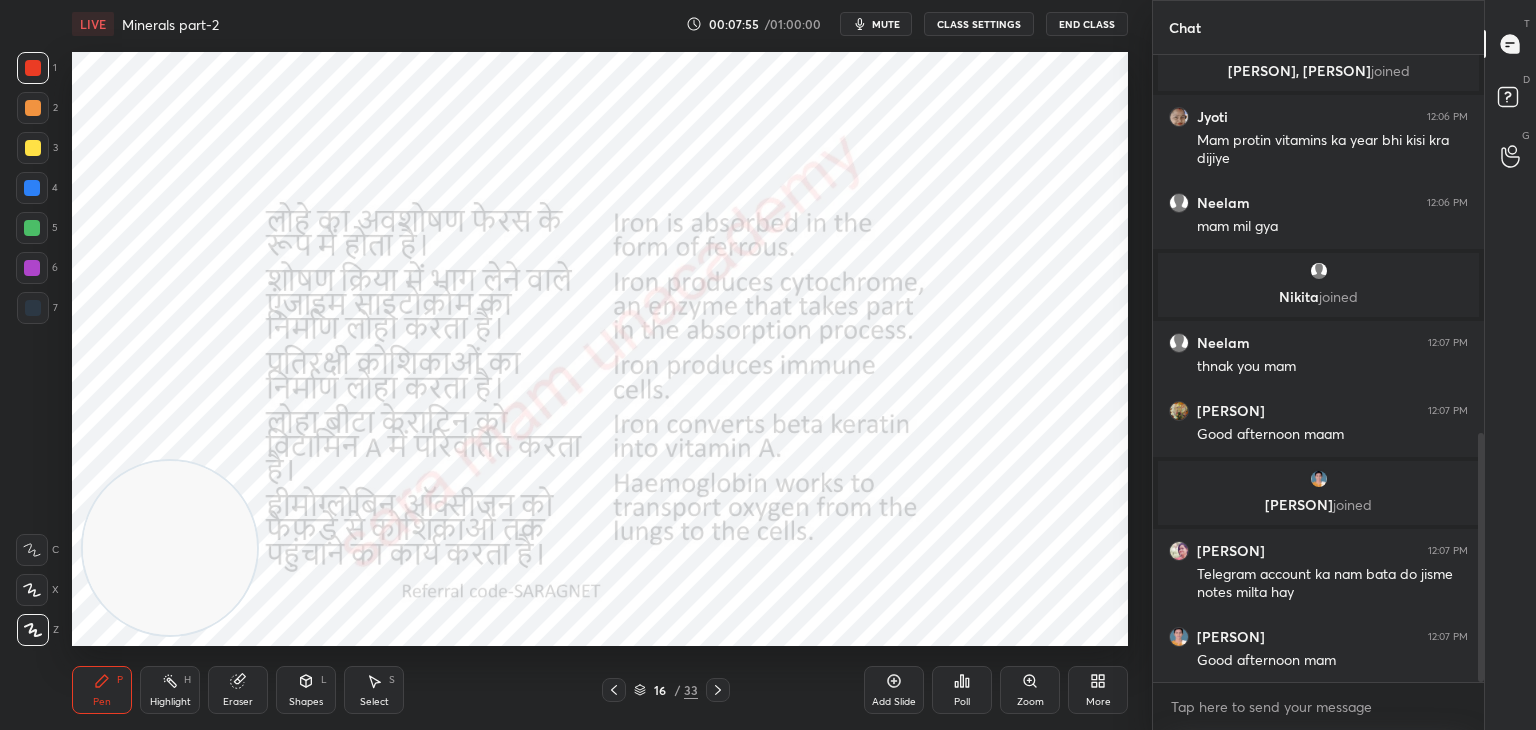 scroll, scrollTop: 950, scrollLeft: 0, axis: vertical 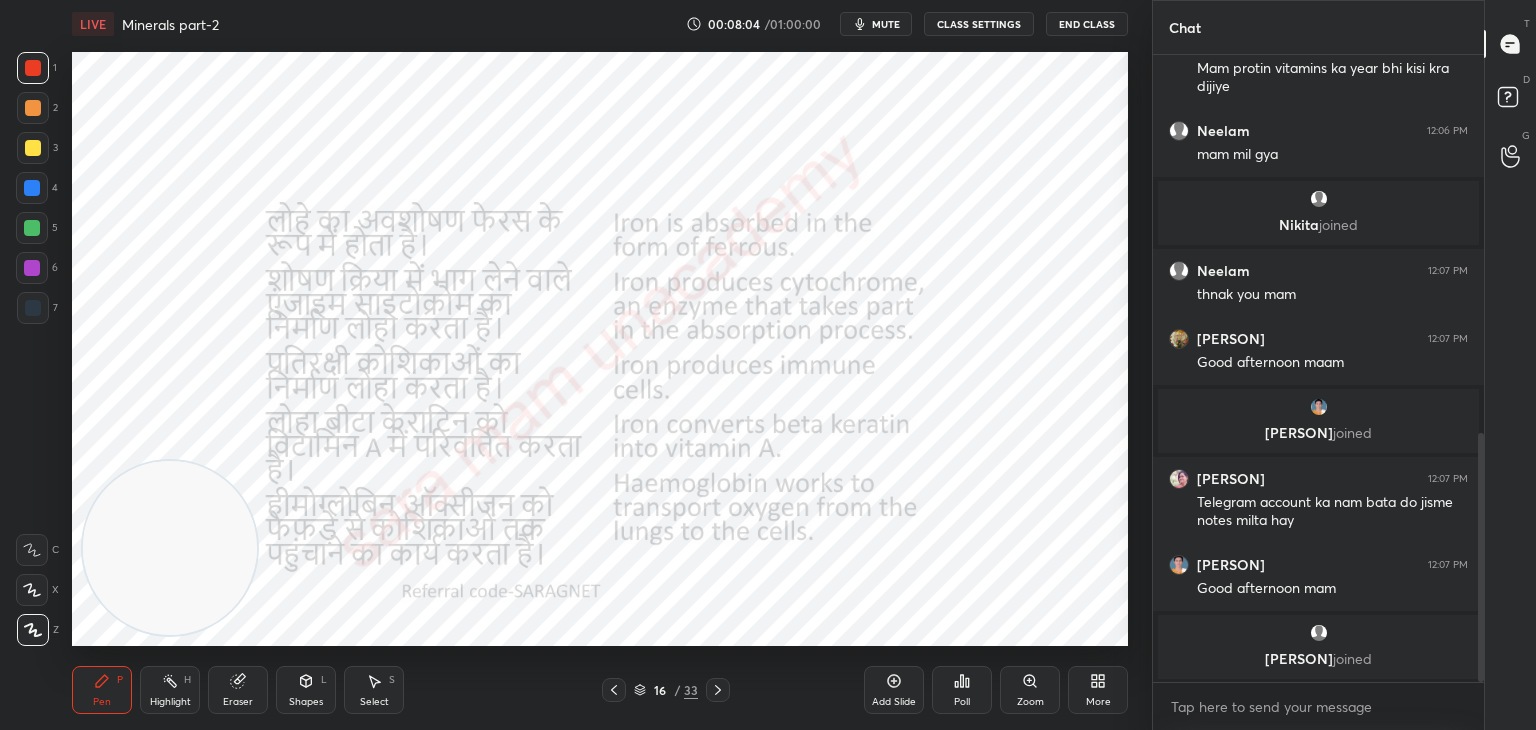 click 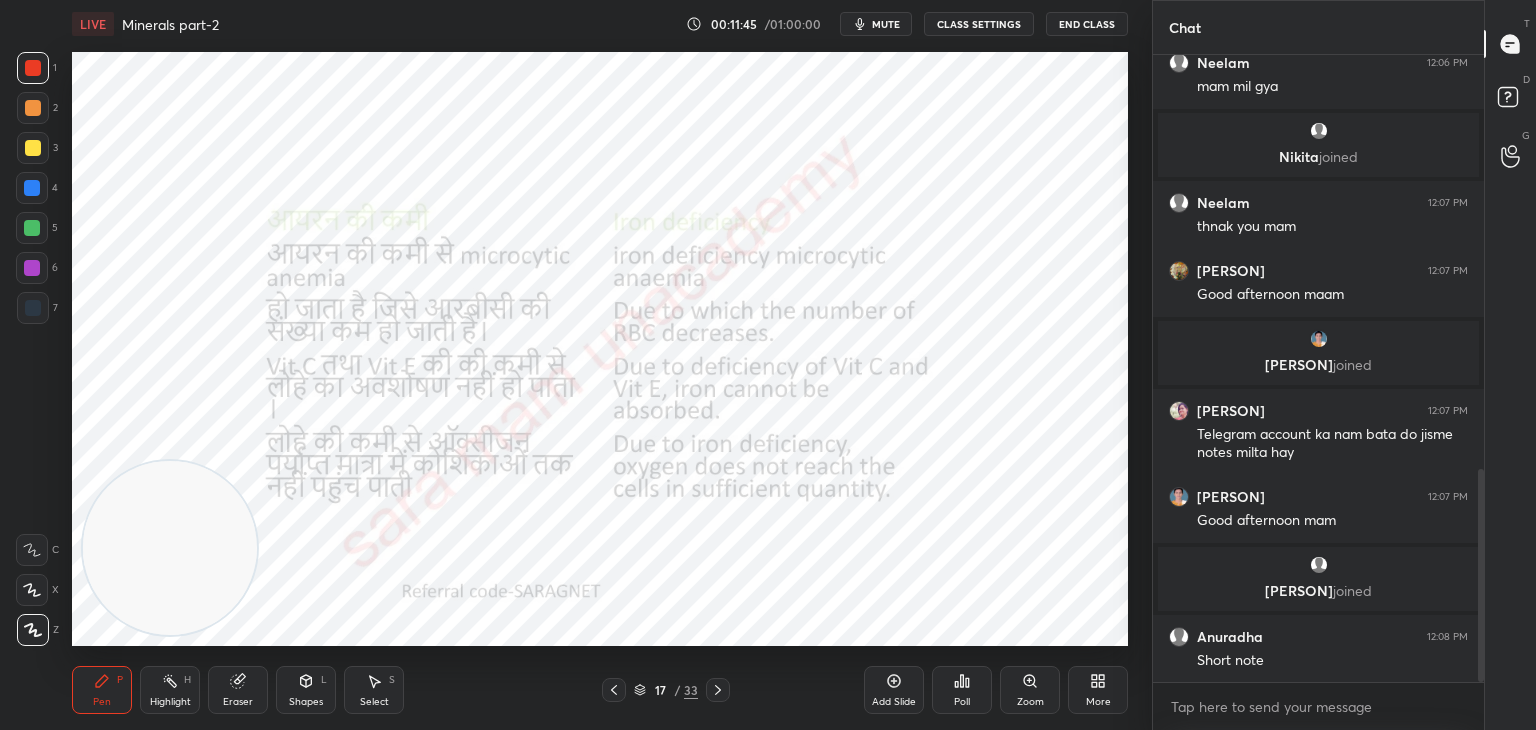 scroll, scrollTop: 1224, scrollLeft: 0, axis: vertical 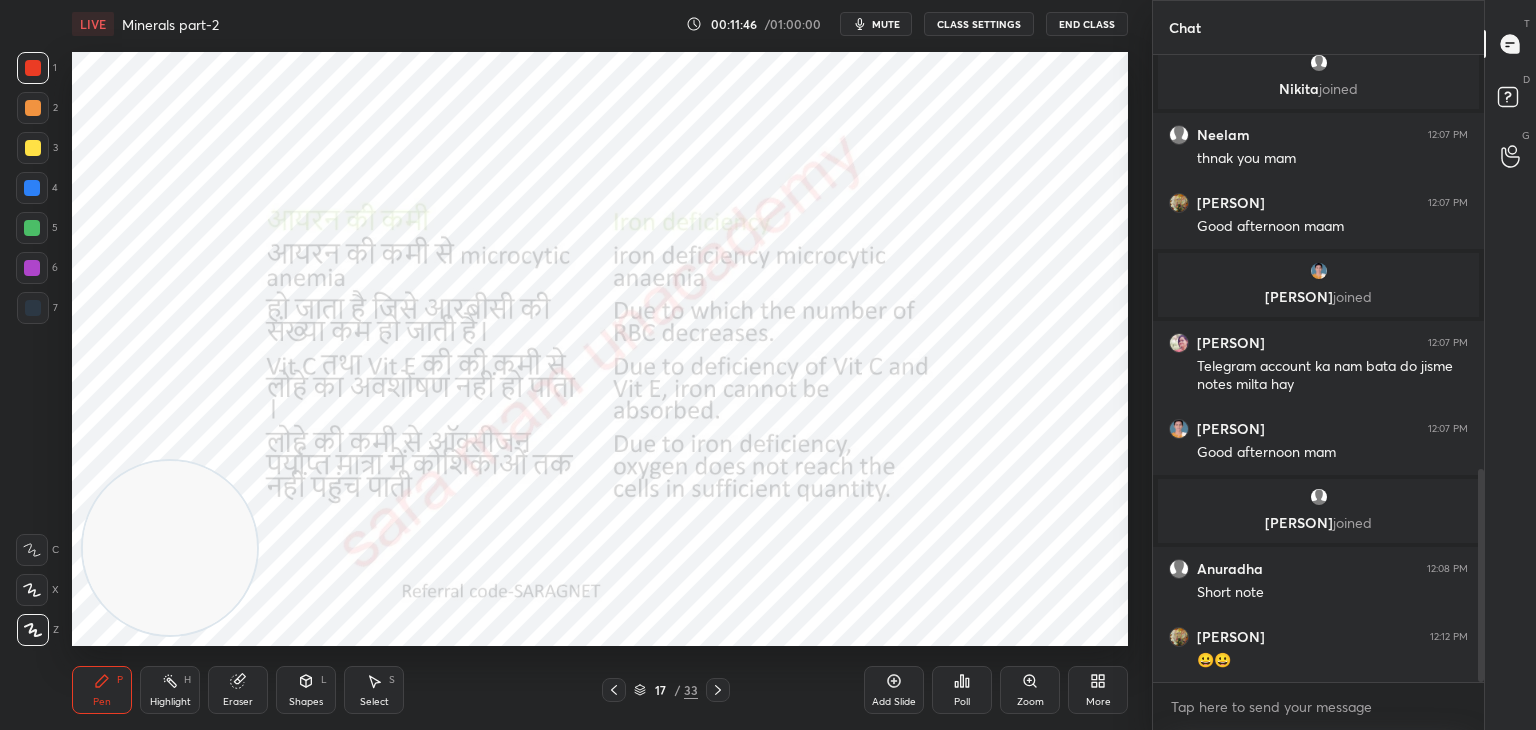 click 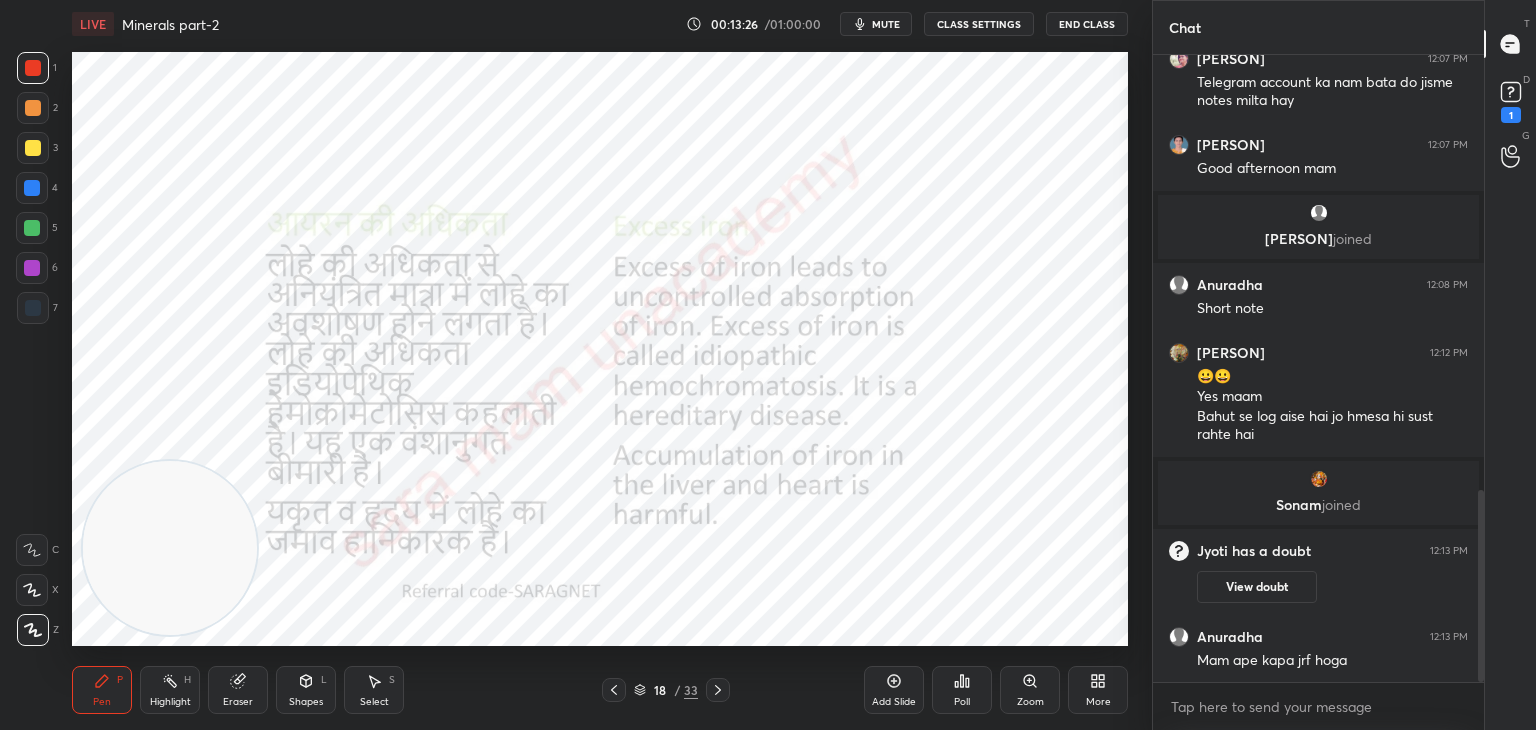 scroll, scrollTop: 1514, scrollLeft: 0, axis: vertical 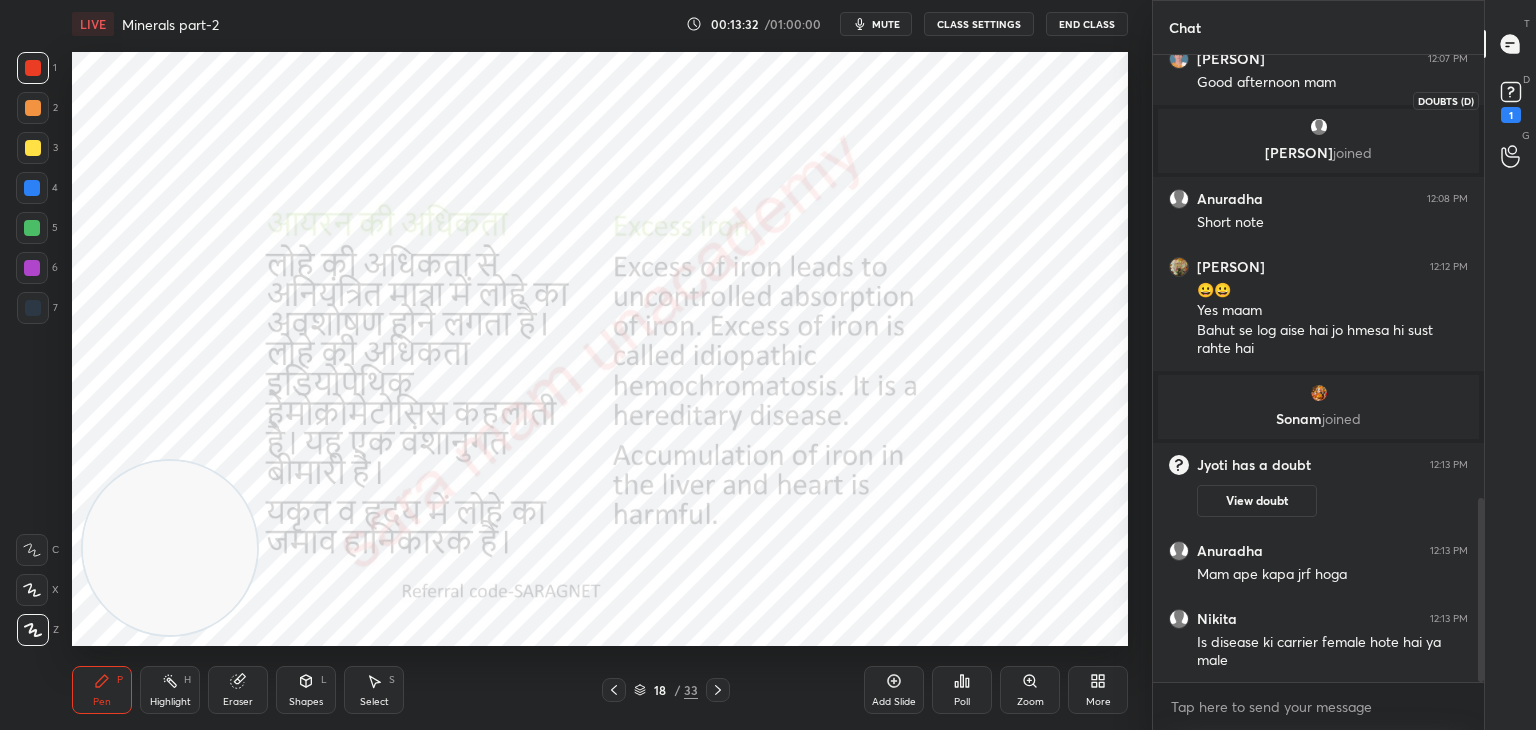 click 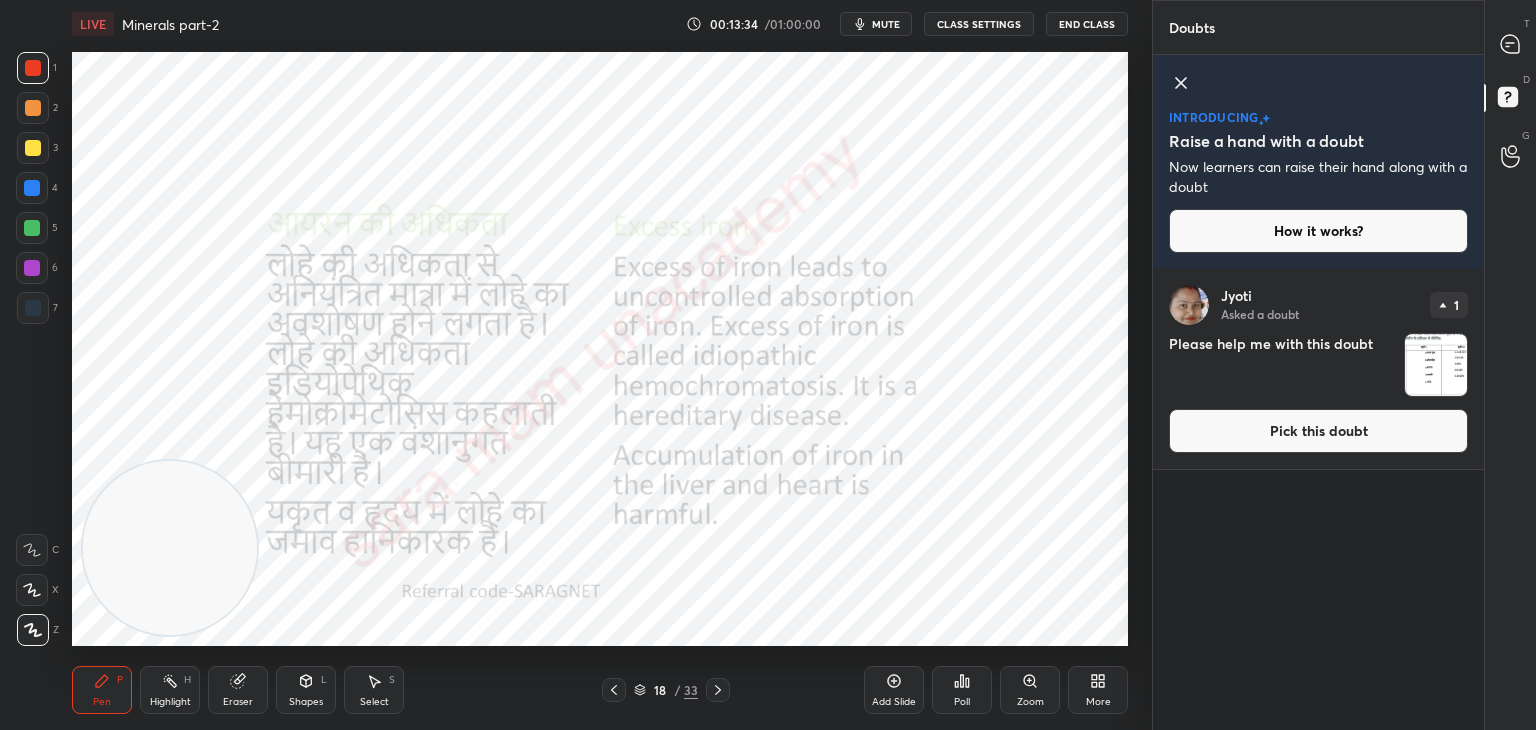 click on "Pick this doubt" at bounding box center [1318, 431] 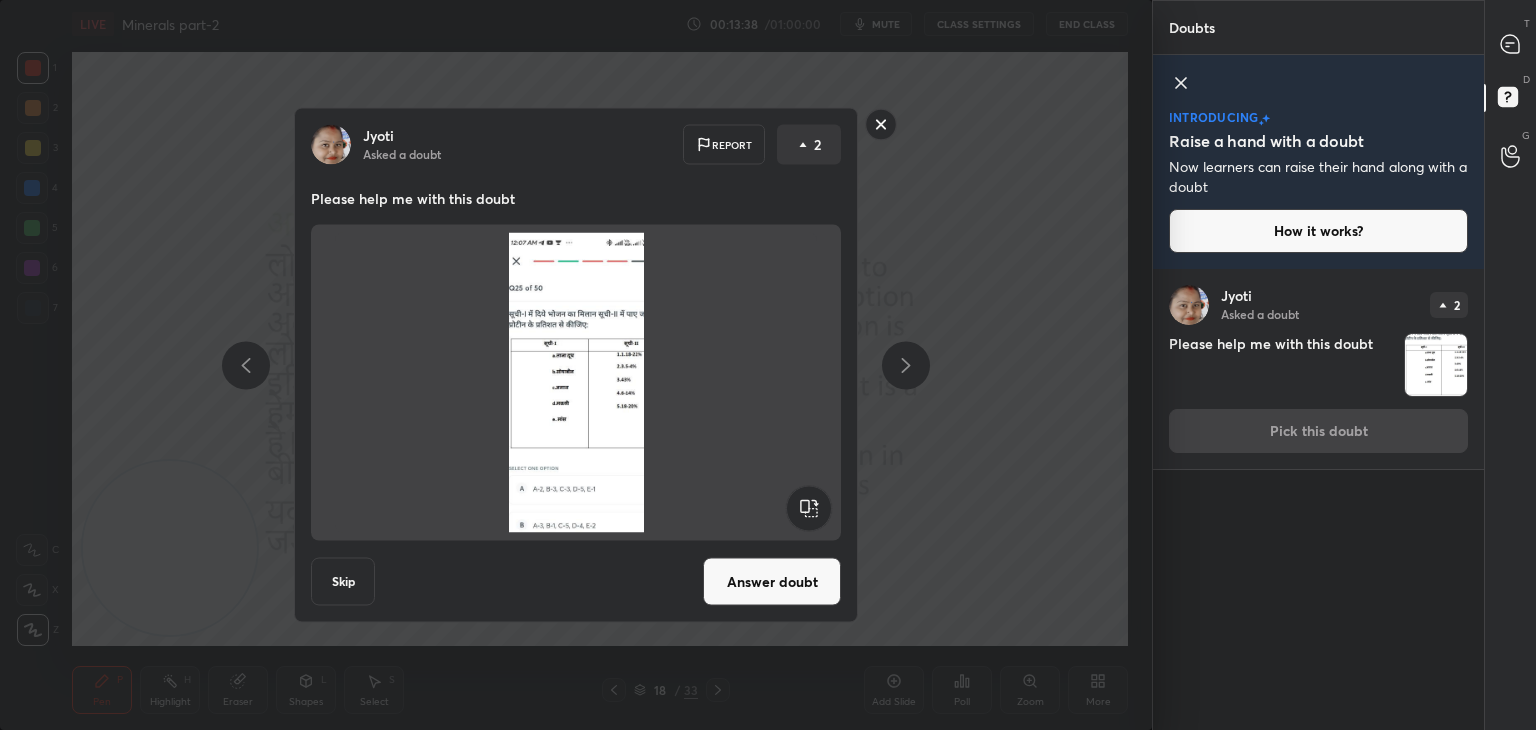 click on "Answer doubt" at bounding box center (772, 582) 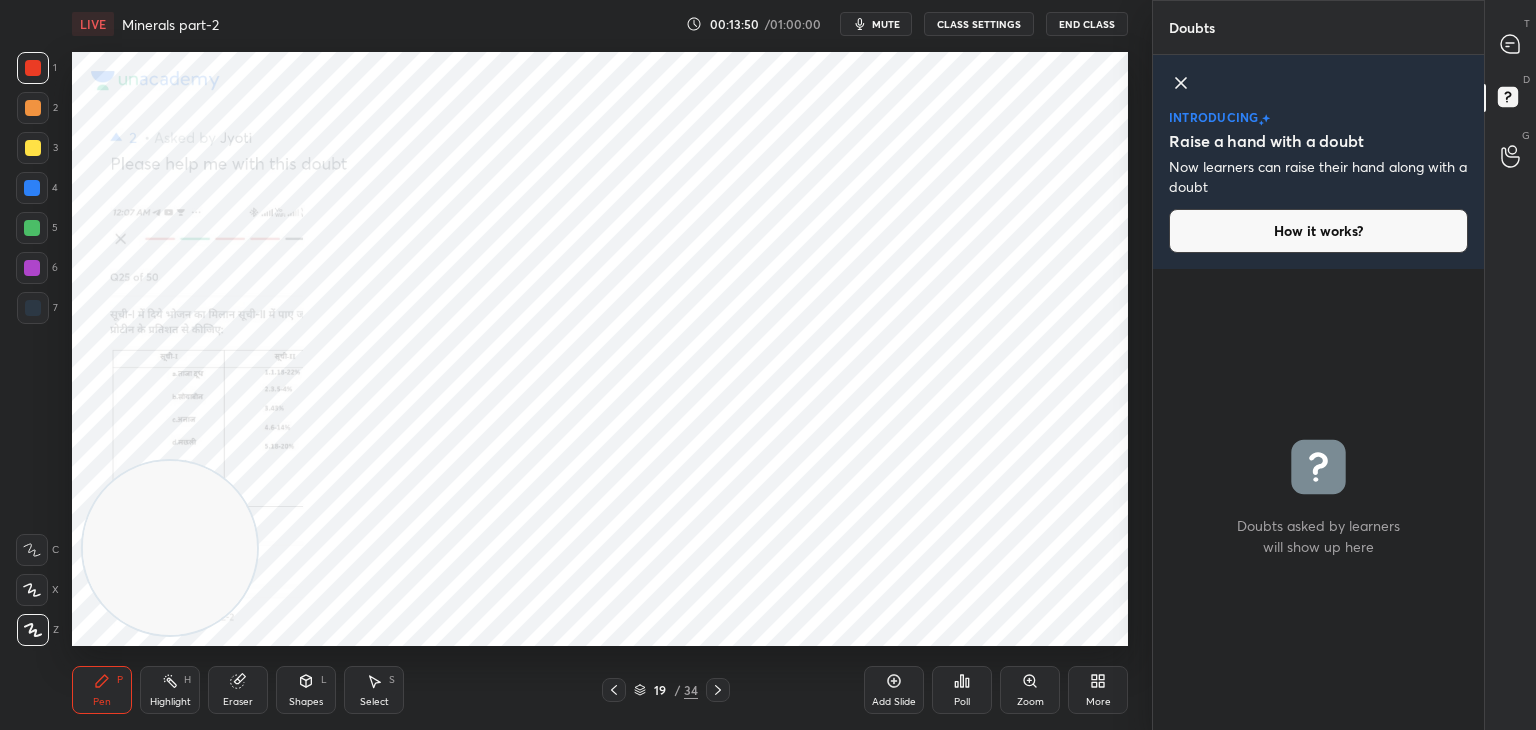 click on "Zoom" at bounding box center [1030, 702] 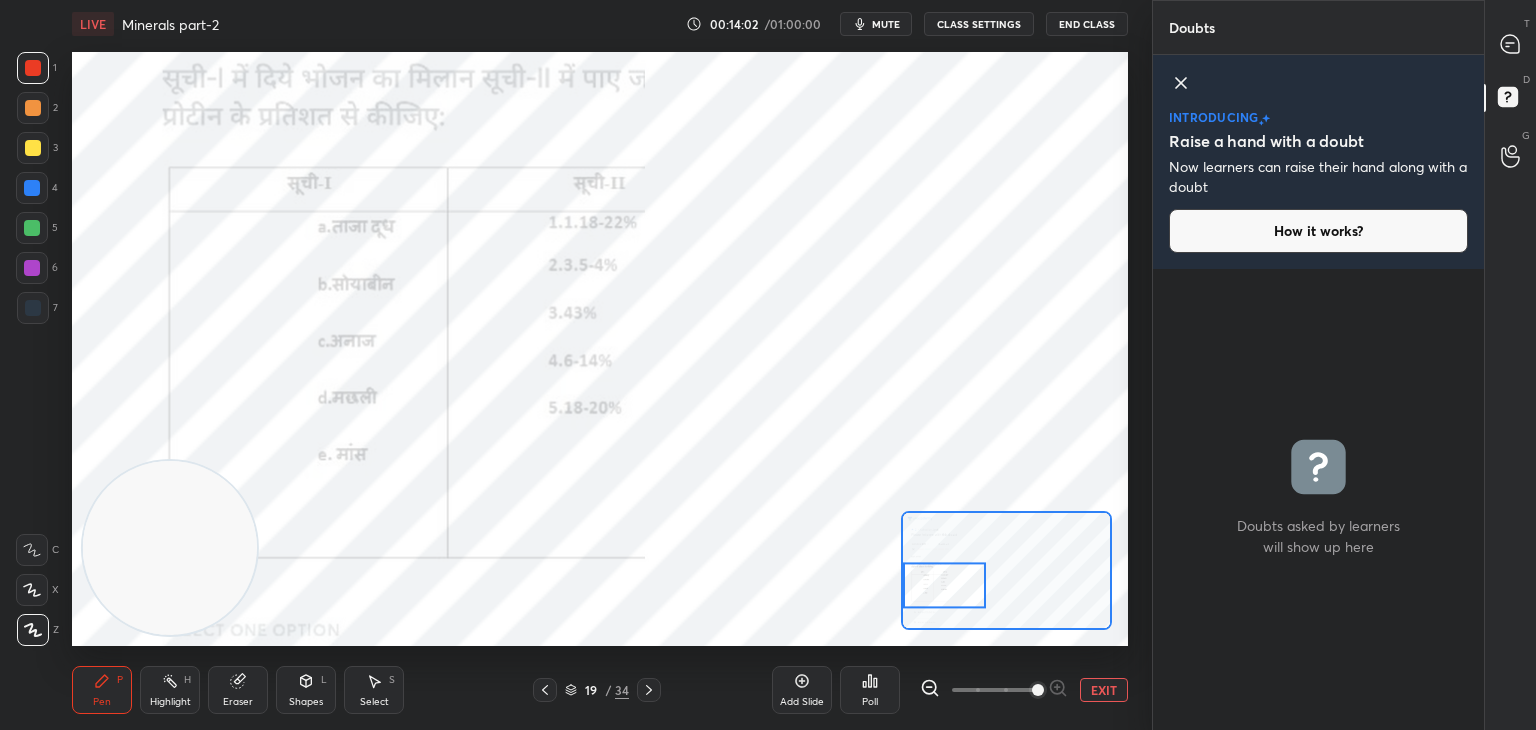 click at bounding box center (944, 585) 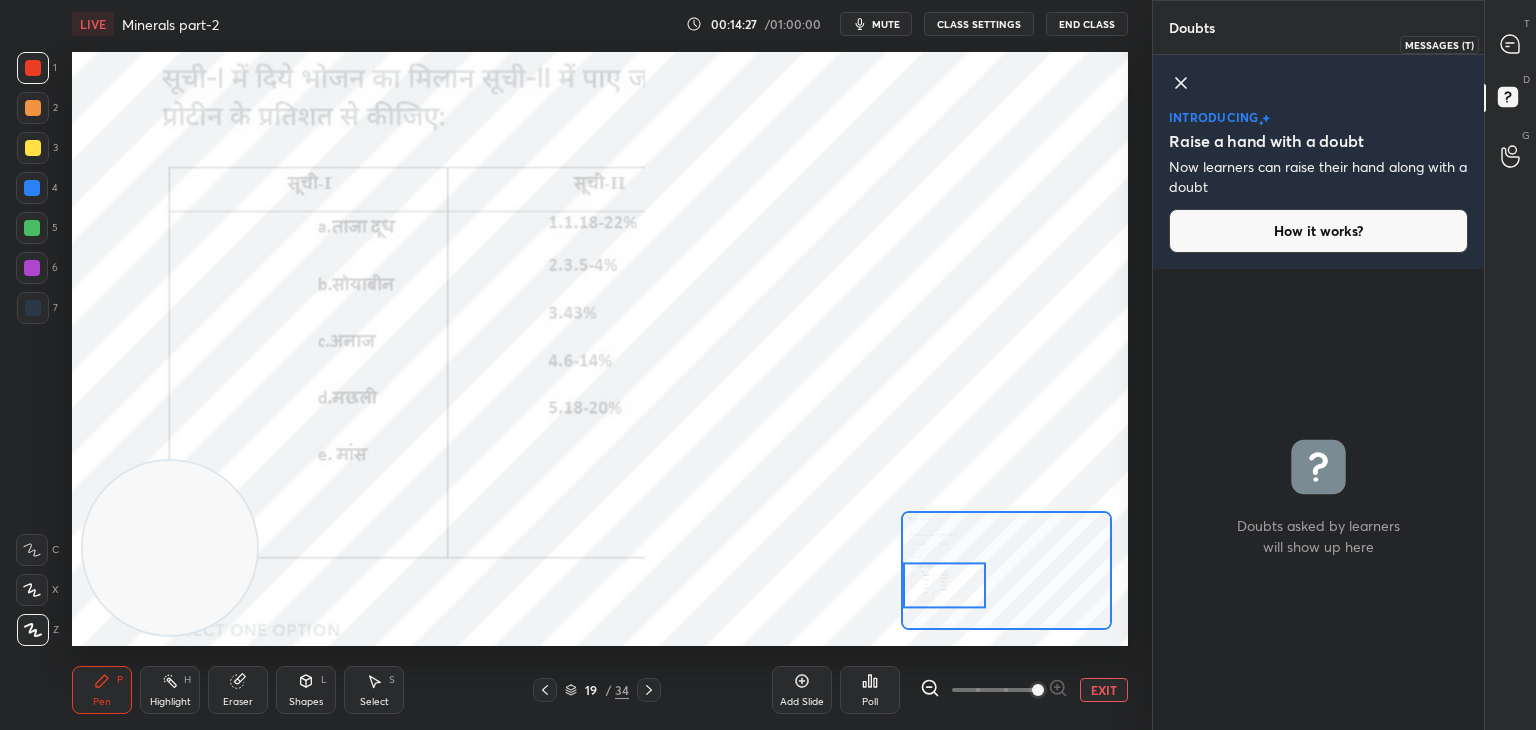 click 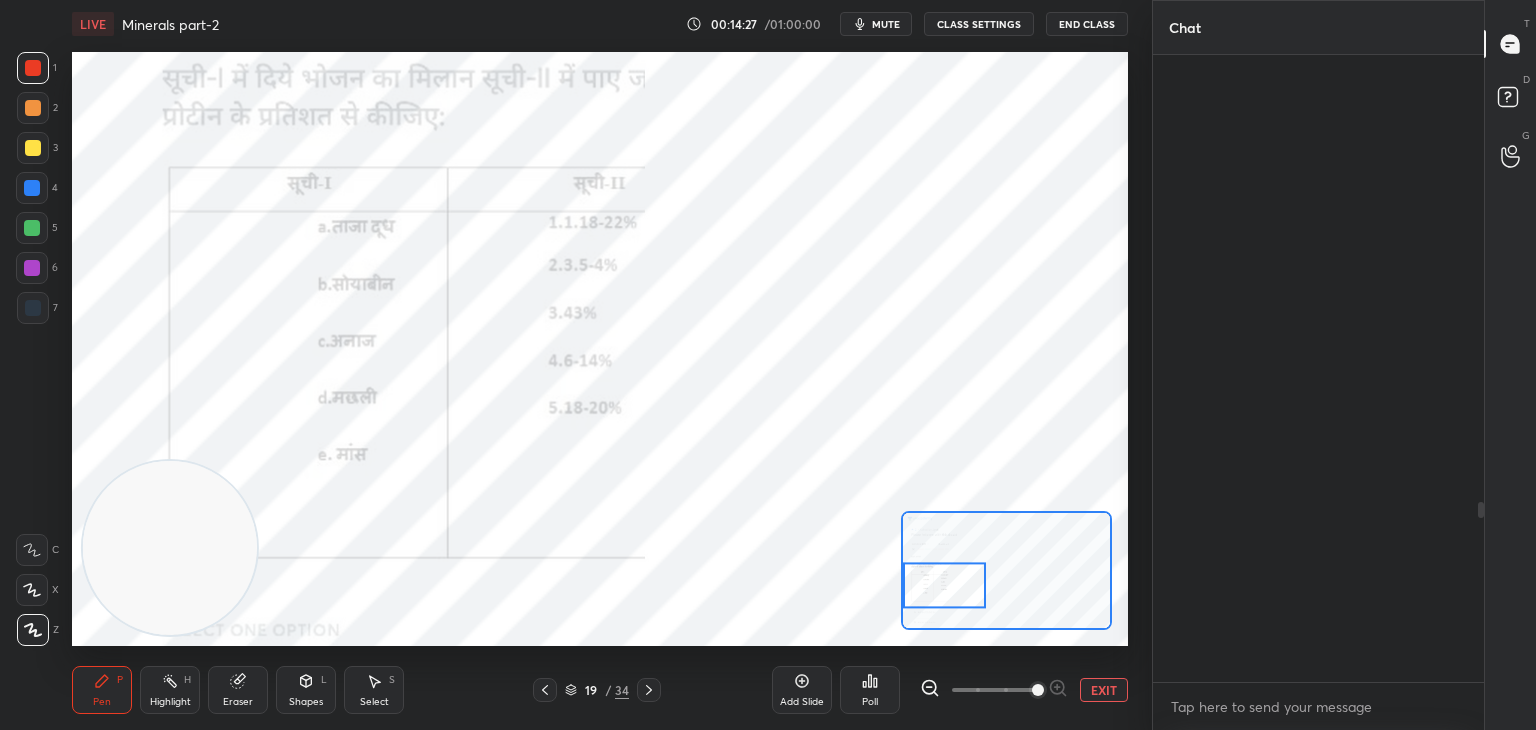 scroll, scrollTop: 1560, scrollLeft: 0, axis: vertical 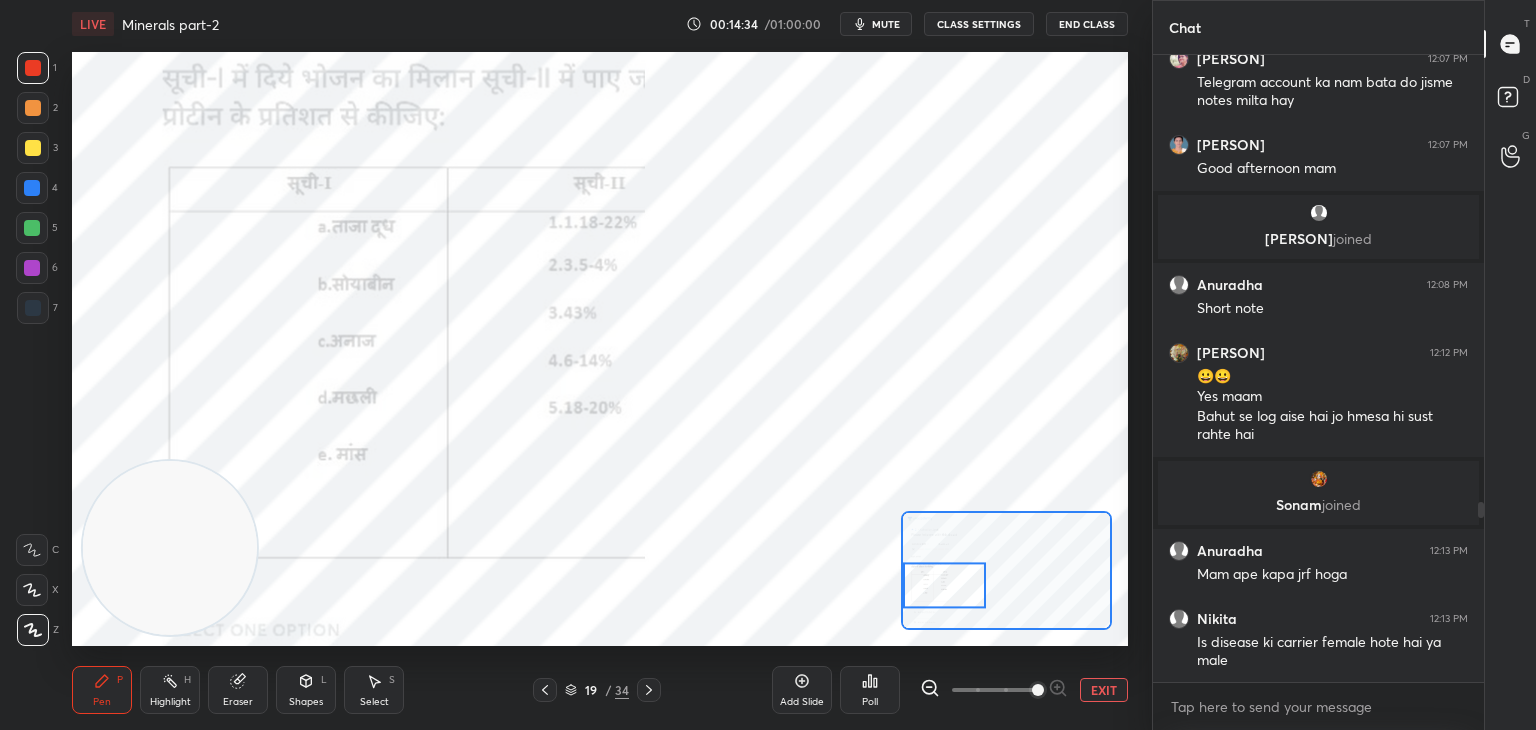click on "Pen P" at bounding box center [102, 690] 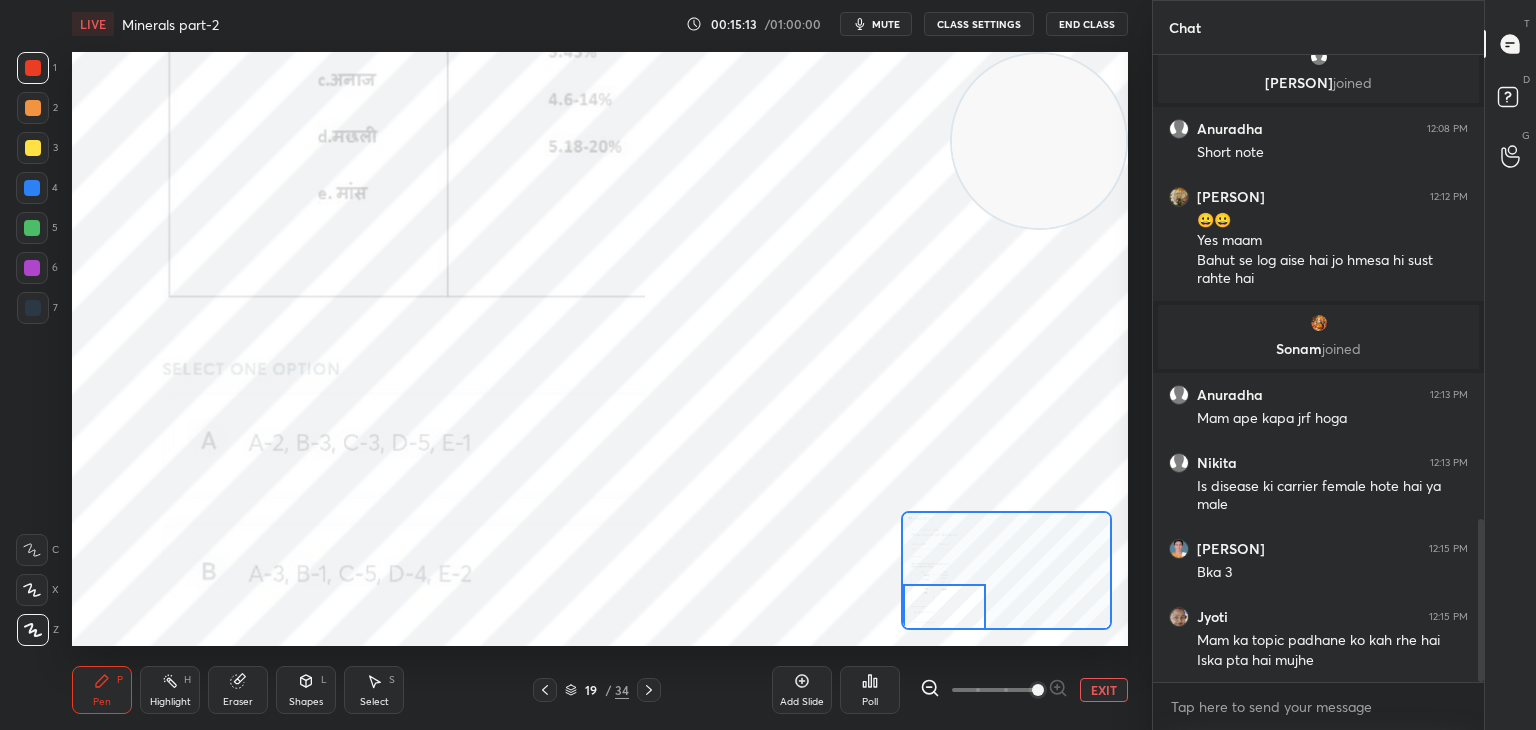 scroll, scrollTop: 1784, scrollLeft: 0, axis: vertical 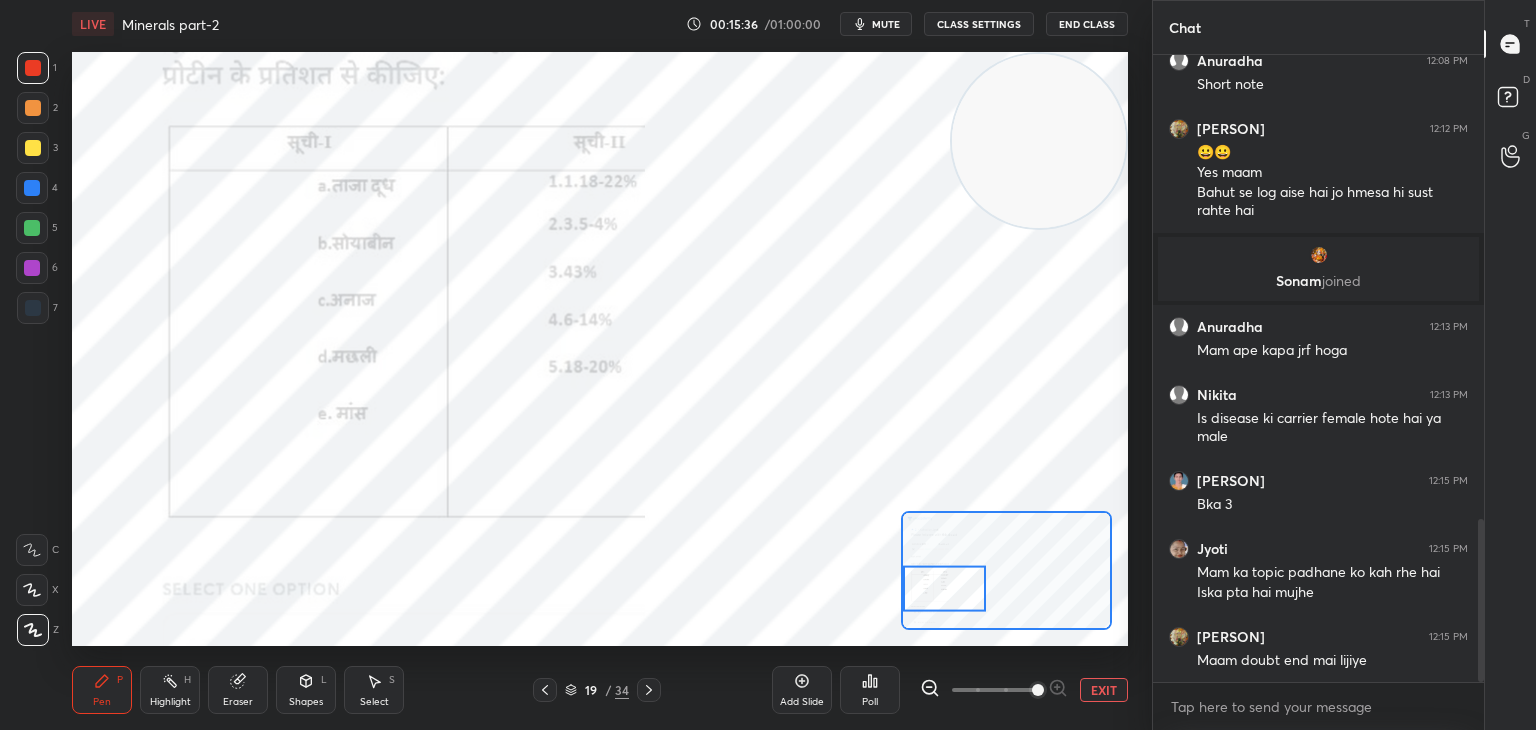 click 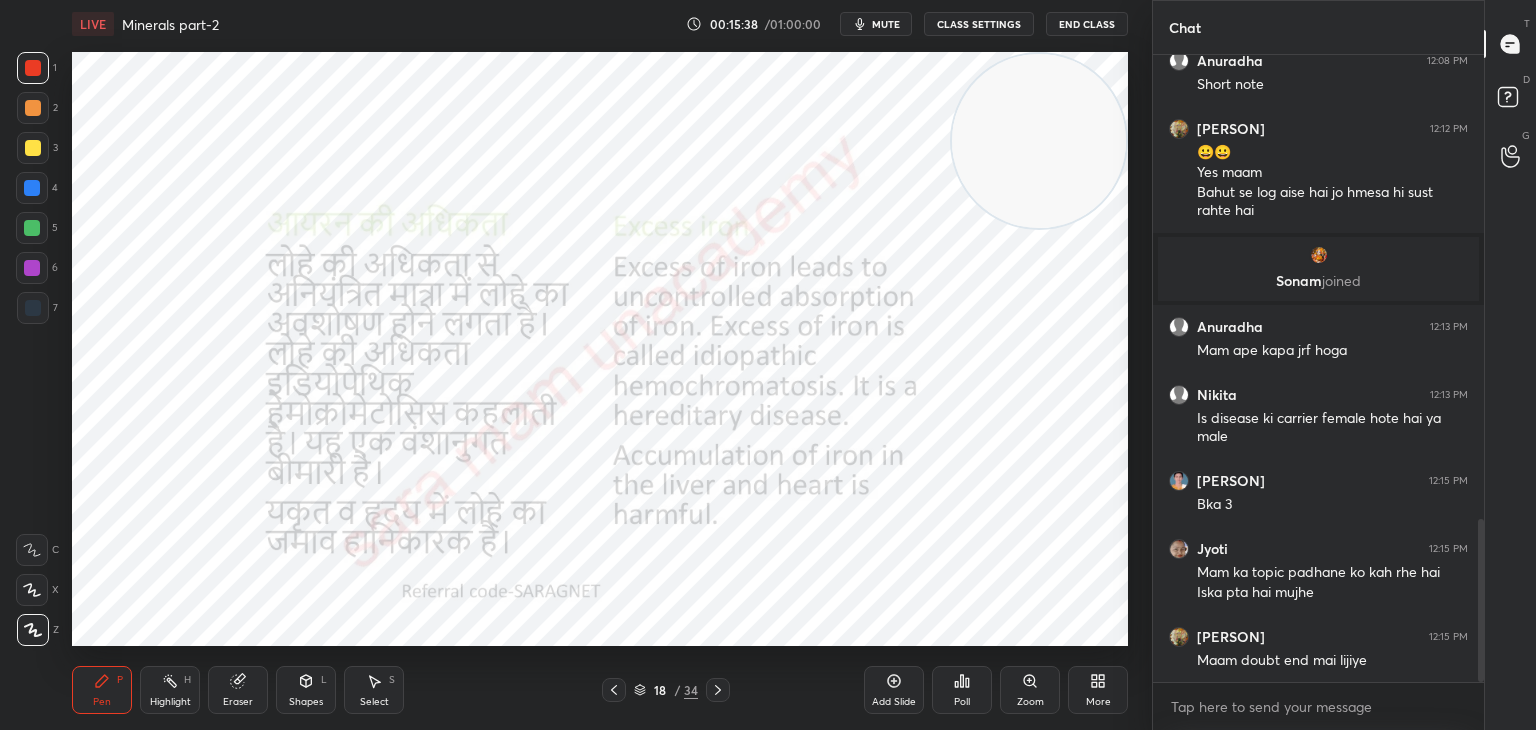 click 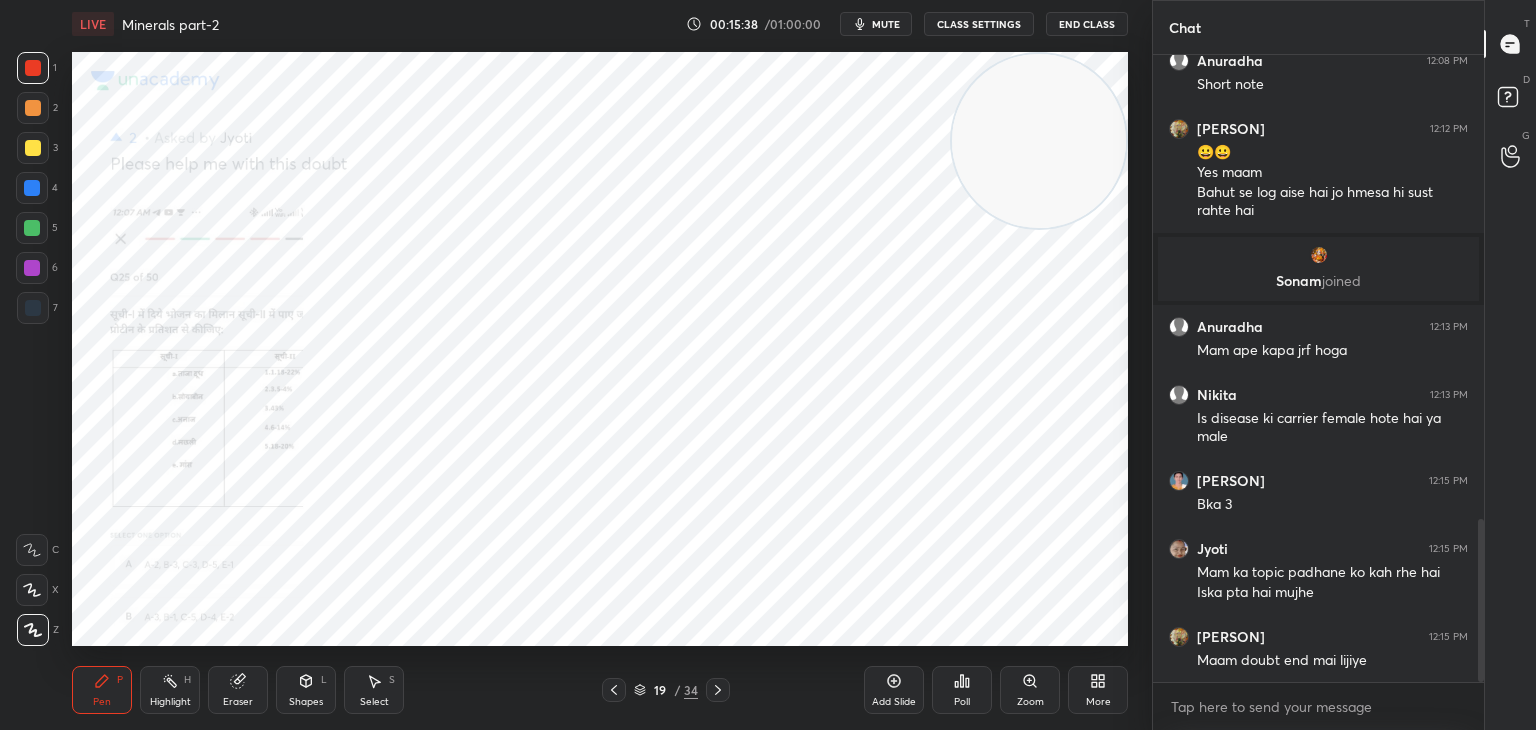 click 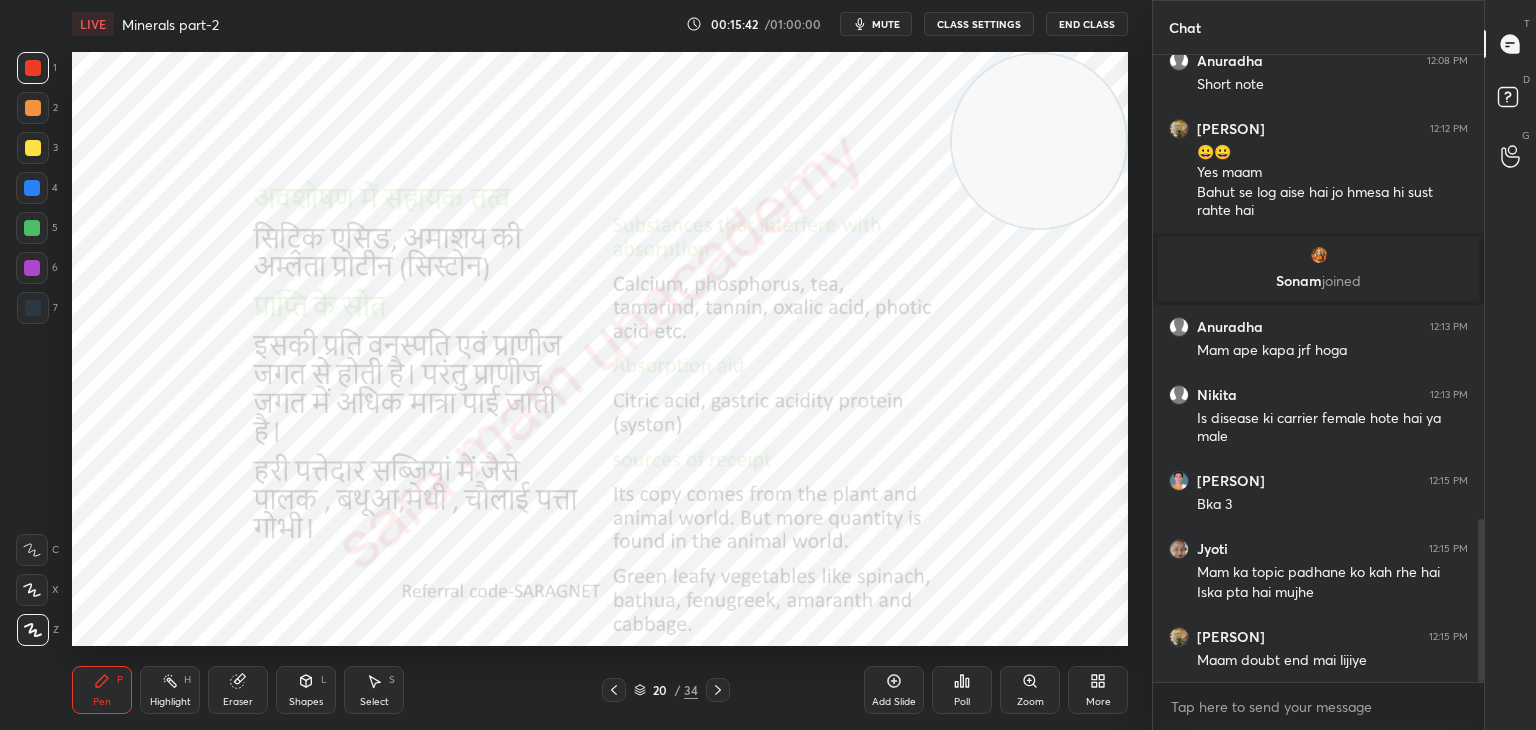 click on "Pen P" at bounding box center [102, 690] 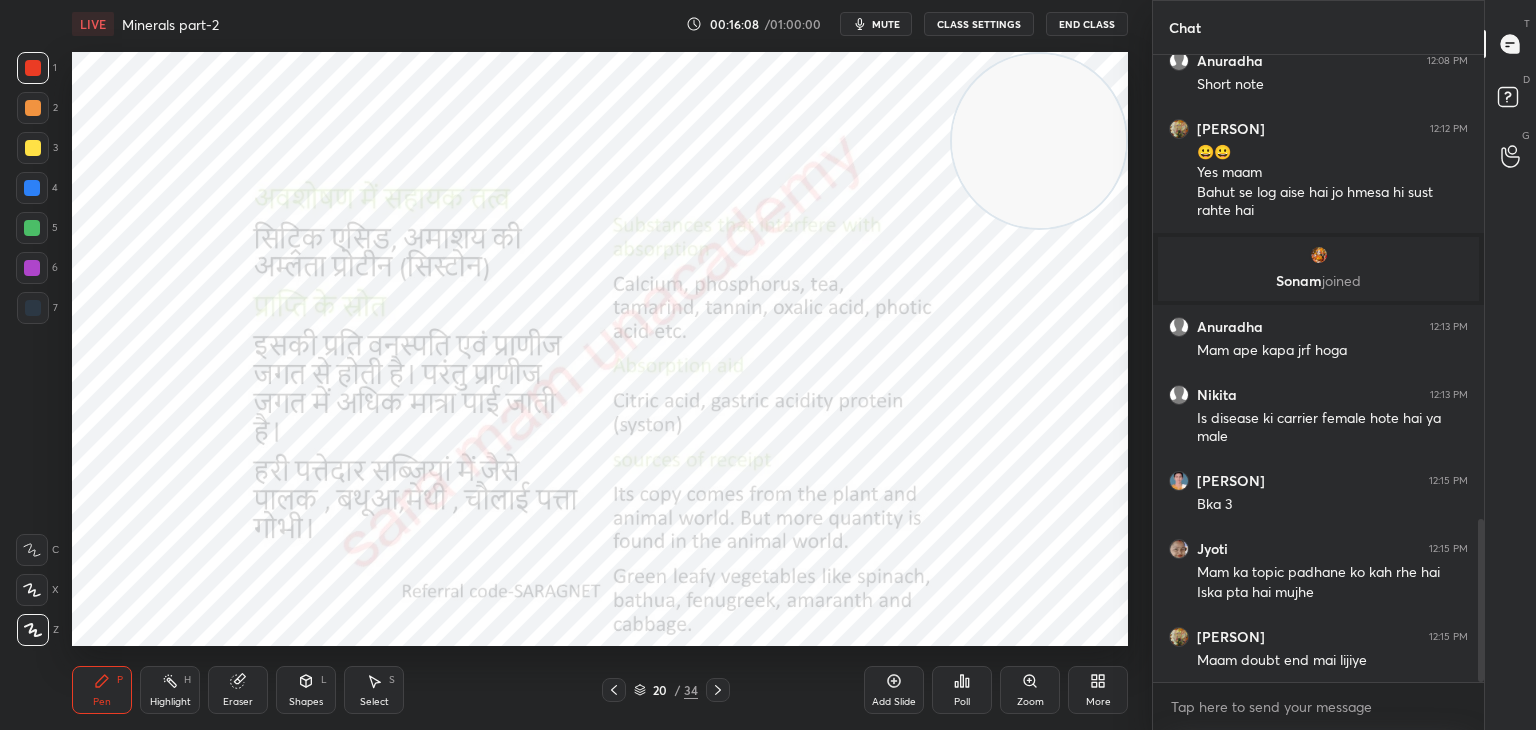 scroll, scrollTop: 1856, scrollLeft: 0, axis: vertical 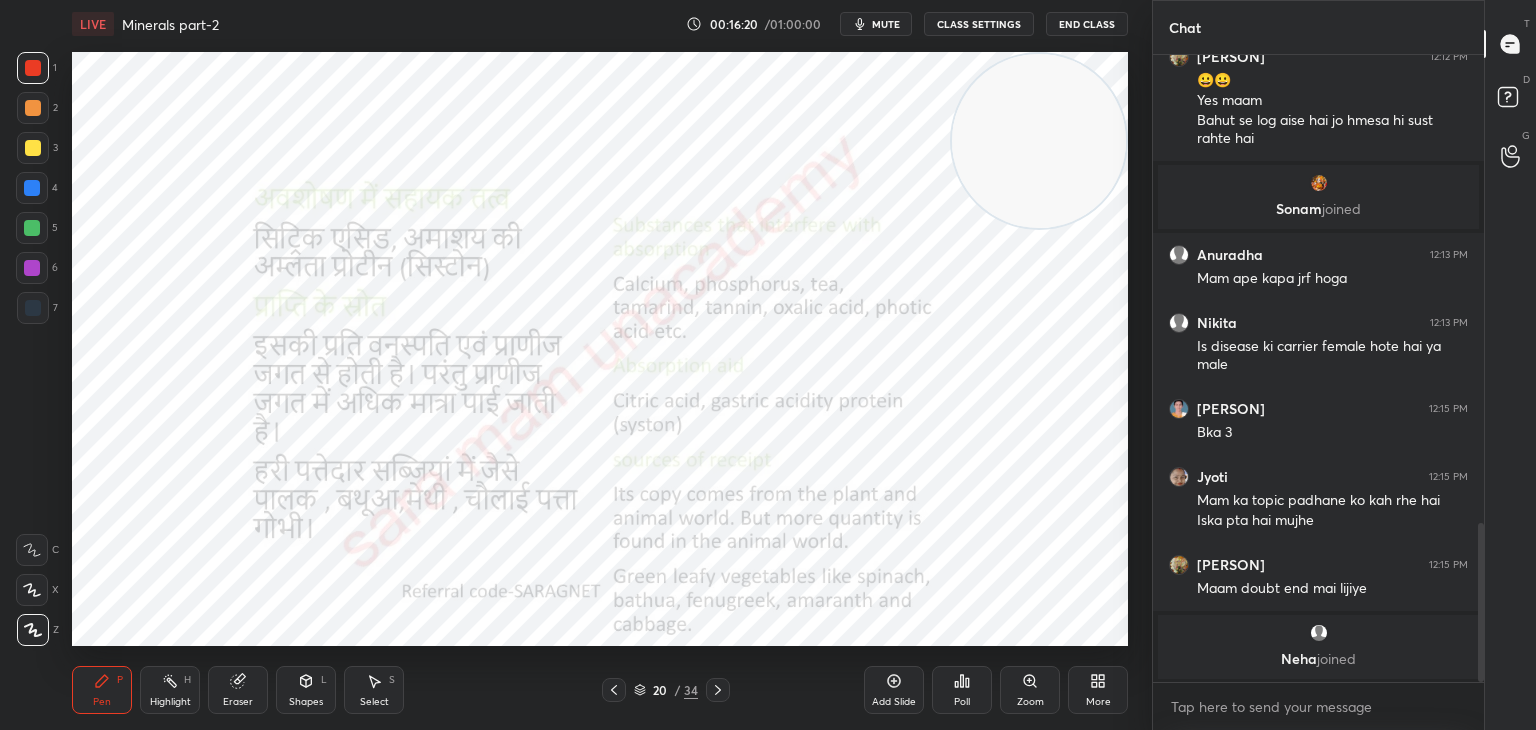 click at bounding box center [614, 690] 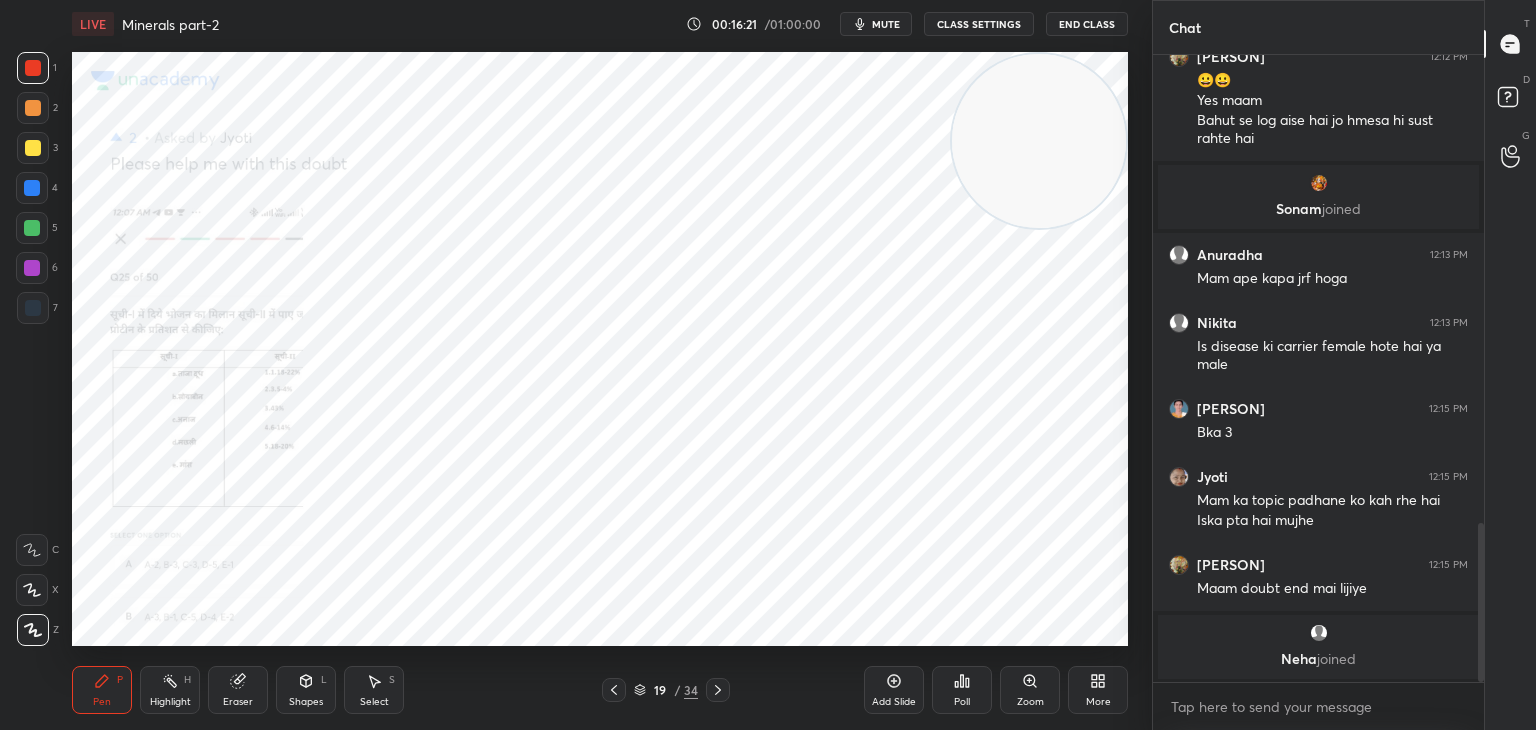 click 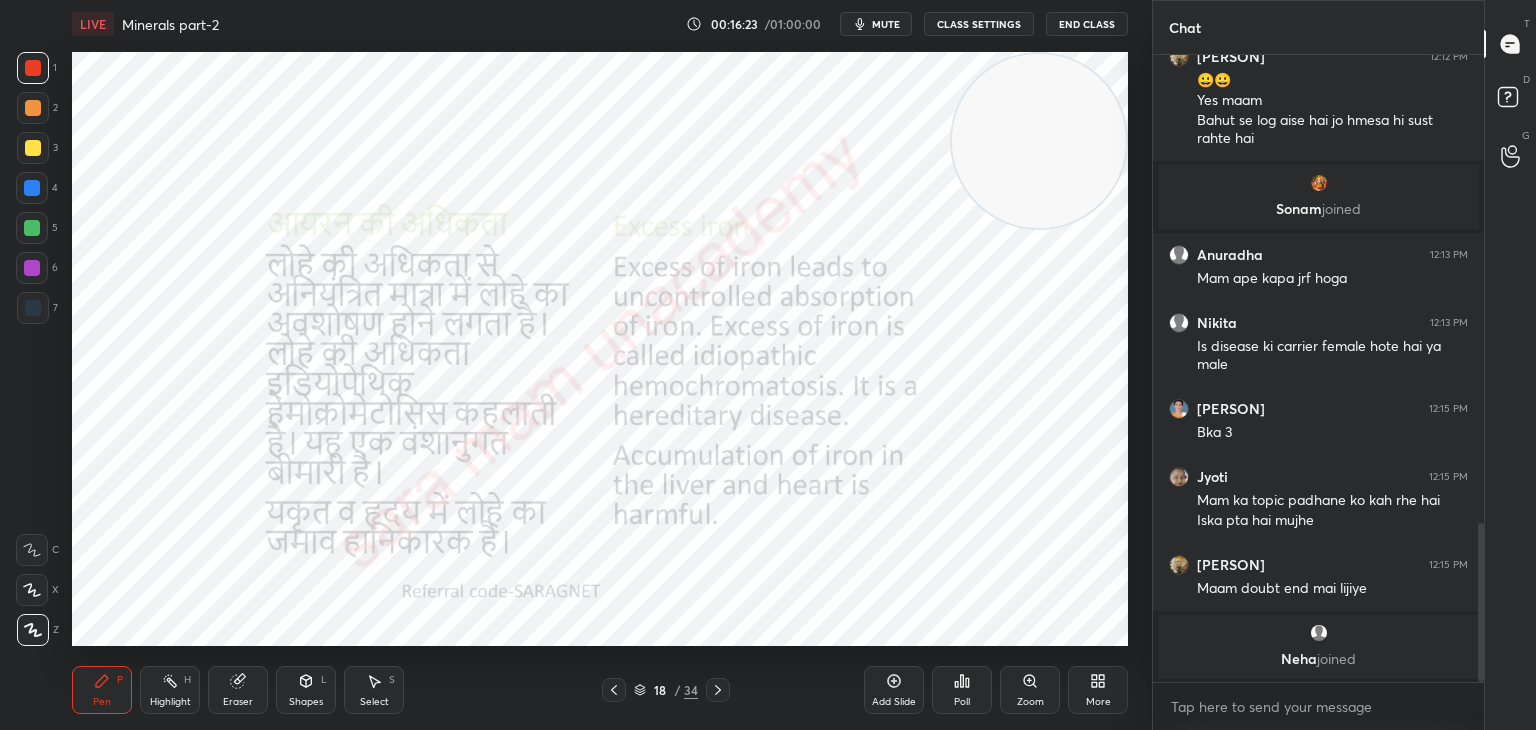click 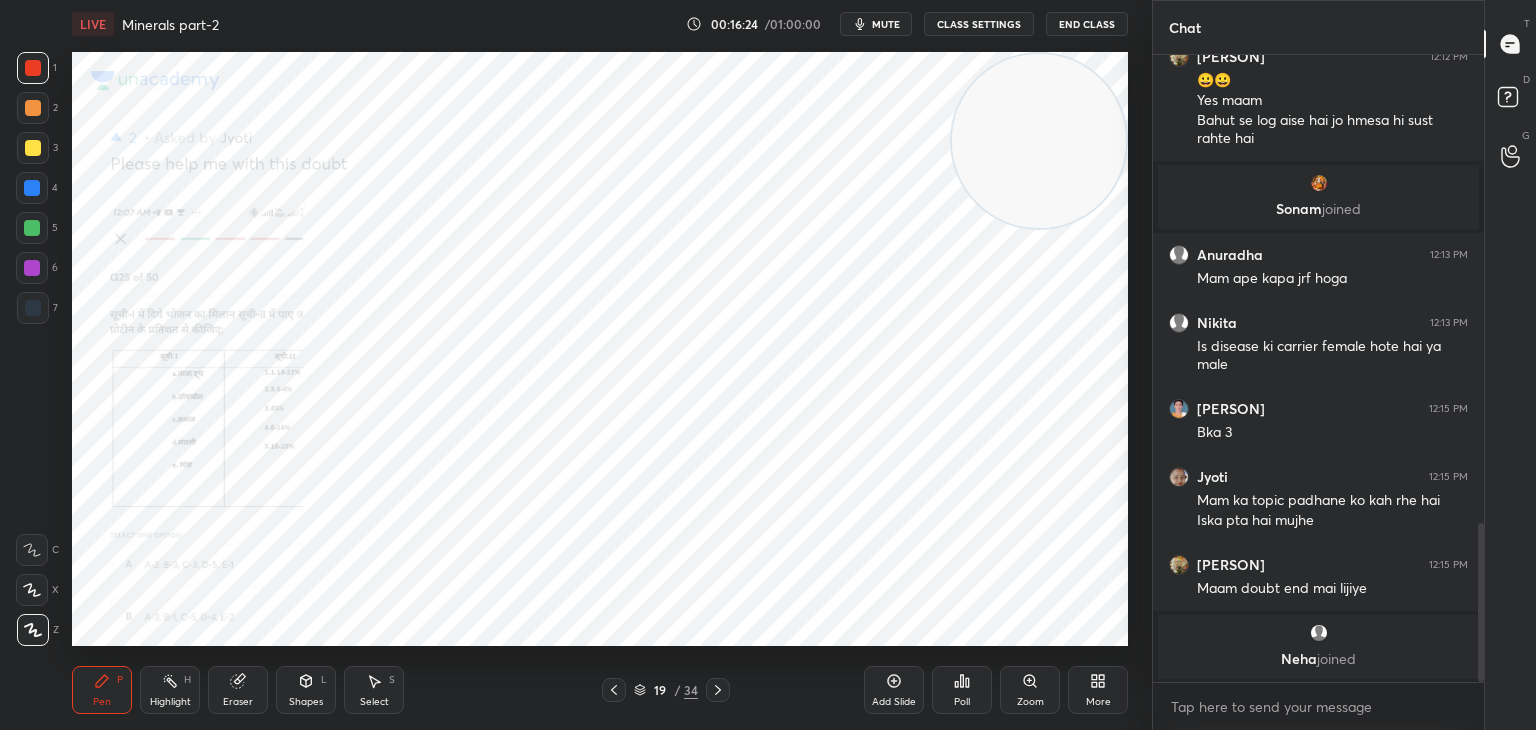 click 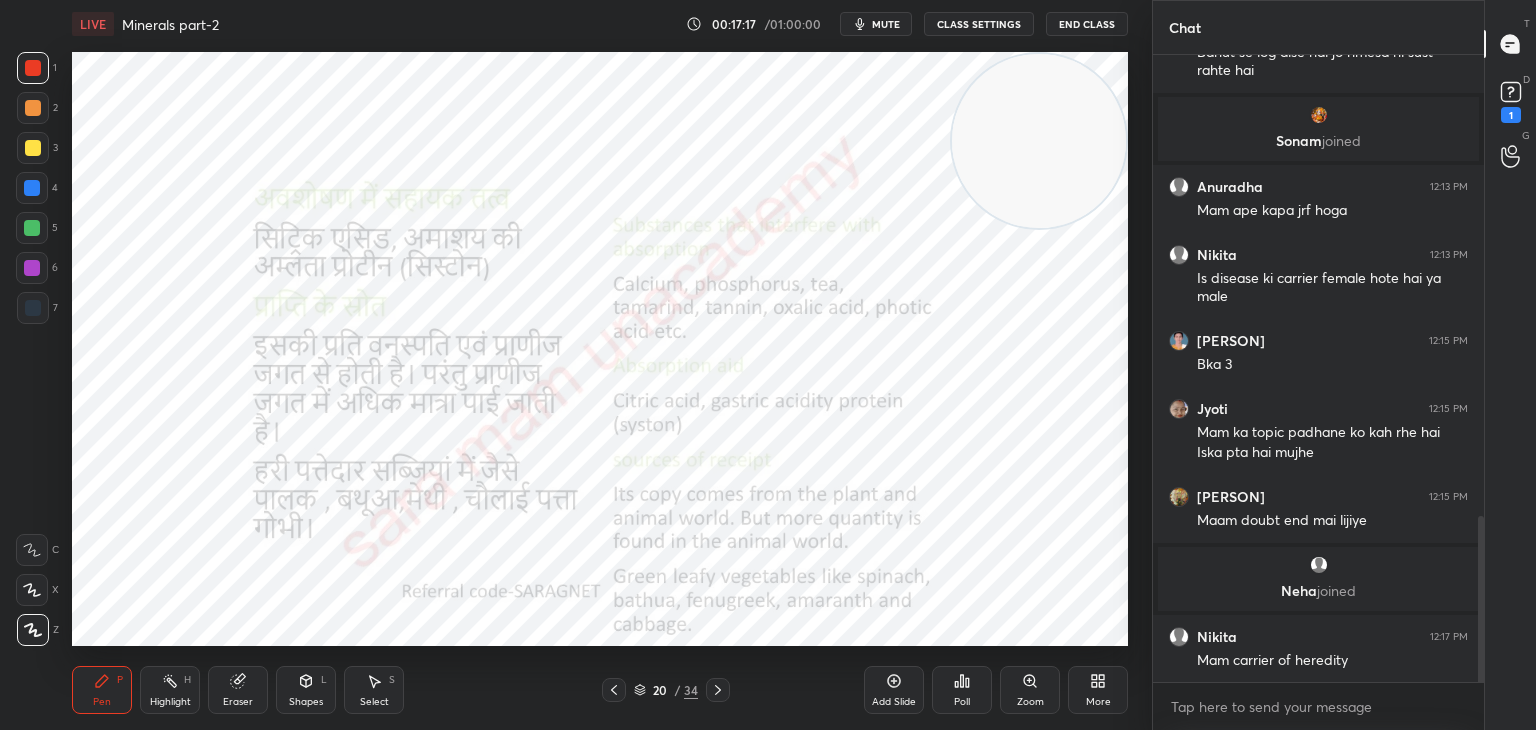 scroll, scrollTop: 1742, scrollLeft: 0, axis: vertical 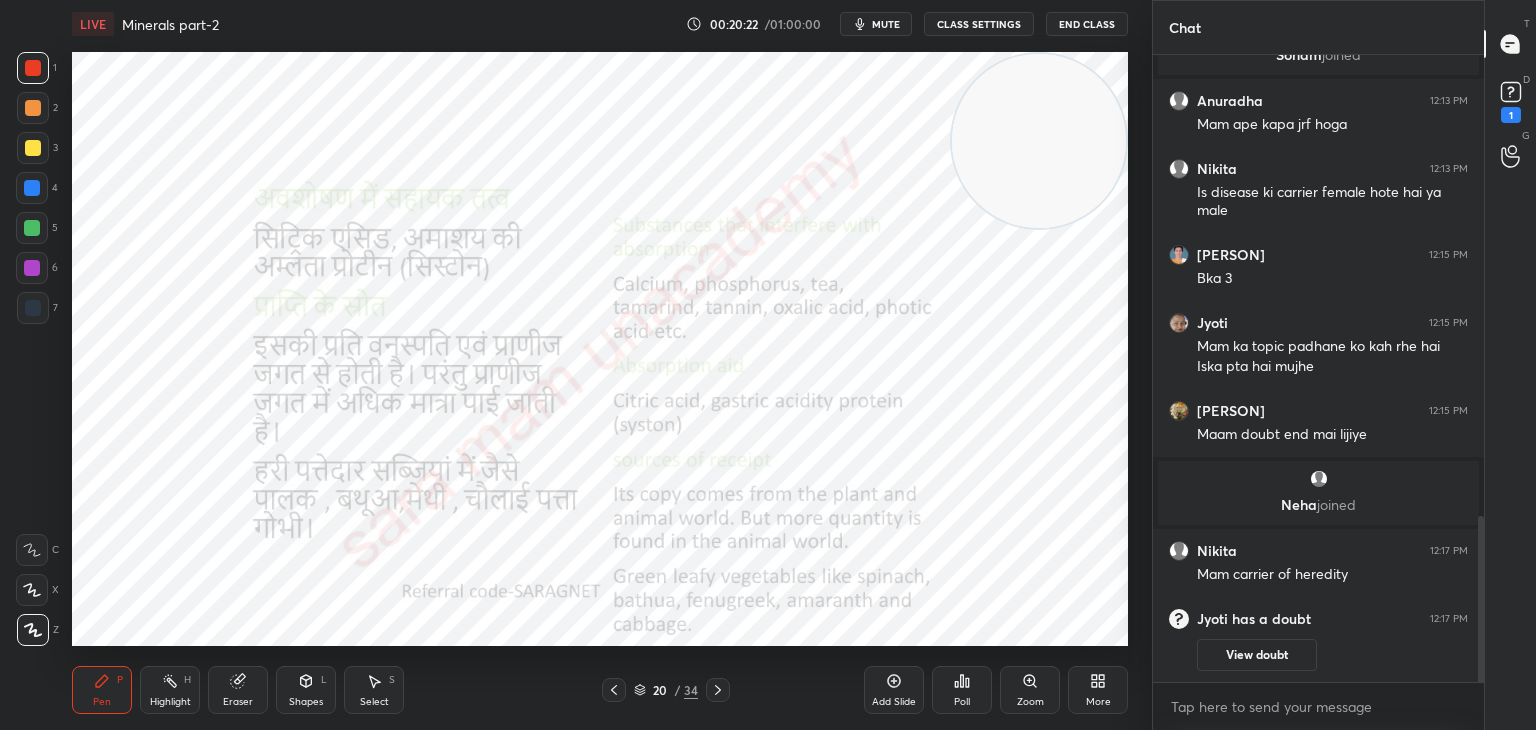 click 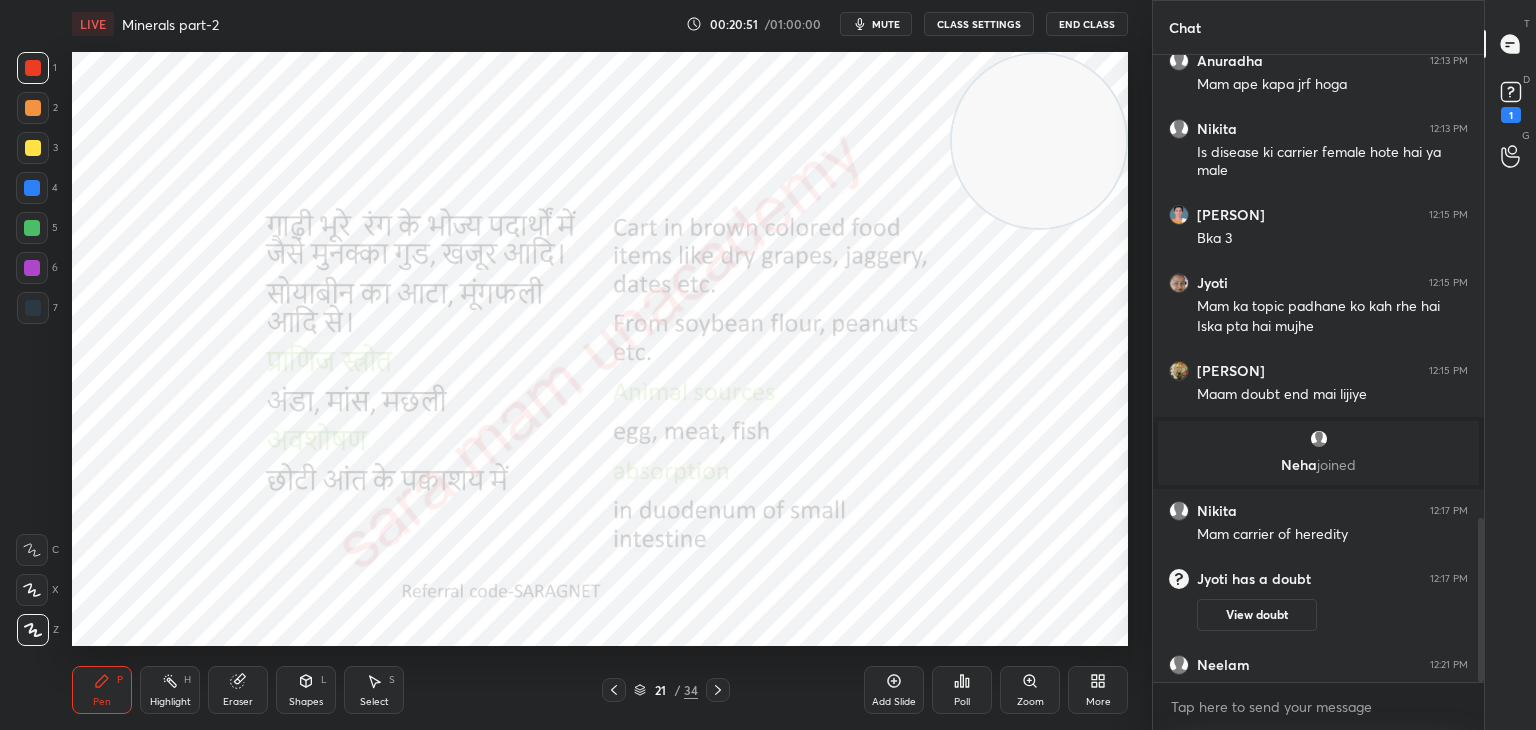 scroll, scrollTop: 1770, scrollLeft: 0, axis: vertical 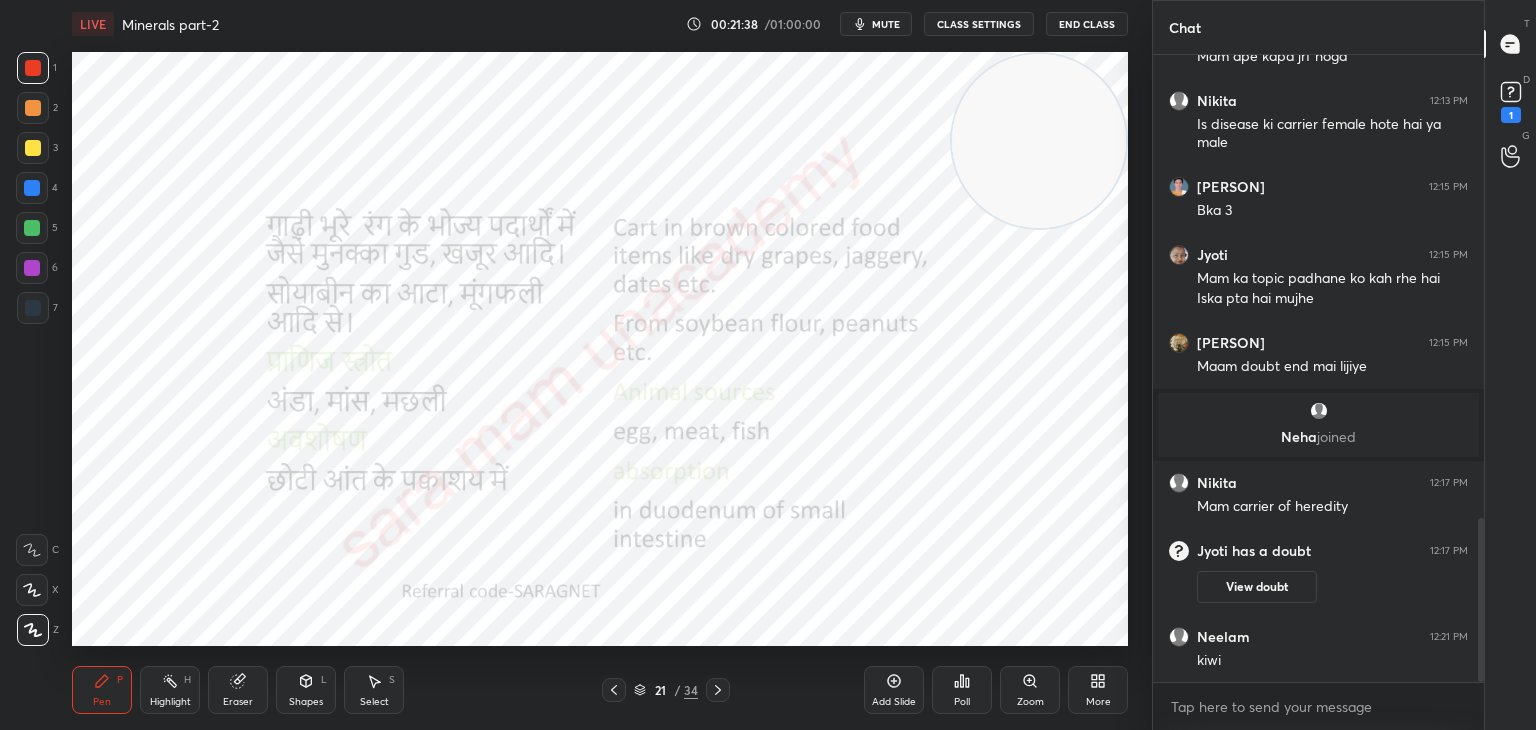 click 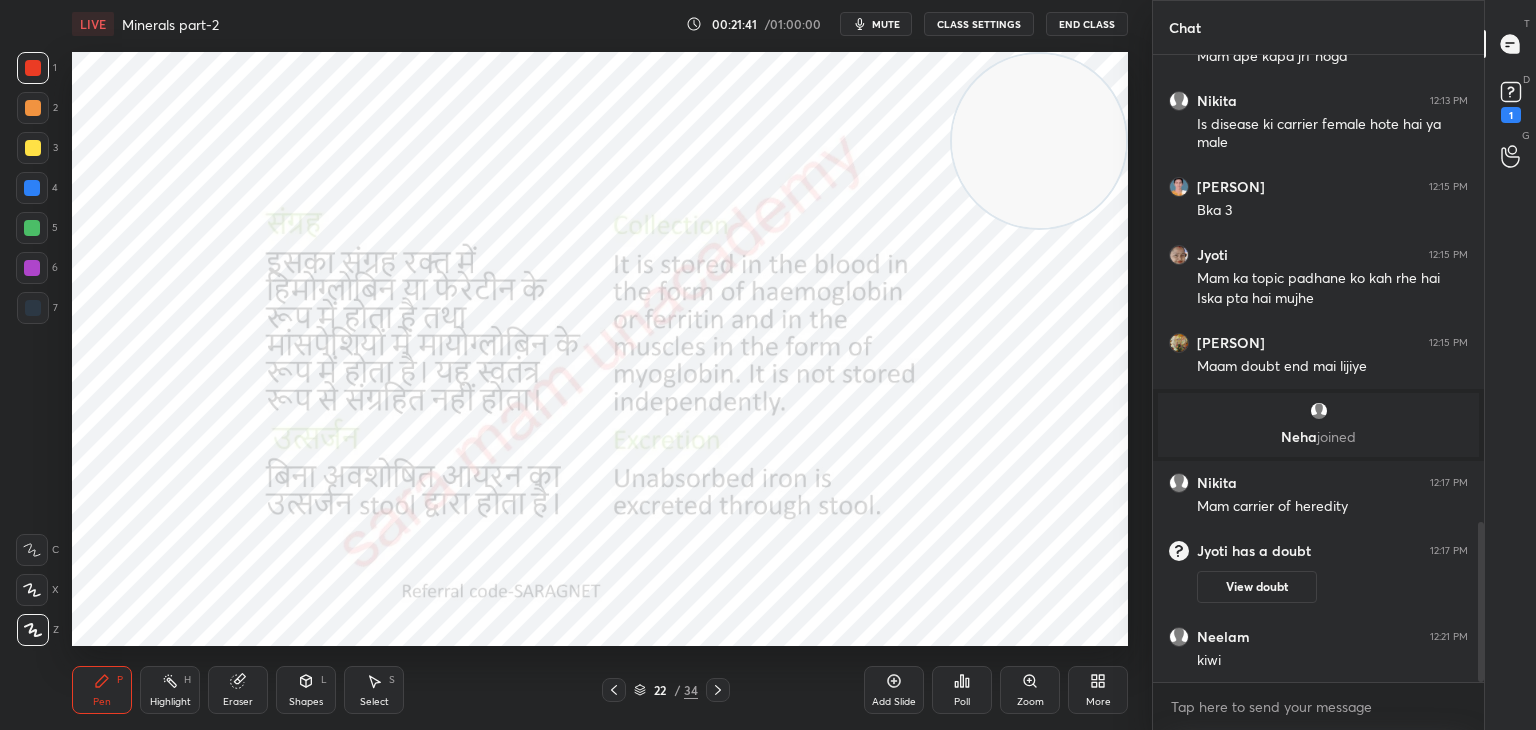 scroll, scrollTop: 1838, scrollLeft: 0, axis: vertical 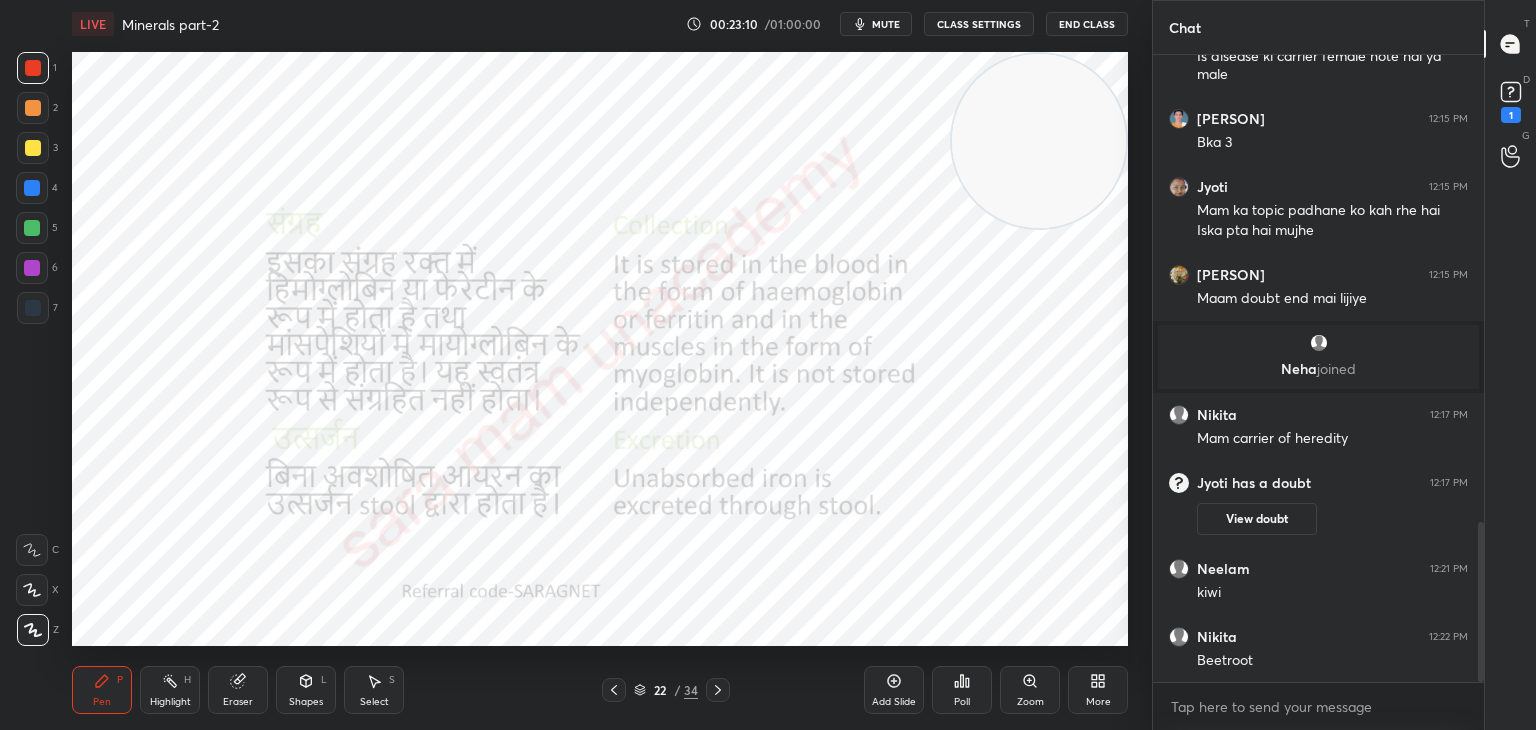 click 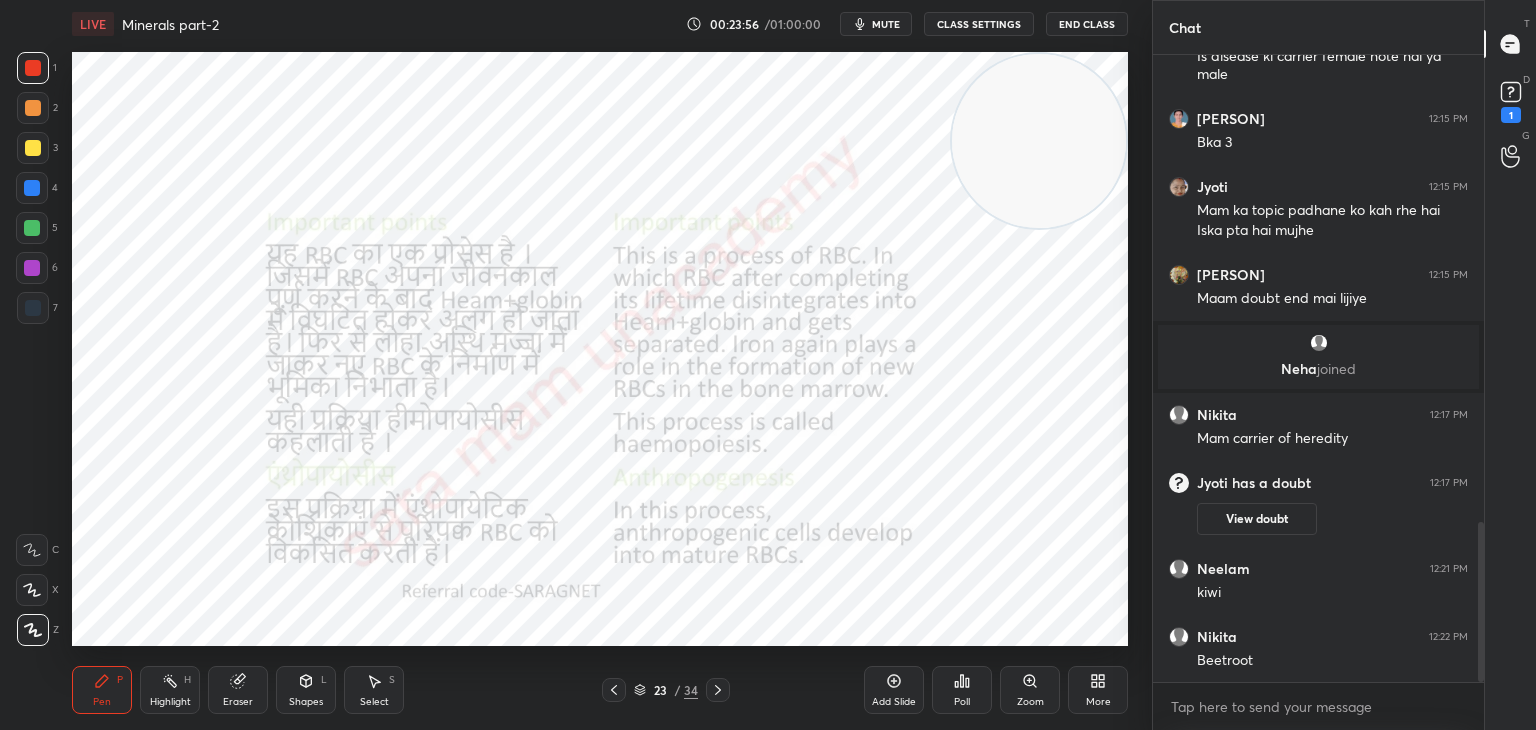 scroll, scrollTop: 1906, scrollLeft: 0, axis: vertical 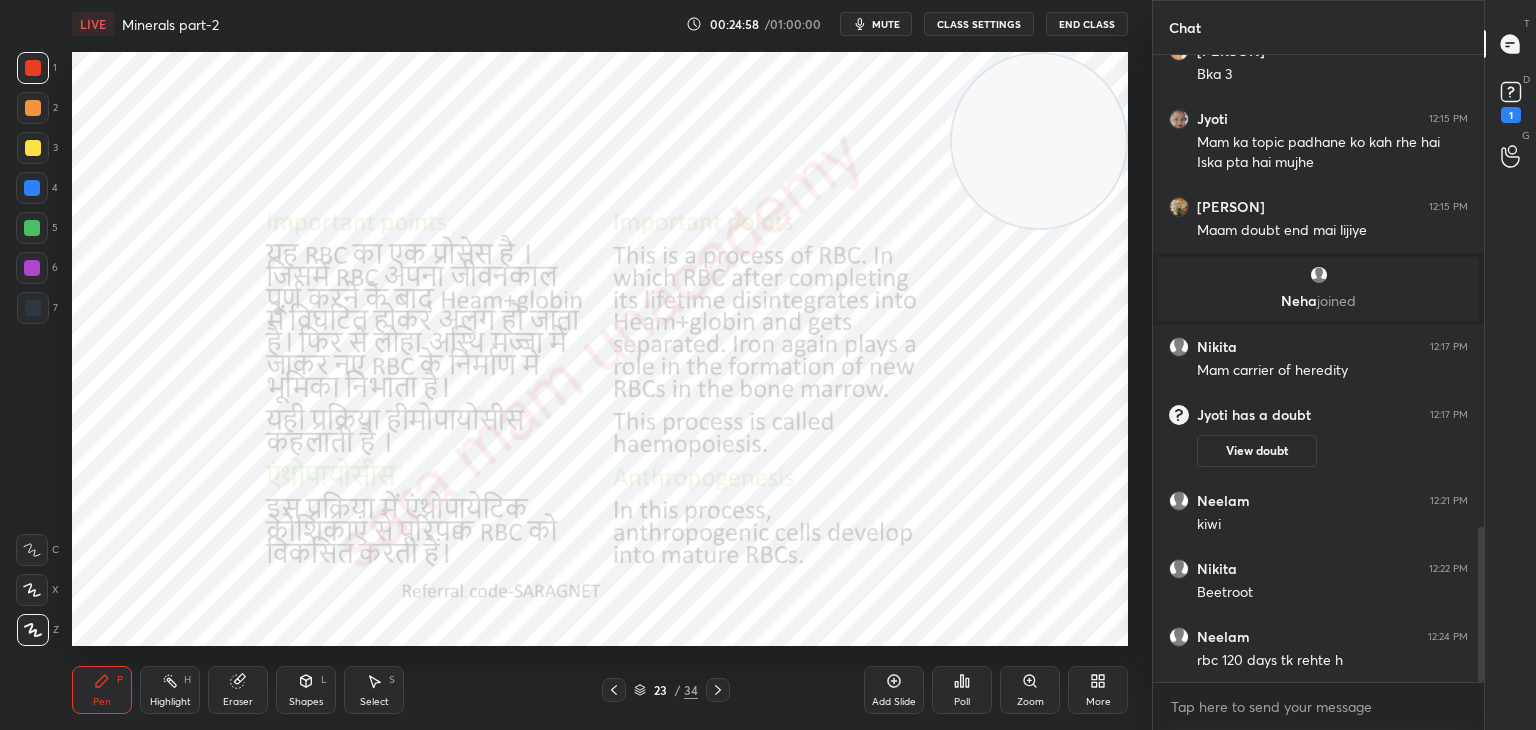 click 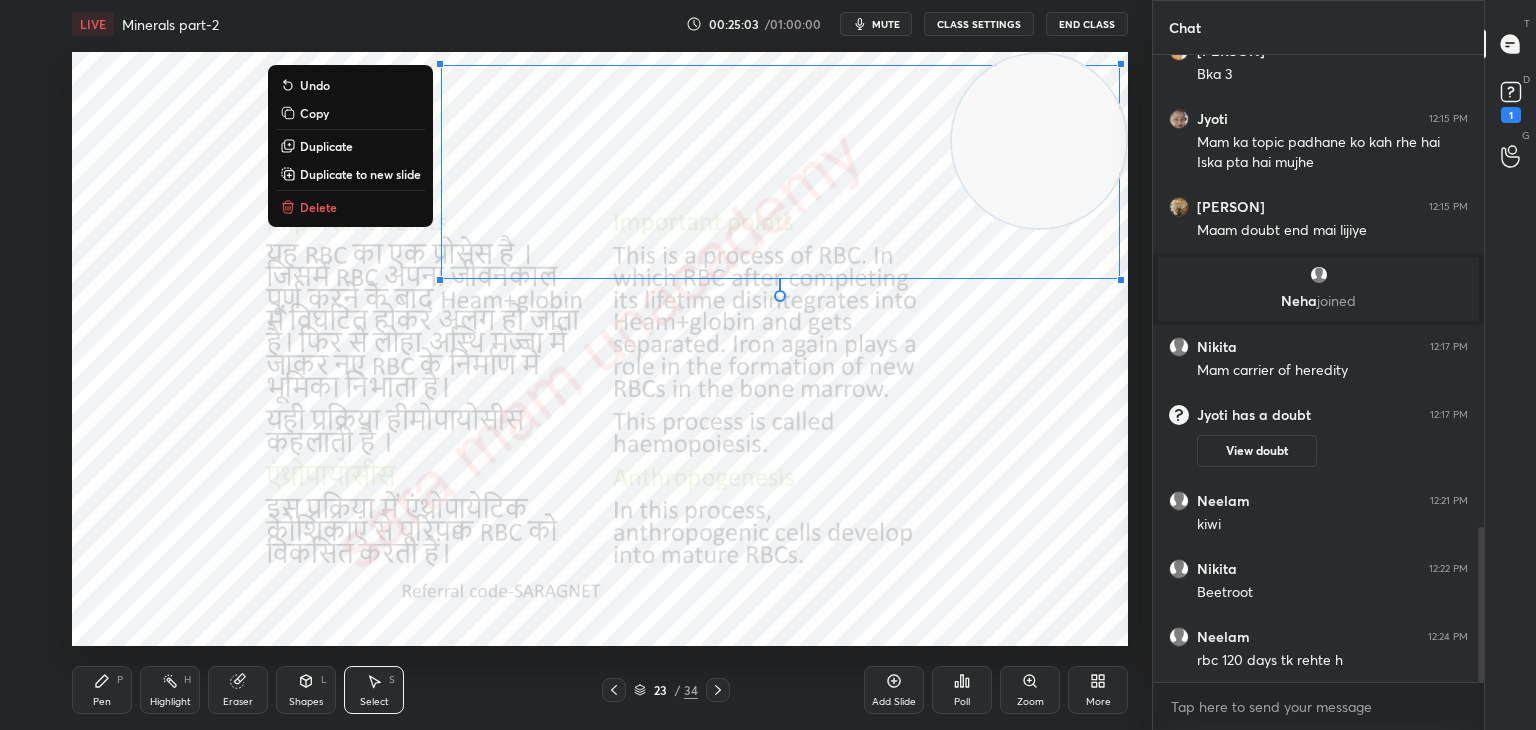 click on "Delete" at bounding box center [318, 207] 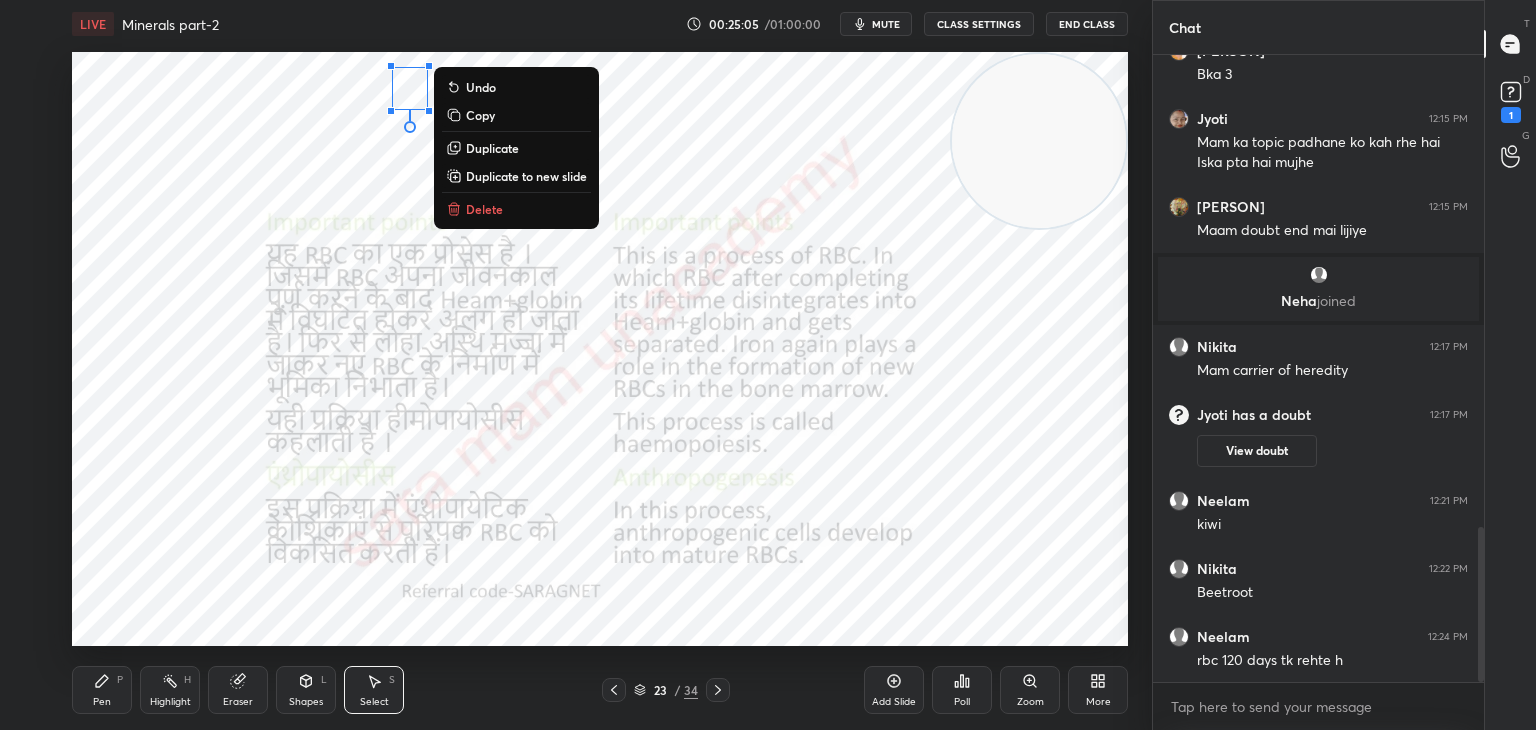 click on "Delete" at bounding box center (484, 209) 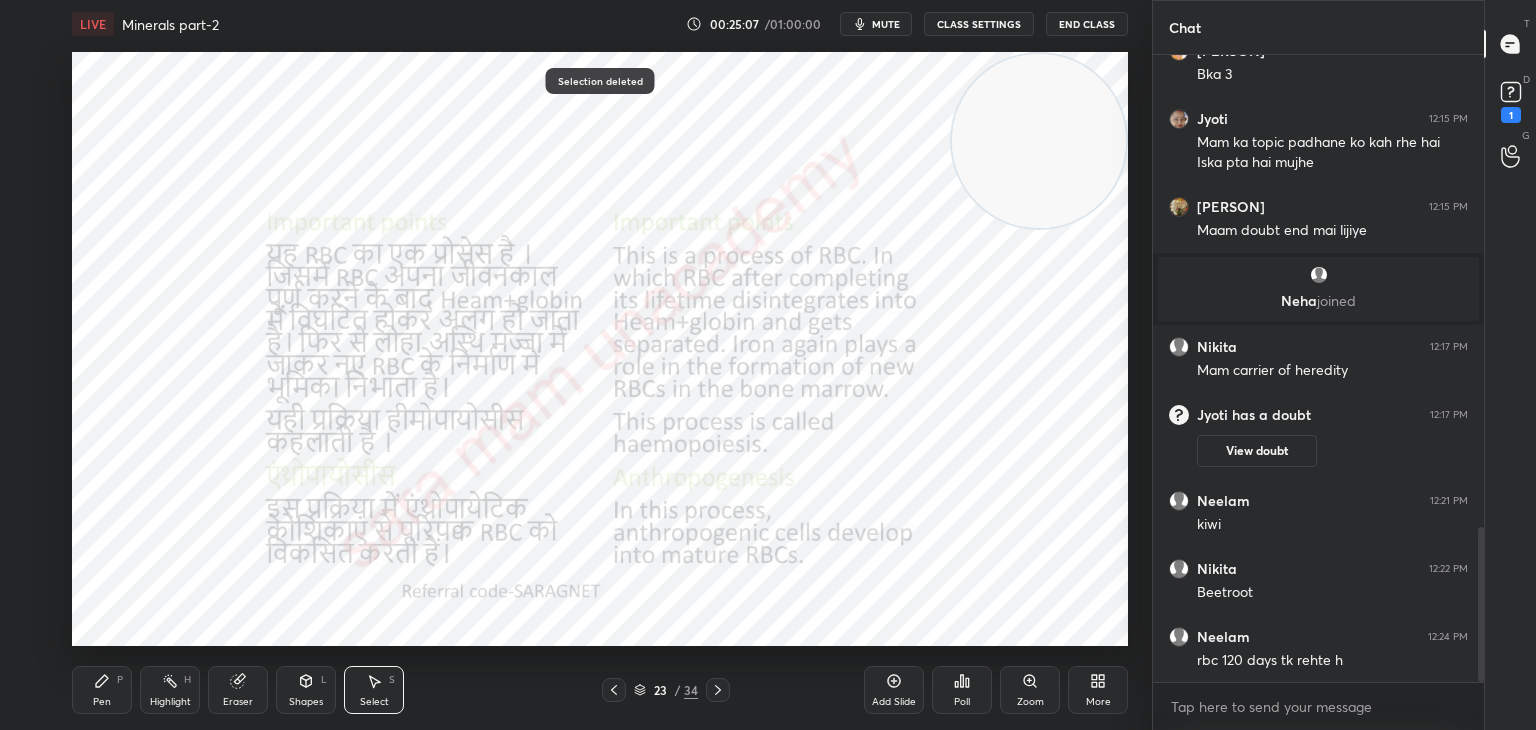 click 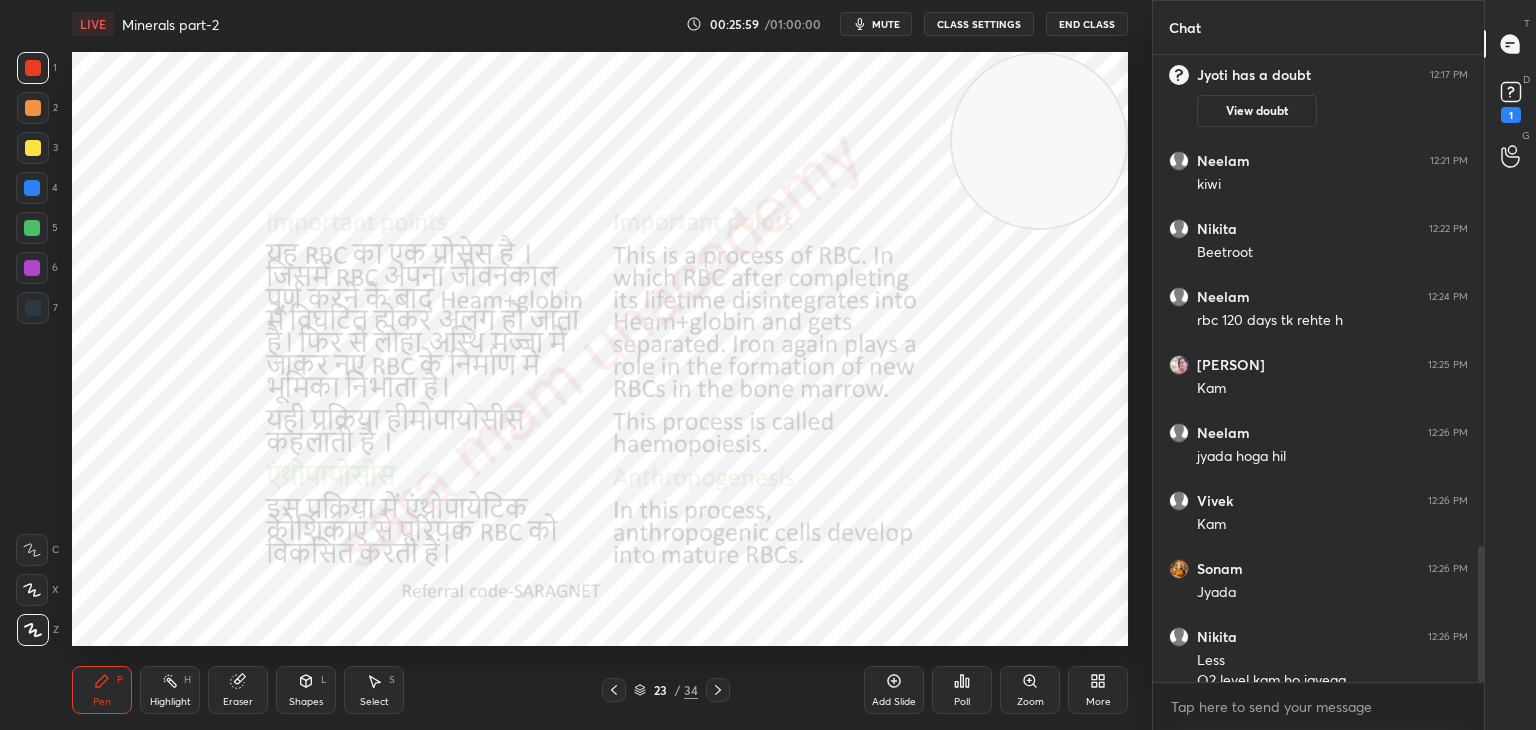 scroll, scrollTop: 2266, scrollLeft: 0, axis: vertical 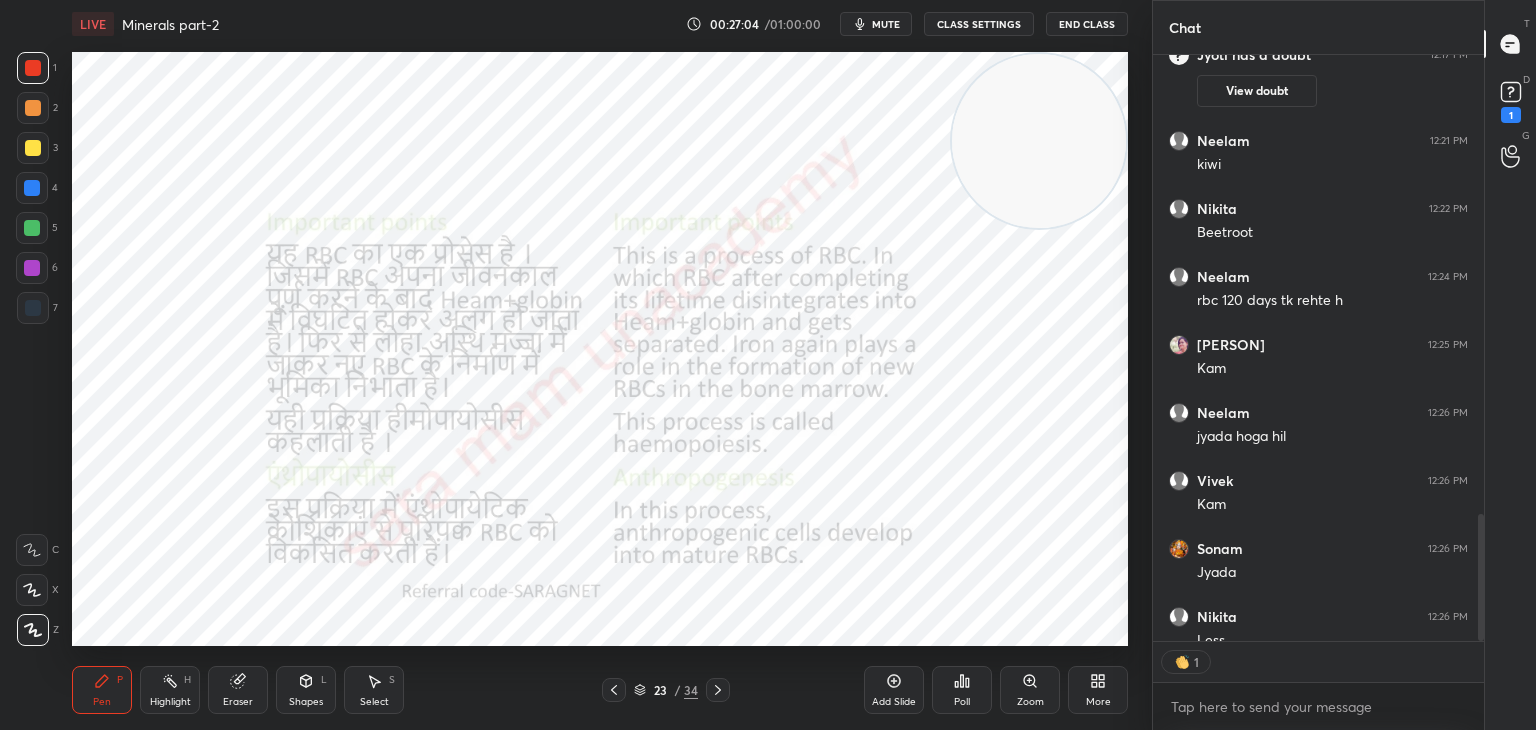 click 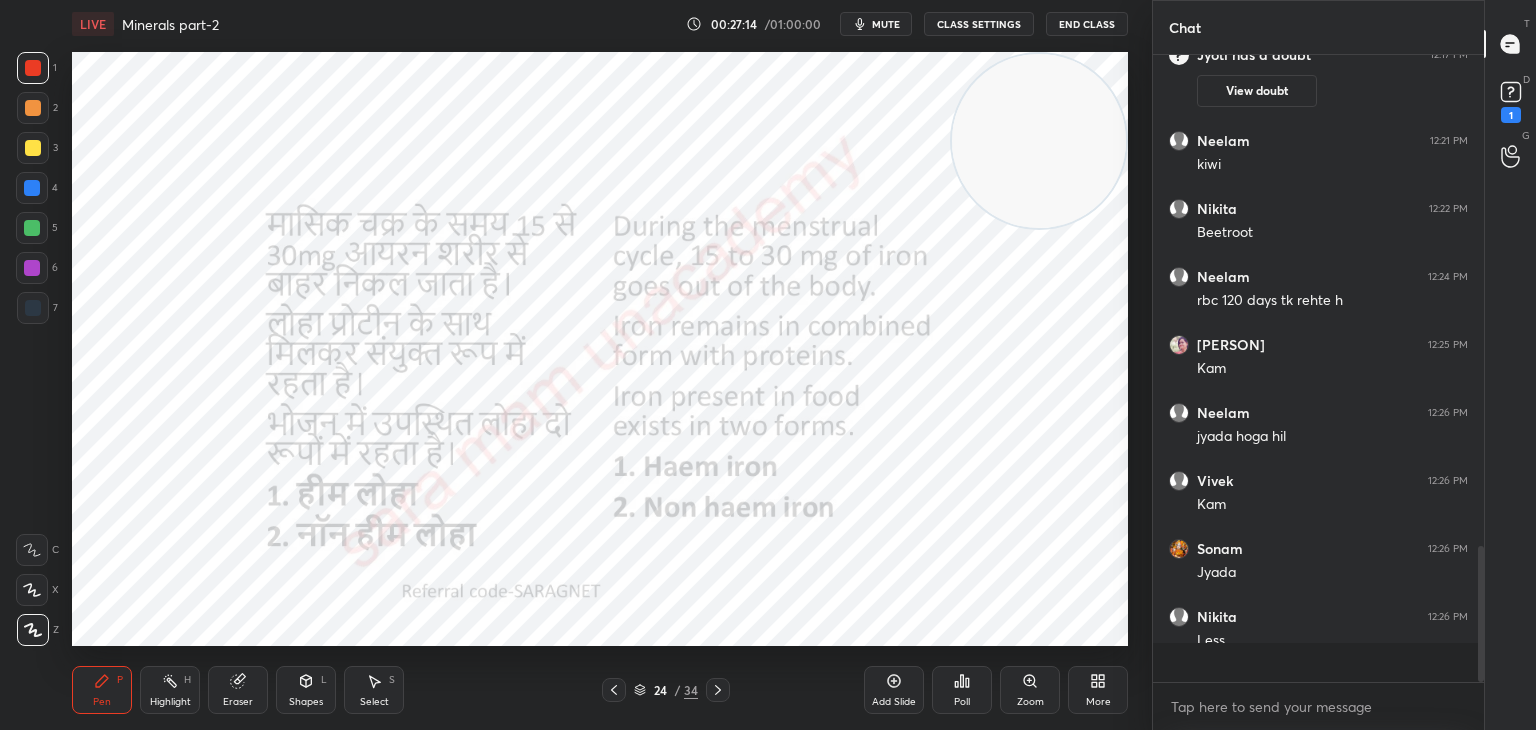 scroll, scrollTop: 6, scrollLeft: 6, axis: both 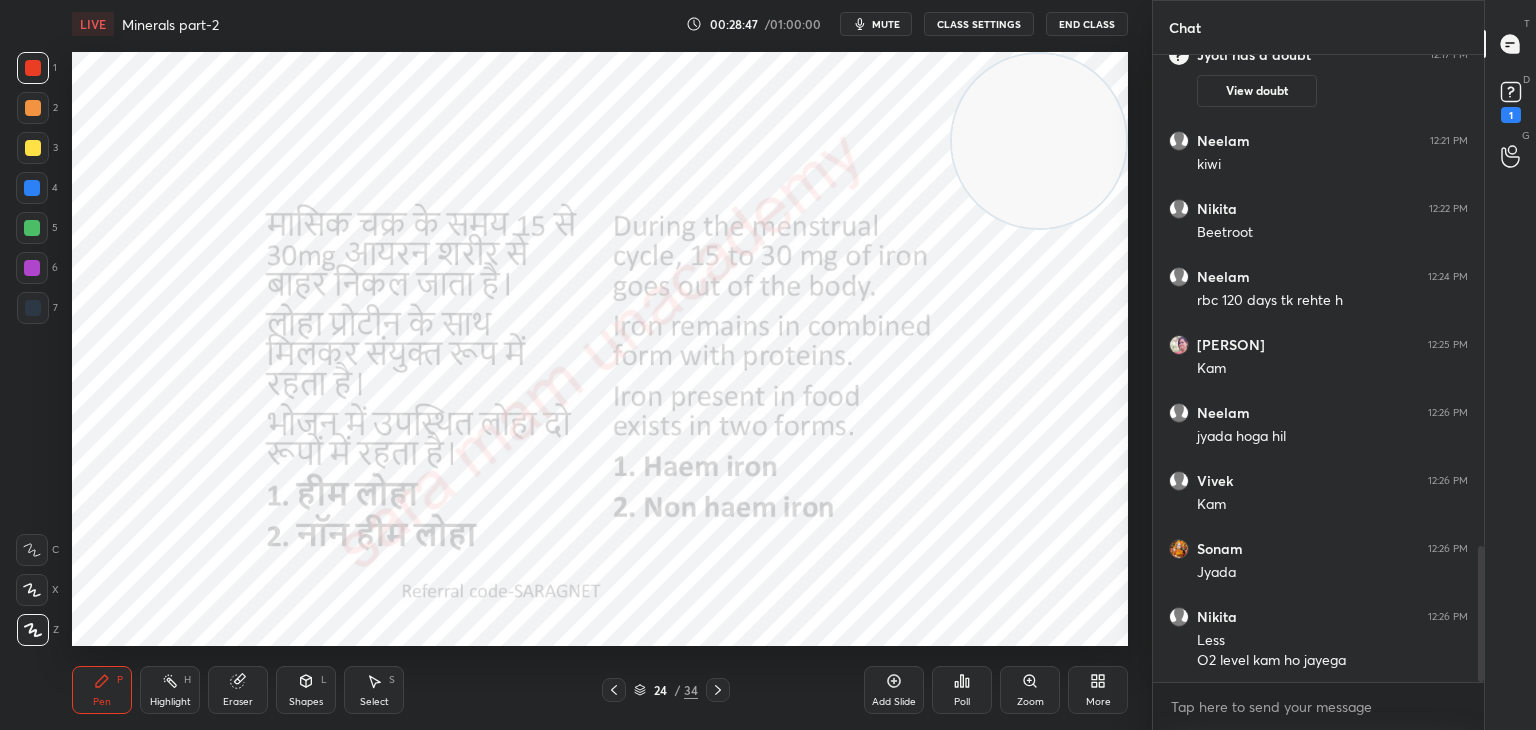 click 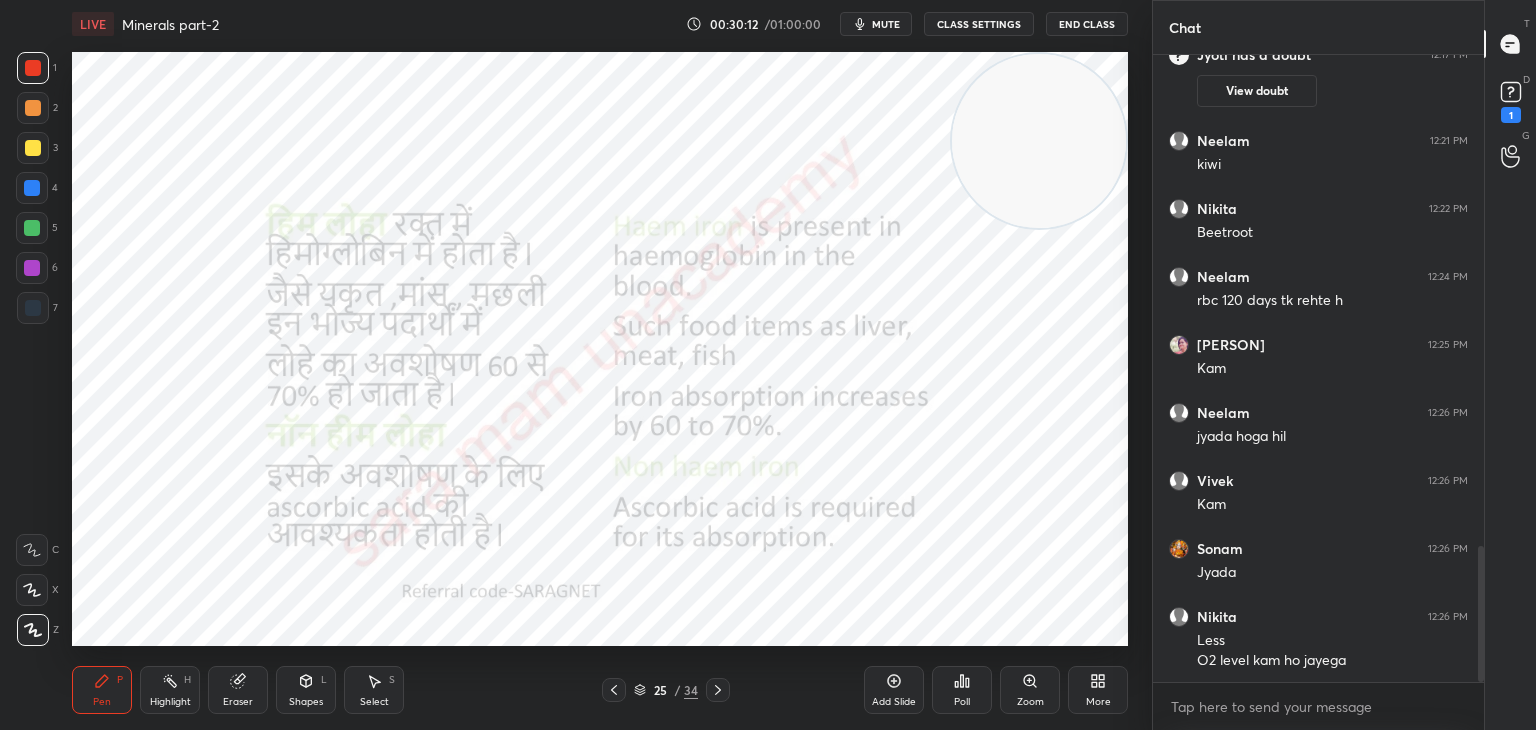 scroll, scrollTop: 2334, scrollLeft: 0, axis: vertical 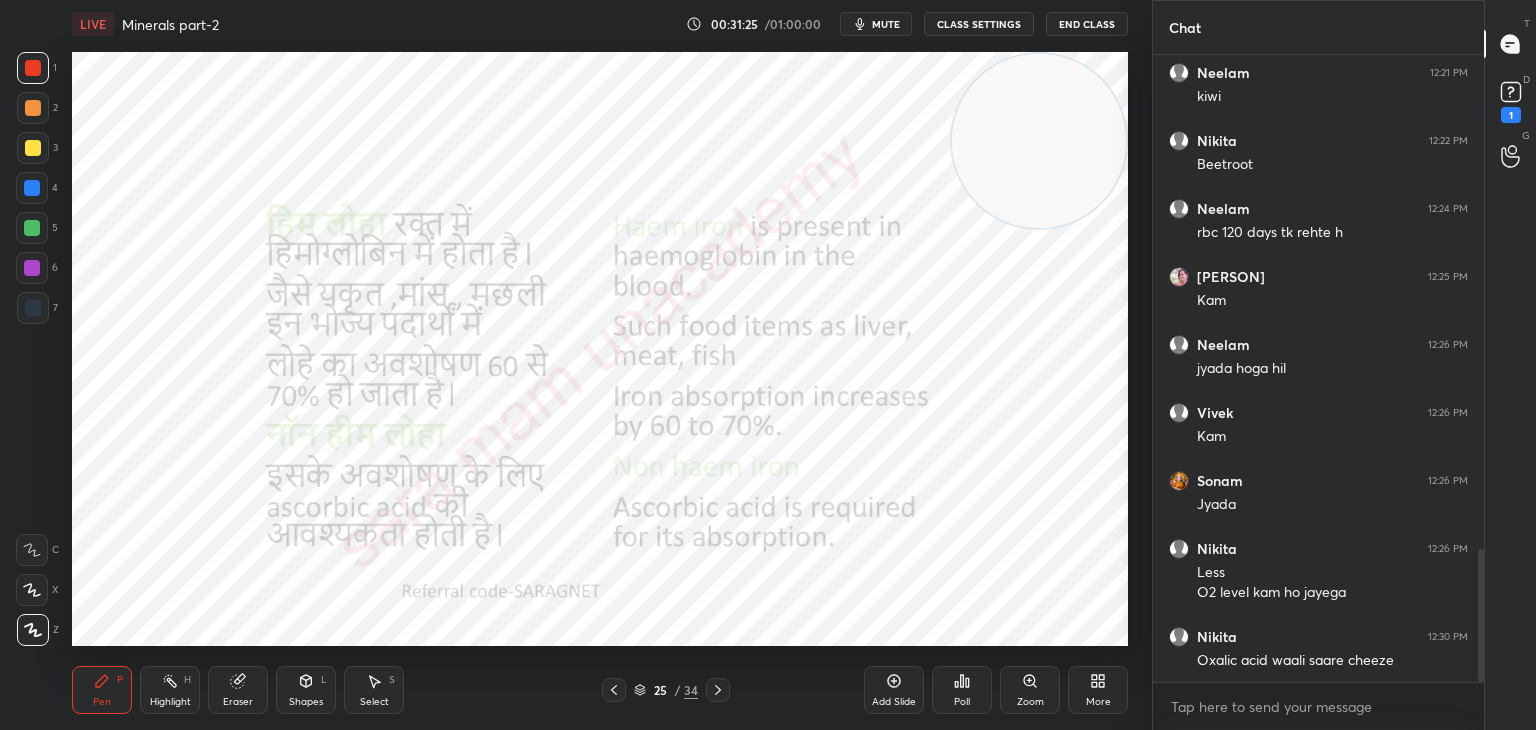 click 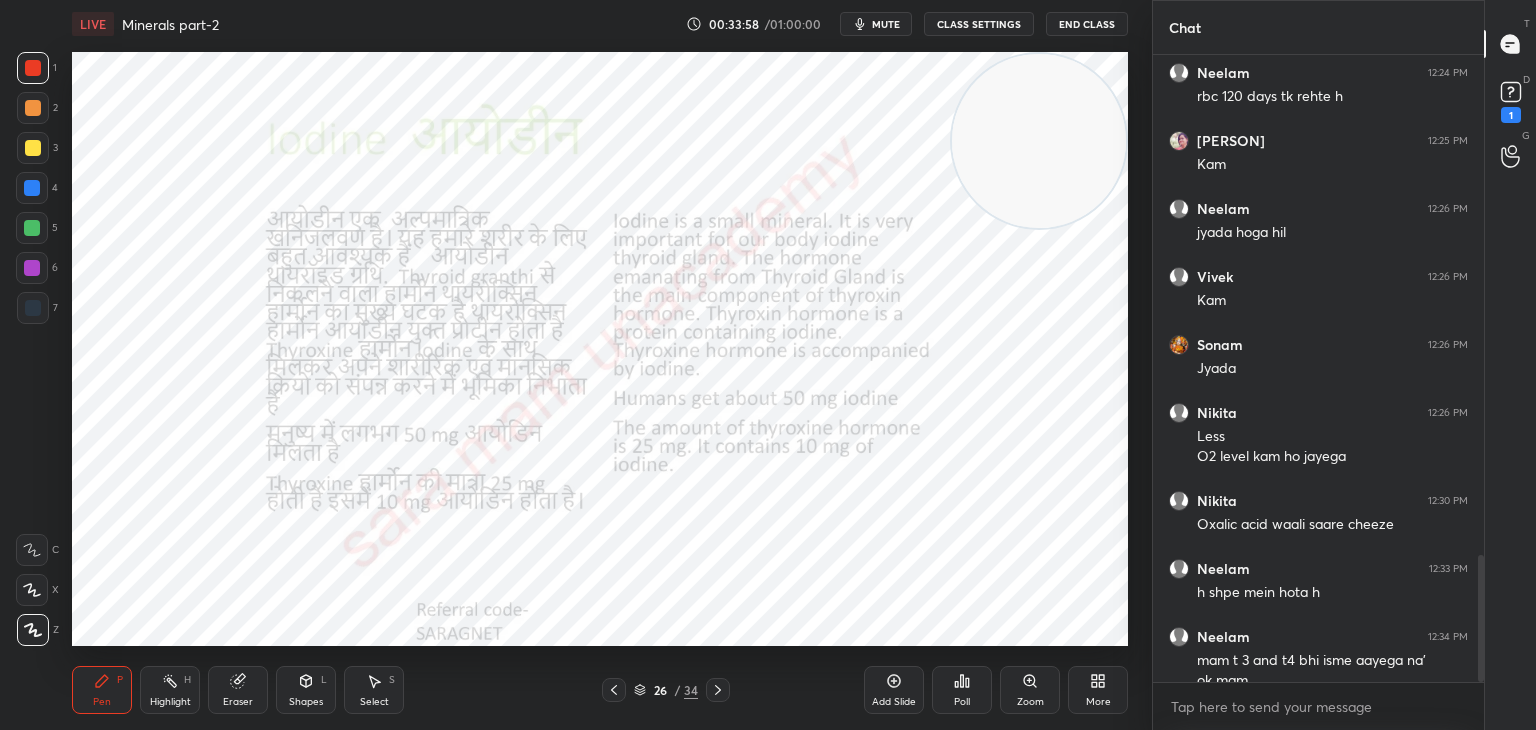 scroll, scrollTop: 2490, scrollLeft: 0, axis: vertical 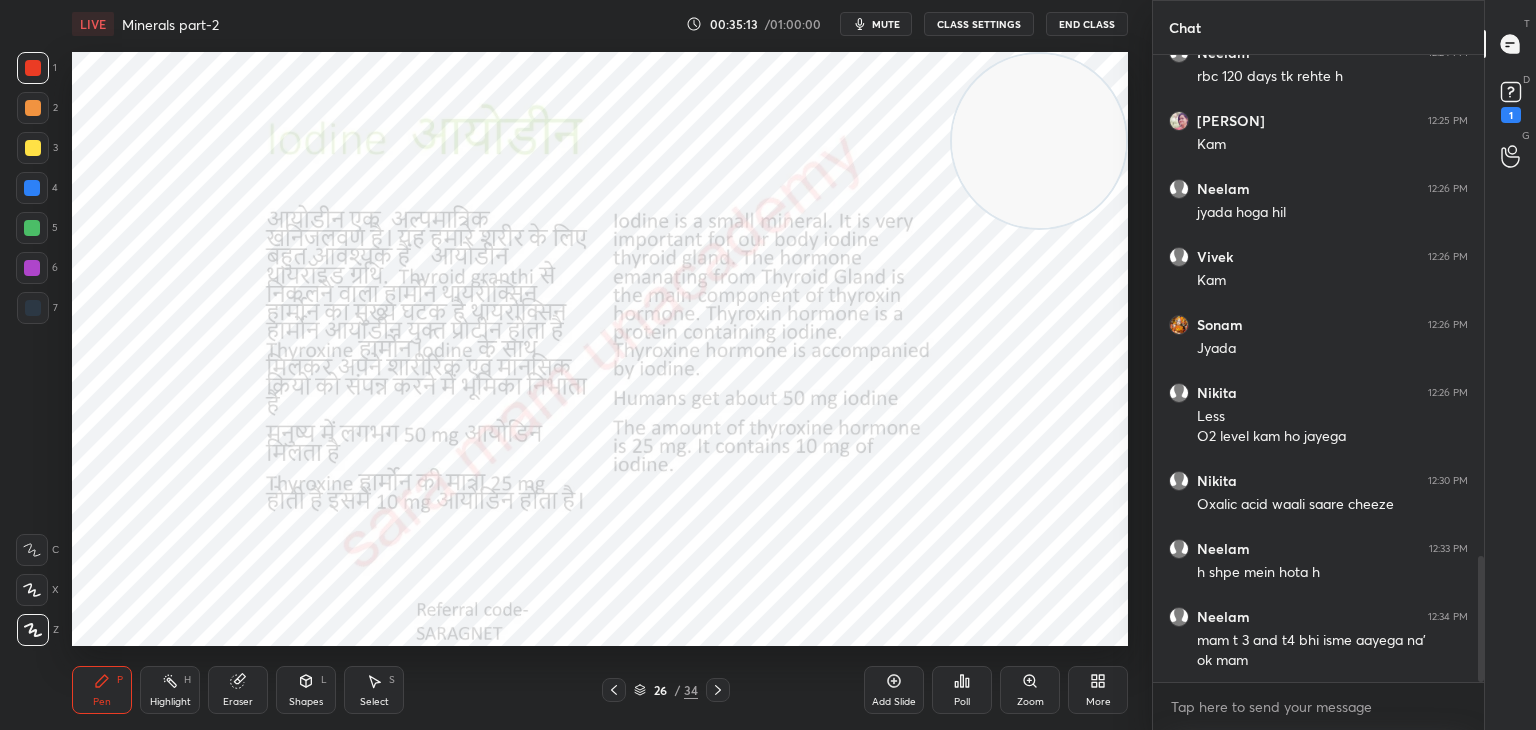 click 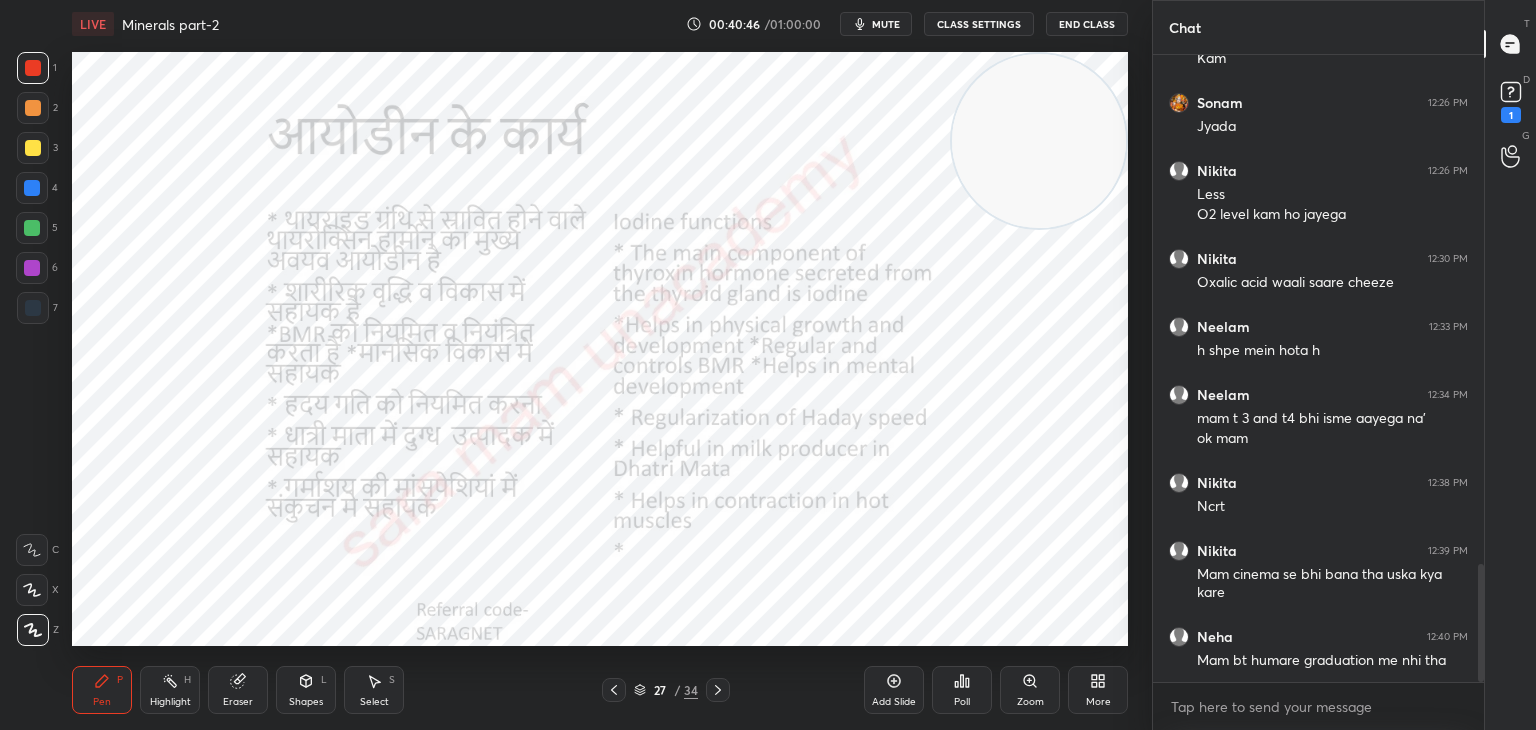 scroll, scrollTop: 2780, scrollLeft: 0, axis: vertical 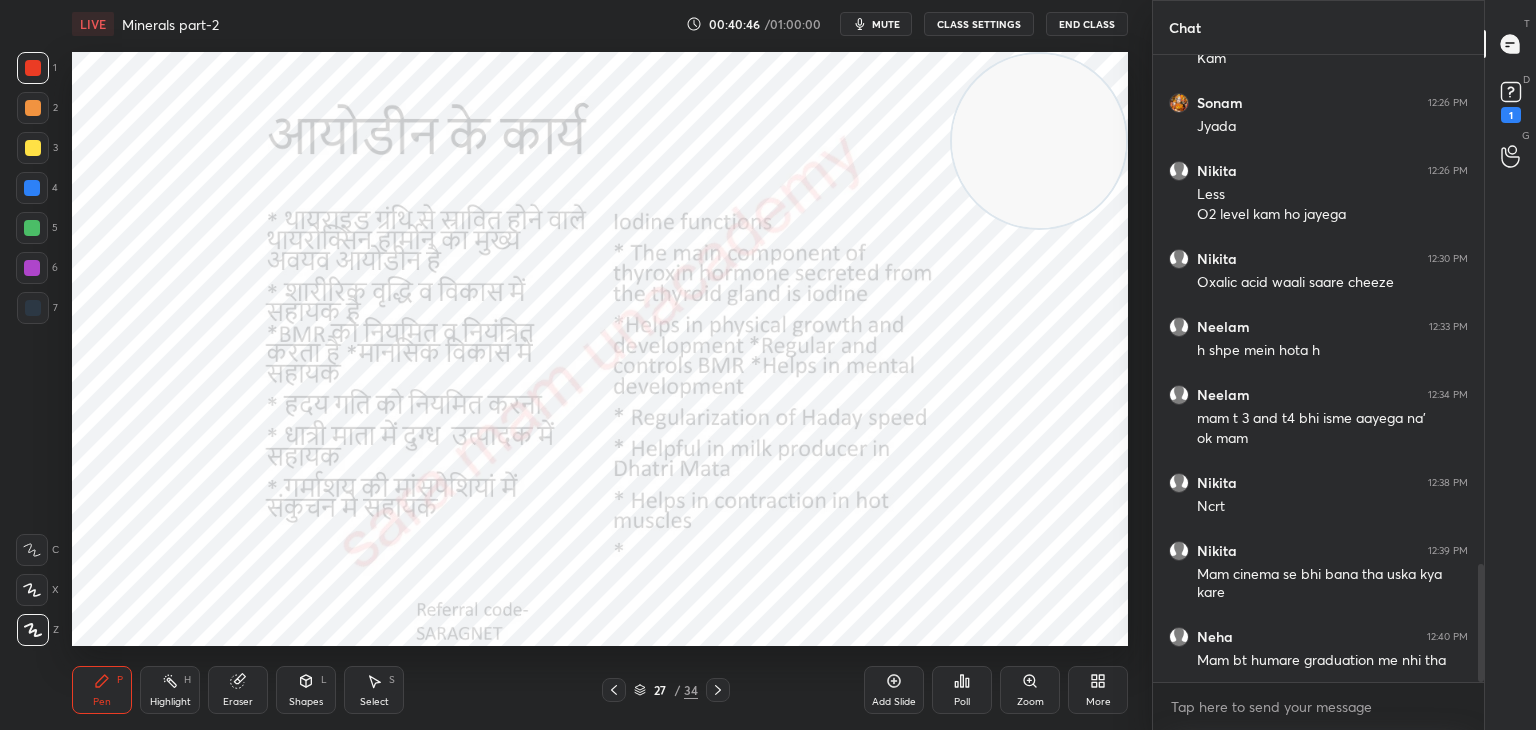 click 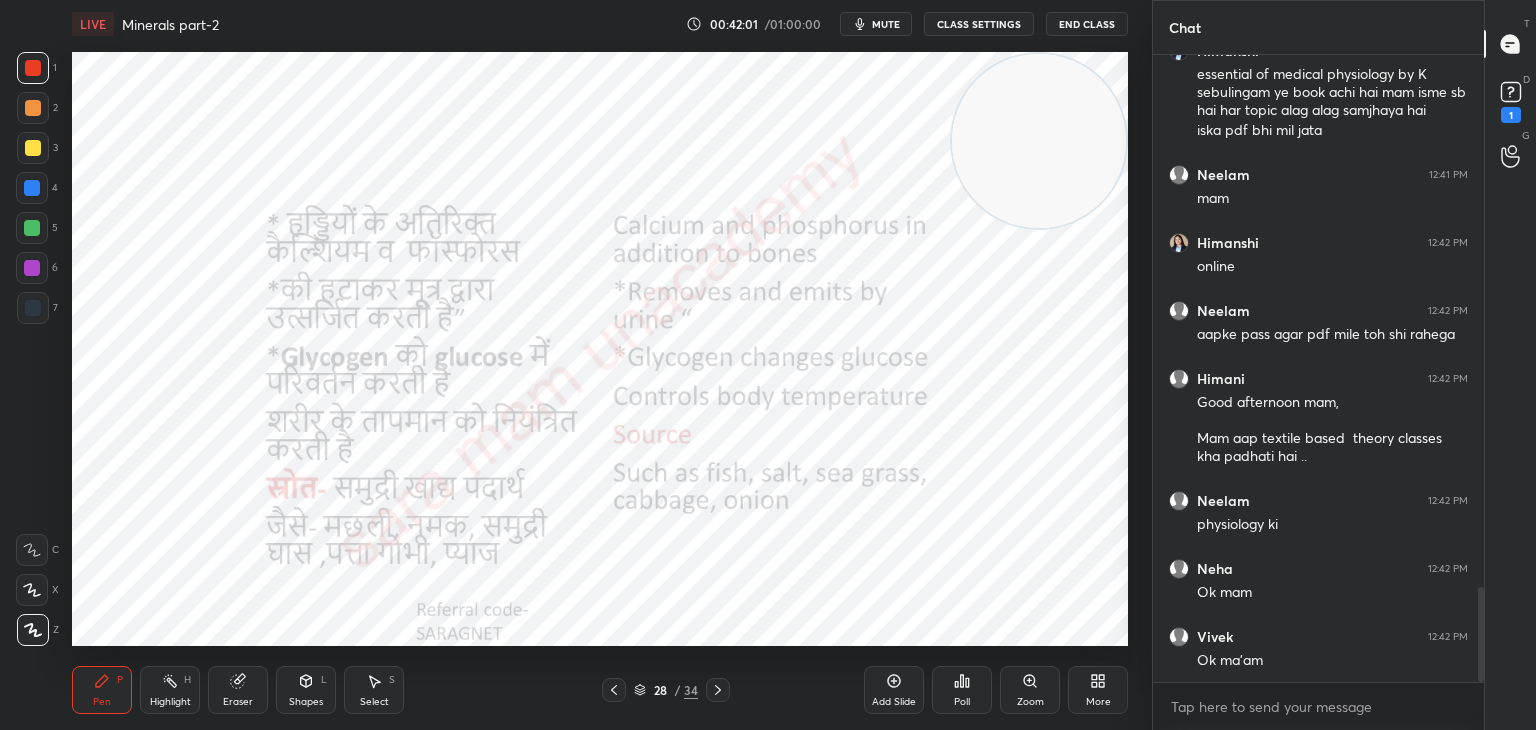 scroll, scrollTop: 3502, scrollLeft: 0, axis: vertical 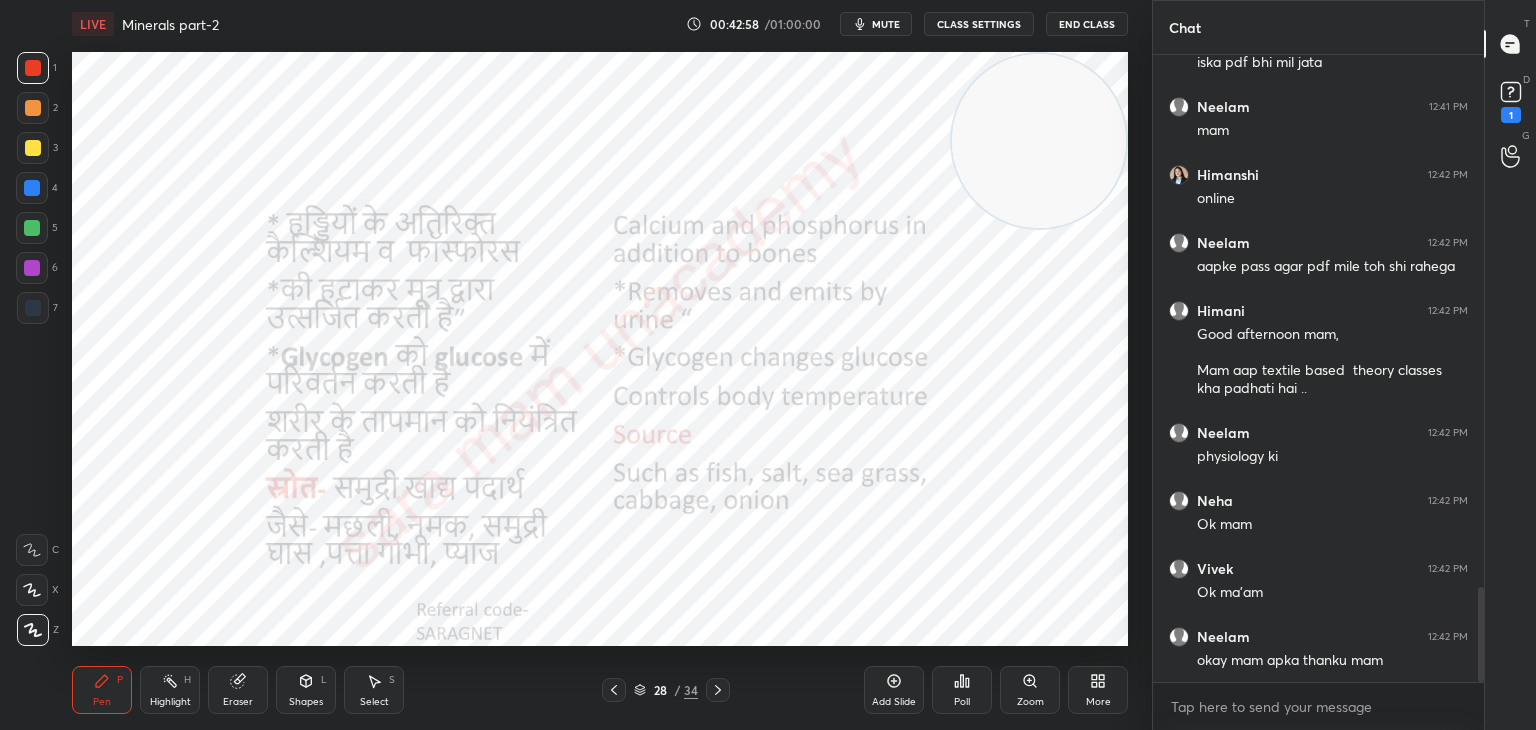 click 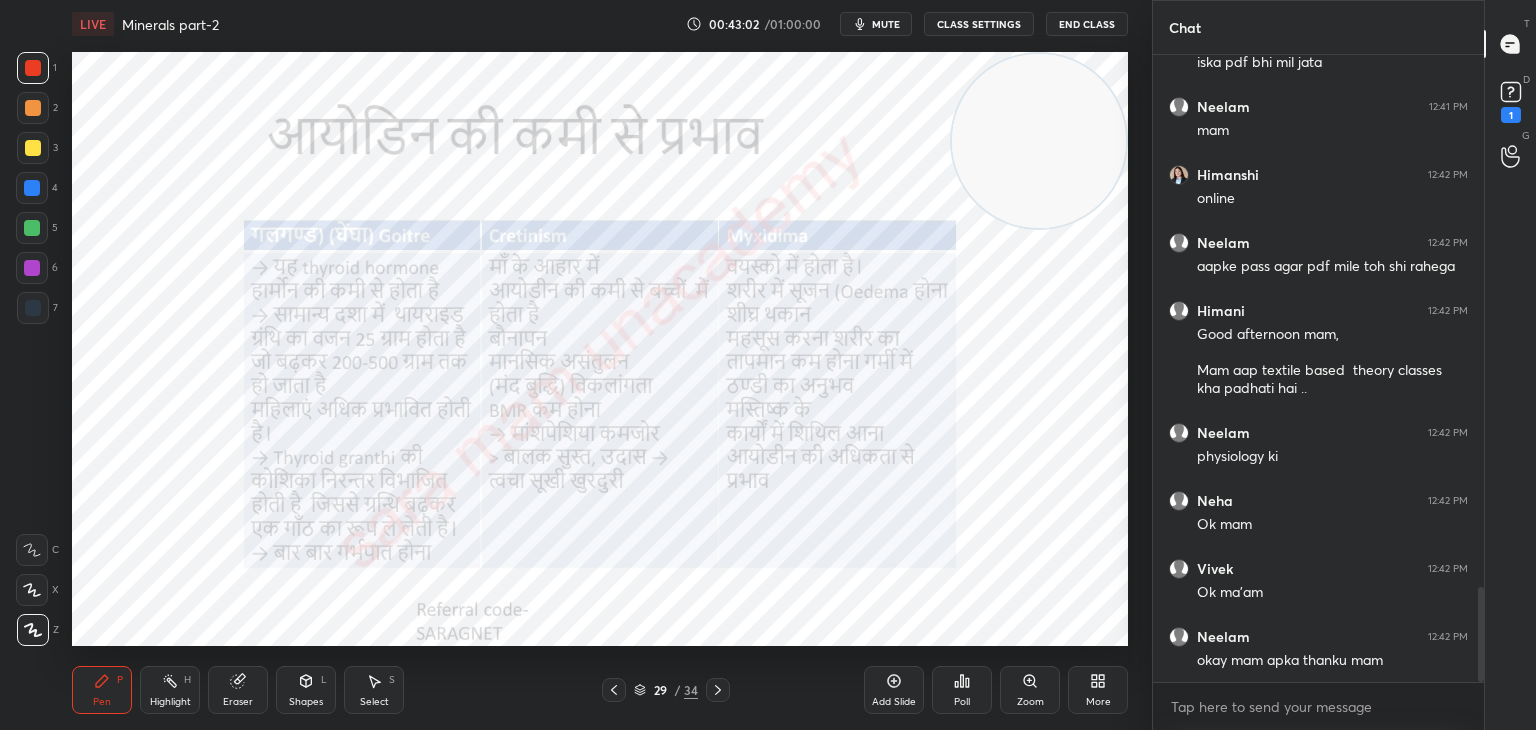 click 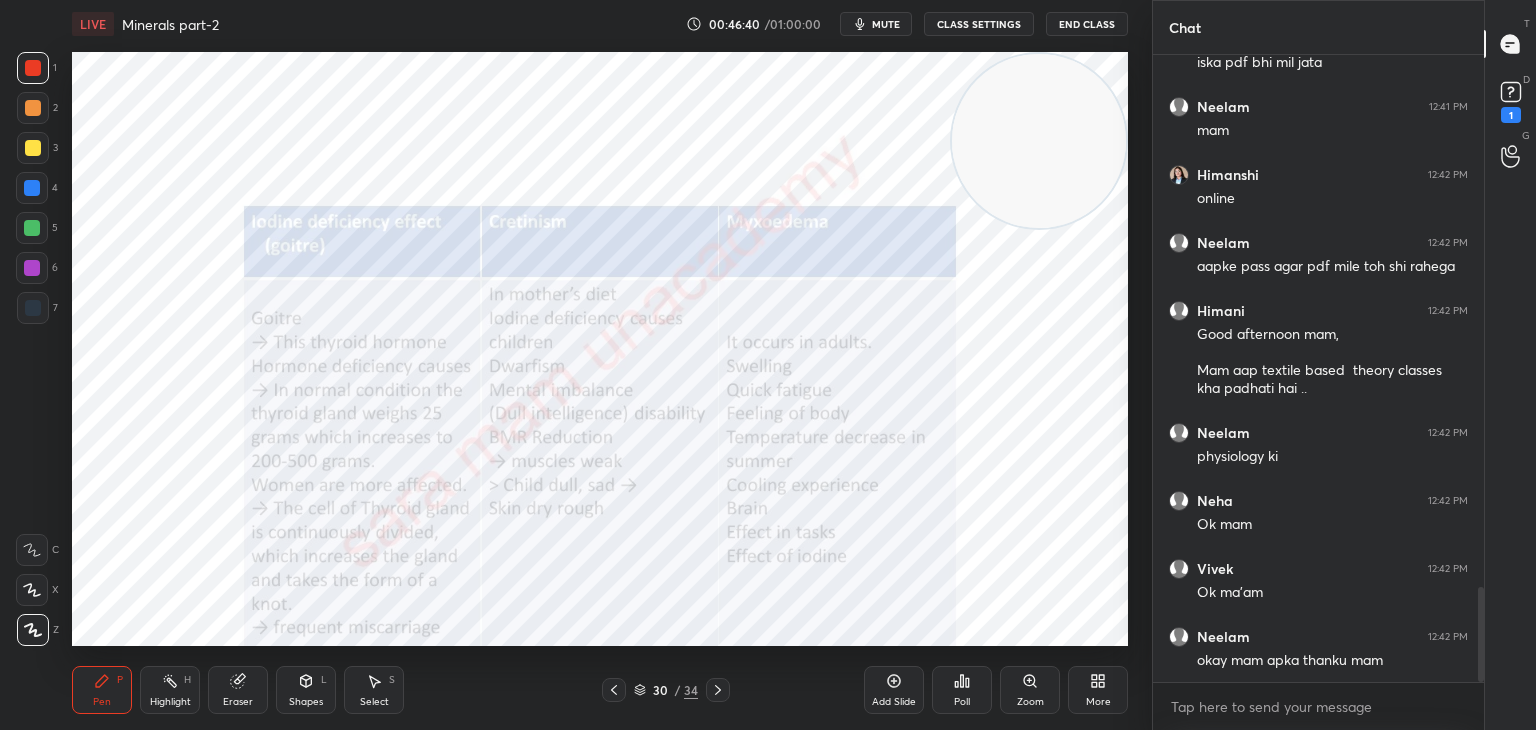 click at bounding box center [614, 690] 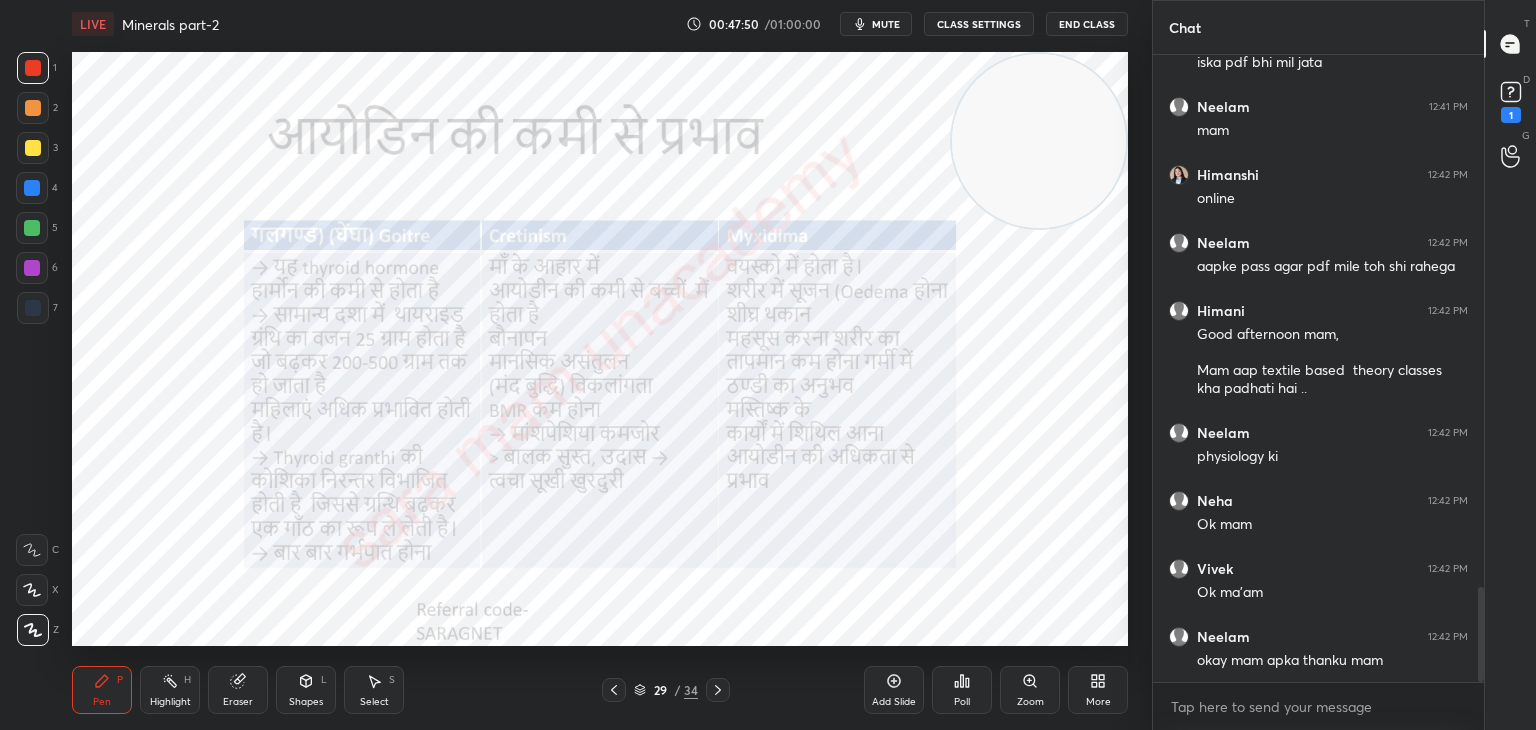 click 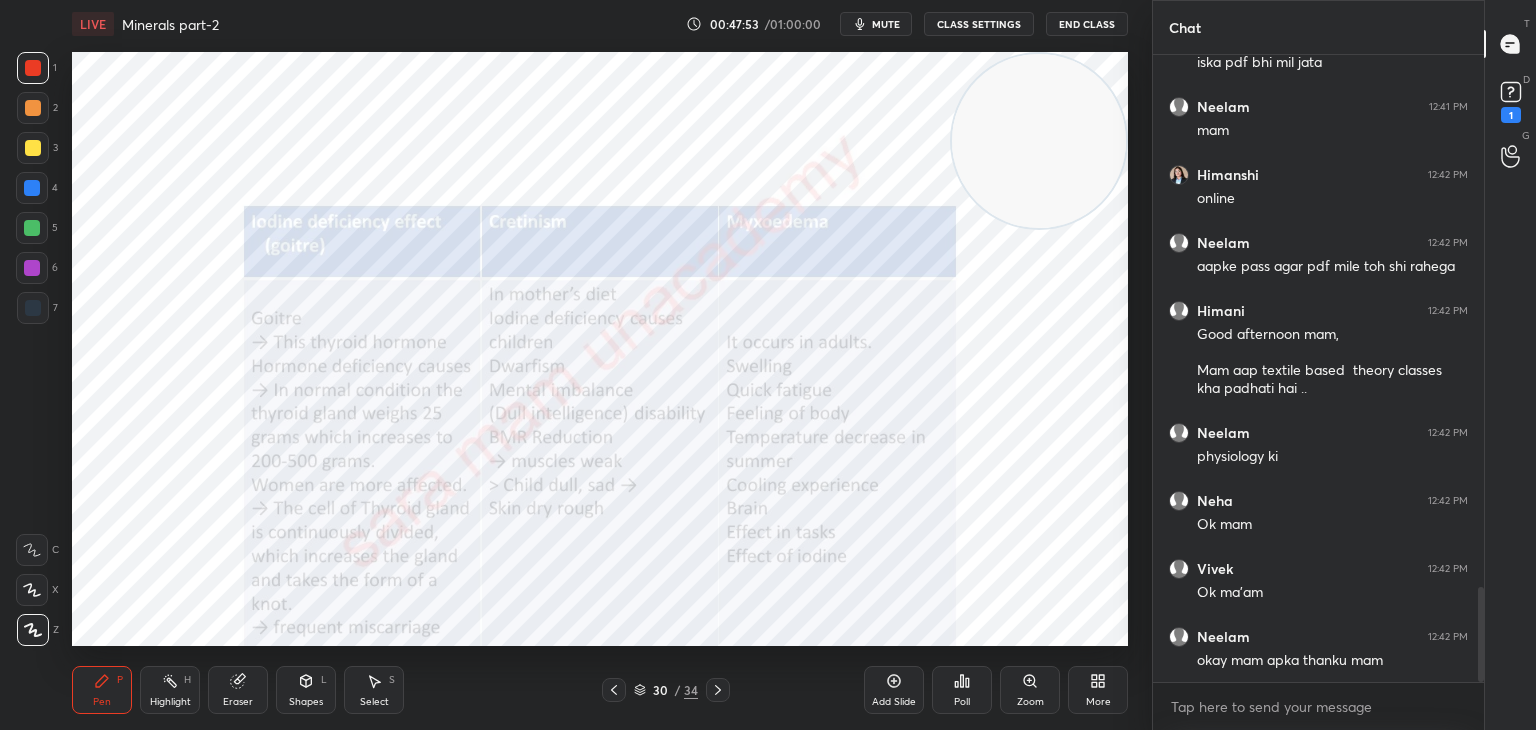 click on "30 / 34" at bounding box center (666, 690) 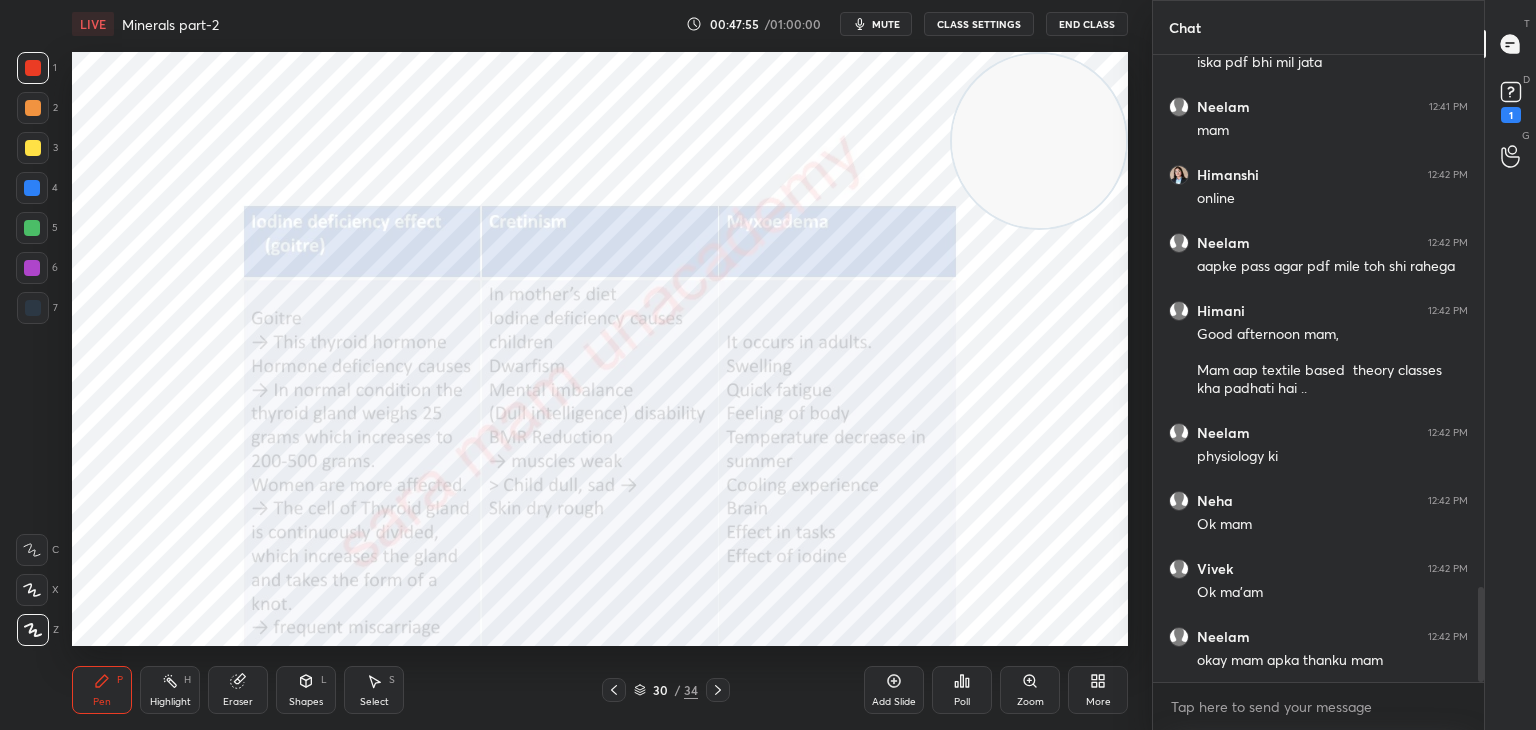 click 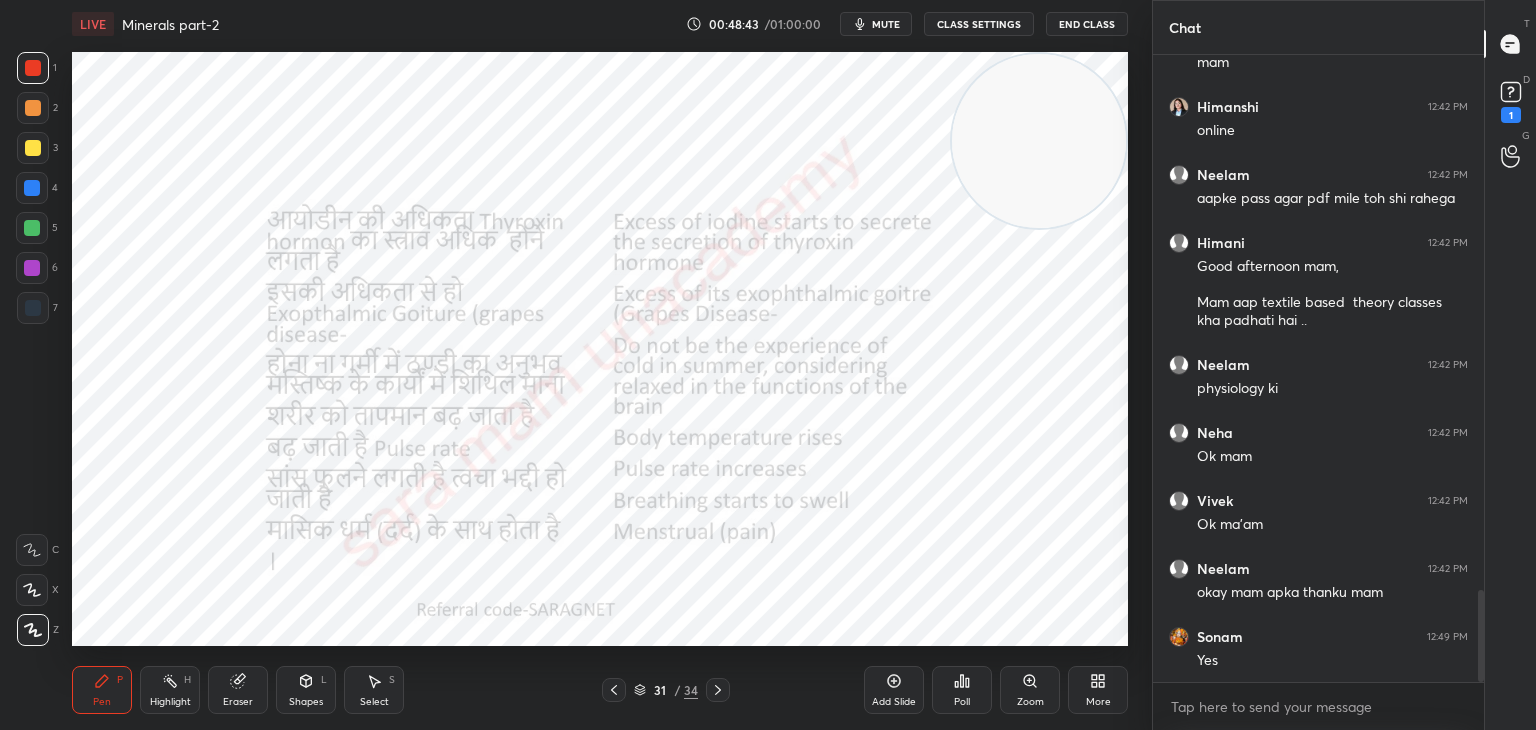 scroll, scrollTop: 3638, scrollLeft: 0, axis: vertical 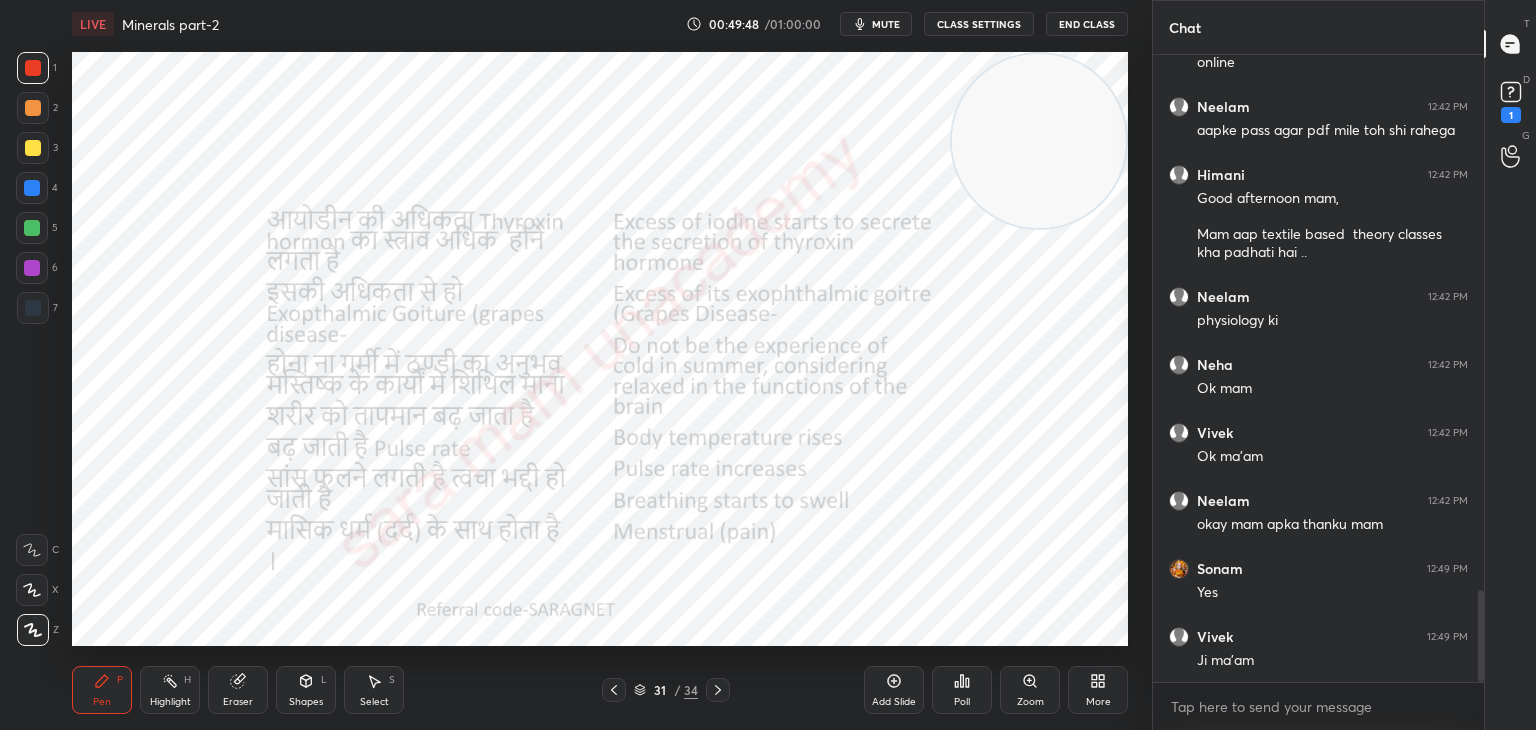click 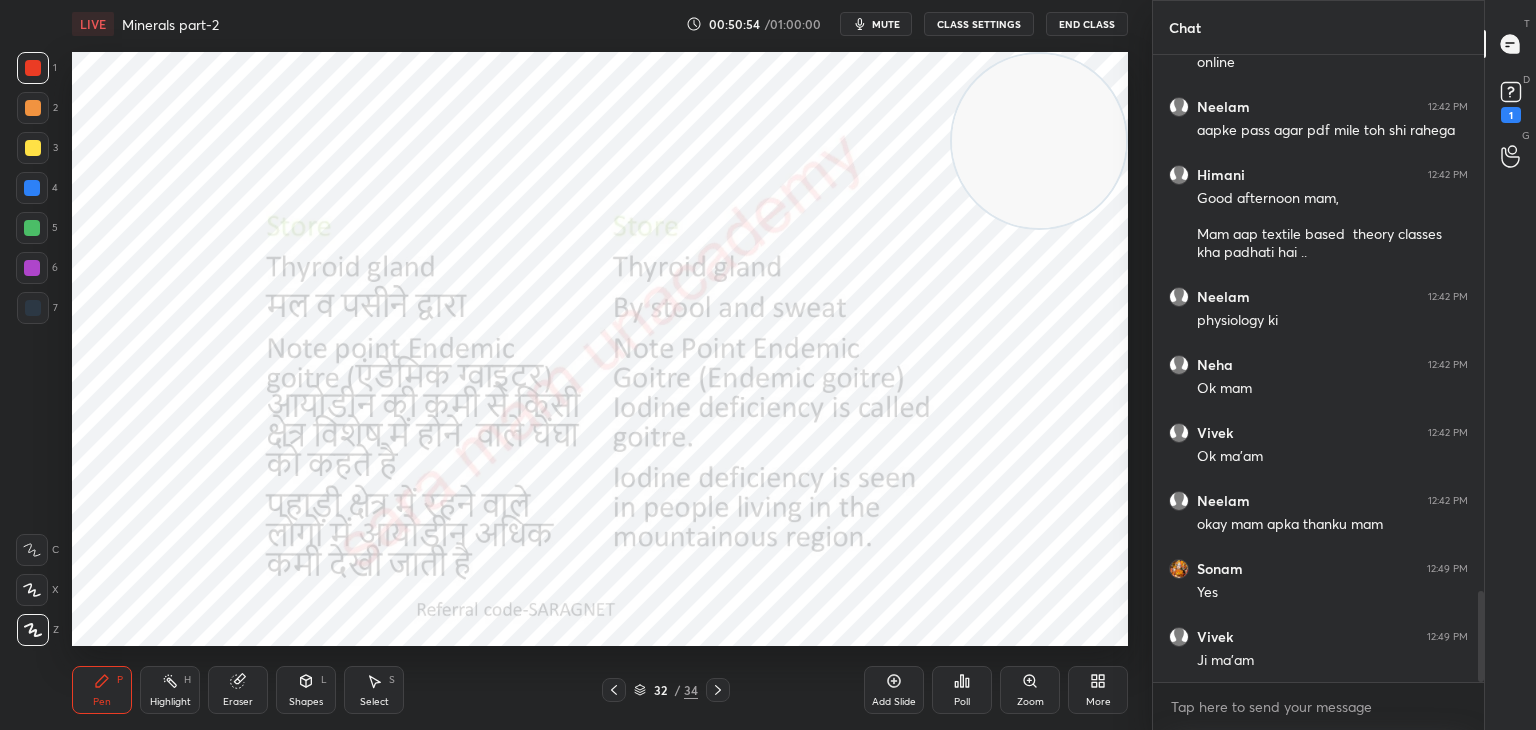 scroll, scrollTop: 3706, scrollLeft: 0, axis: vertical 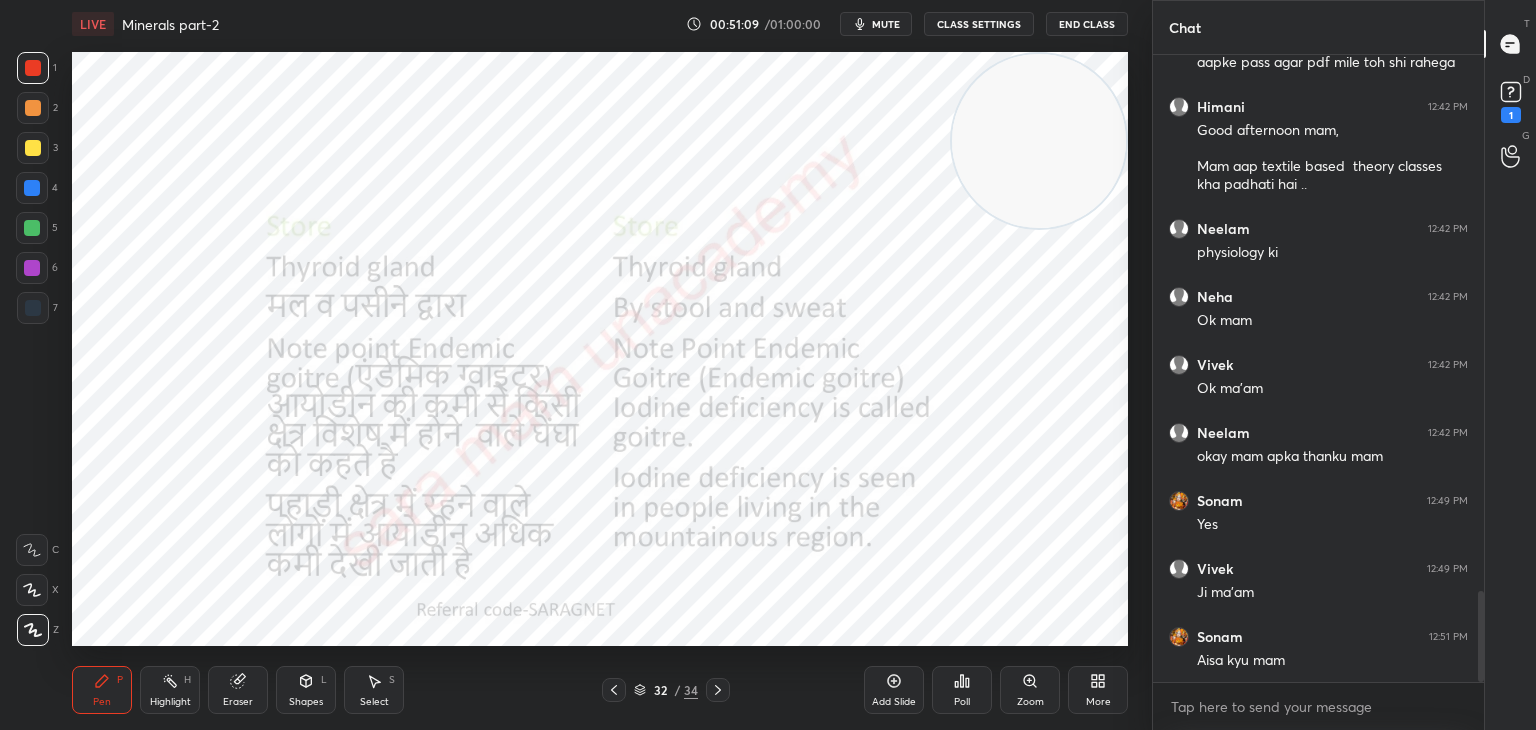 click 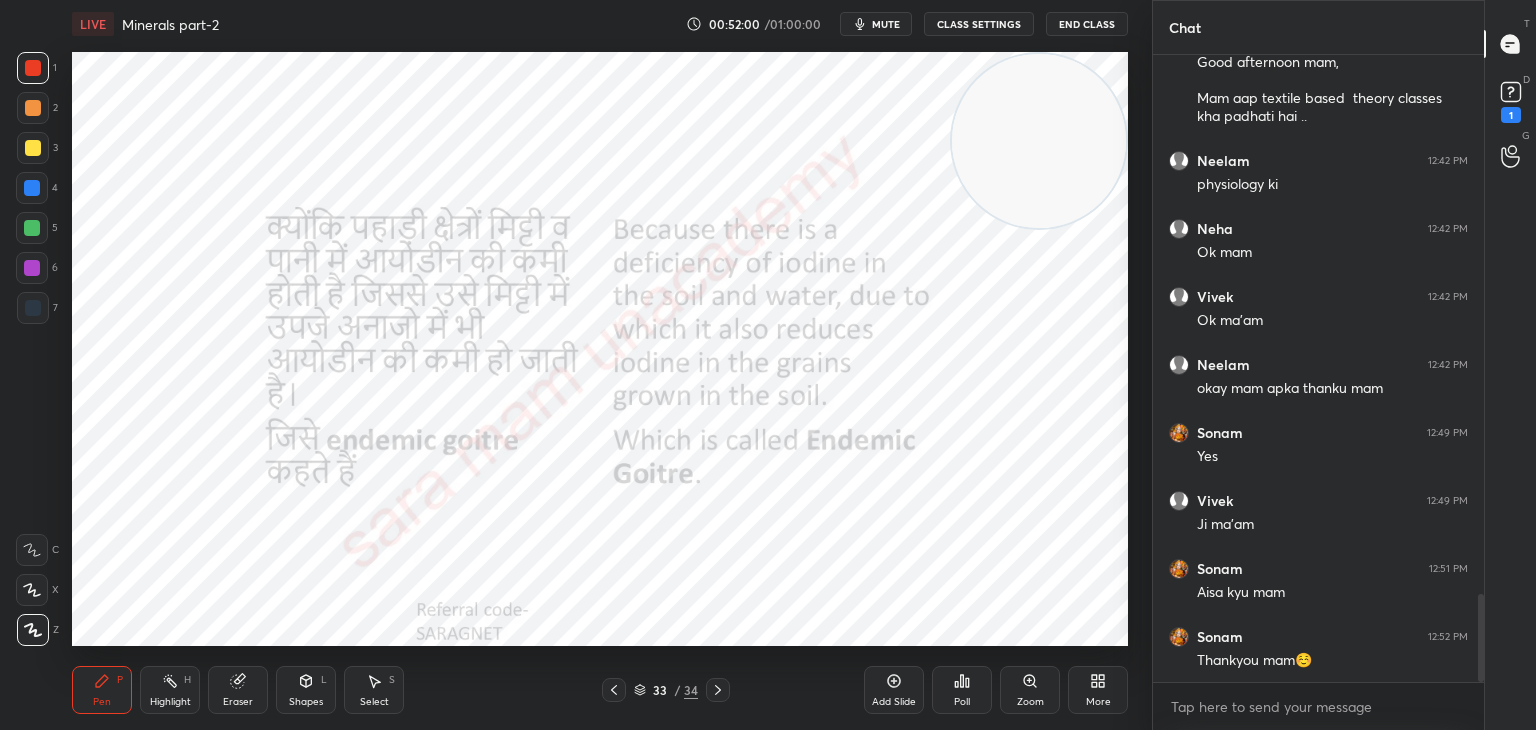 scroll, scrollTop: 3842, scrollLeft: 0, axis: vertical 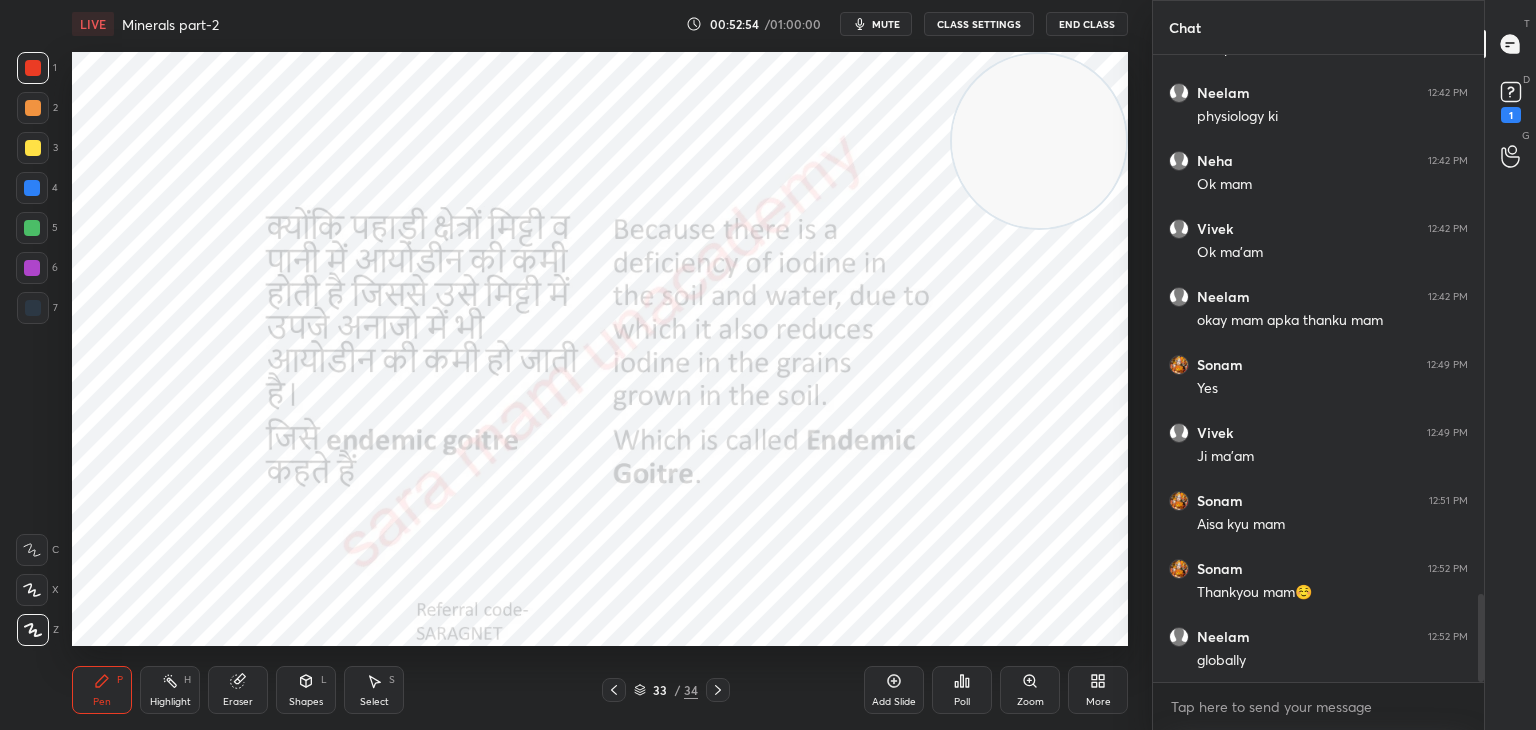 click 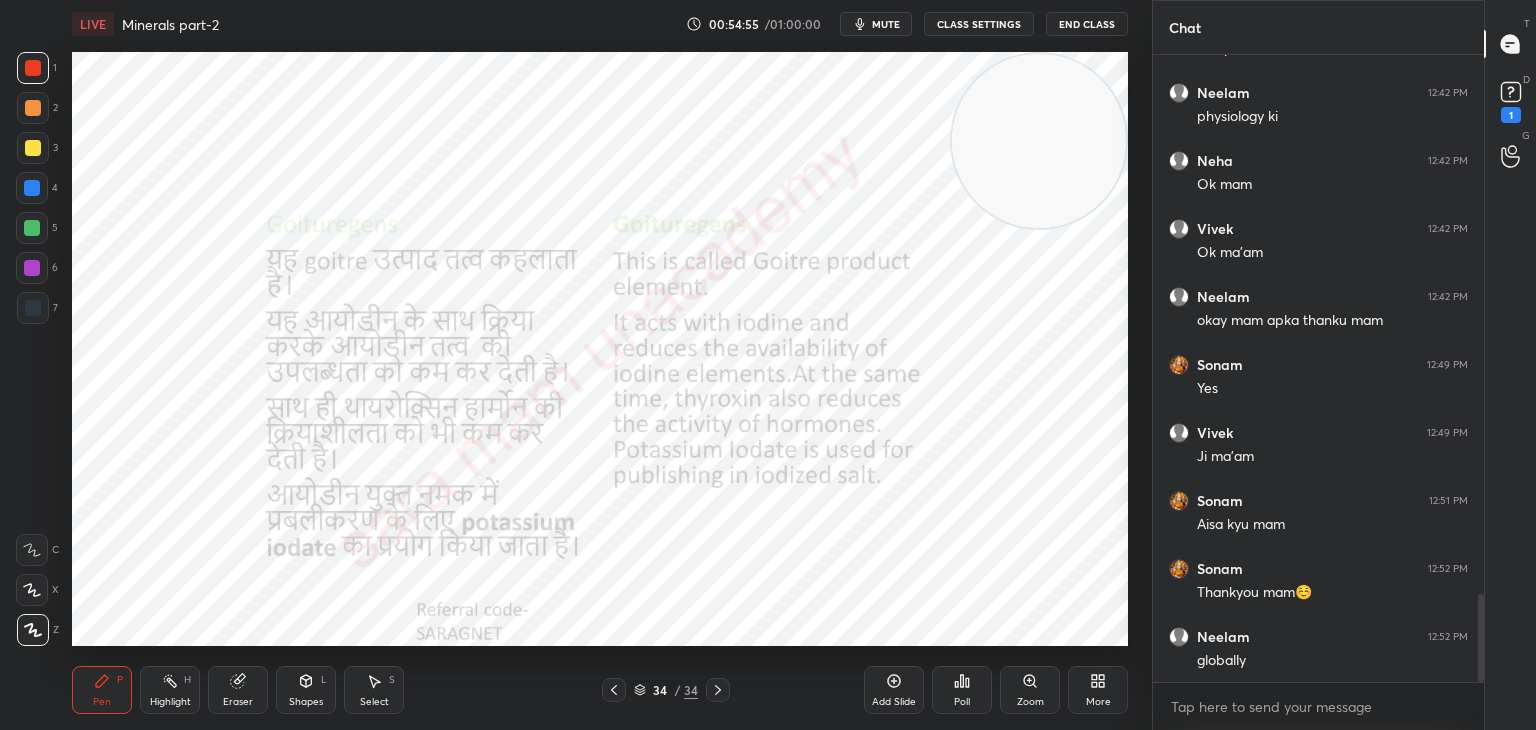 click 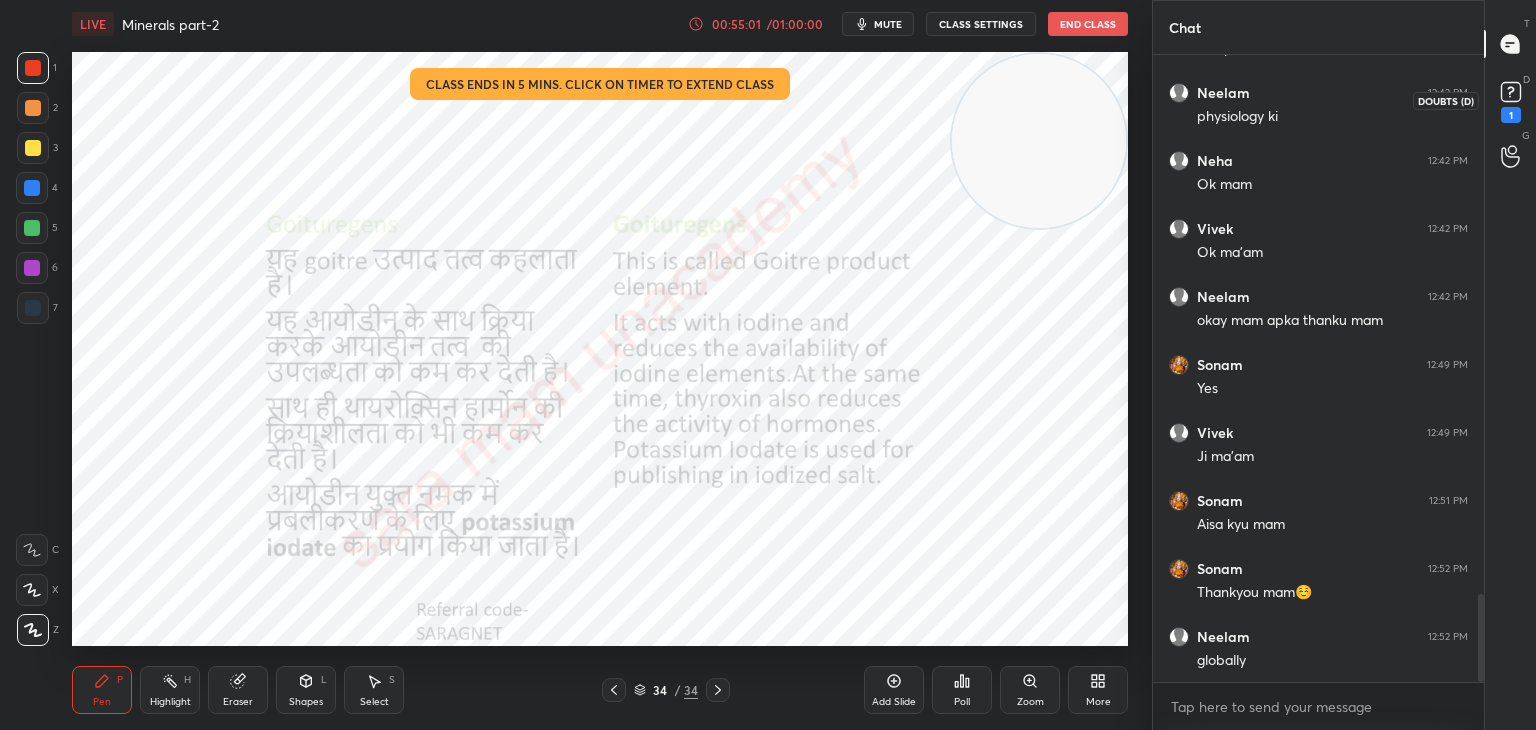 click 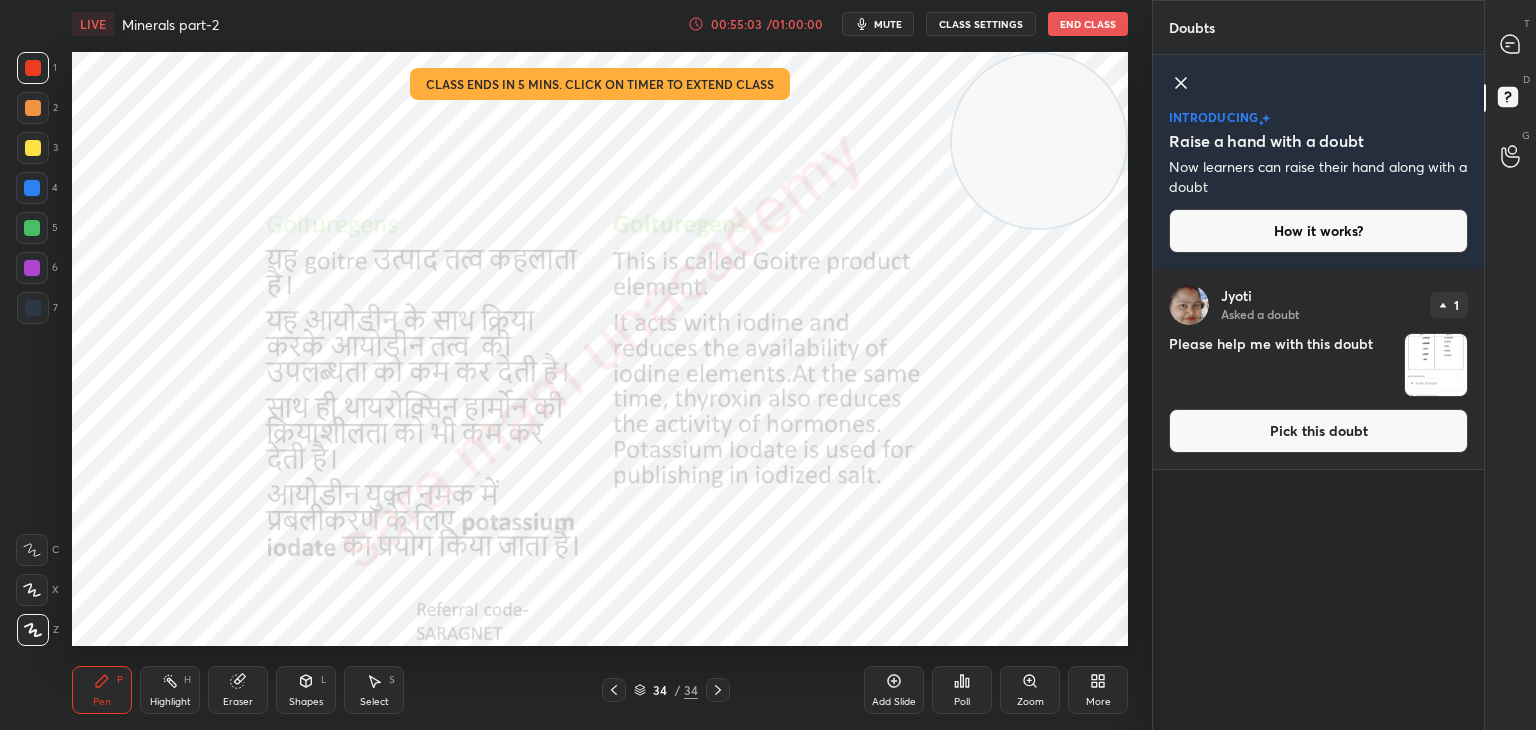 click on "Pick this doubt" at bounding box center (1318, 431) 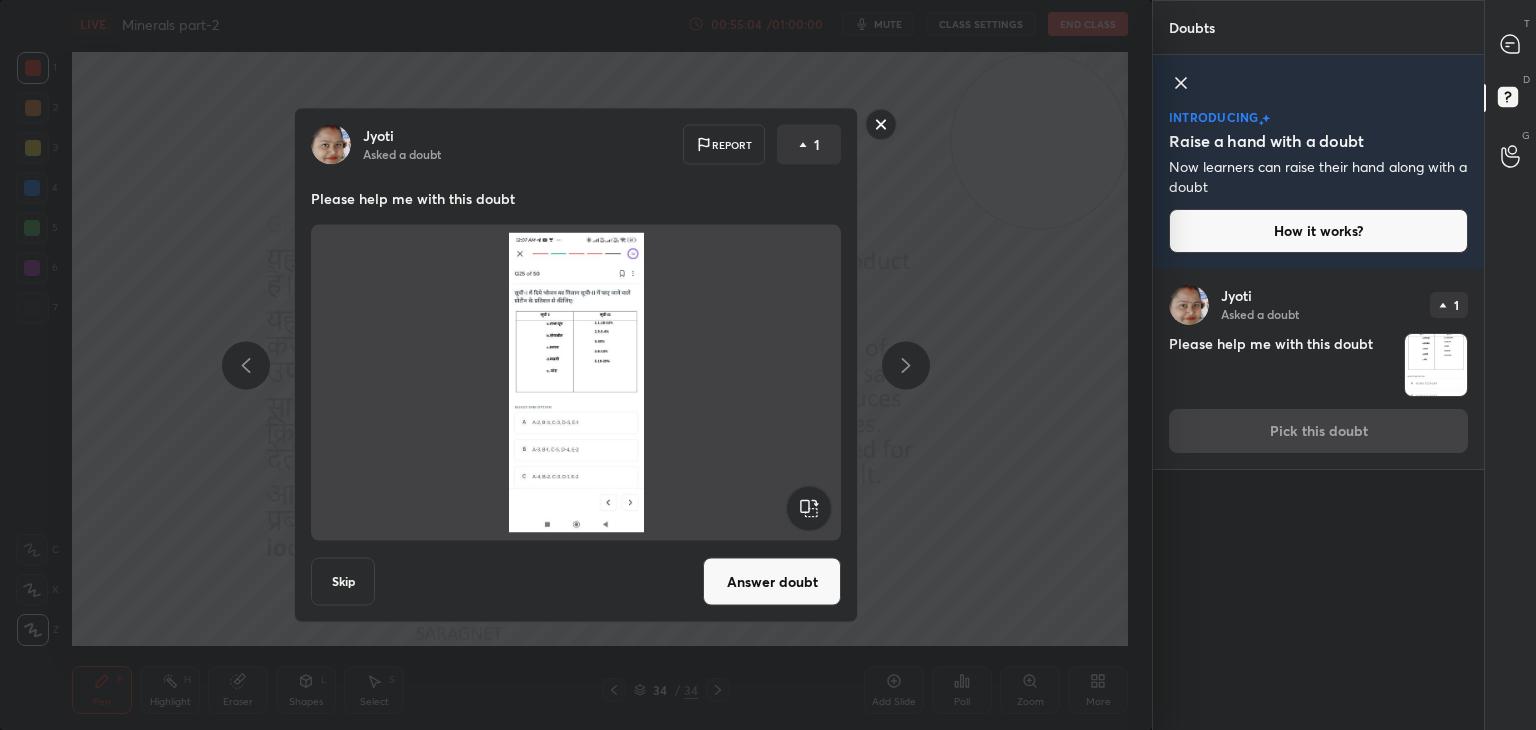 click on "Answer doubt" at bounding box center [772, 582] 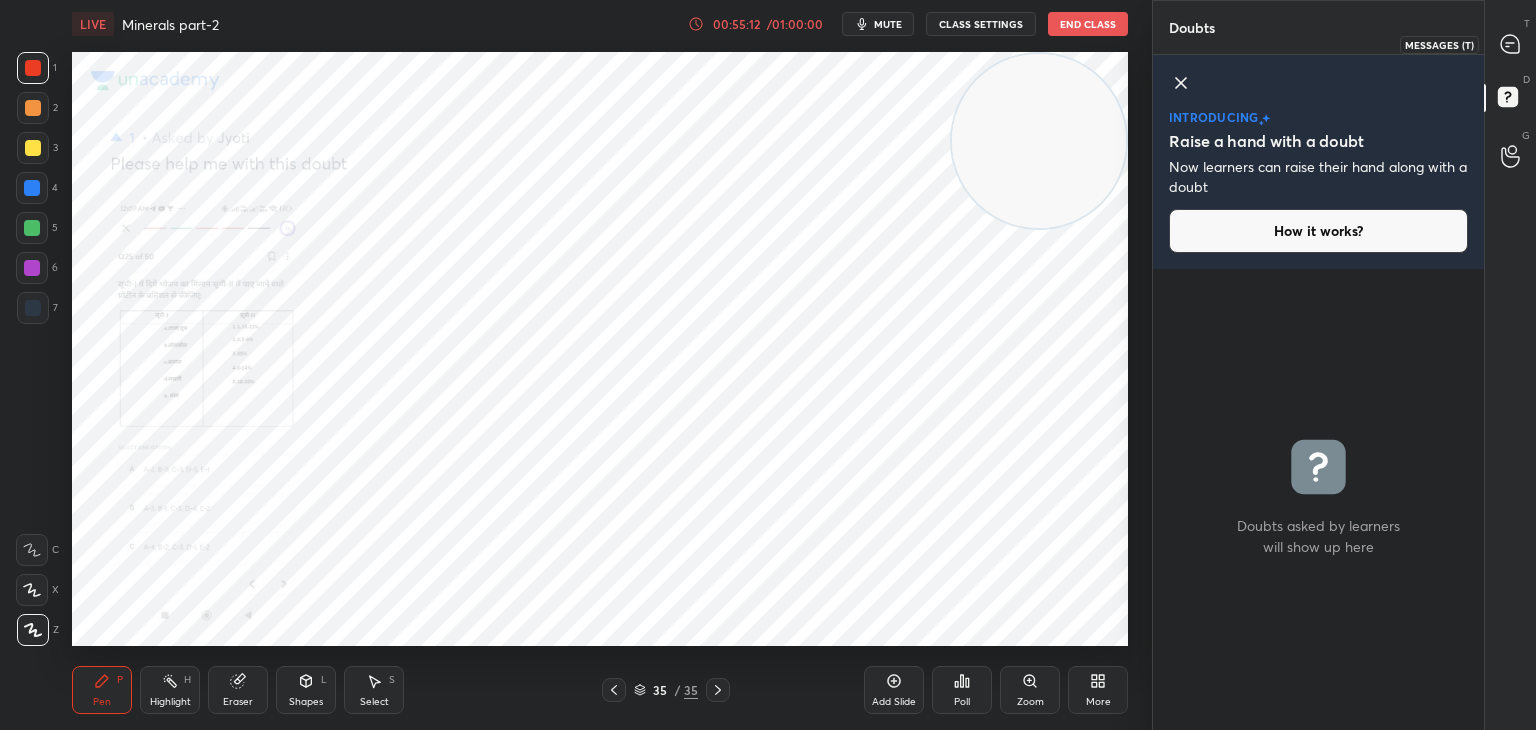 click 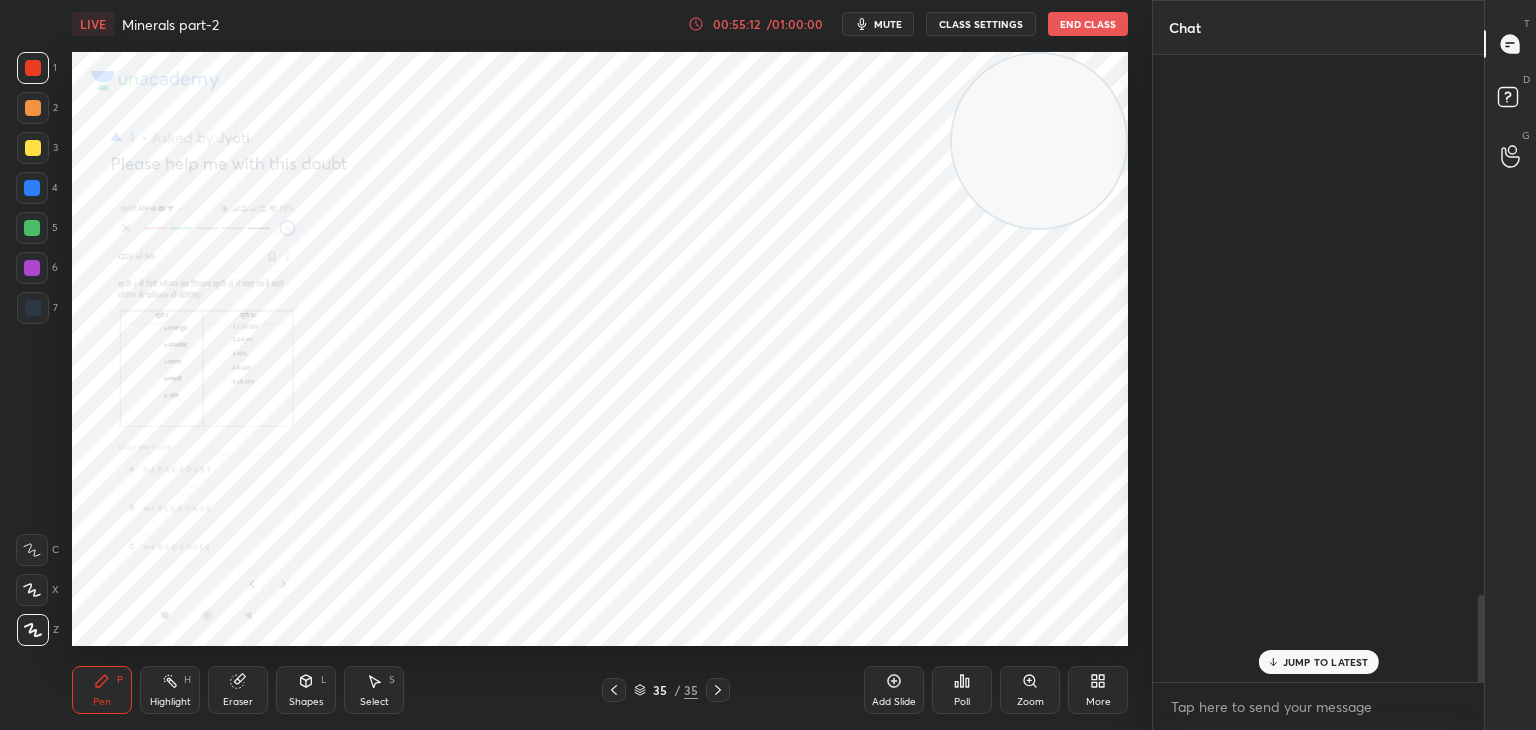 scroll, scrollTop: 4114, scrollLeft: 0, axis: vertical 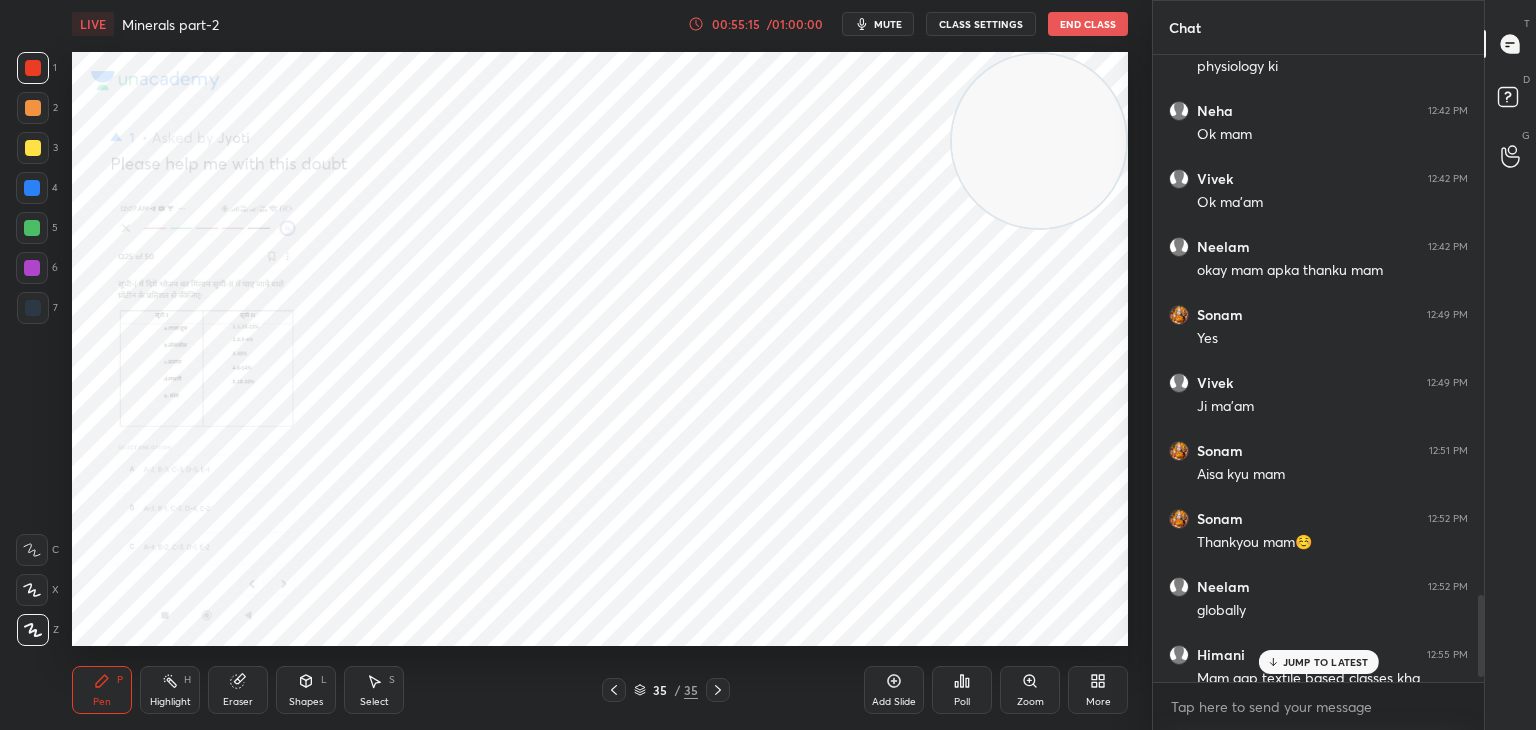 click on "Zoom" at bounding box center (1030, 702) 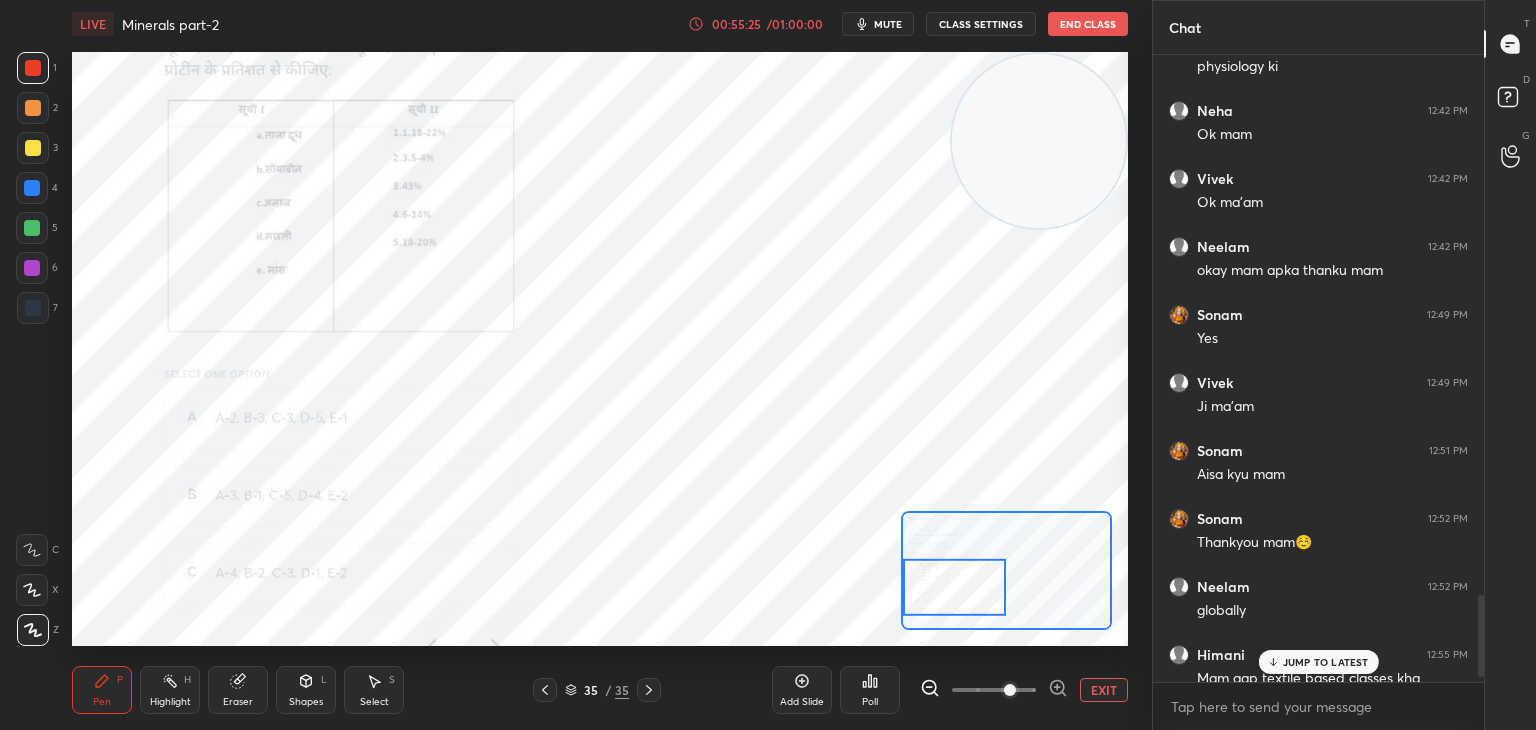 scroll, scrollTop: 4218, scrollLeft: 0, axis: vertical 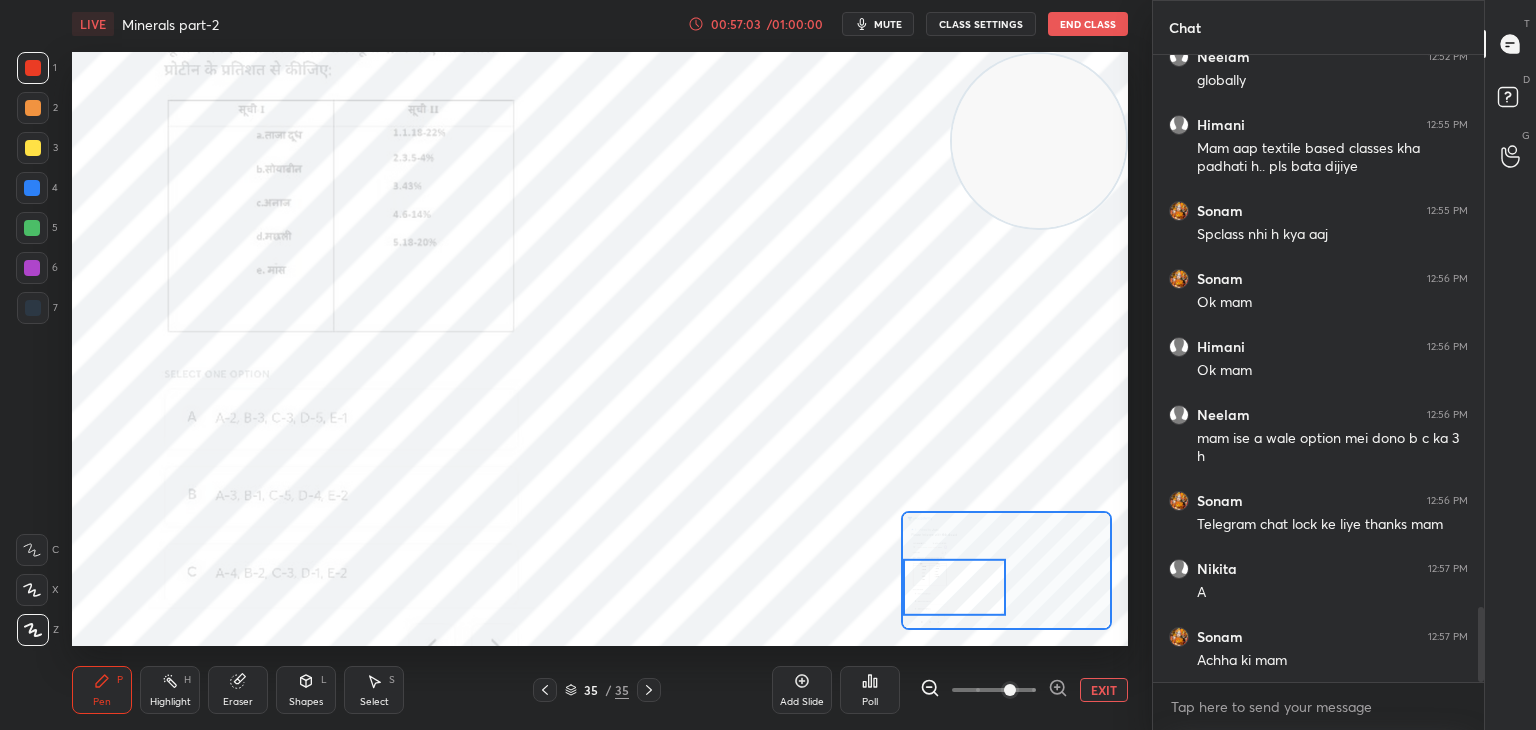 click on "Pen P" at bounding box center [102, 690] 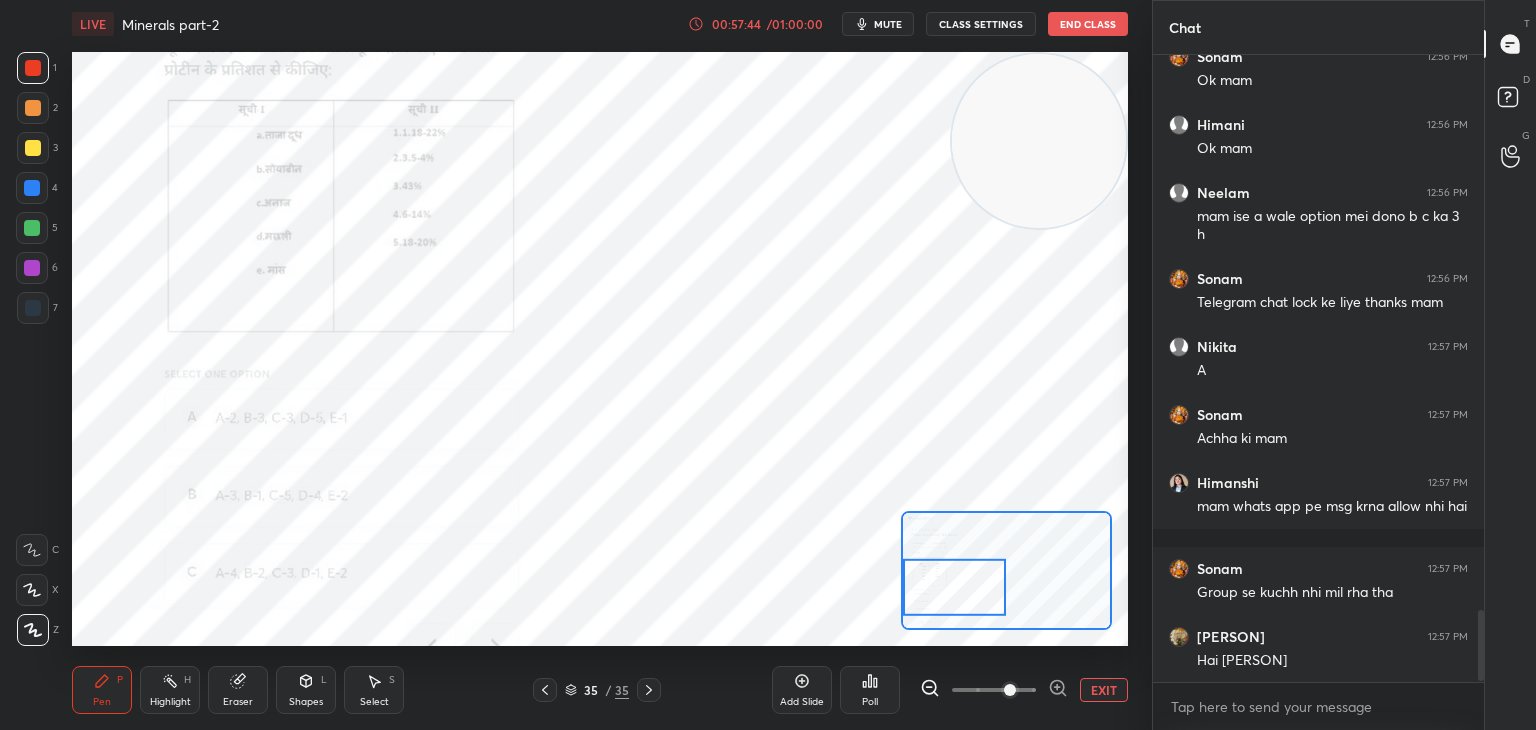 scroll, scrollTop: 4934, scrollLeft: 0, axis: vertical 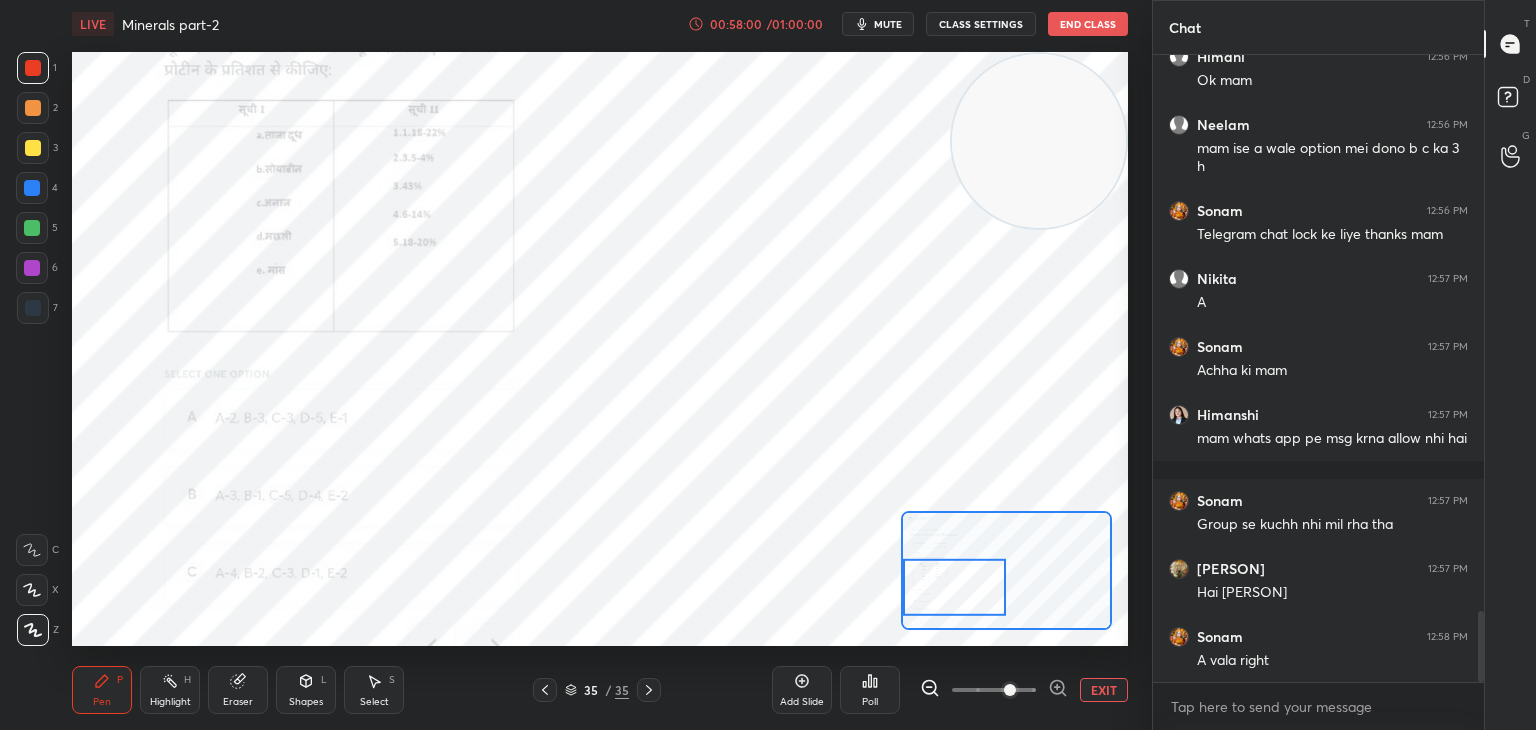 click on "Select" at bounding box center [374, 702] 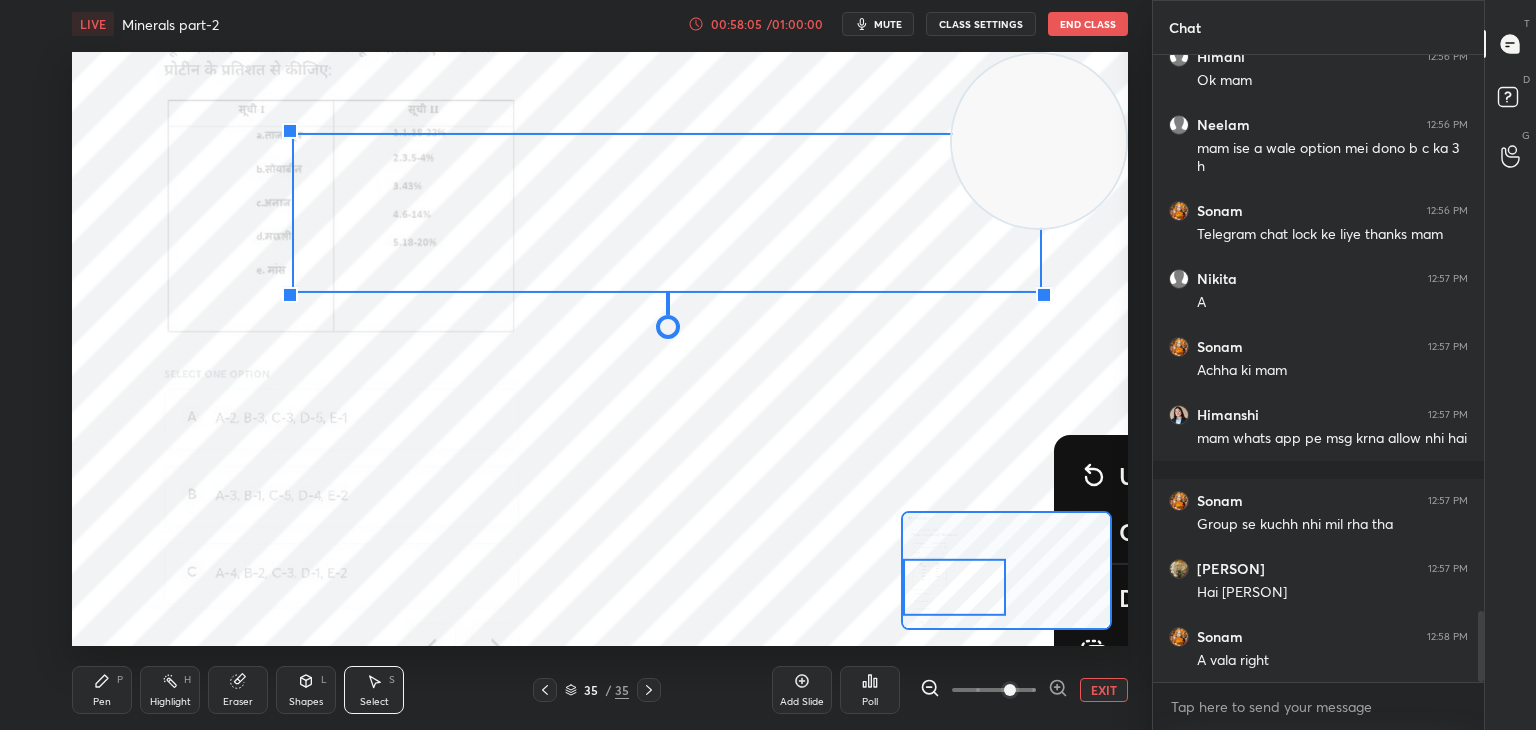 click on "0 ° Undo Copy Duplicate Duplicate to new slide Delete" at bounding box center (1128, 177) 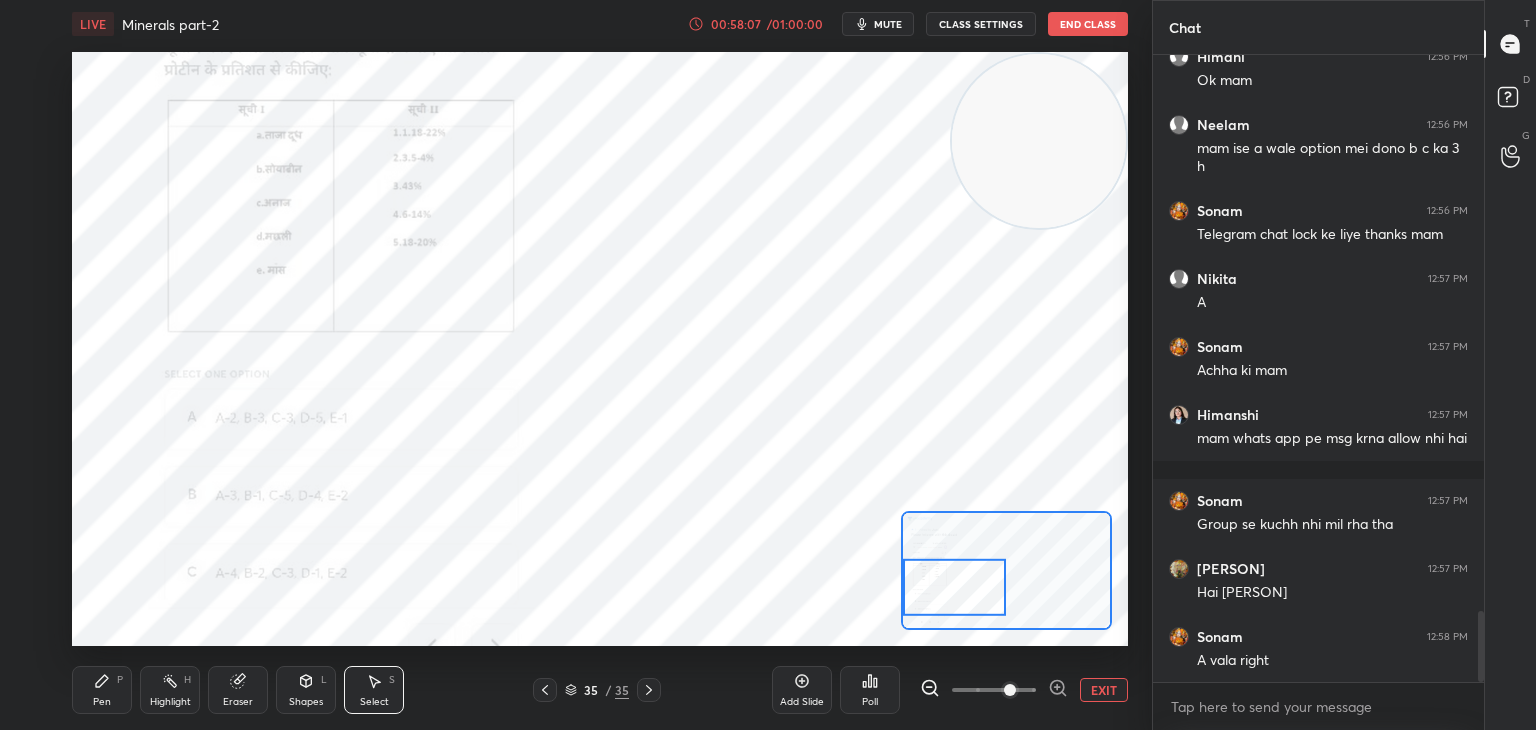 click 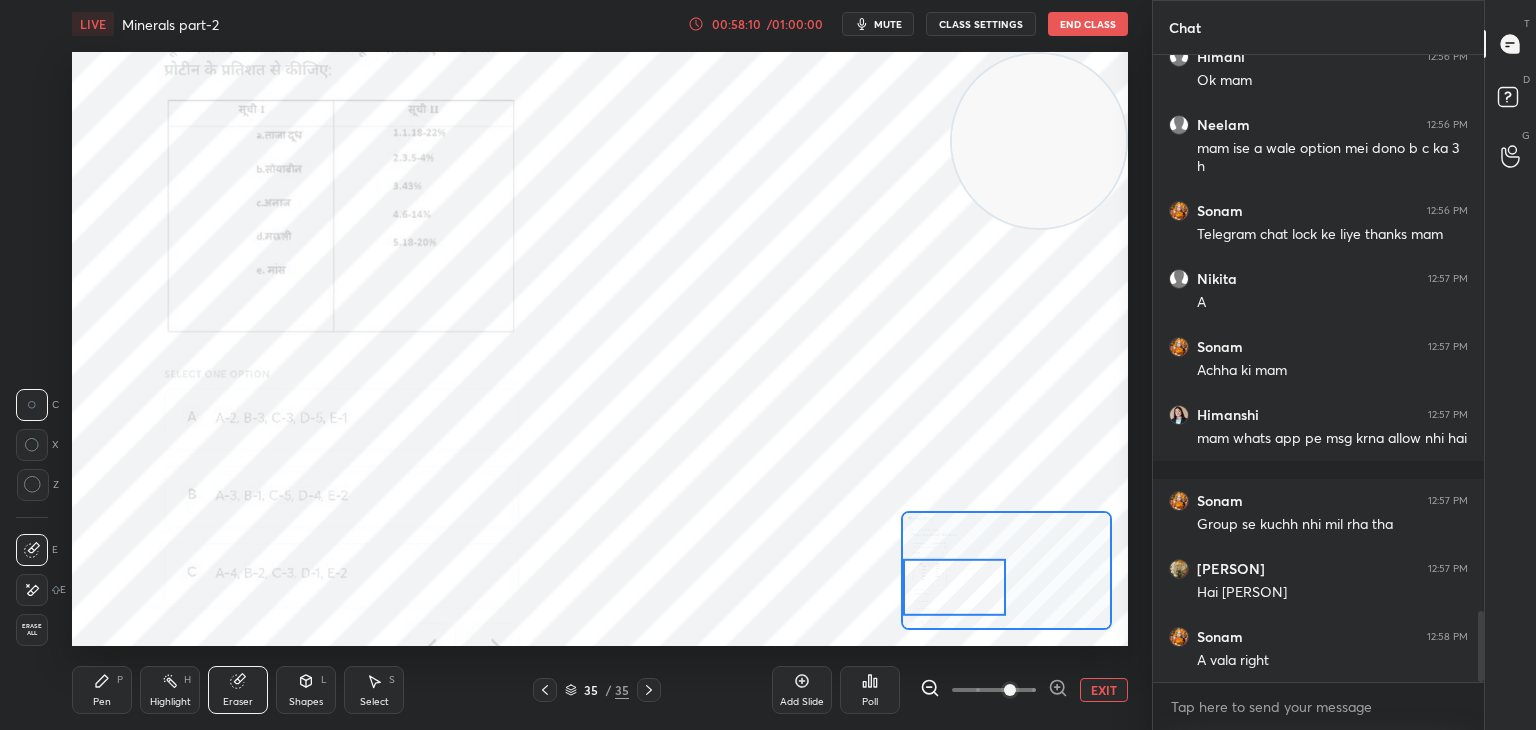 click on "Pen P" at bounding box center [102, 690] 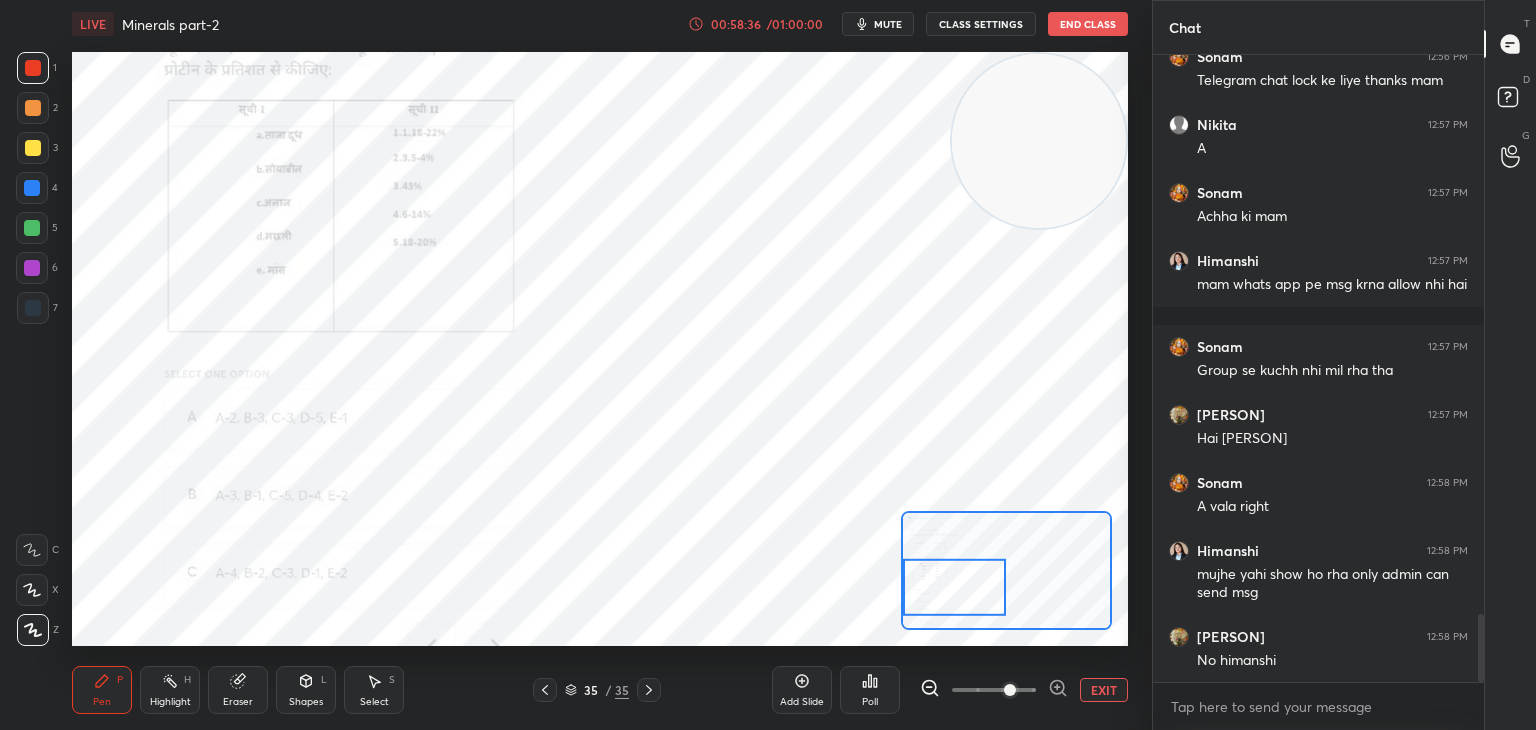 scroll, scrollTop: 5174, scrollLeft: 0, axis: vertical 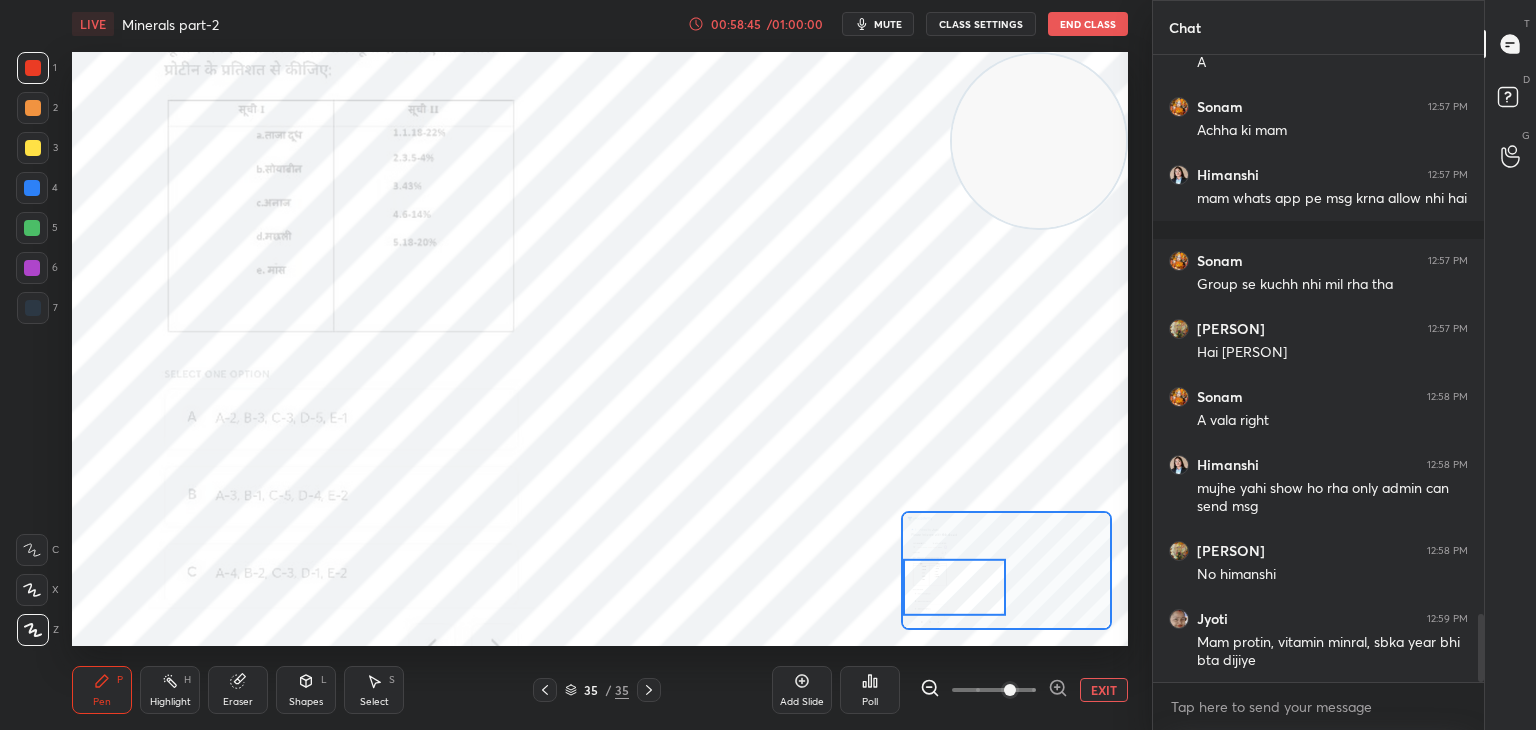 click on "EXIT" at bounding box center [1104, 690] 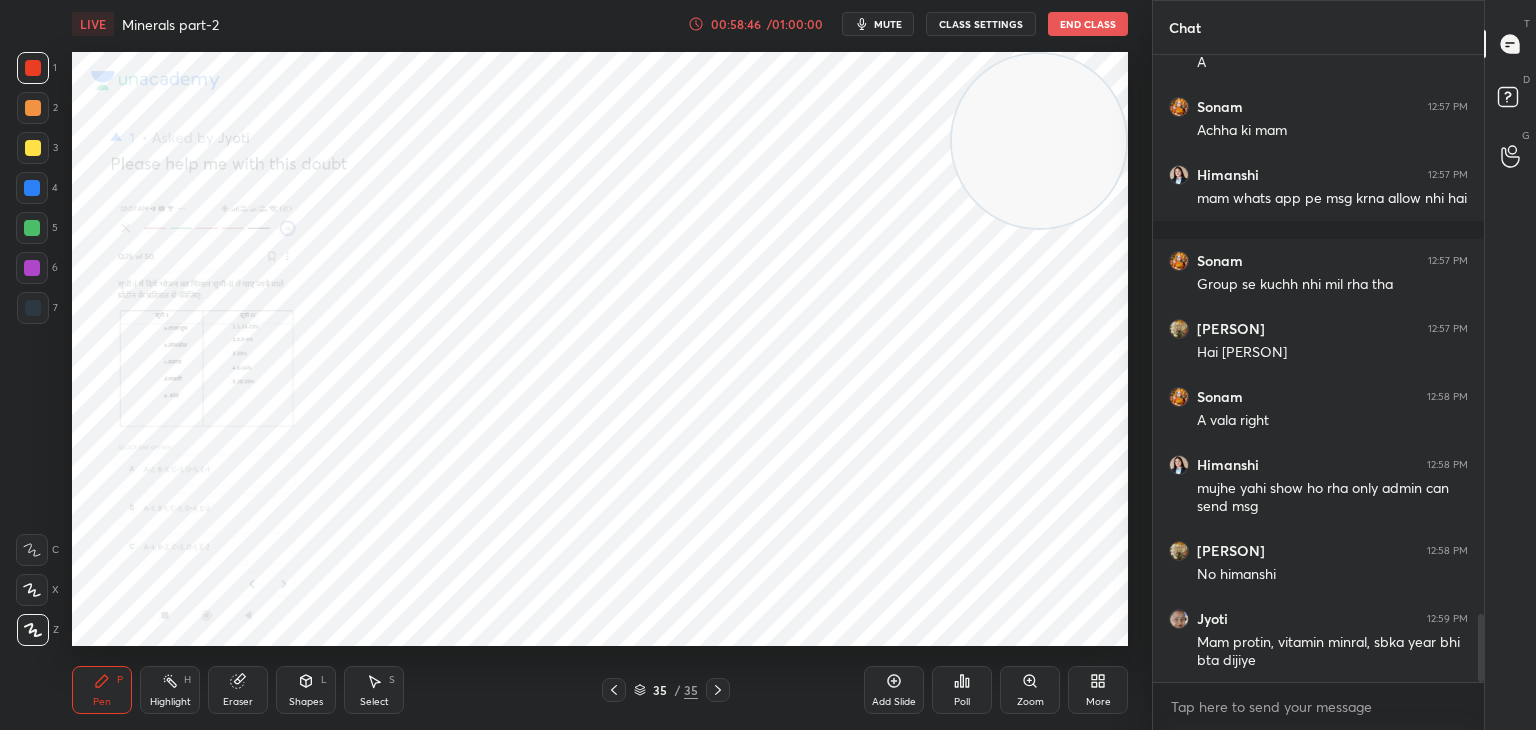 click 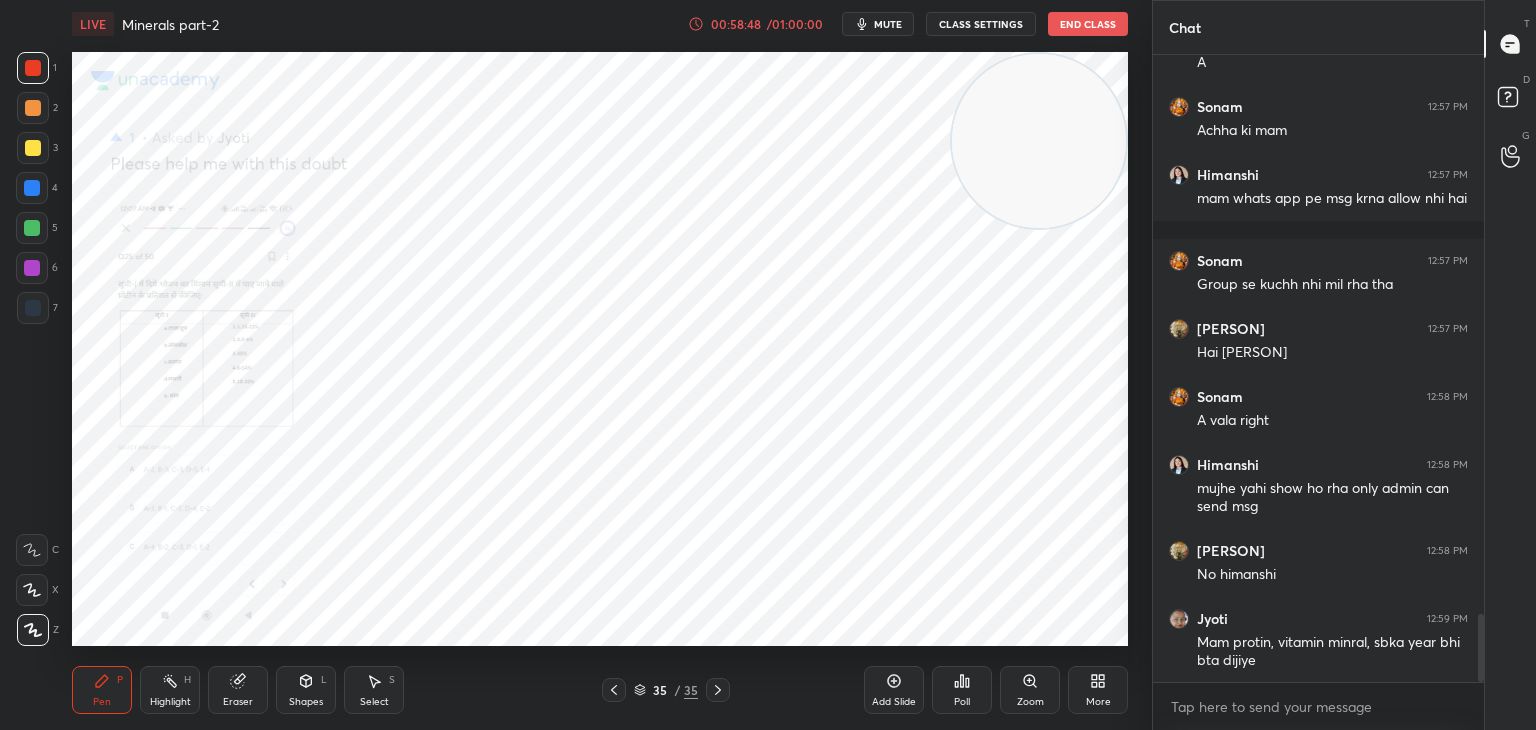 click 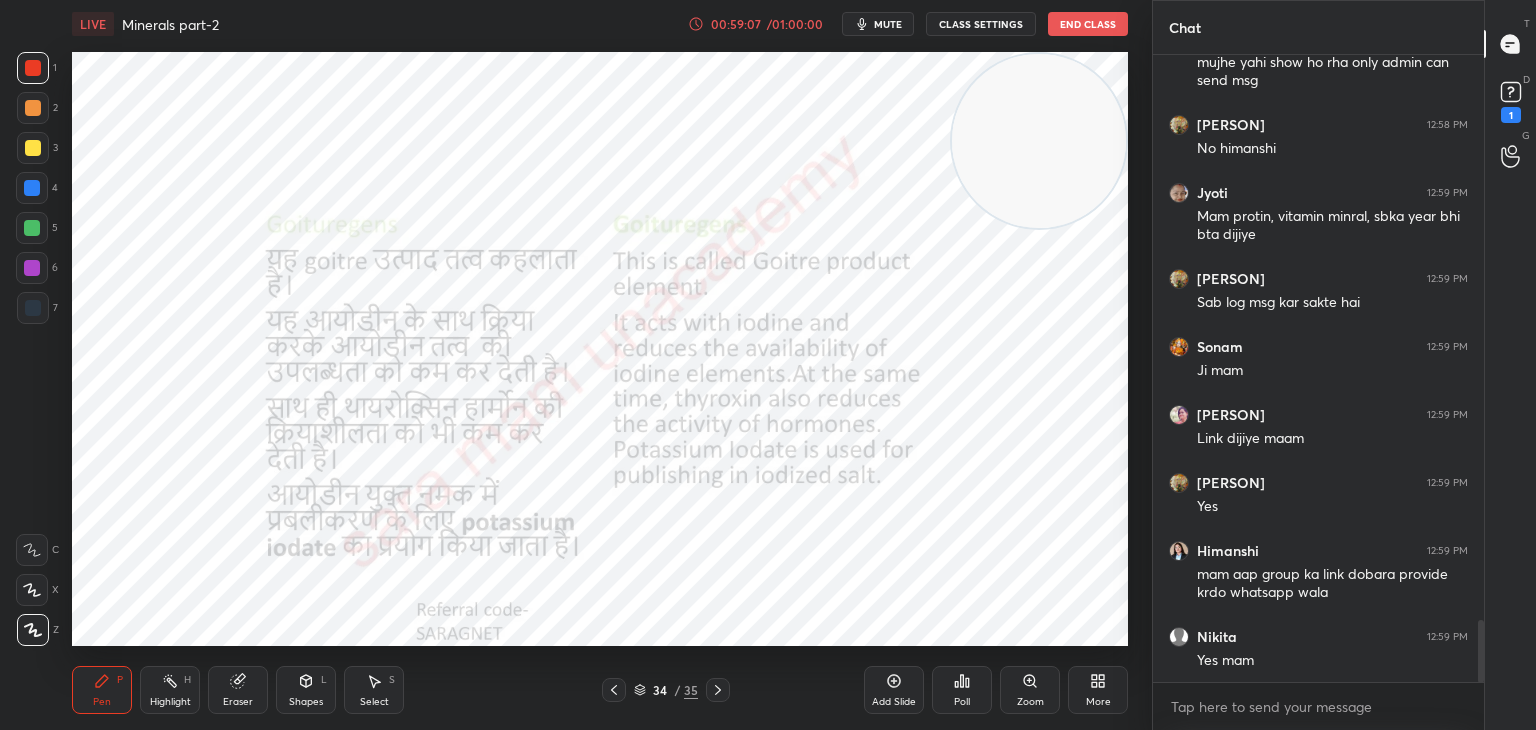 scroll, scrollTop: 5686, scrollLeft: 0, axis: vertical 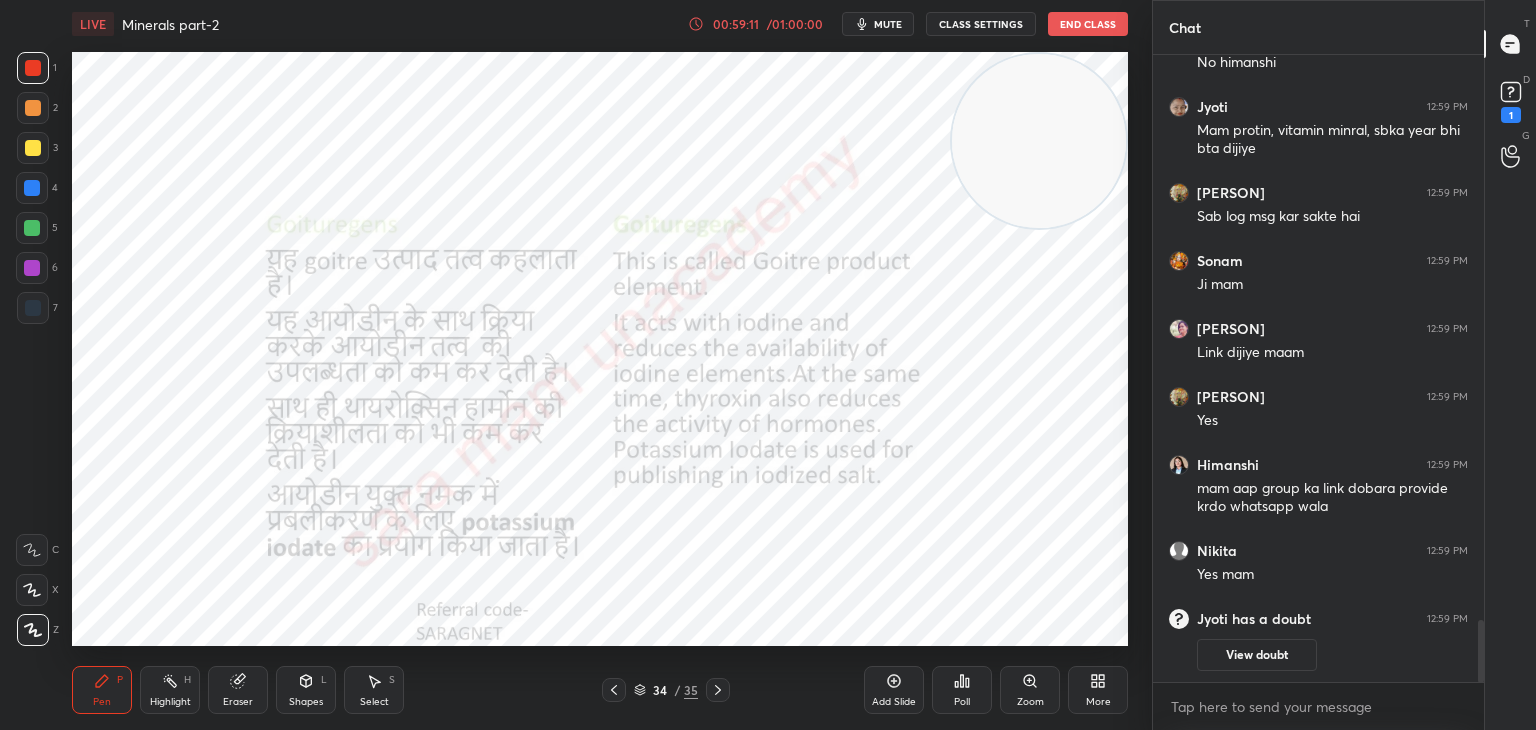 click on "View doubt" at bounding box center (1257, 655) 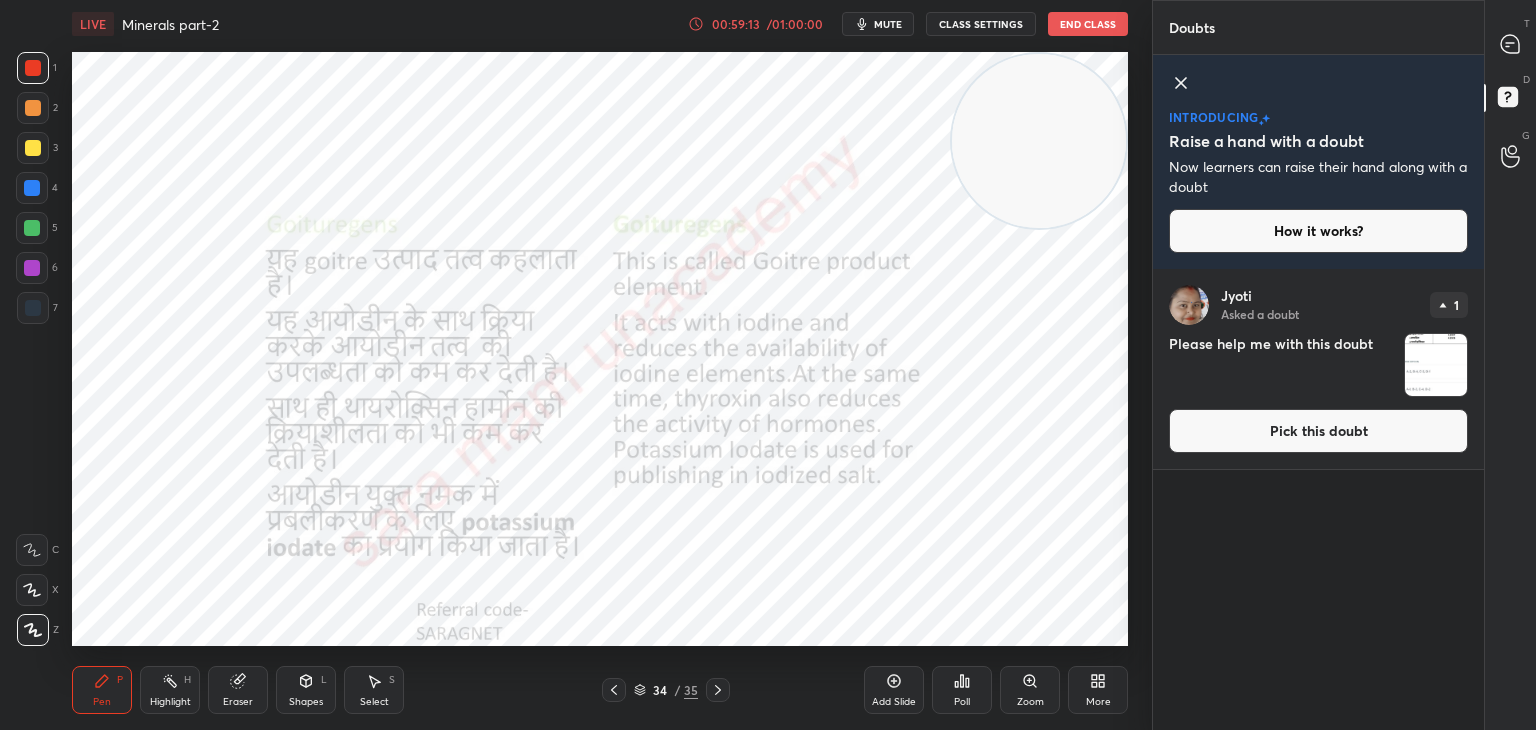 click on "Pick this doubt" at bounding box center [1318, 431] 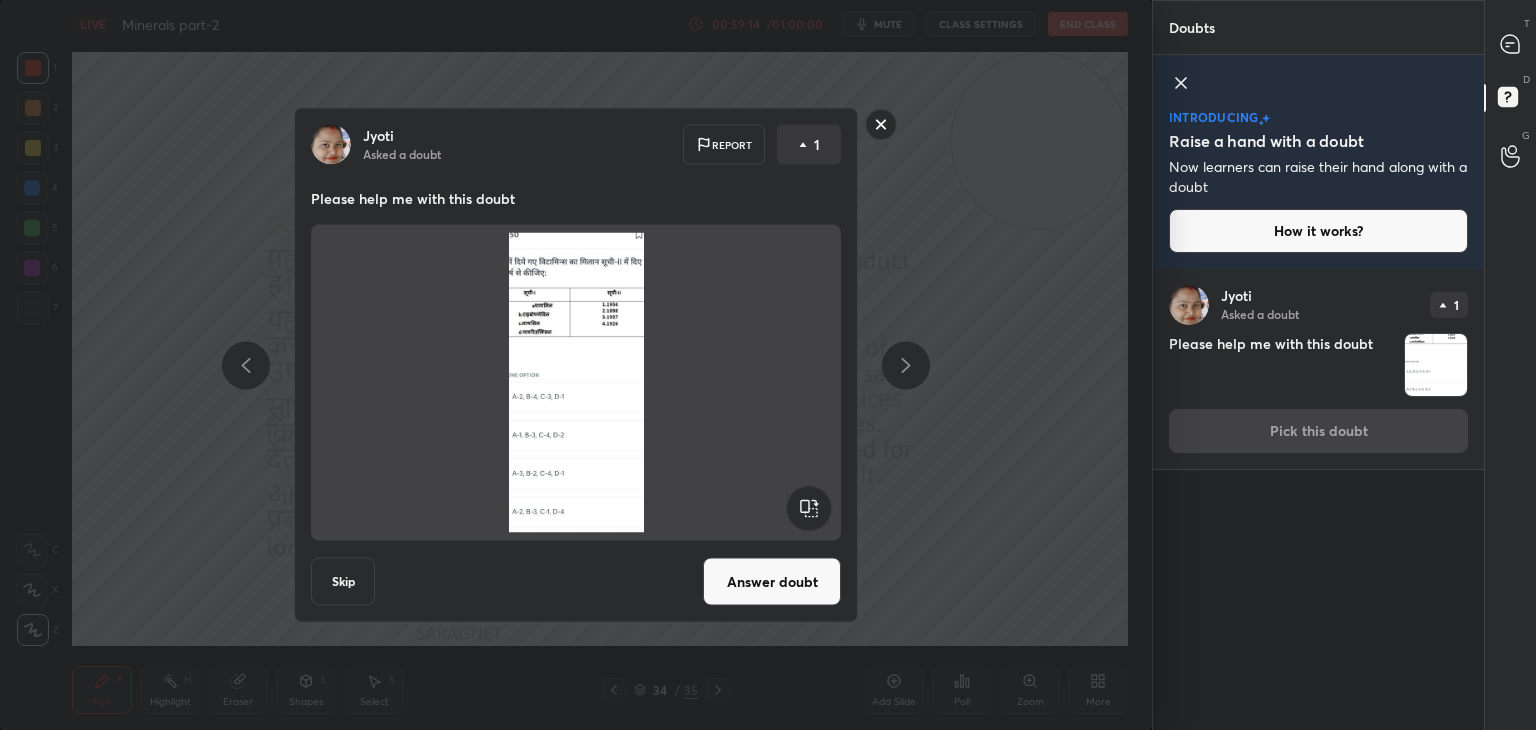 click on "Answer doubt" at bounding box center [772, 582] 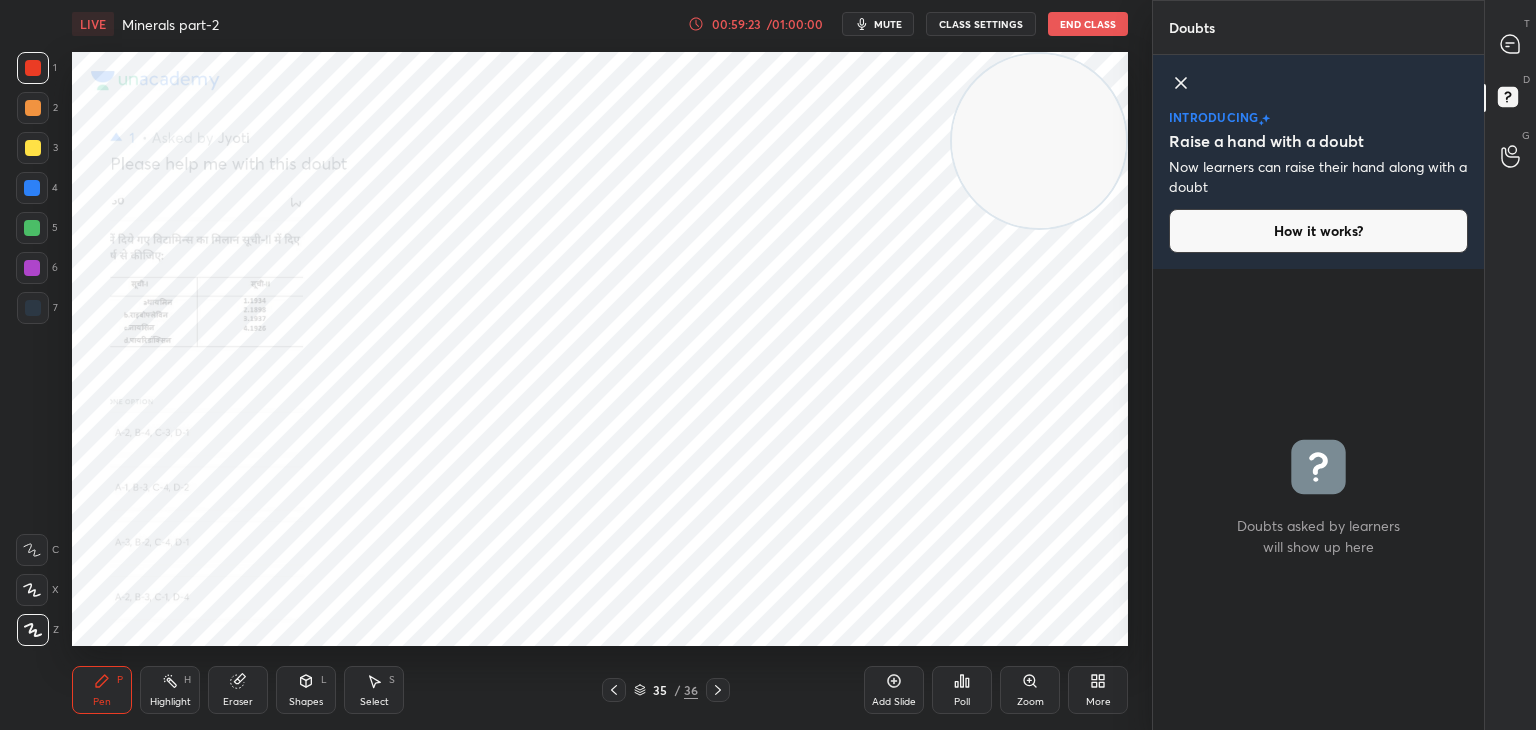 click on "Zoom" at bounding box center [1030, 702] 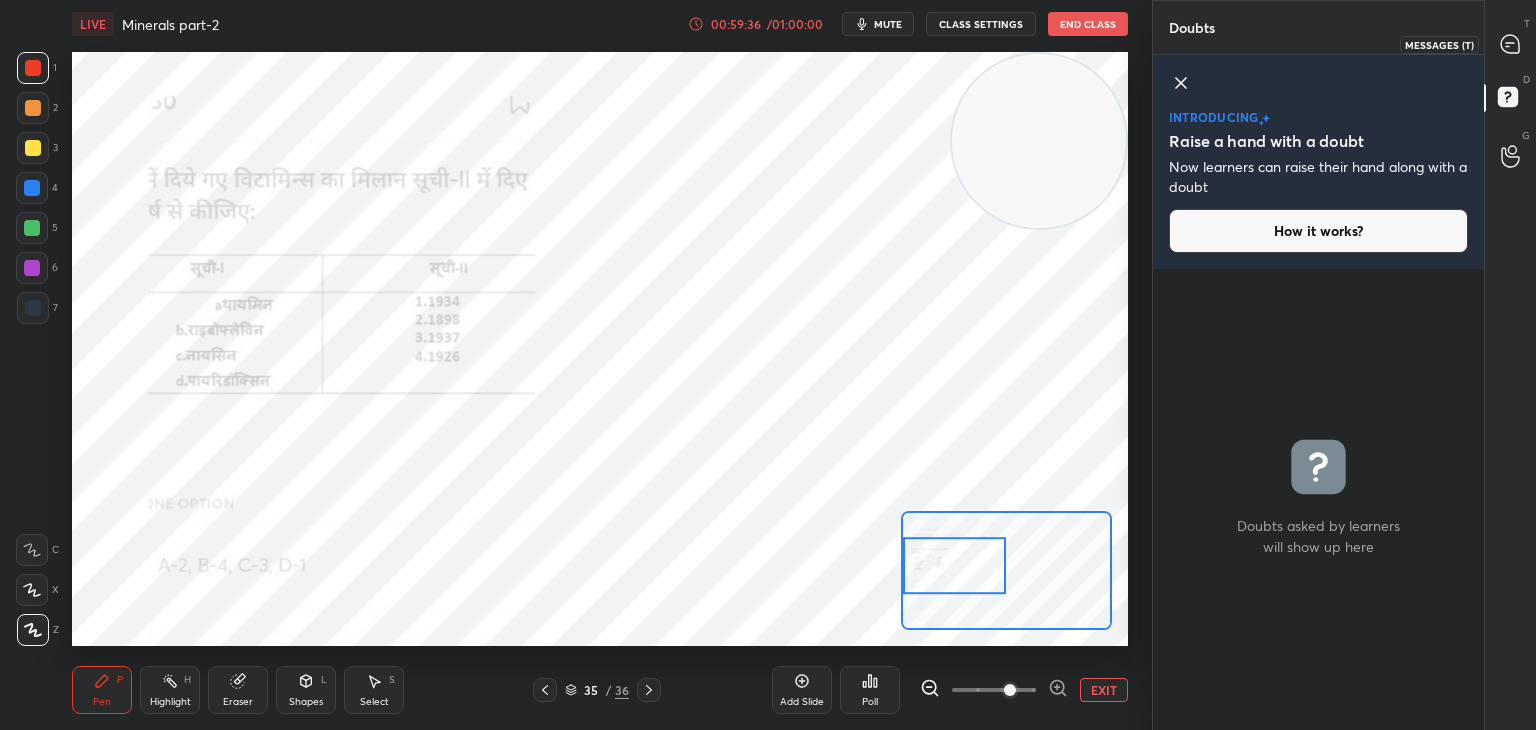 click 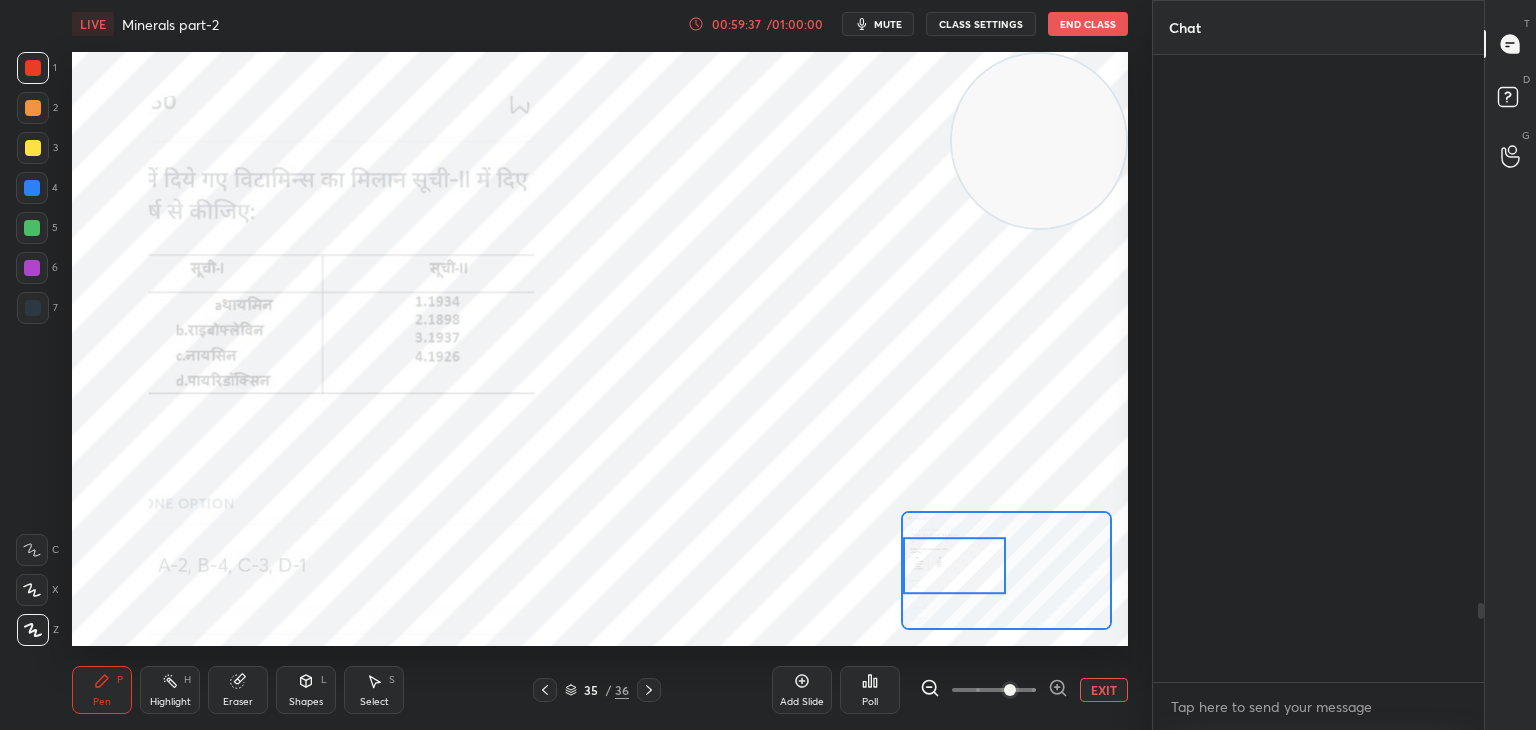 scroll, scrollTop: 4334, scrollLeft: 0, axis: vertical 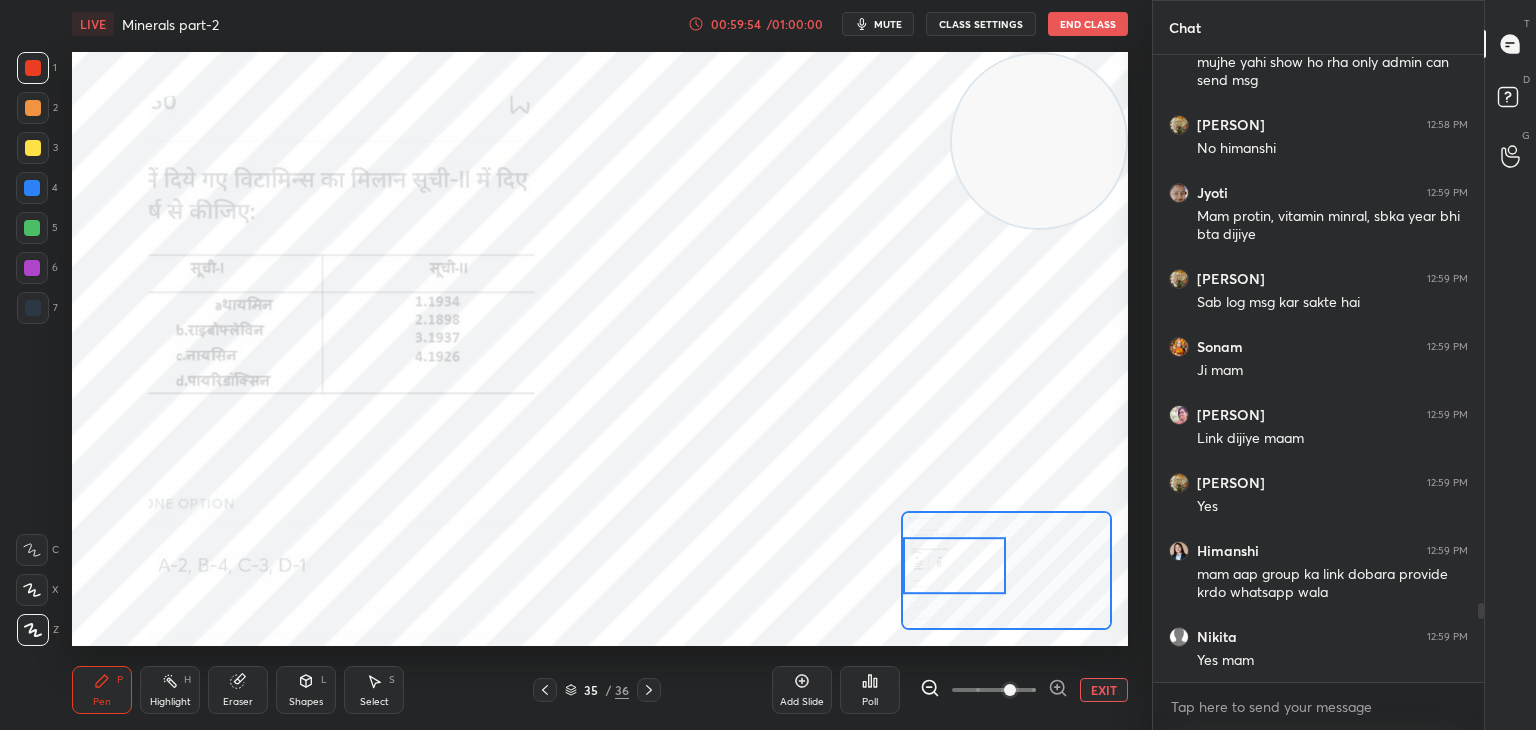 click on "EXIT" at bounding box center (1104, 690) 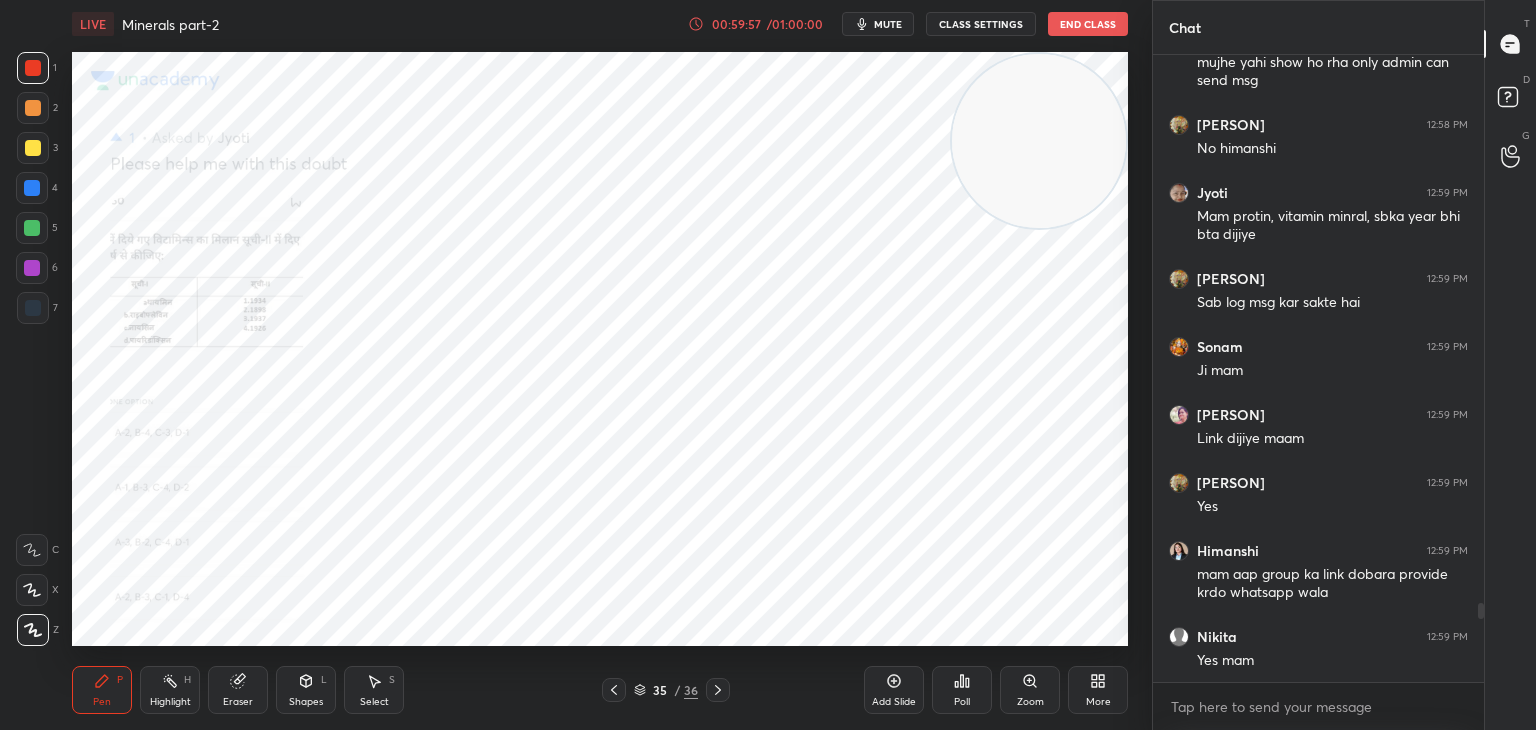 click 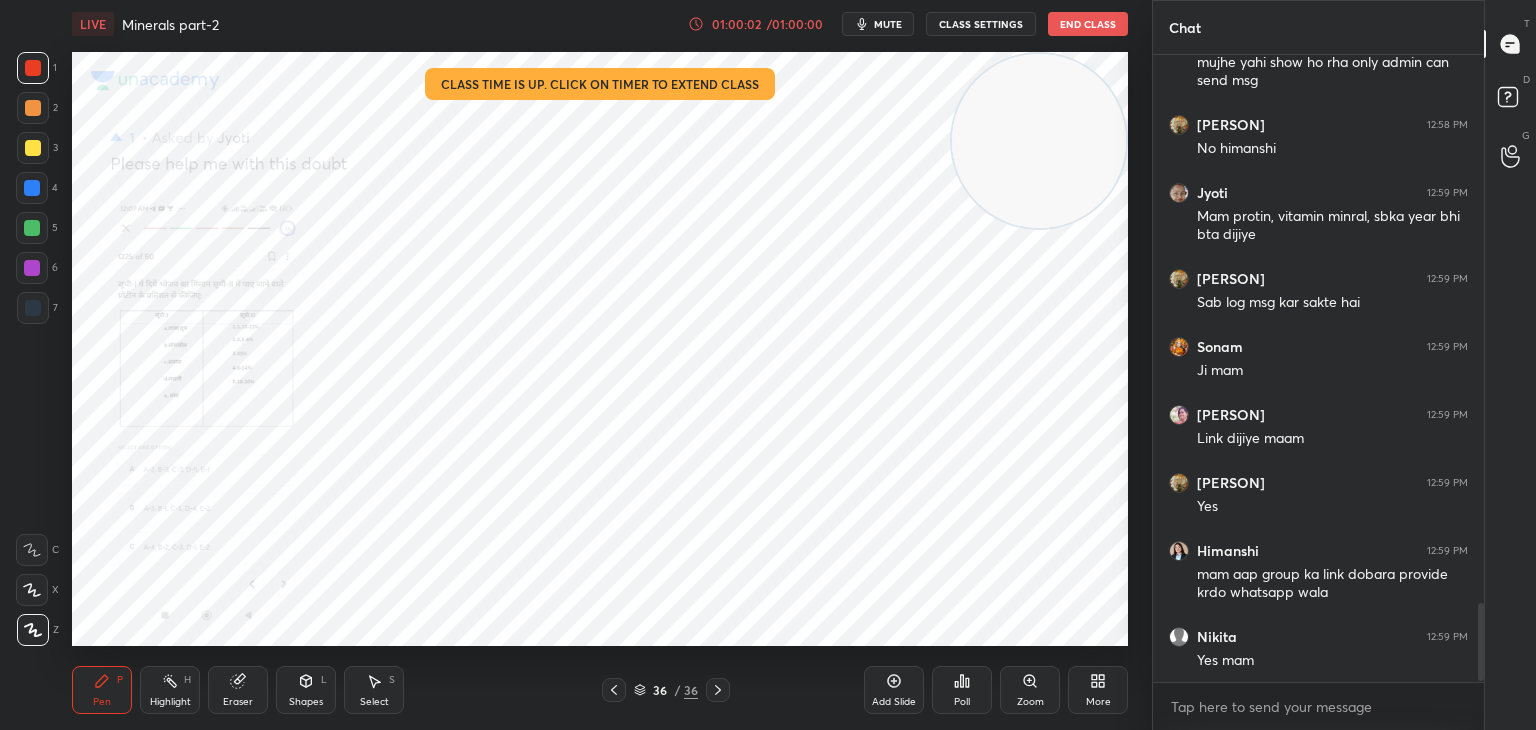 scroll, scrollTop: 4402, scrollLeft: 0, axis: vertical 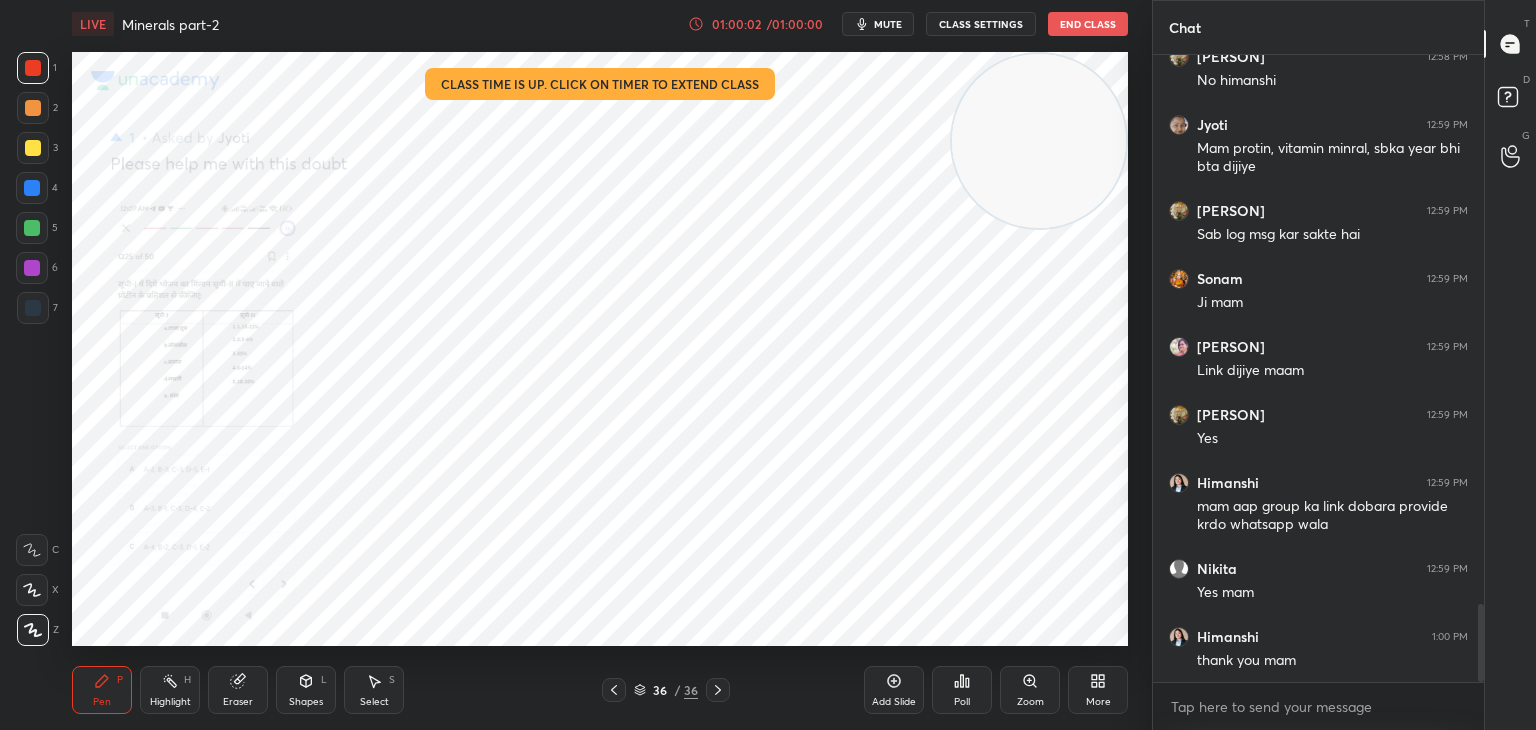 click on "End Class" at bounding box center [1088, 24] 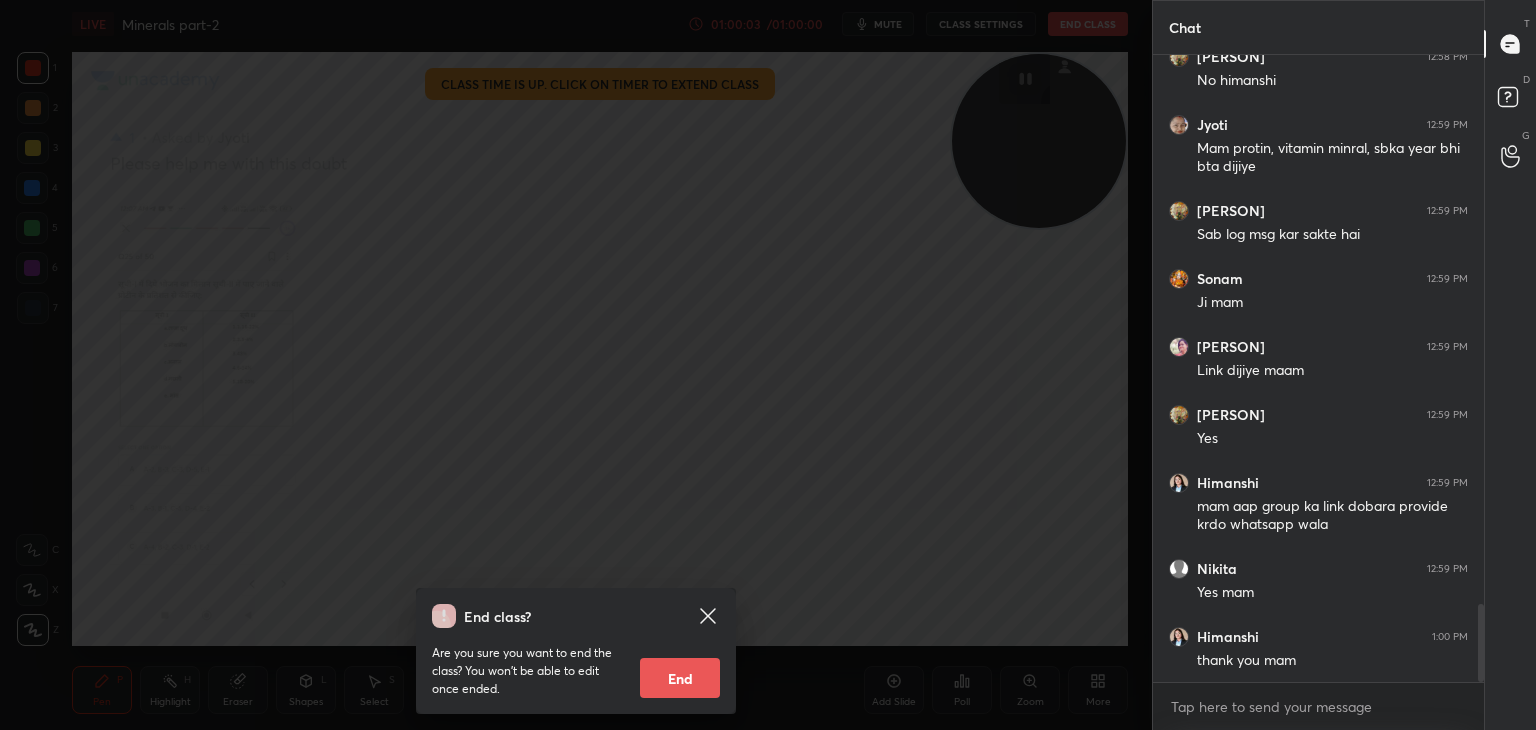 click on "End" at bounding box center (680, 678) 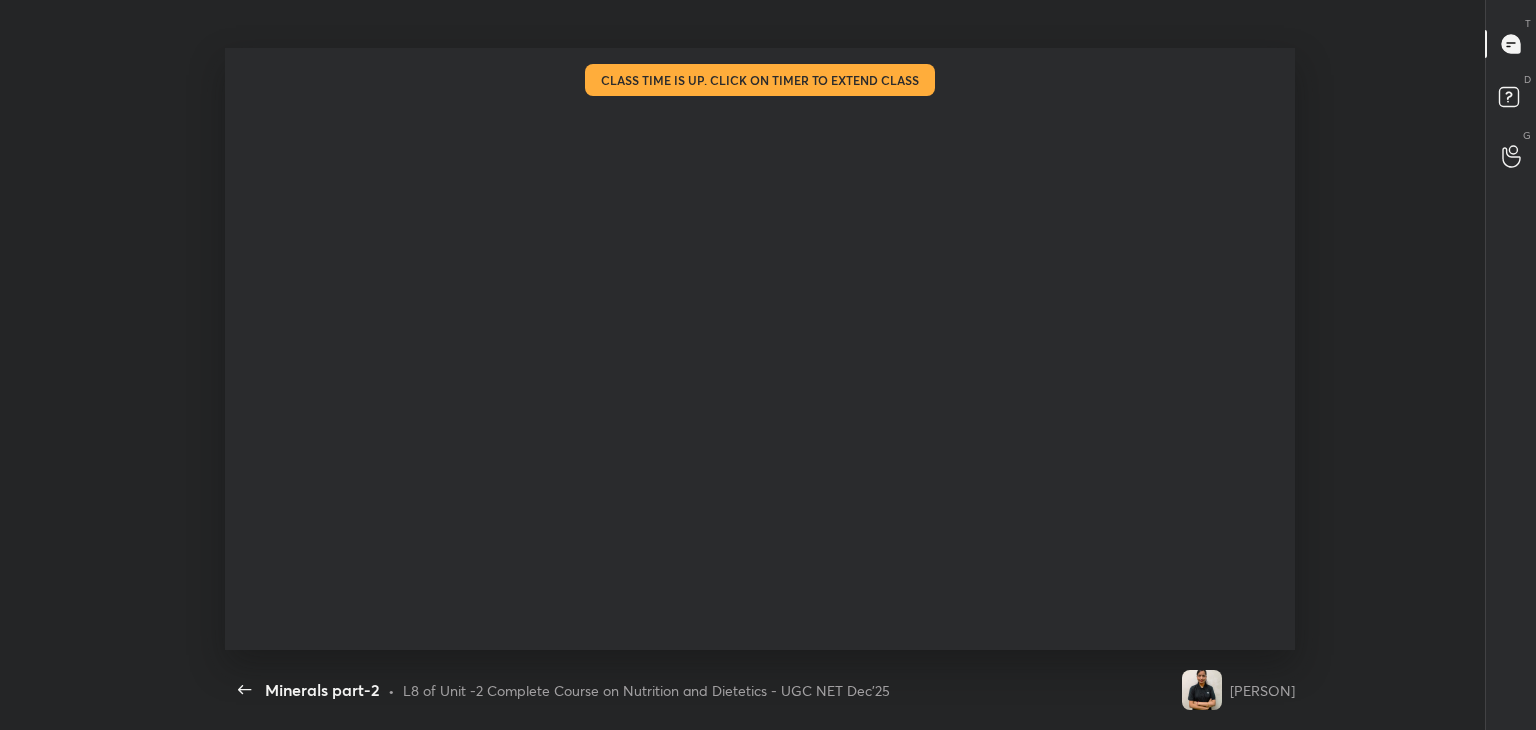 scroll, scrollTop: 99397, scrollLeft: 98480, axis: both 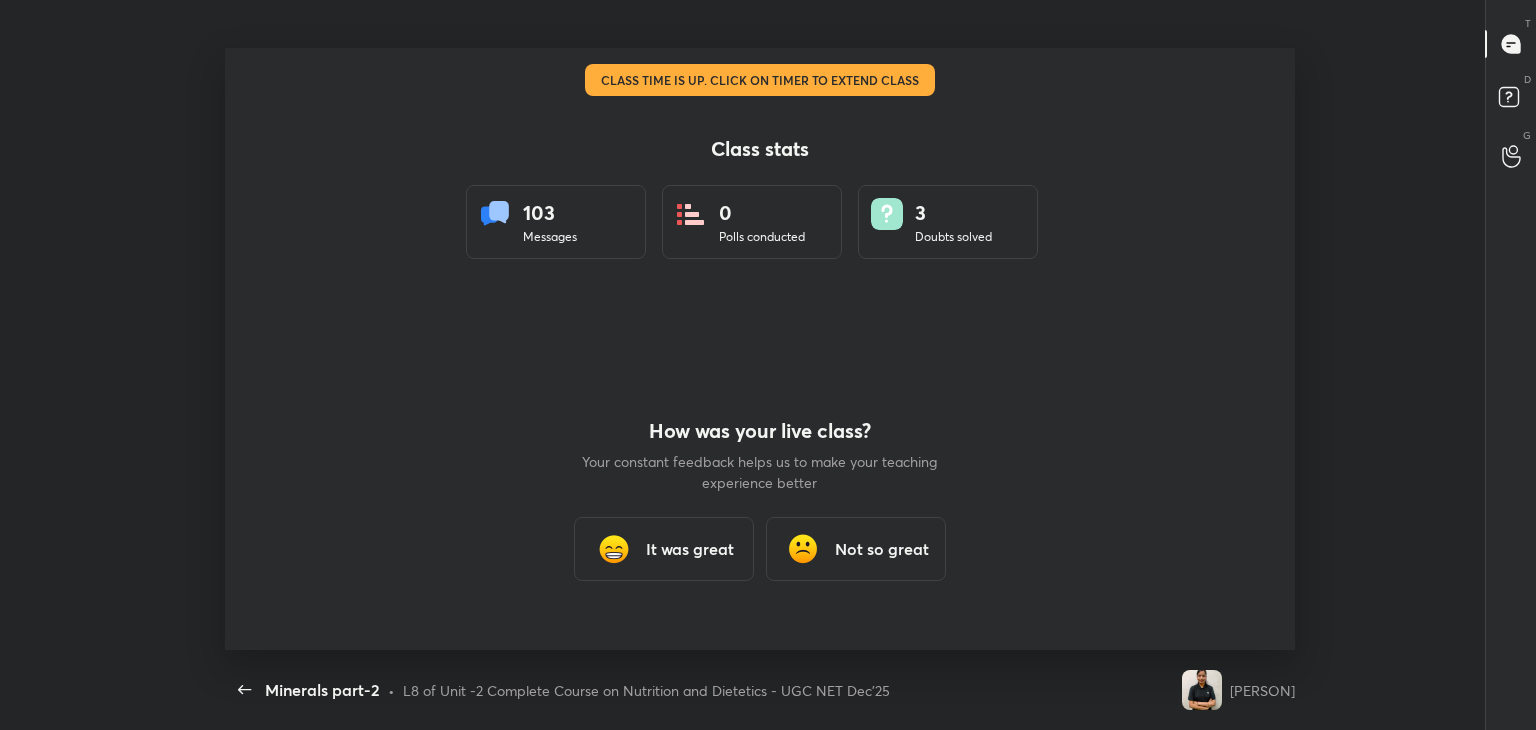 click on "It was great" at bounding box center [690, 549] 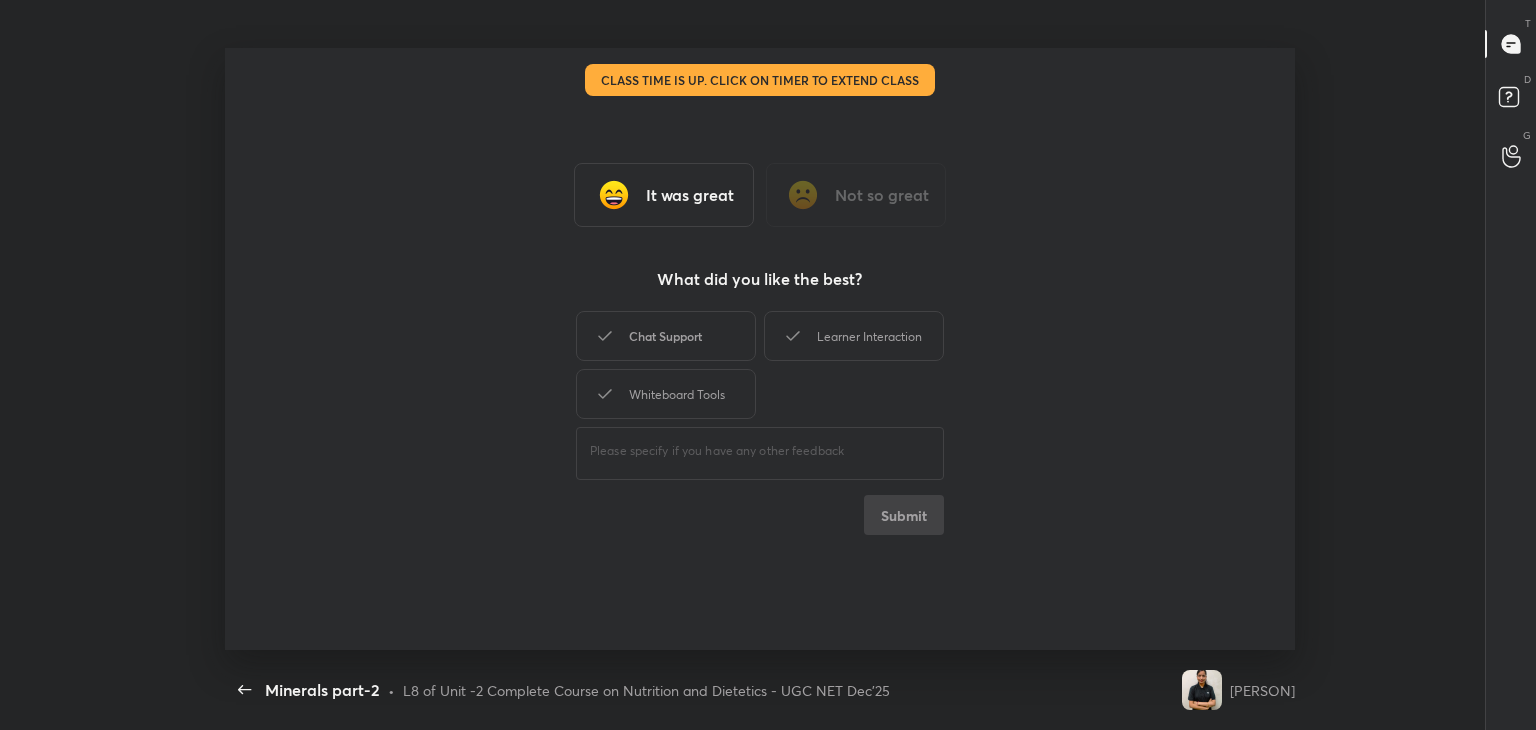 click on "Chat Support" at bounding box center [666, 336] 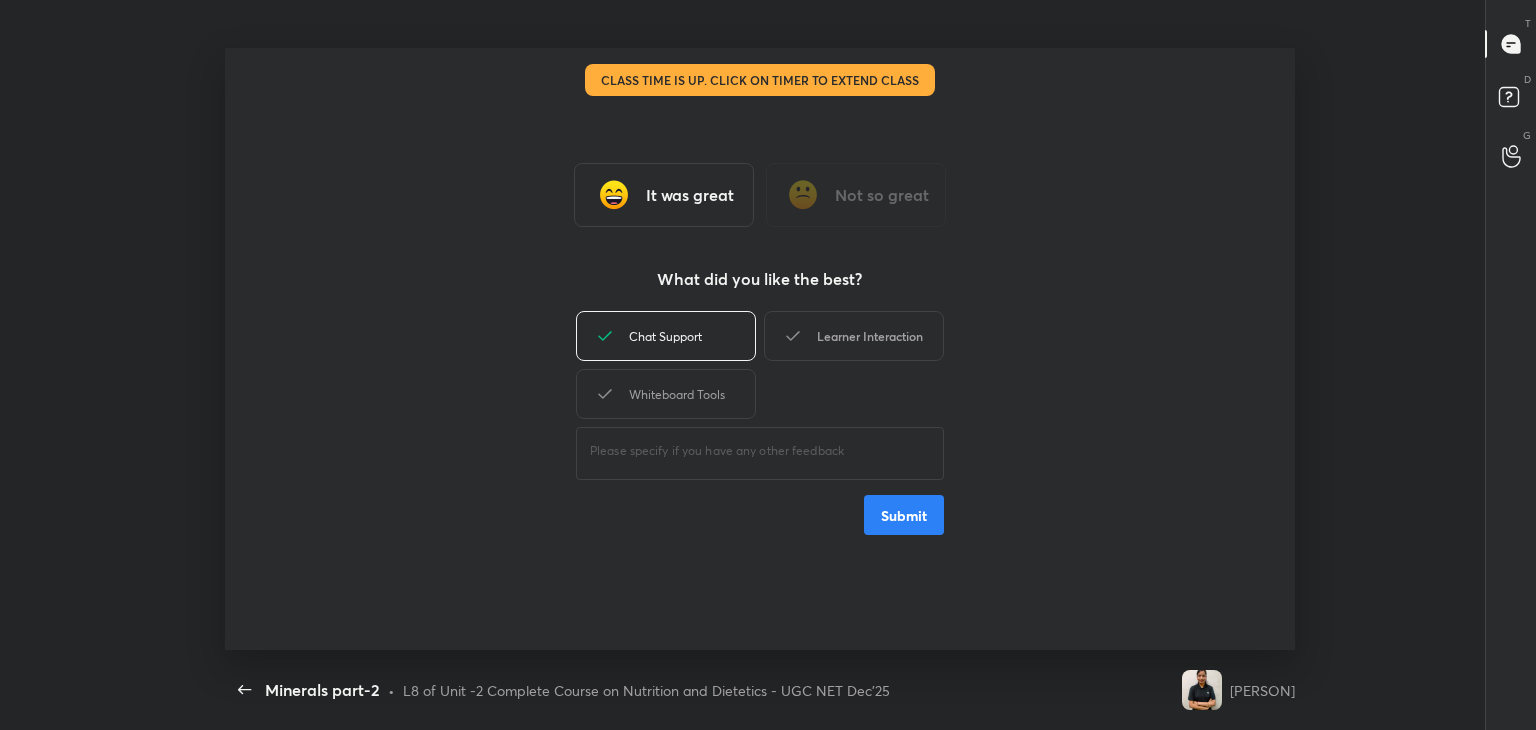 click on "Learner Interaction" at bounding box center (854, 336) 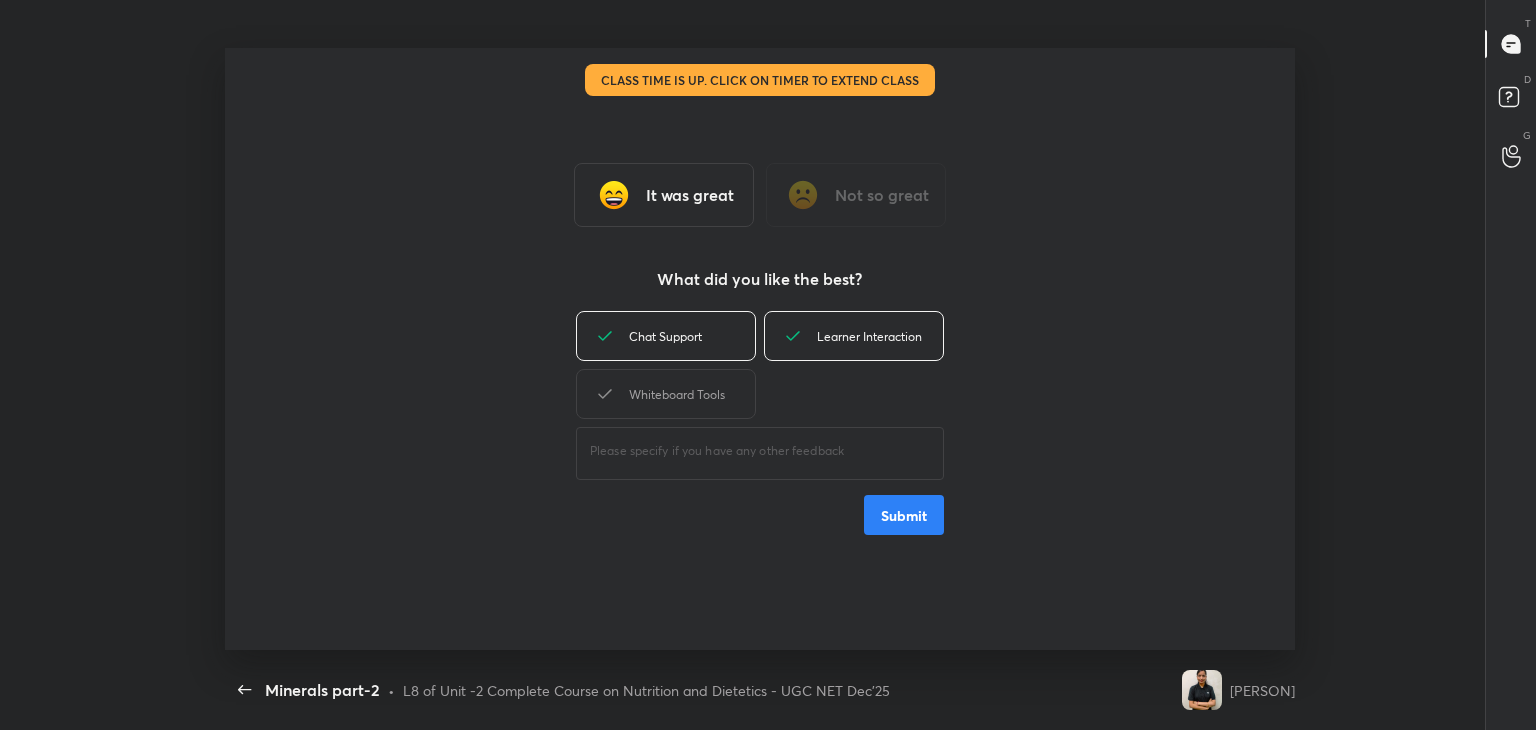 click on "Chat Support Learner Interaction Whiteboard Tools" at bounding box center [760, 365] 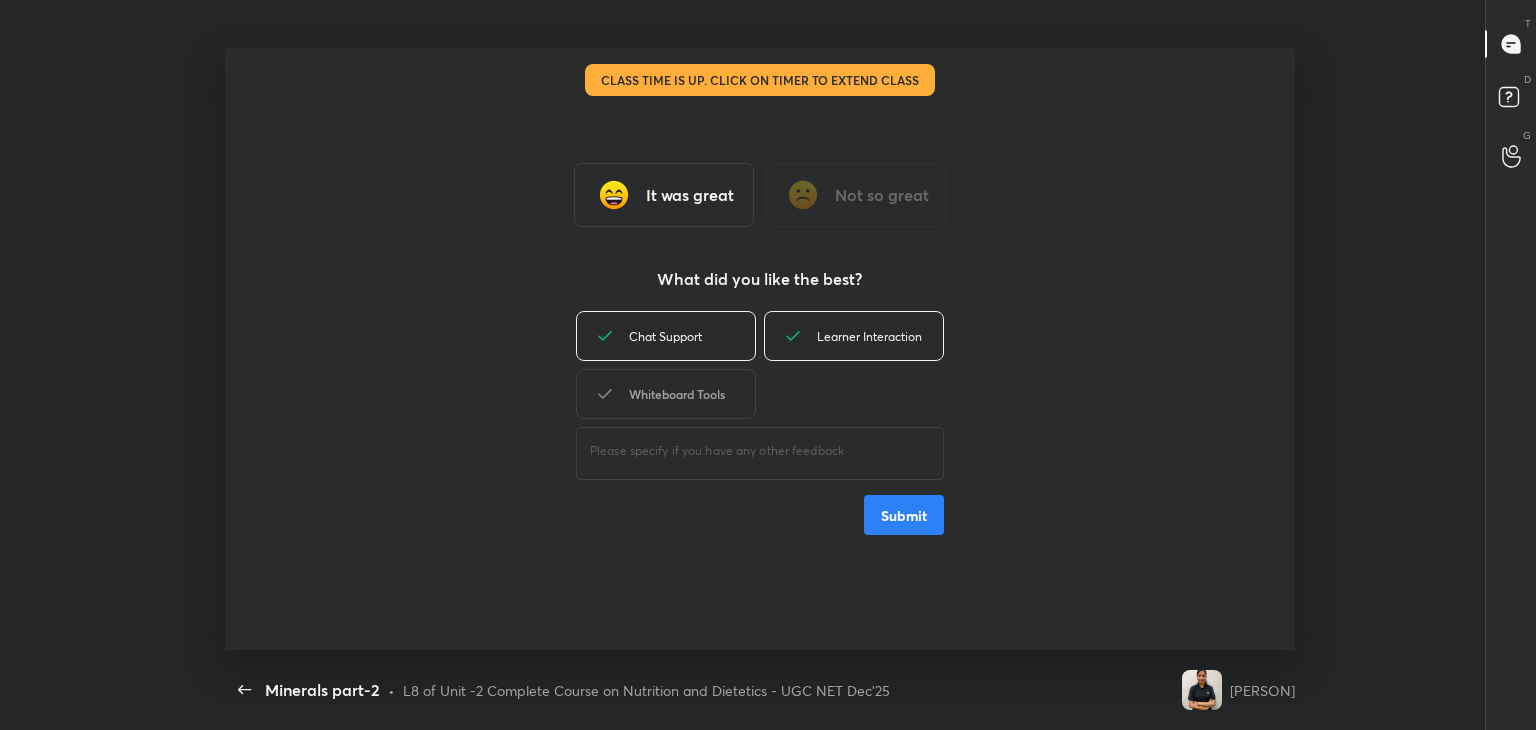 click on "Whiteboard Tools" at bounding box center (666, 394) 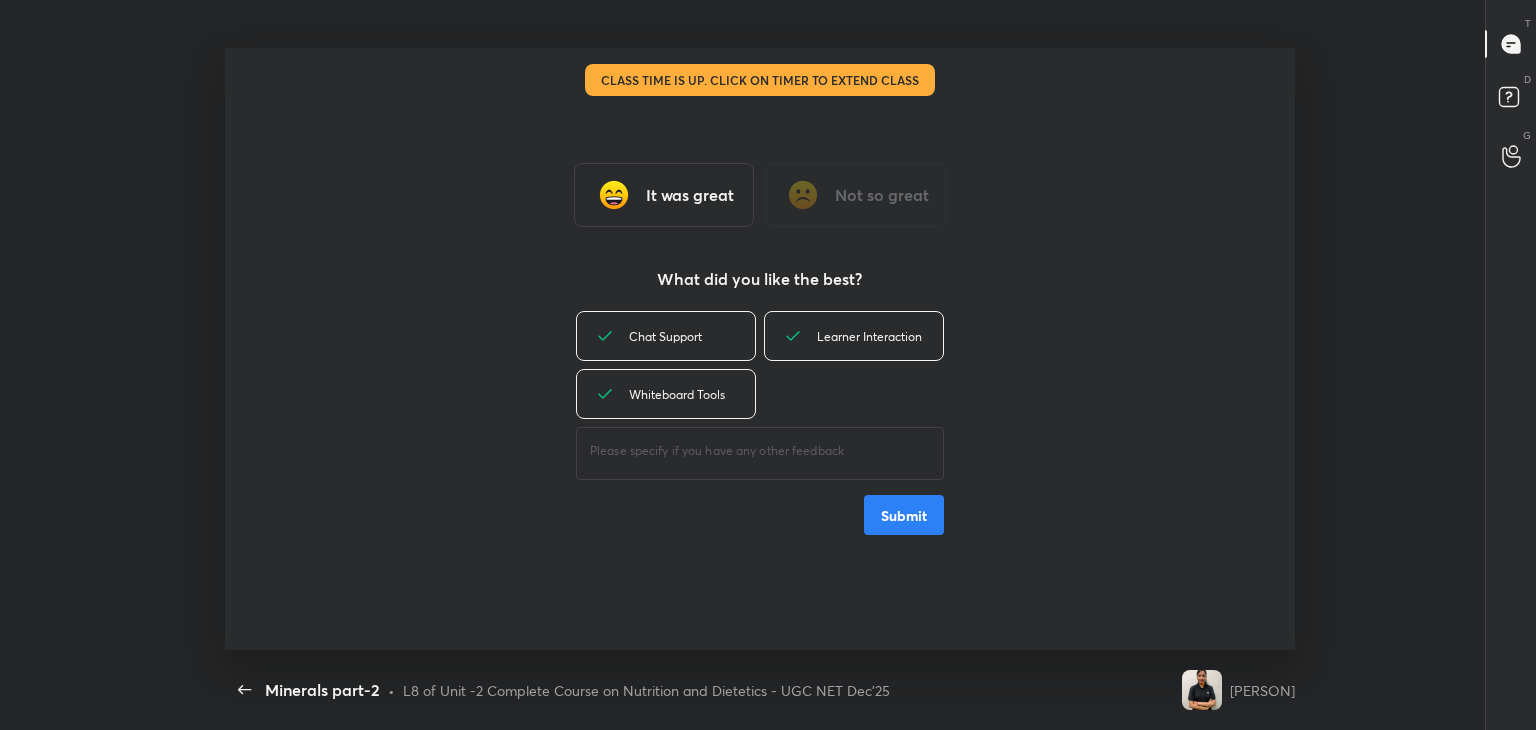 click on "Submit" at bounding box center [904, 515] 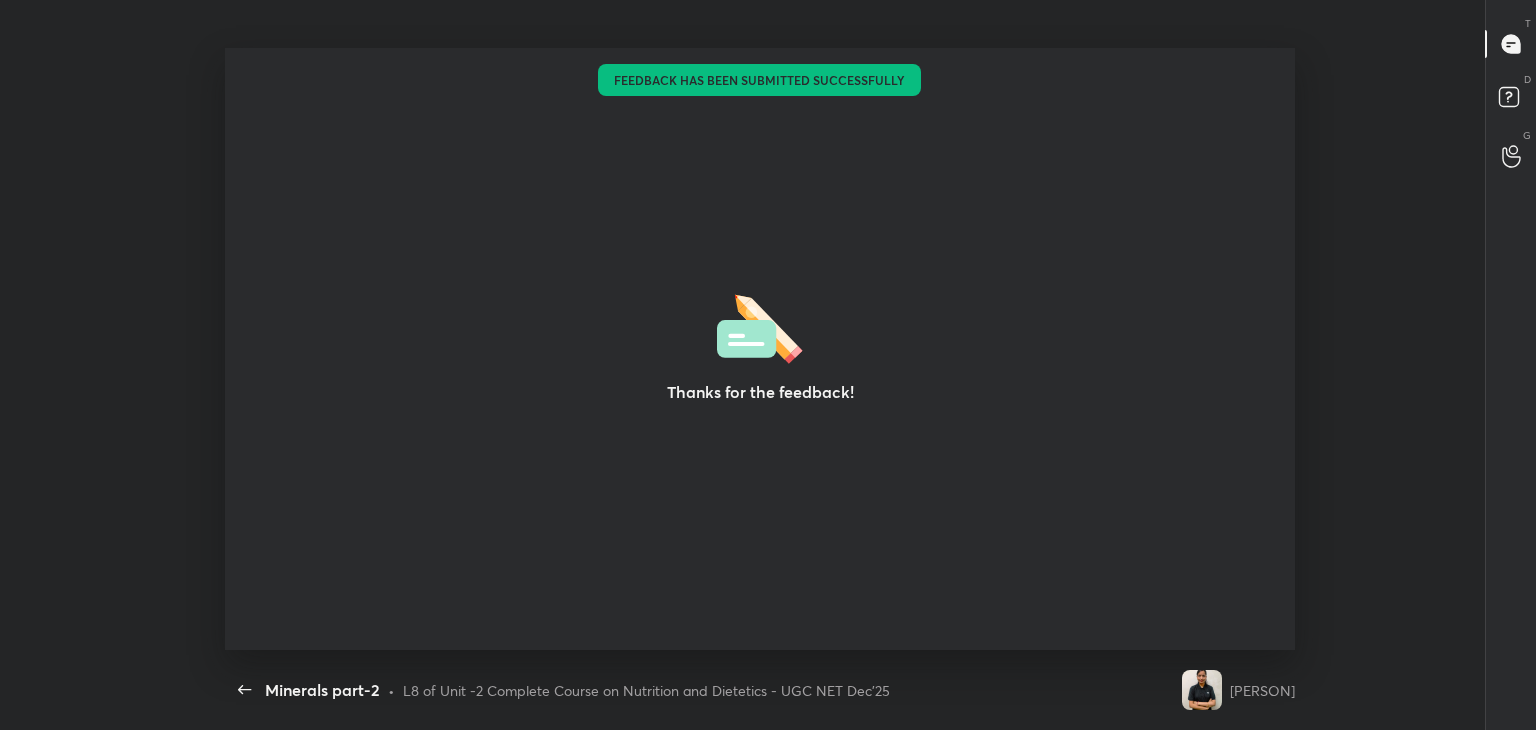 type on "x" 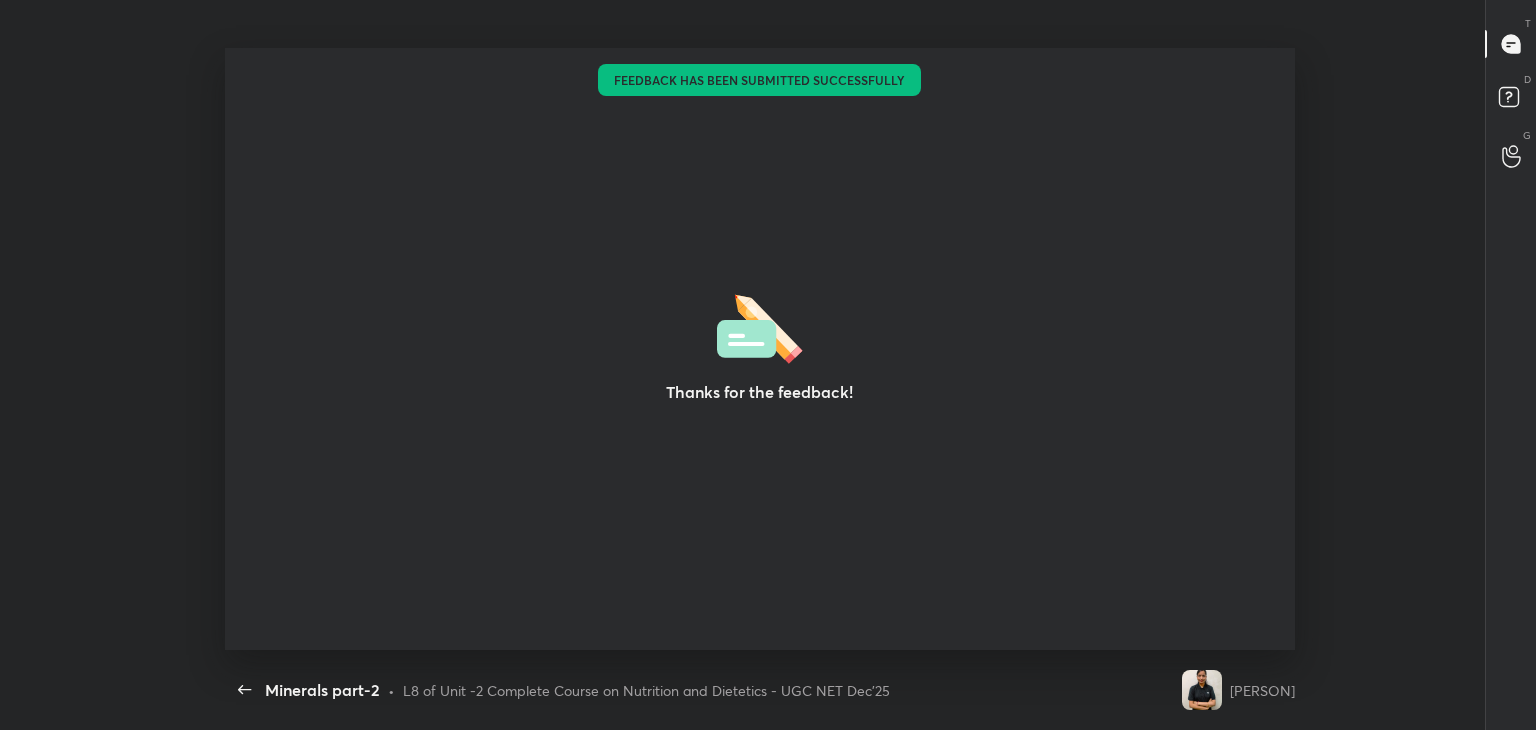scroll, scrollTop: 6, scrollLeft: 0, axis: vertical 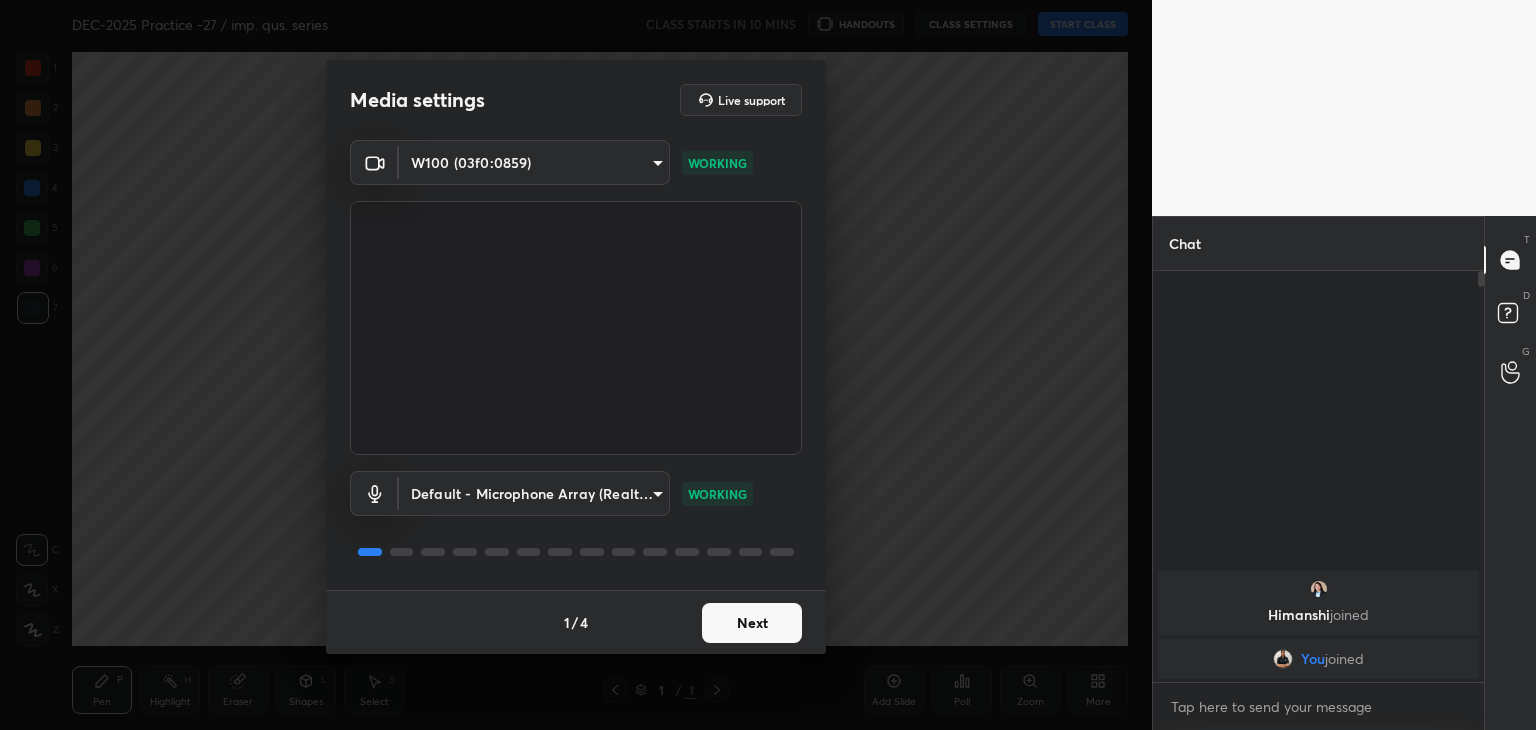 click on "Next" at bounding box center (752, 623) 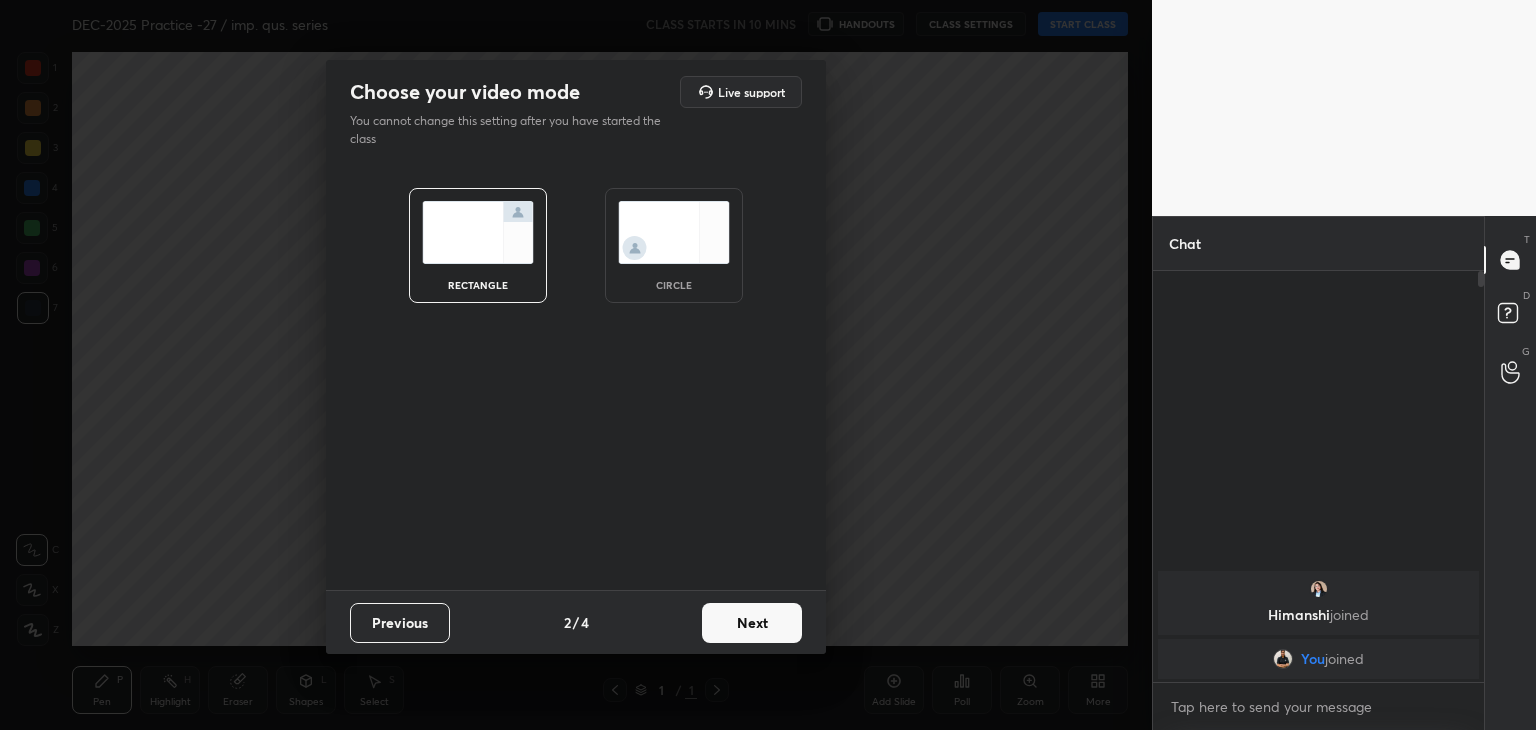 click at bounding box center [674, 232] 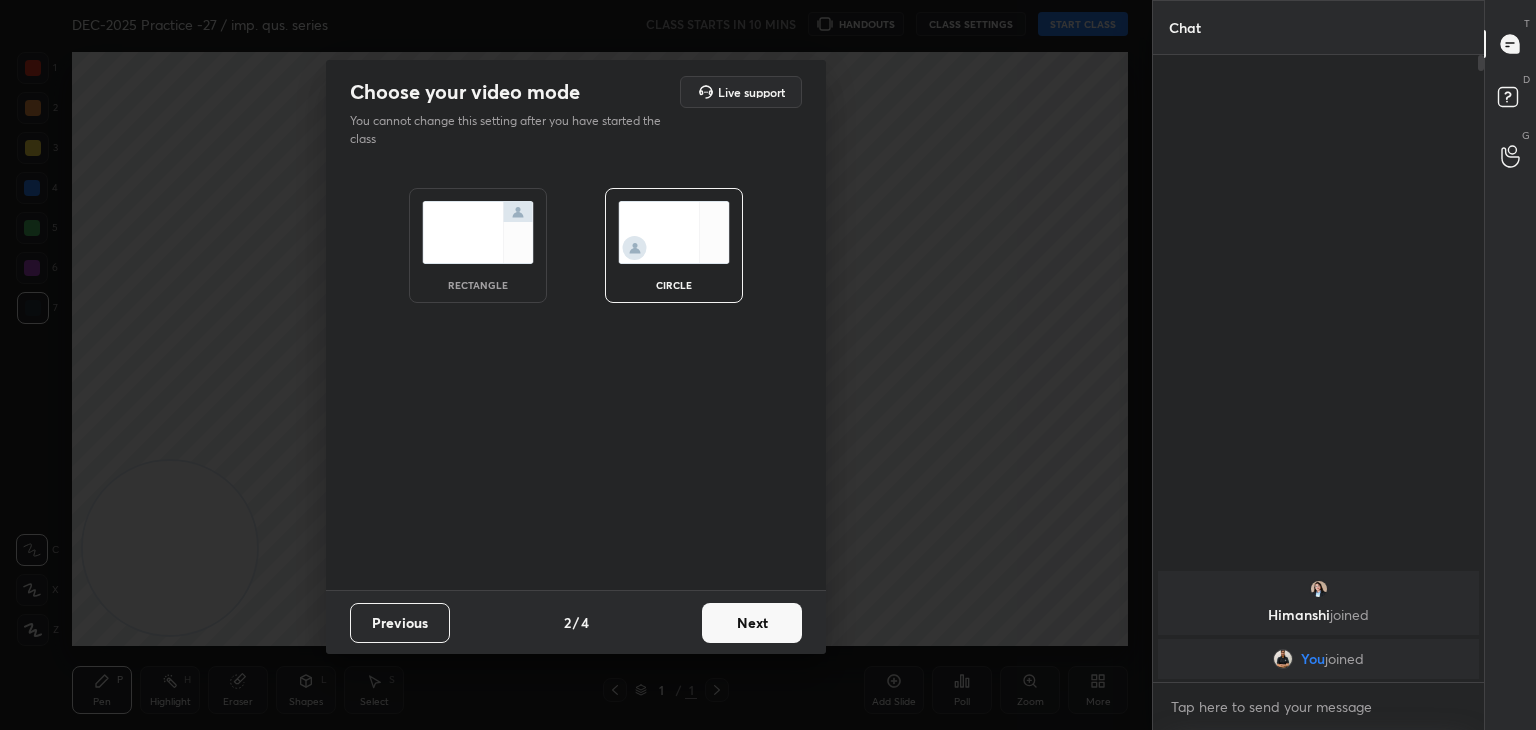 scroll, scrollTop: 6, scrollLeft: 6, axis: both 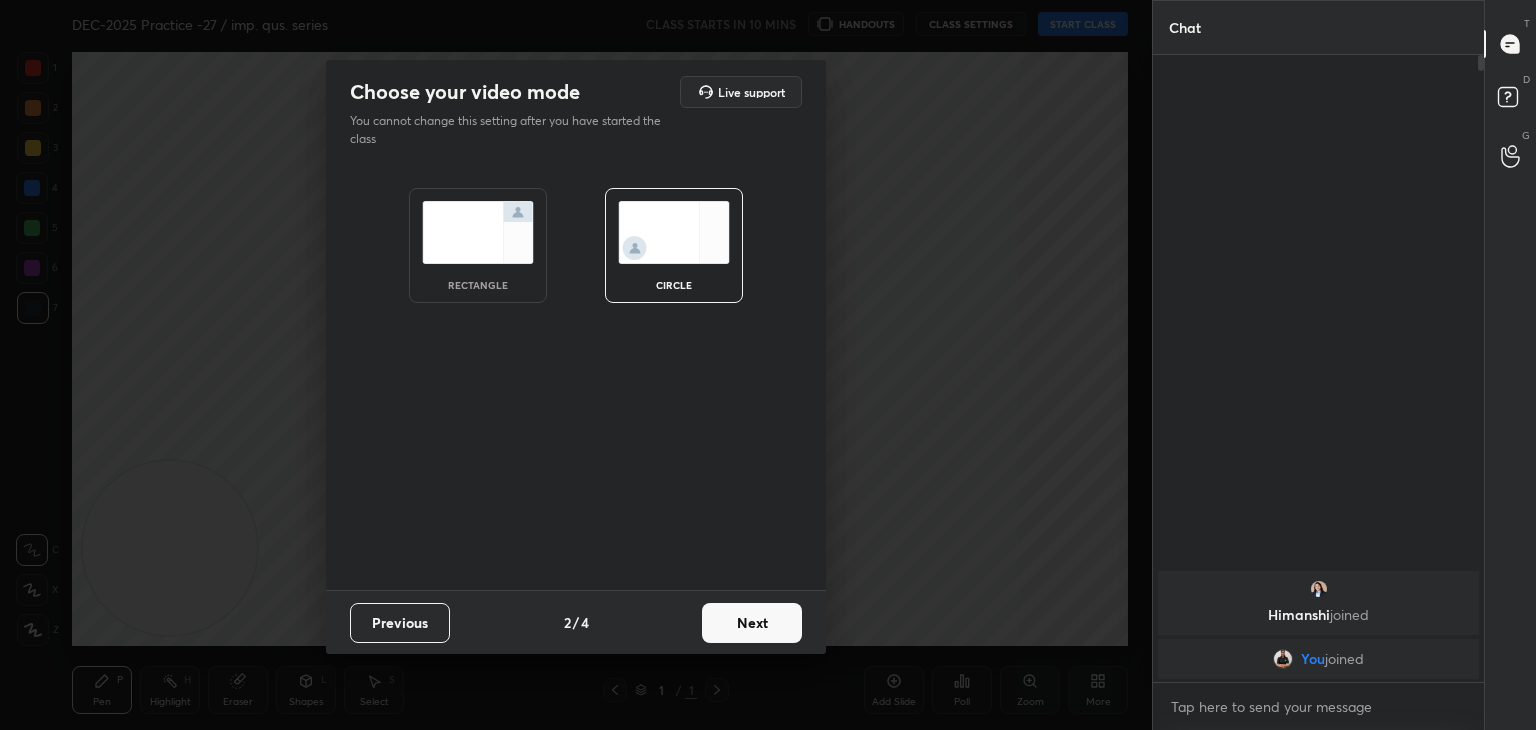 click on "Next" at bounding box center (752, 623) 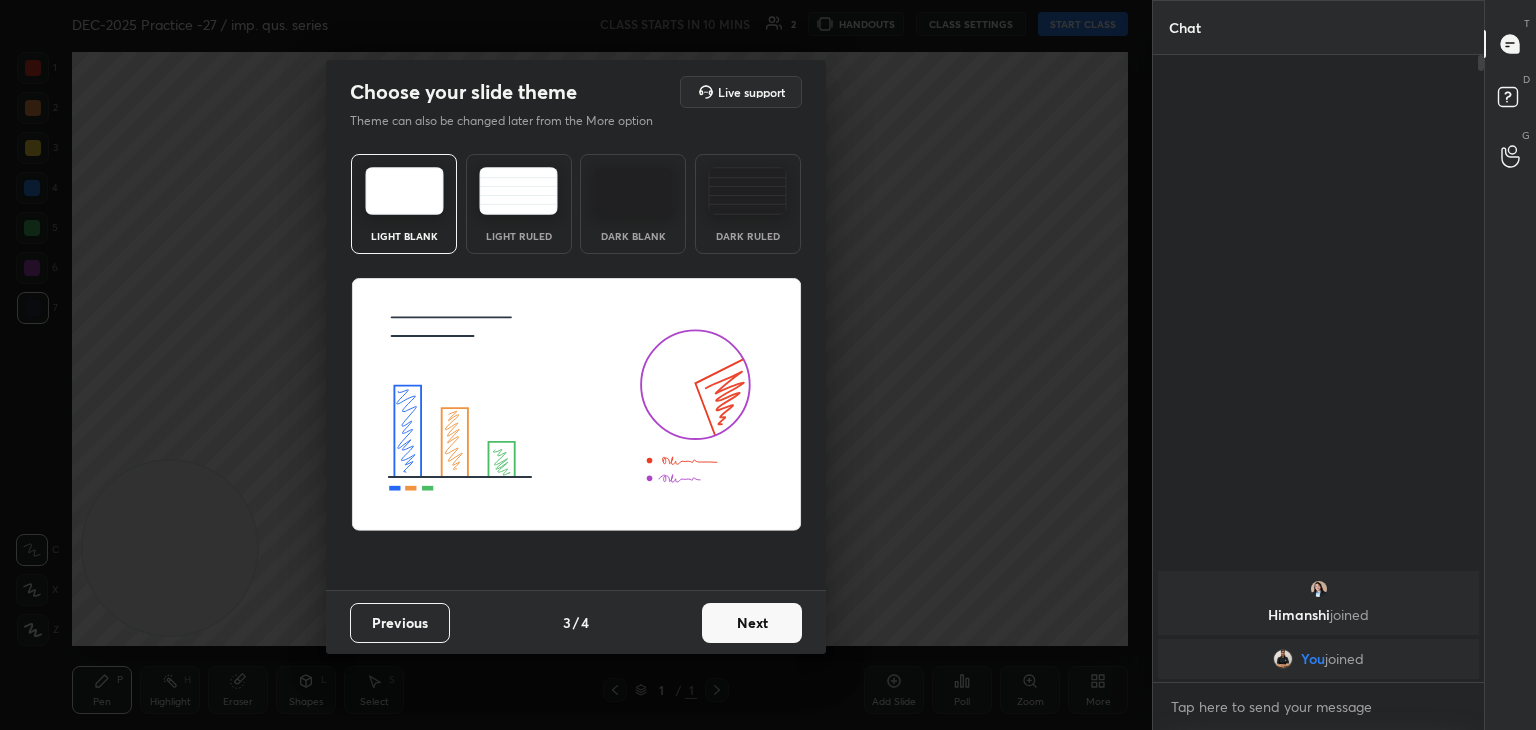 click on "Next" at bounding box center (752, 623) 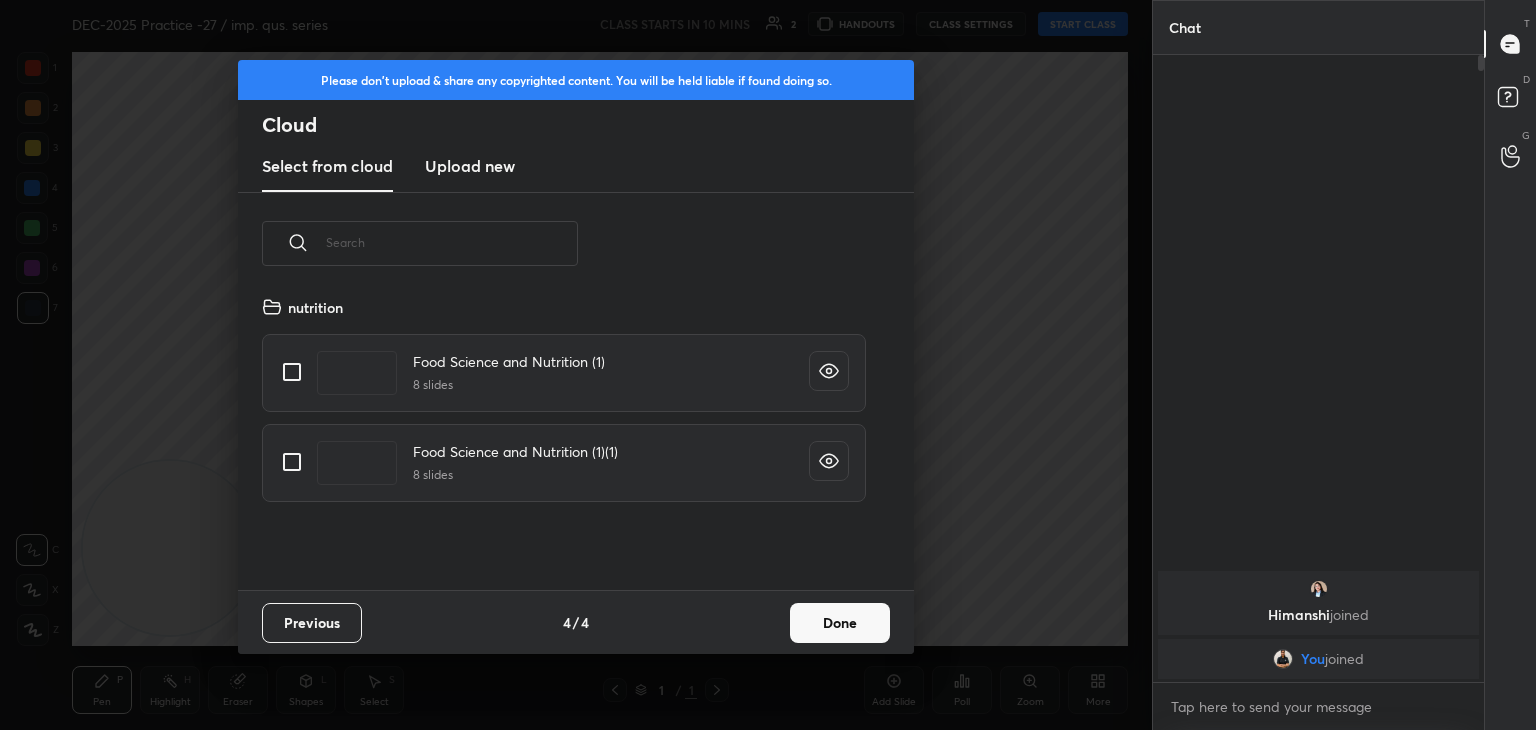 scroll, scrollTop: 6, scrollLeft: 10, axis: both 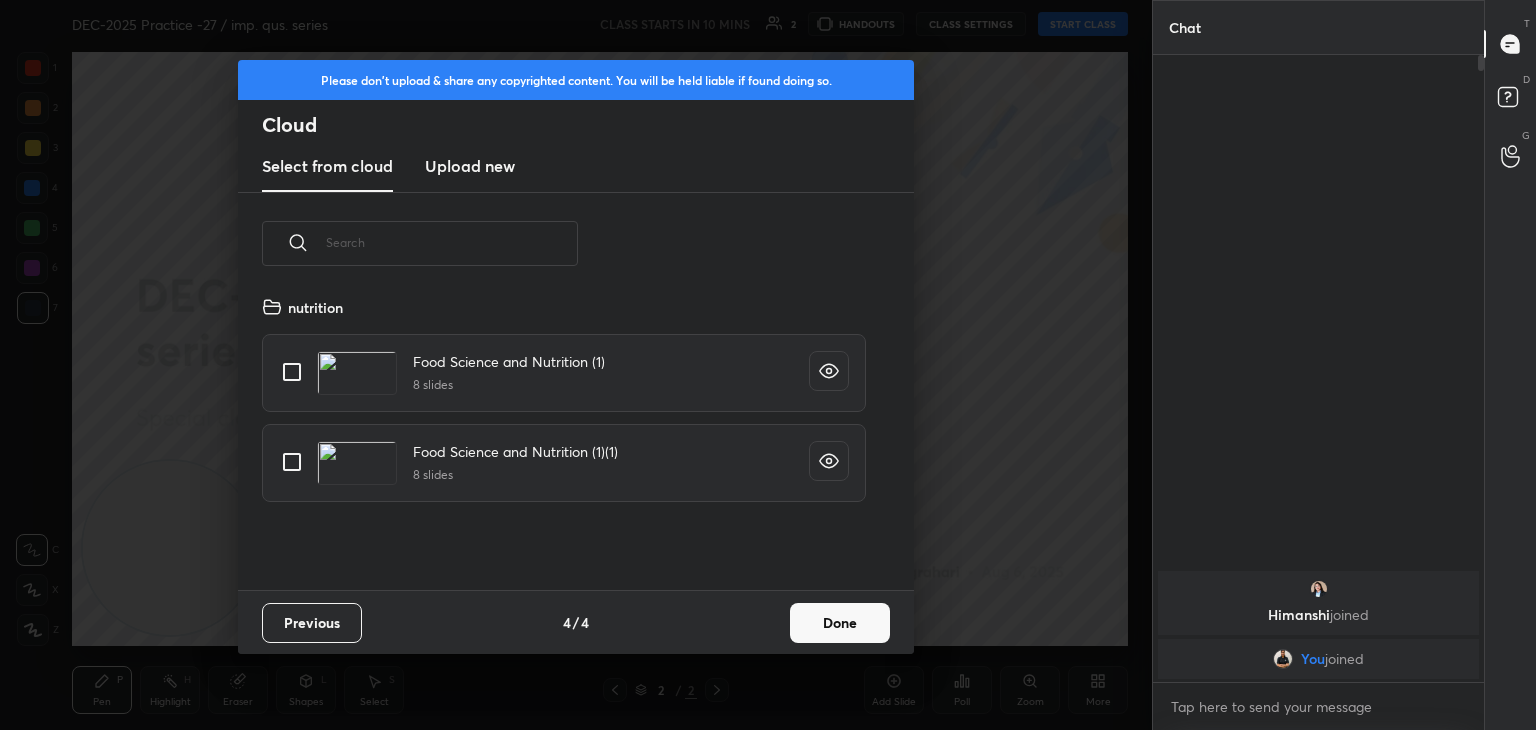 click on "Upload new" at bounding box center [470, 166] 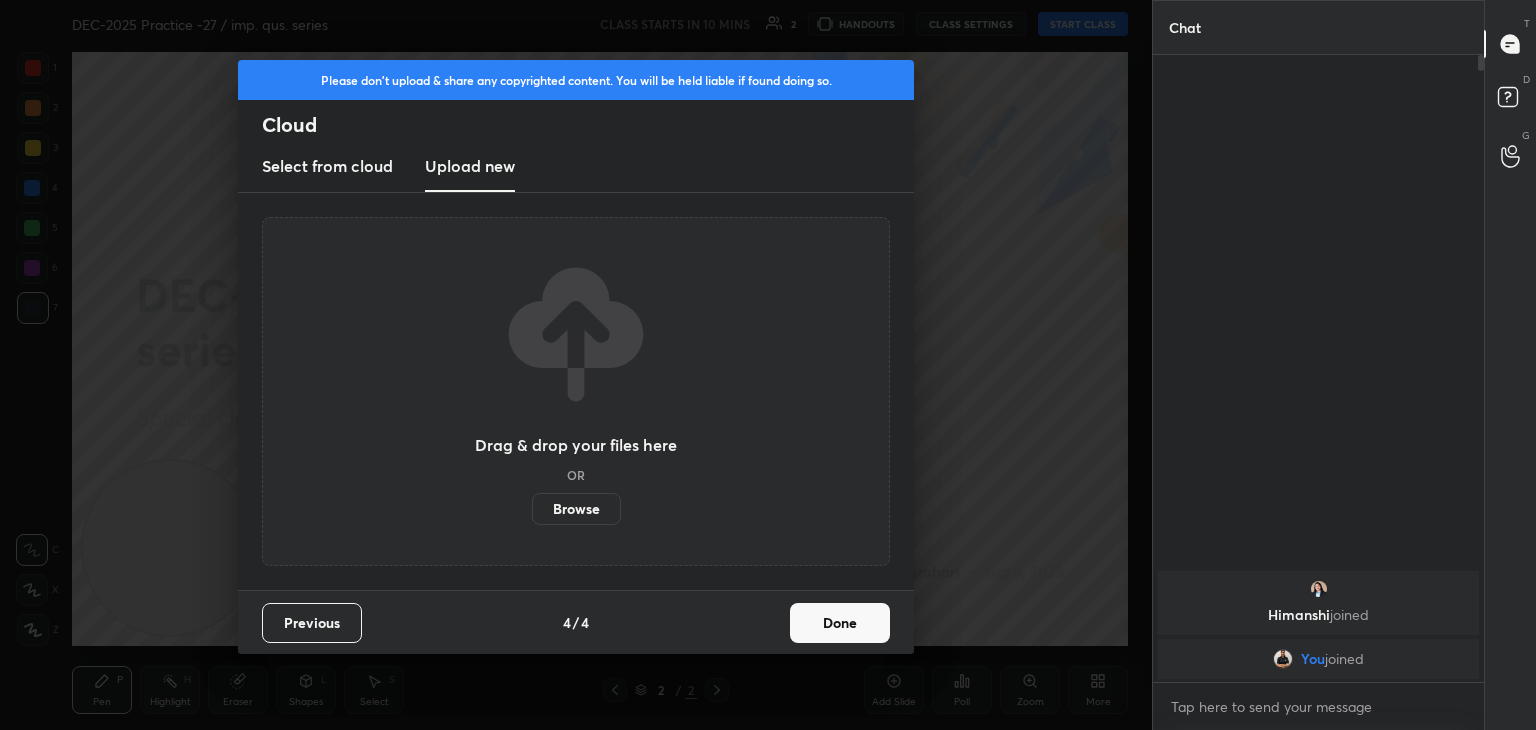 click on "Browse" at bounding box center (576, 509) 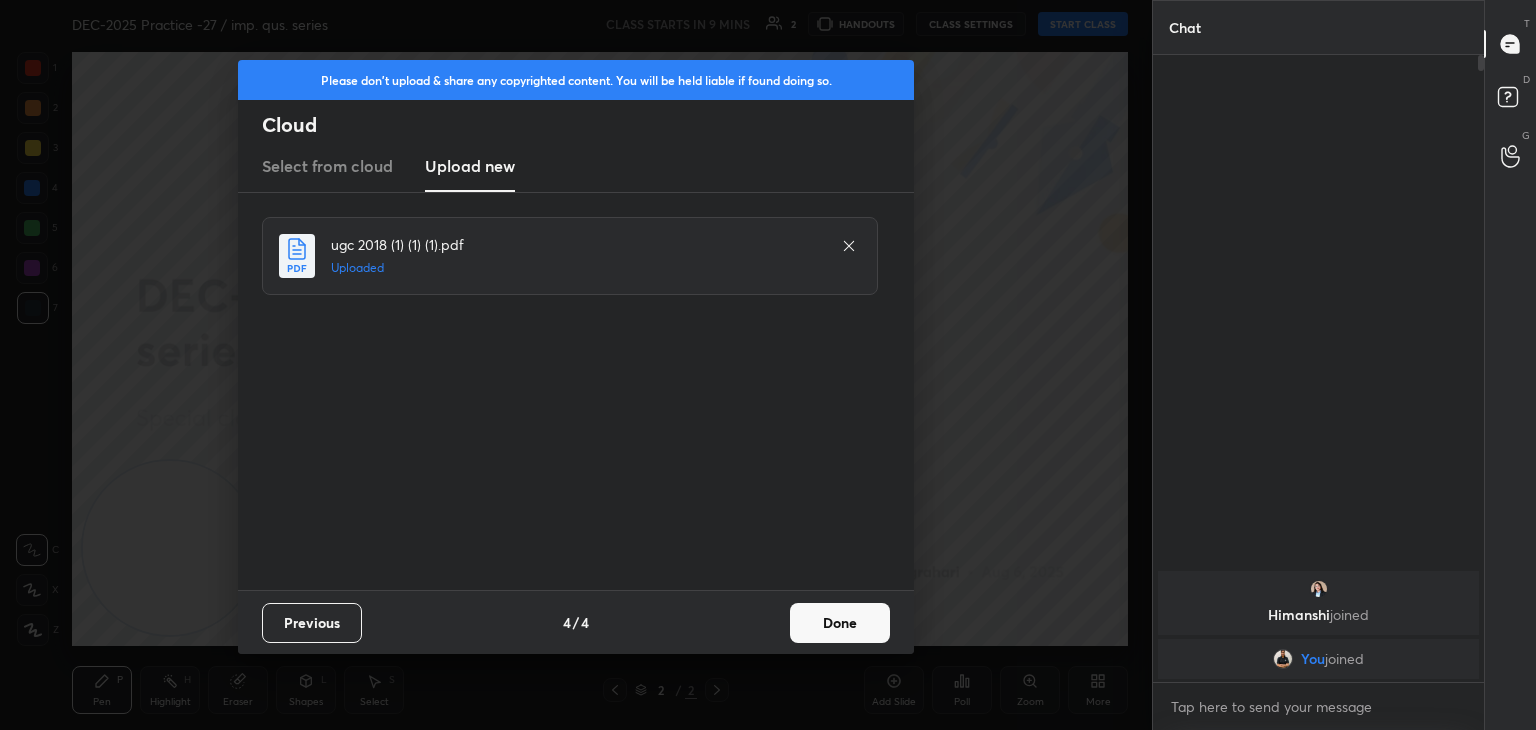 click on "Done" at bounding box center (840, 623) 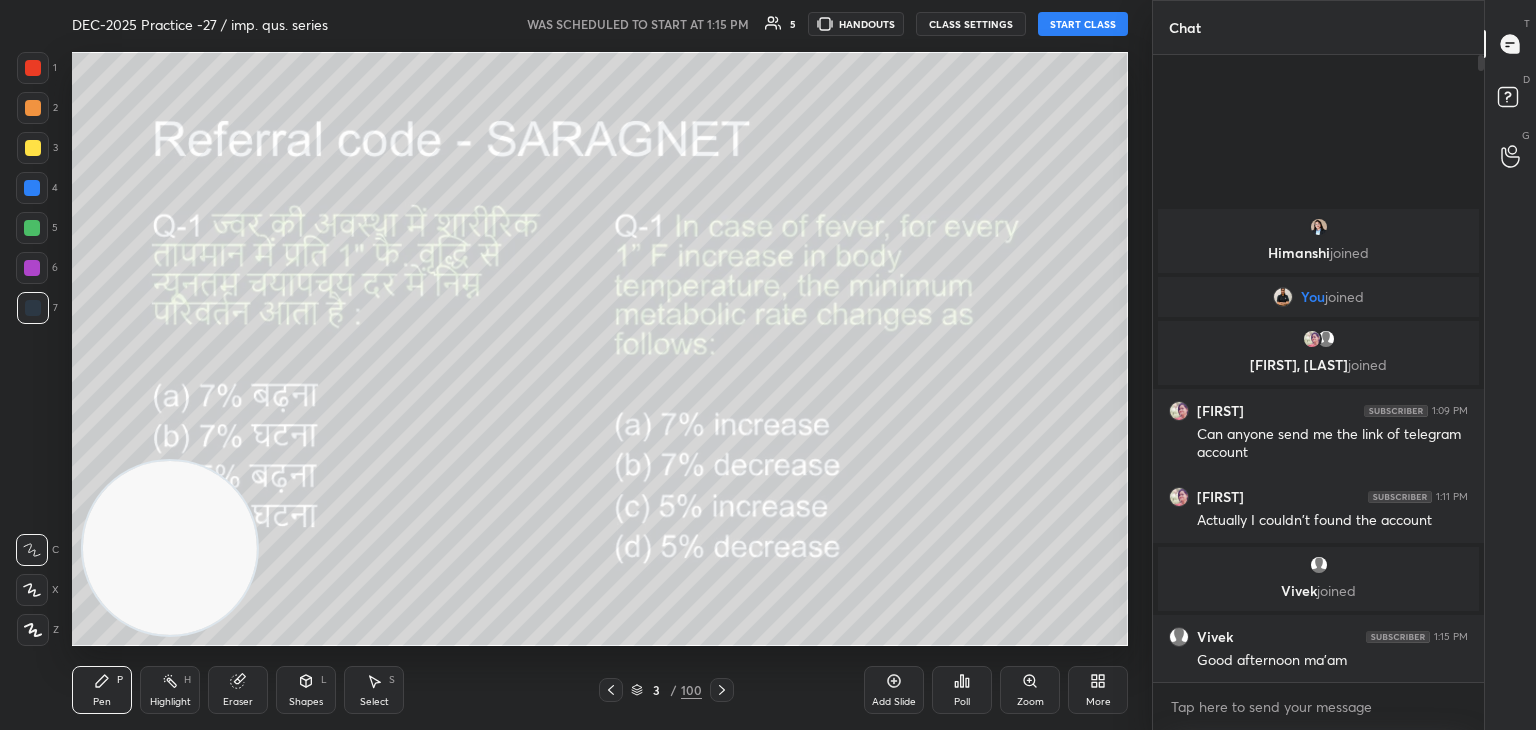 click on "More" at bounding box center [1098, 690] 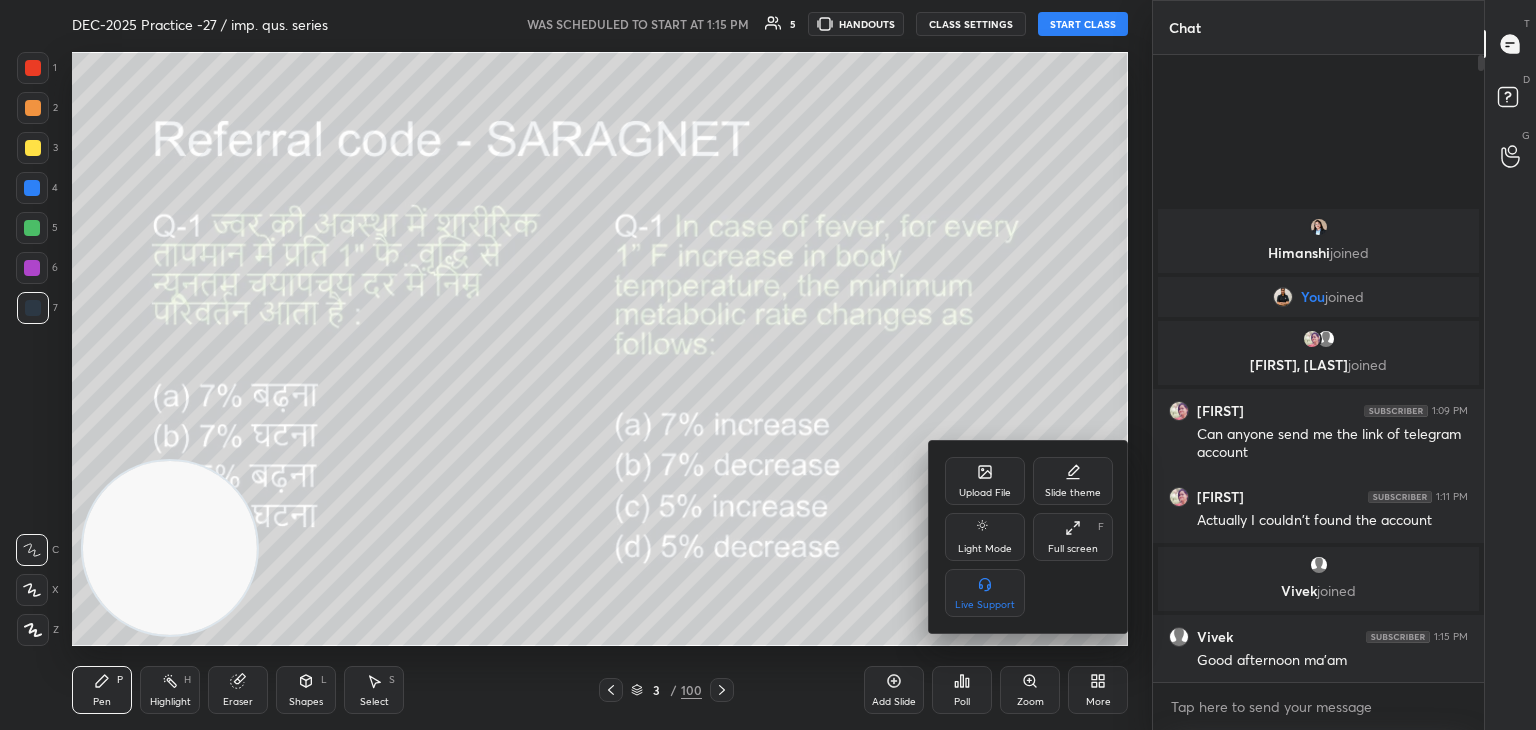 click on "Upload File" at bounding box center [985, 493] 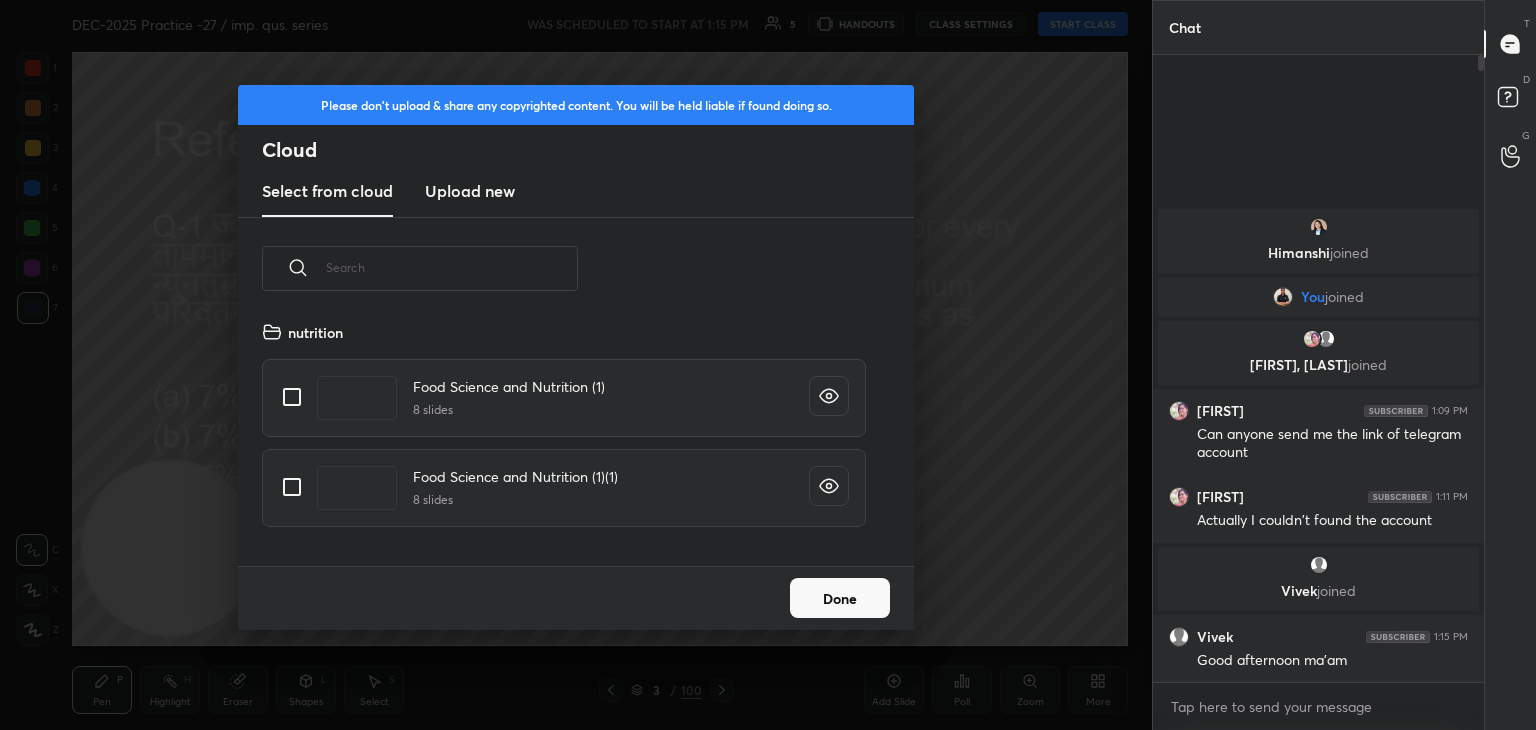 scroll, scrollTop: 5, scrollLeft: 10, axis: both 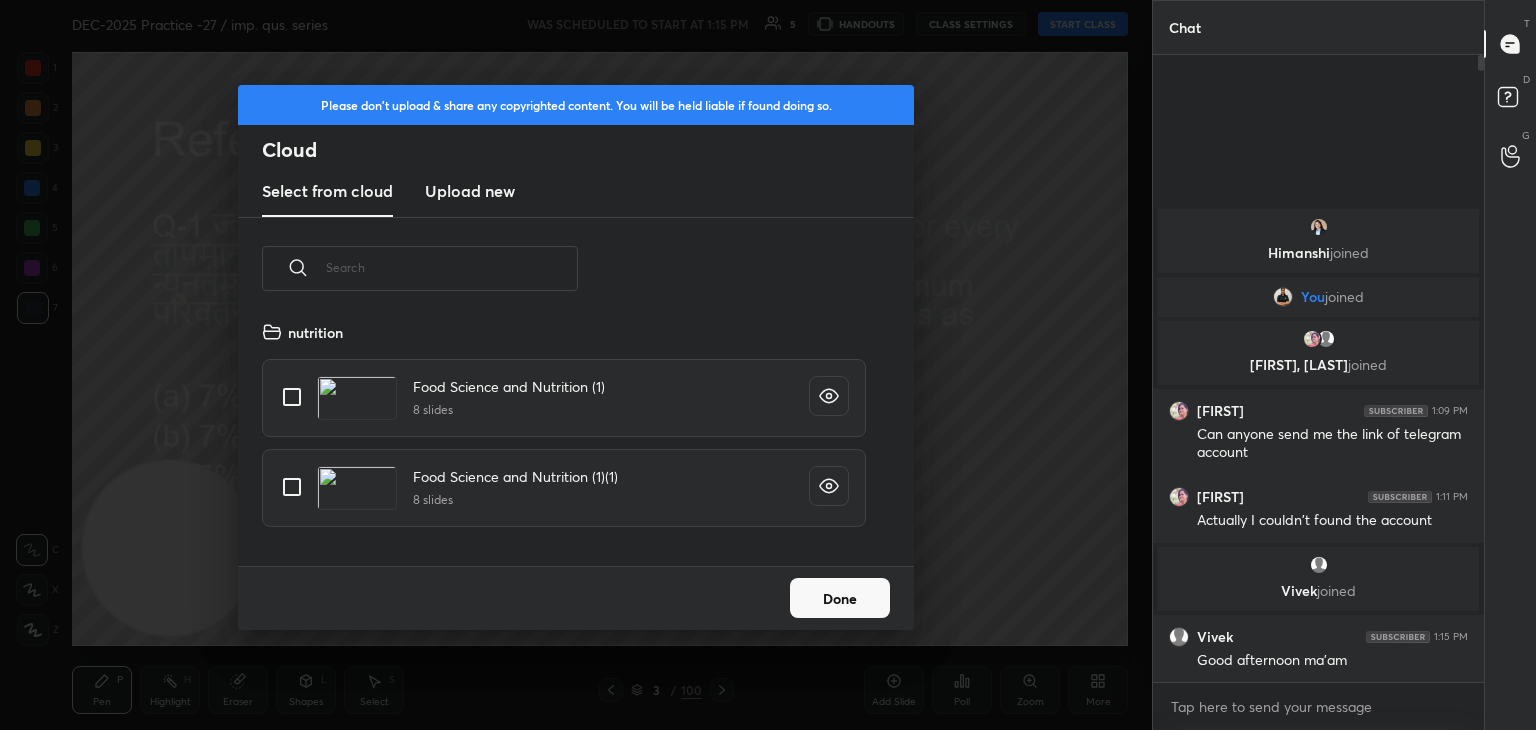 click on "Upload new" at bounding box center [470, 191] 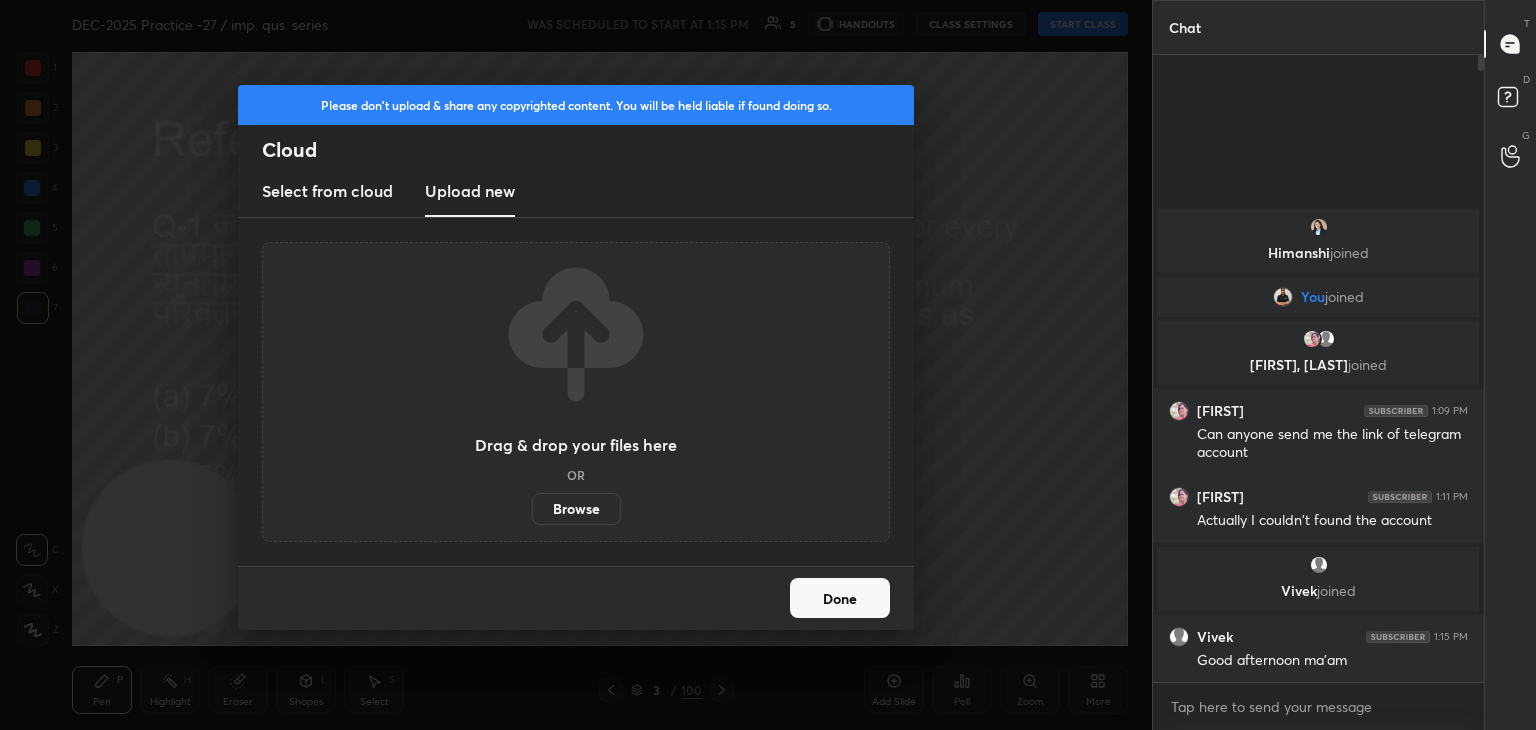 click on "Browse" at bounding box center [576, 509] 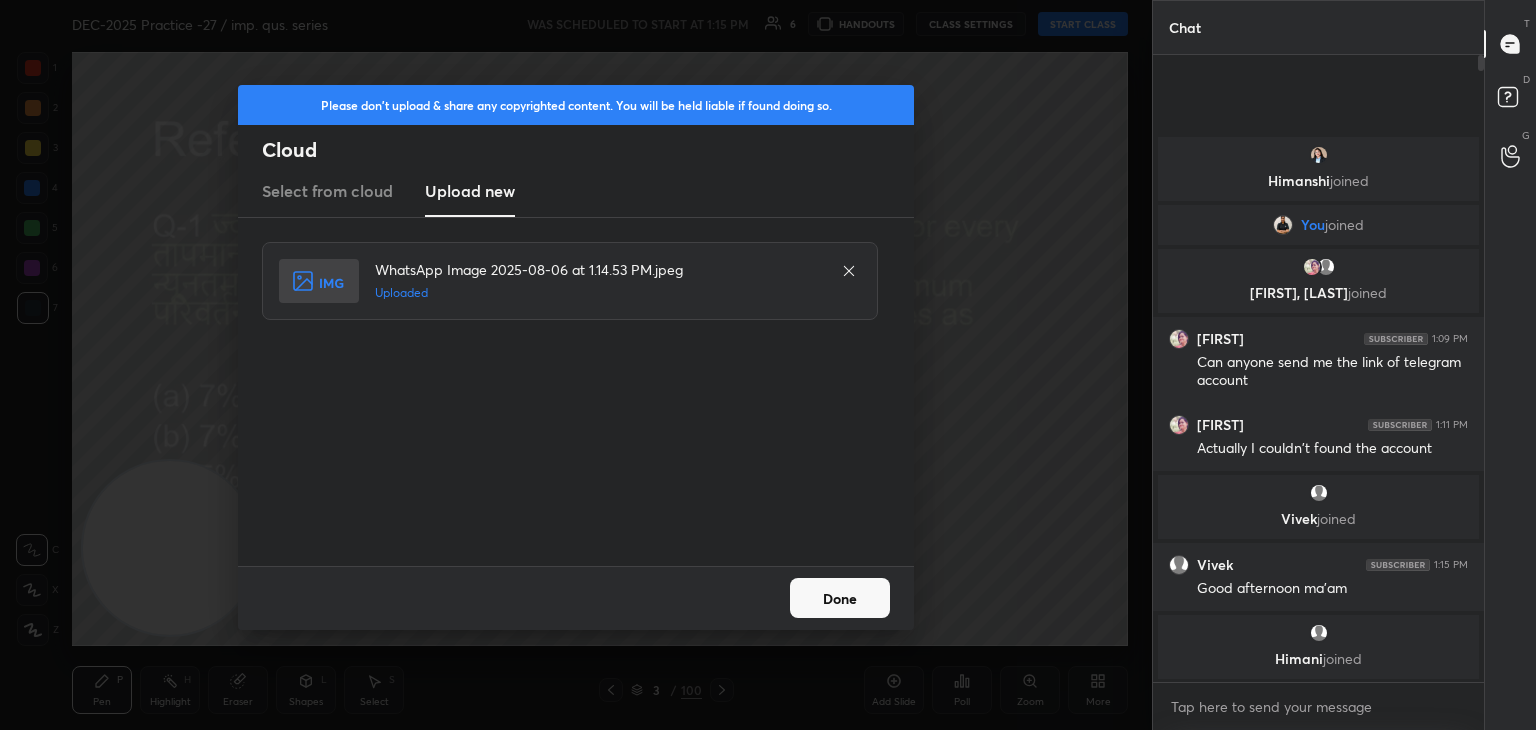 click on "Done" at bounding box center [840, 598] 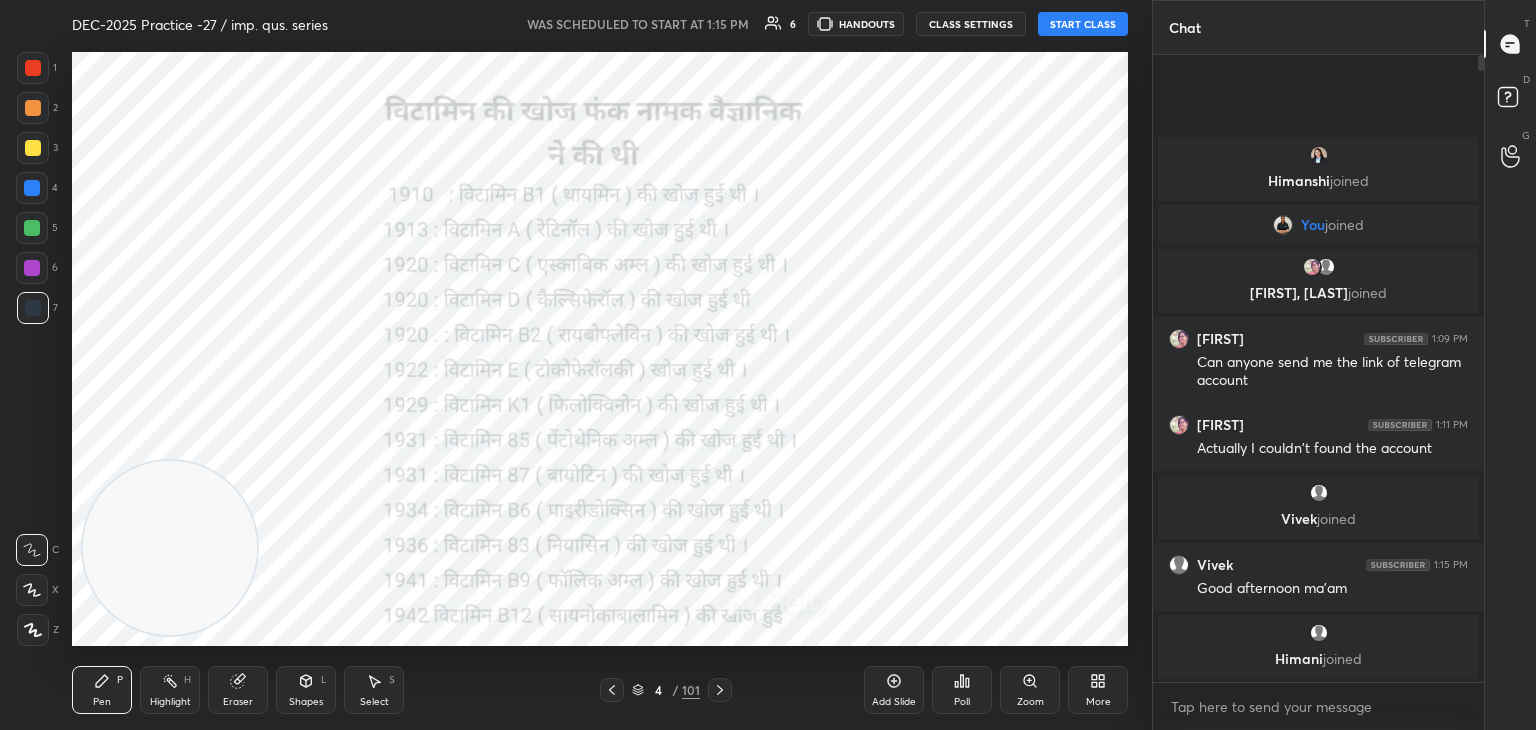 click 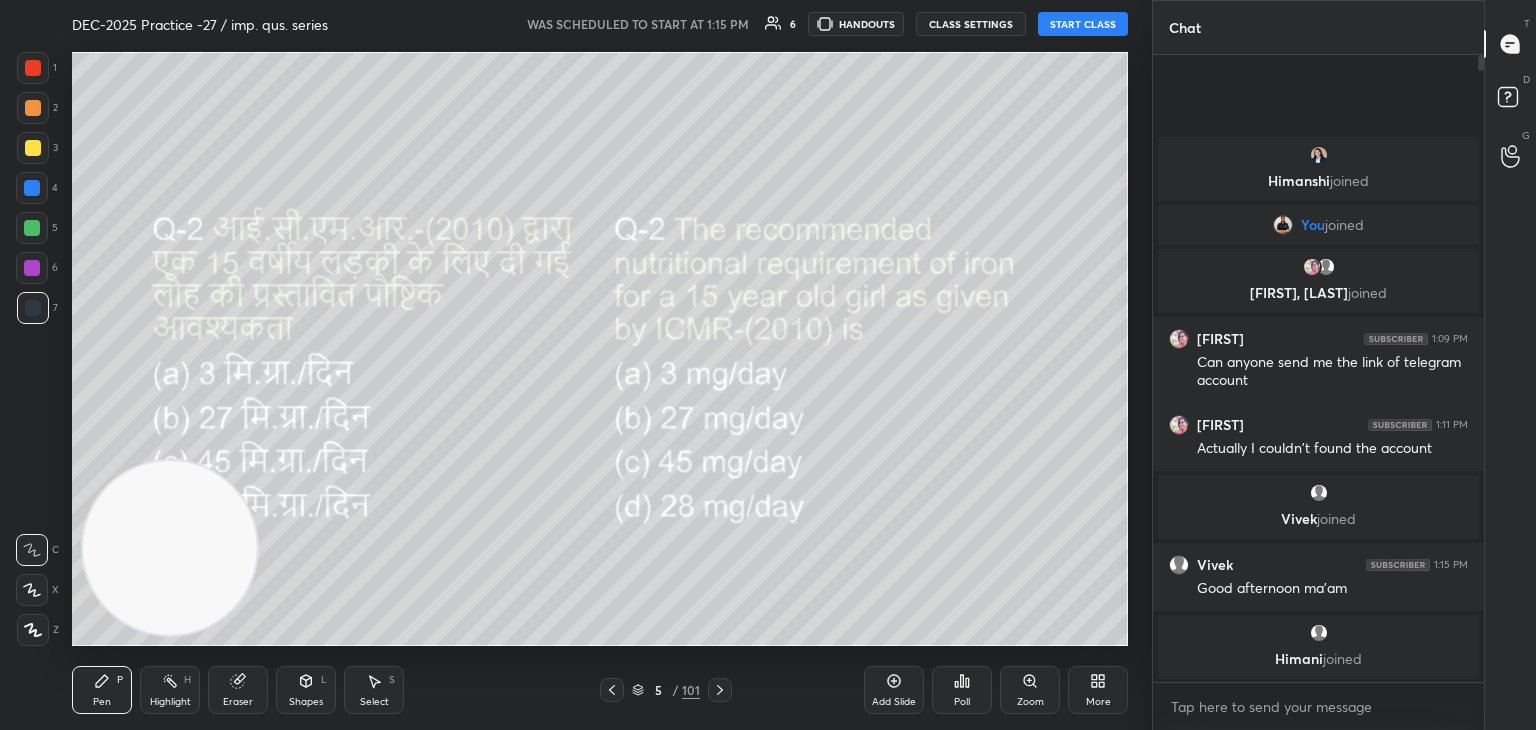 click 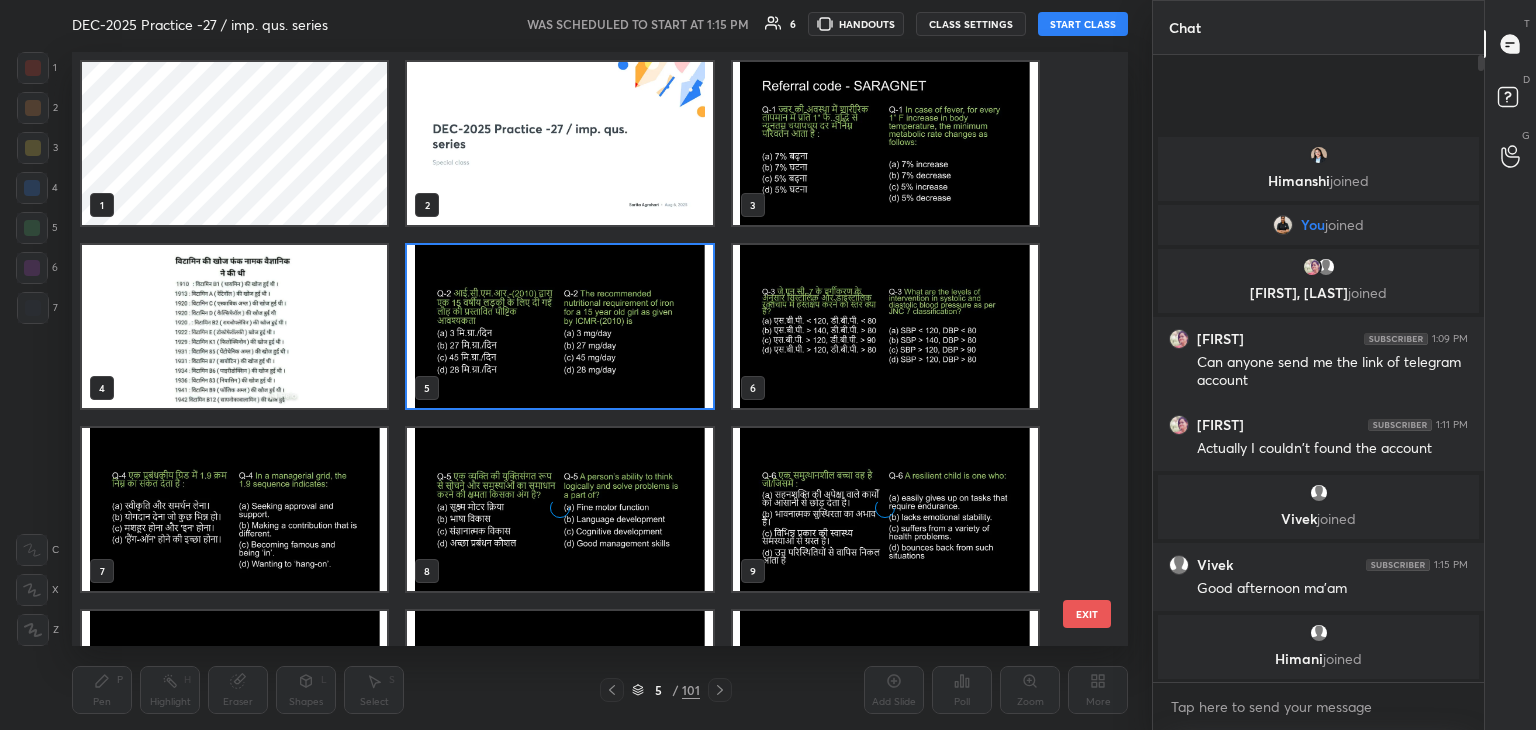 scroll, scrollTop: 6, scrollLeft: 10, axis: both 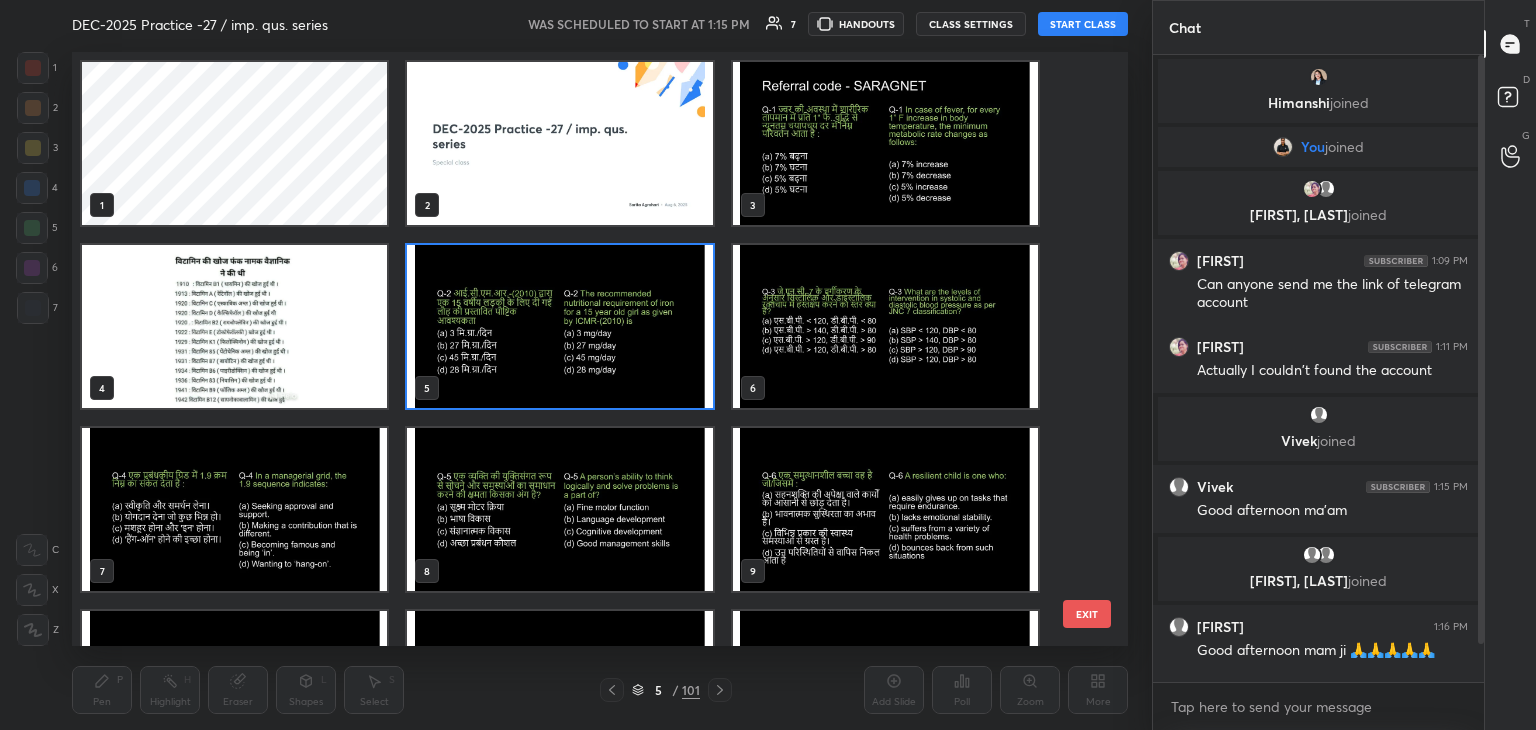 click on "START CLASS" at bounding box center (1083, 24) 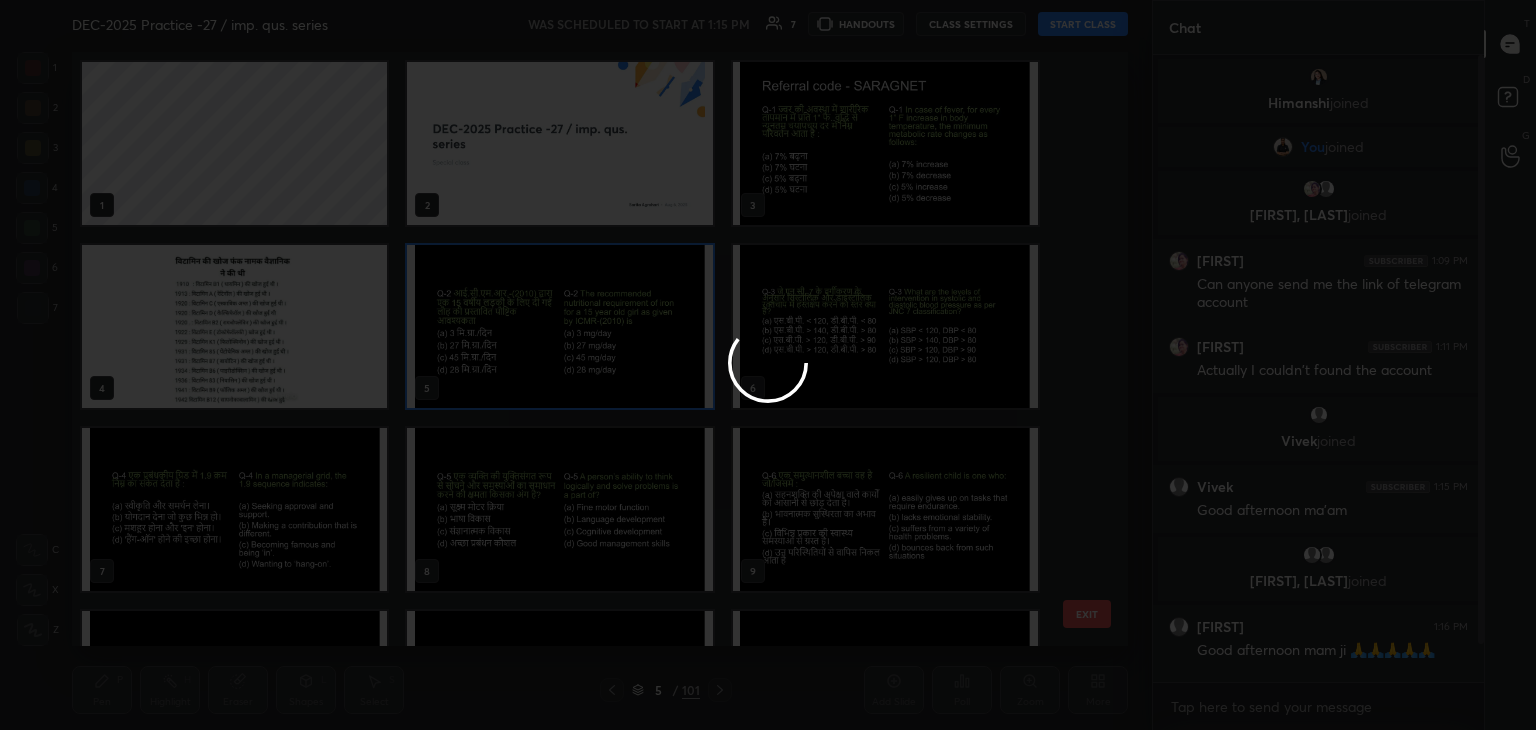 type on "x" 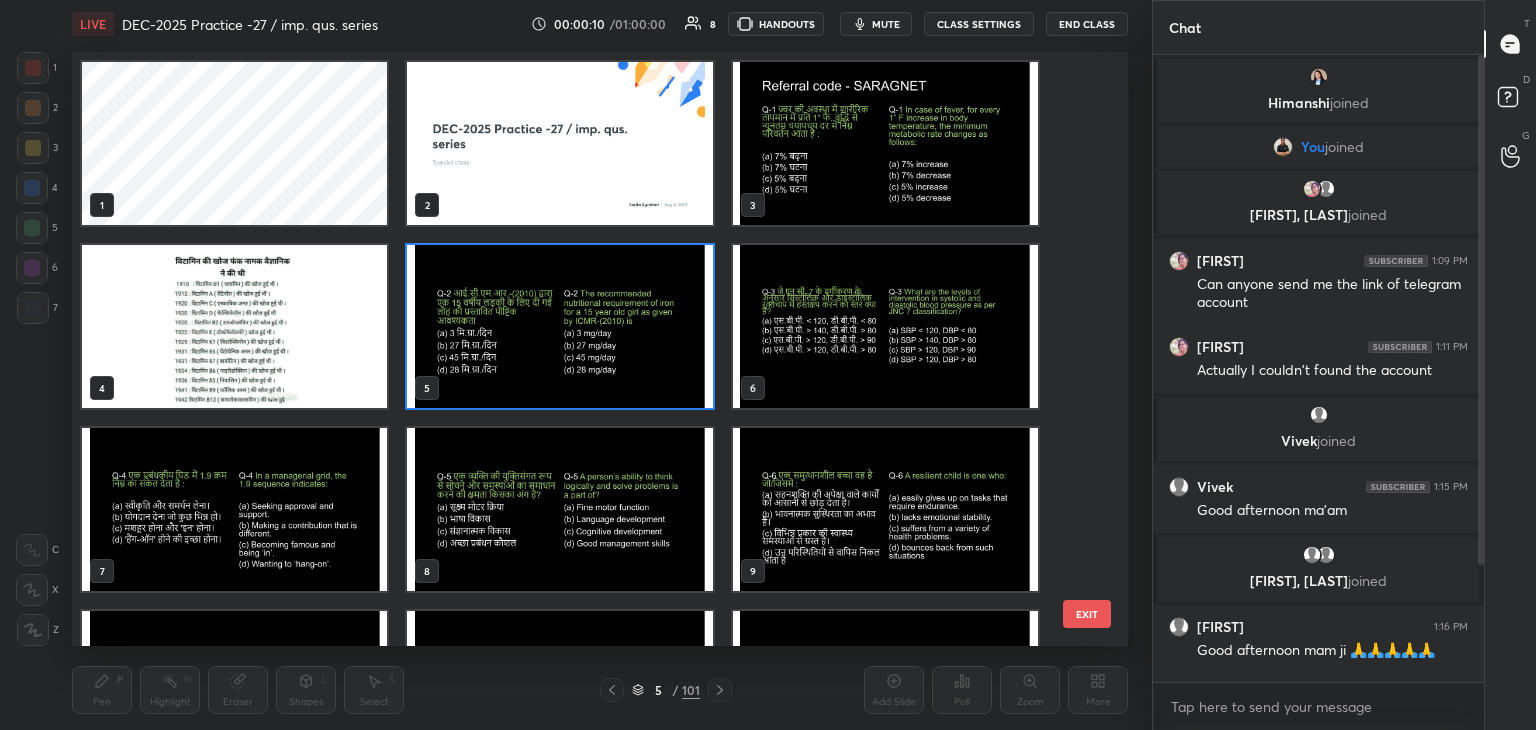 click at bounding box center (234, 326) 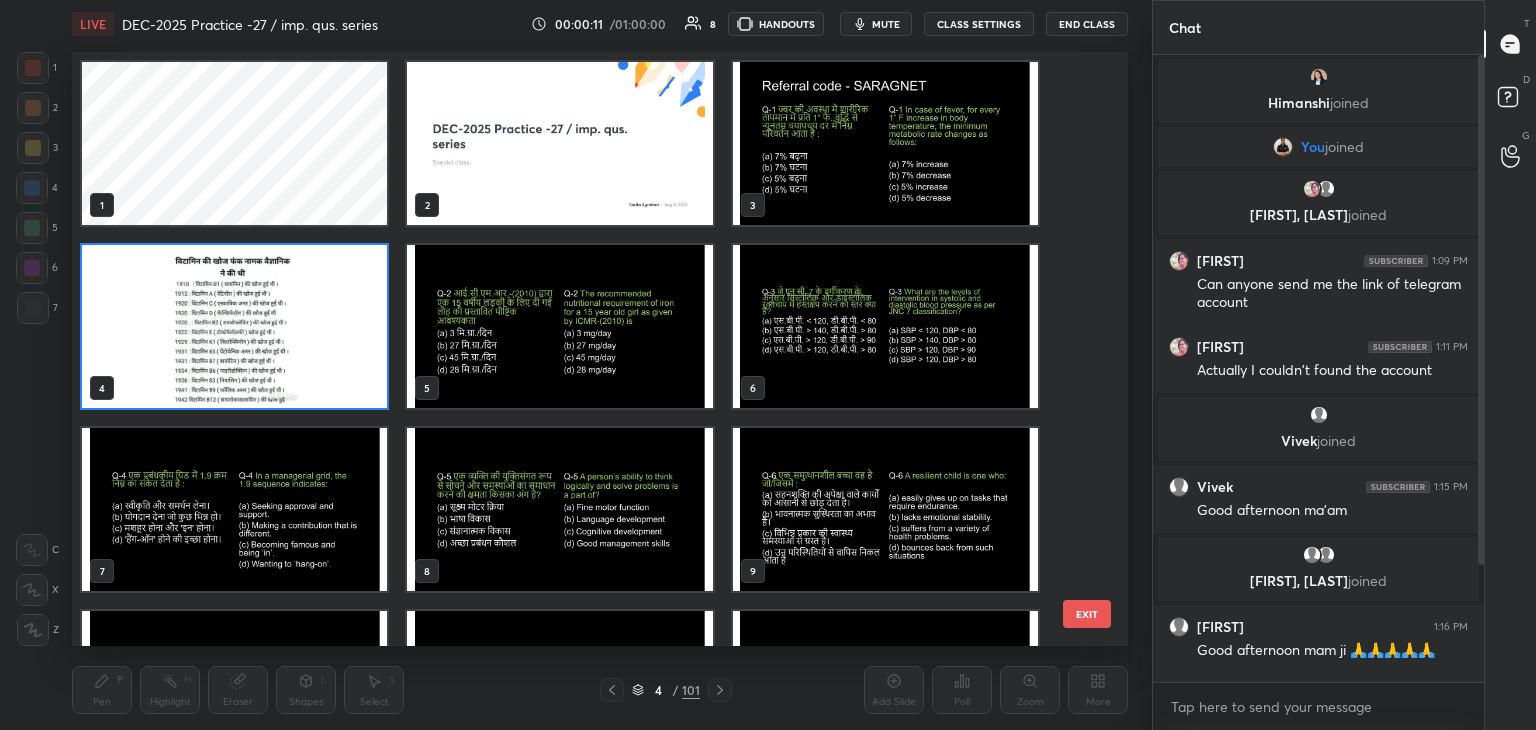 click at bounding box center (234, 326) 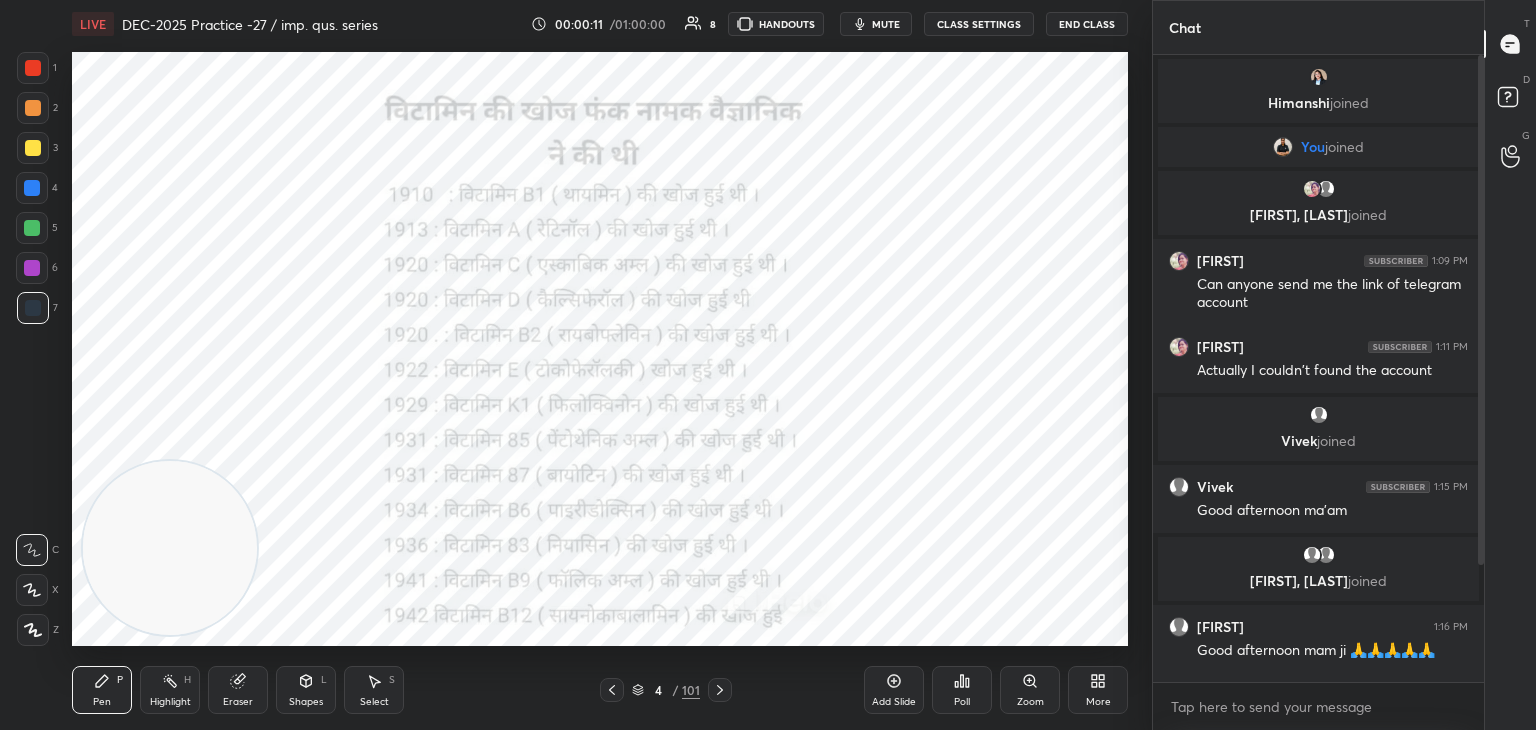 click at bounding box center (234, 326) 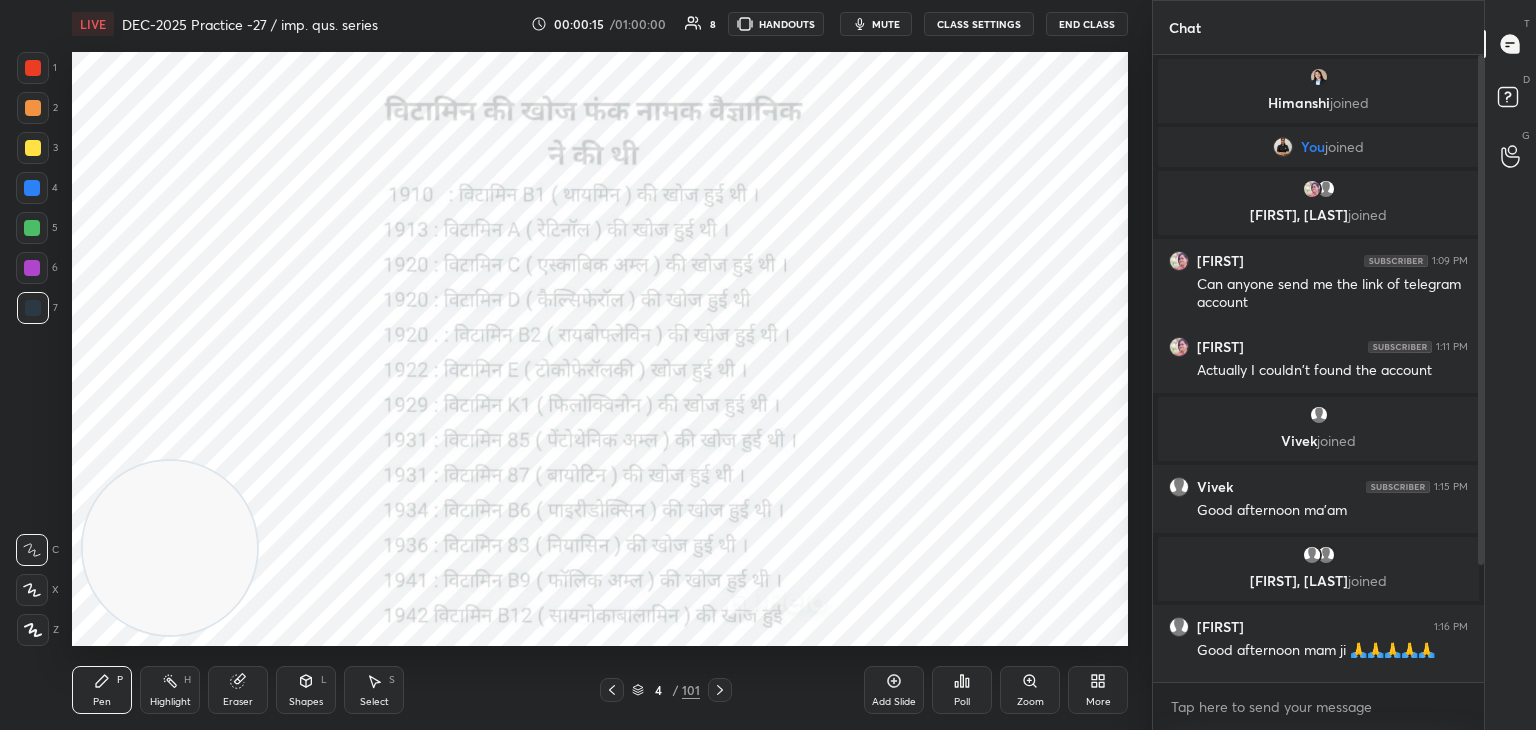 click 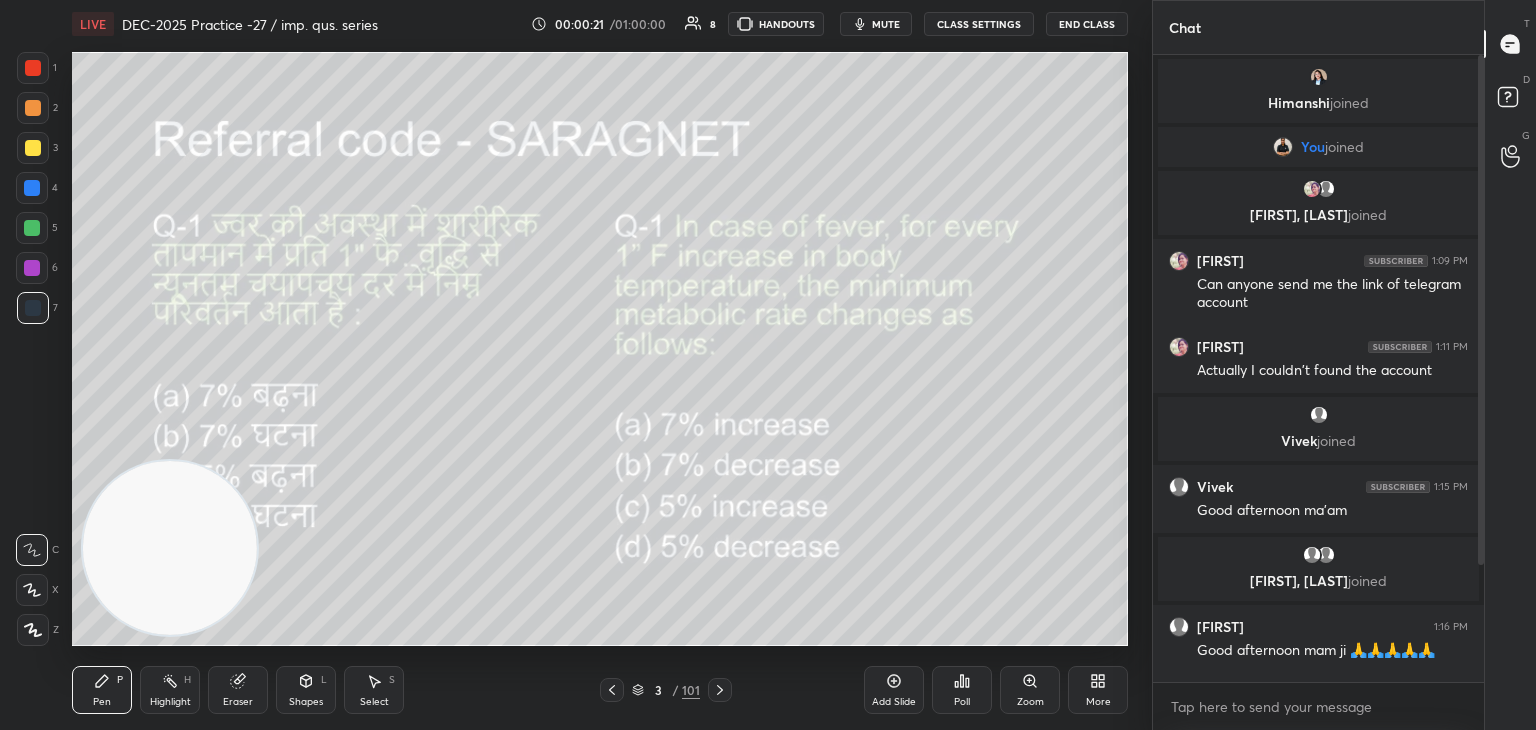 scroll, scrollTop: 166, scrollLeft: 0, axis: vertical 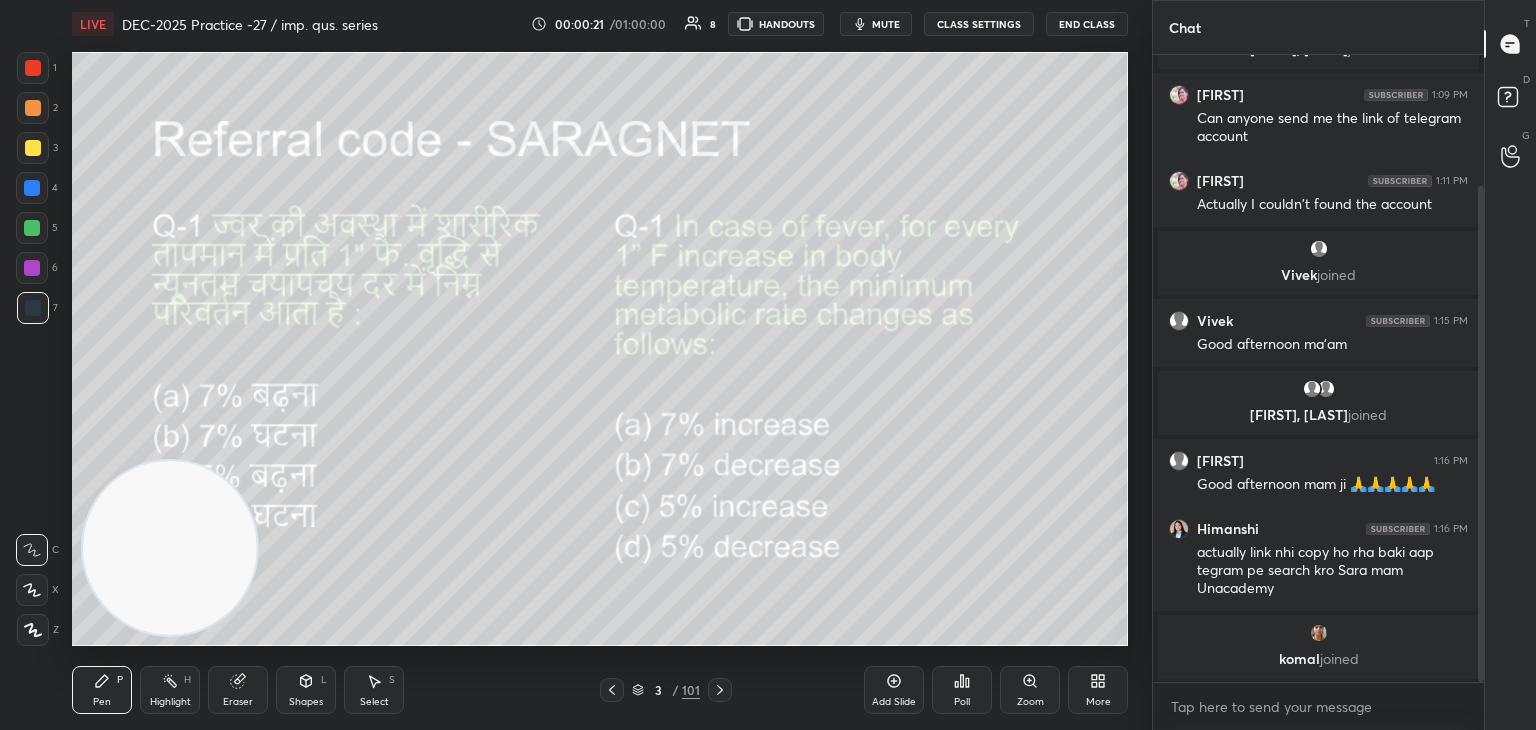 drag, startPoint x: 1483, startPoint y: 419, endPoint x: 1508, endPoint y: 593, distance: 175.7868 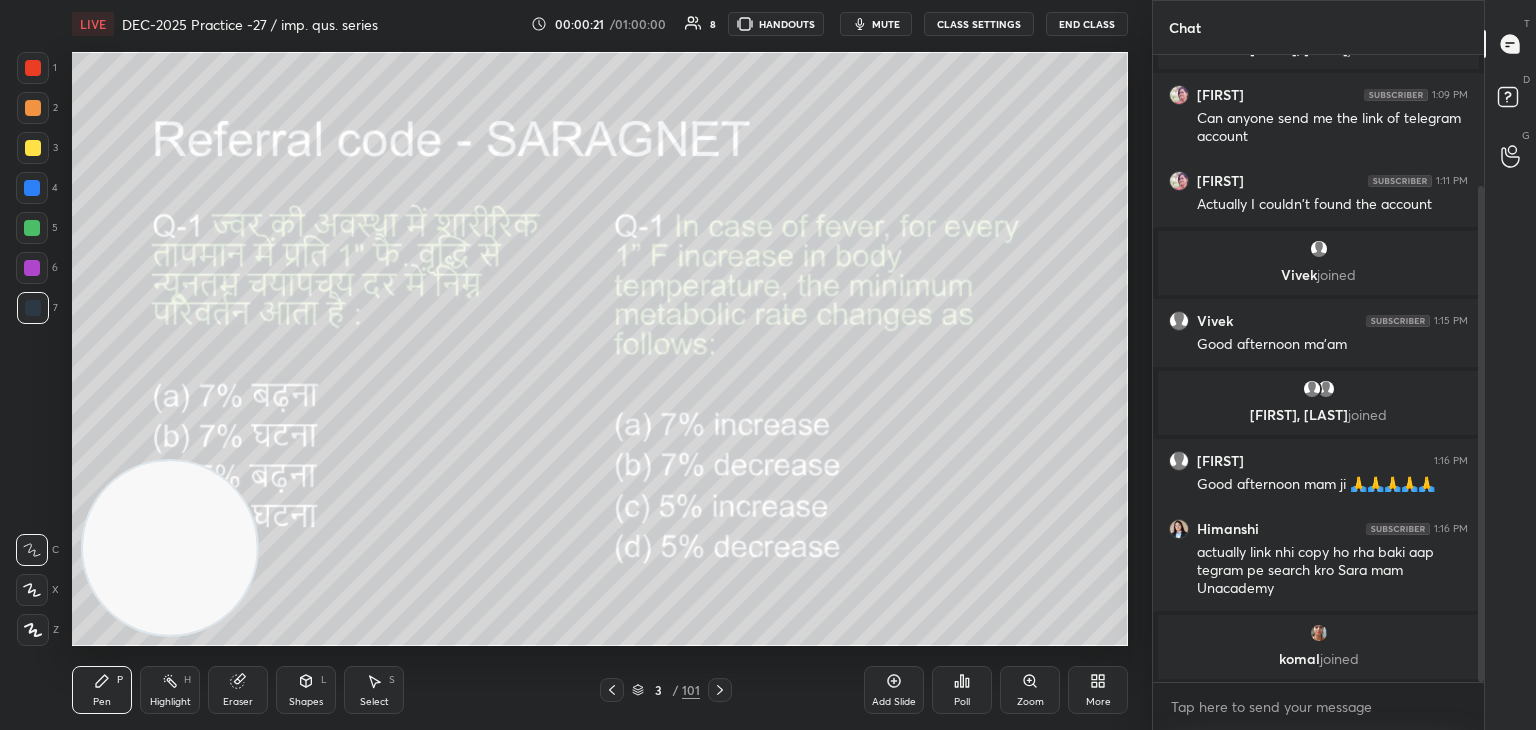 click on "Chat You  joined Senjuti, Neelam  joined Senjuti 1:09 PM Can anyone send me the link of telegram account Senjuti 1:11 PM Actually I couldn't found the account Vivek  joined Vivek 1:15 PM Good afternoon ma'am utkarshita, Himani  joined utkarshita 1:16 PM Good afternoon mam ji 🙏🙏🙏🙏🙏 Himanshi 1:16 PM actually link nhi copy ho rha baki aap tegram pe search kro Sara mam Unacademy komal  joined JUMP TO LATEST Enable hand raising Enable raise hand to speak to learners. Once enabled, chat will be turned off temporarily. Enable x   introducing Raise a hand with a doubt Now learners can raise their hand along with a doubt  How it works? Doubts asked by learners will show up here NEW DOUBTS ASKED No one has raised a hand yet Can't raise hand Looks like educator just invited you to speak. Please wait before you can raise your hand again. Got it T Messages (T) D Doubts (D) G Raise Hand (G)" at bounding box center (1344, 365) 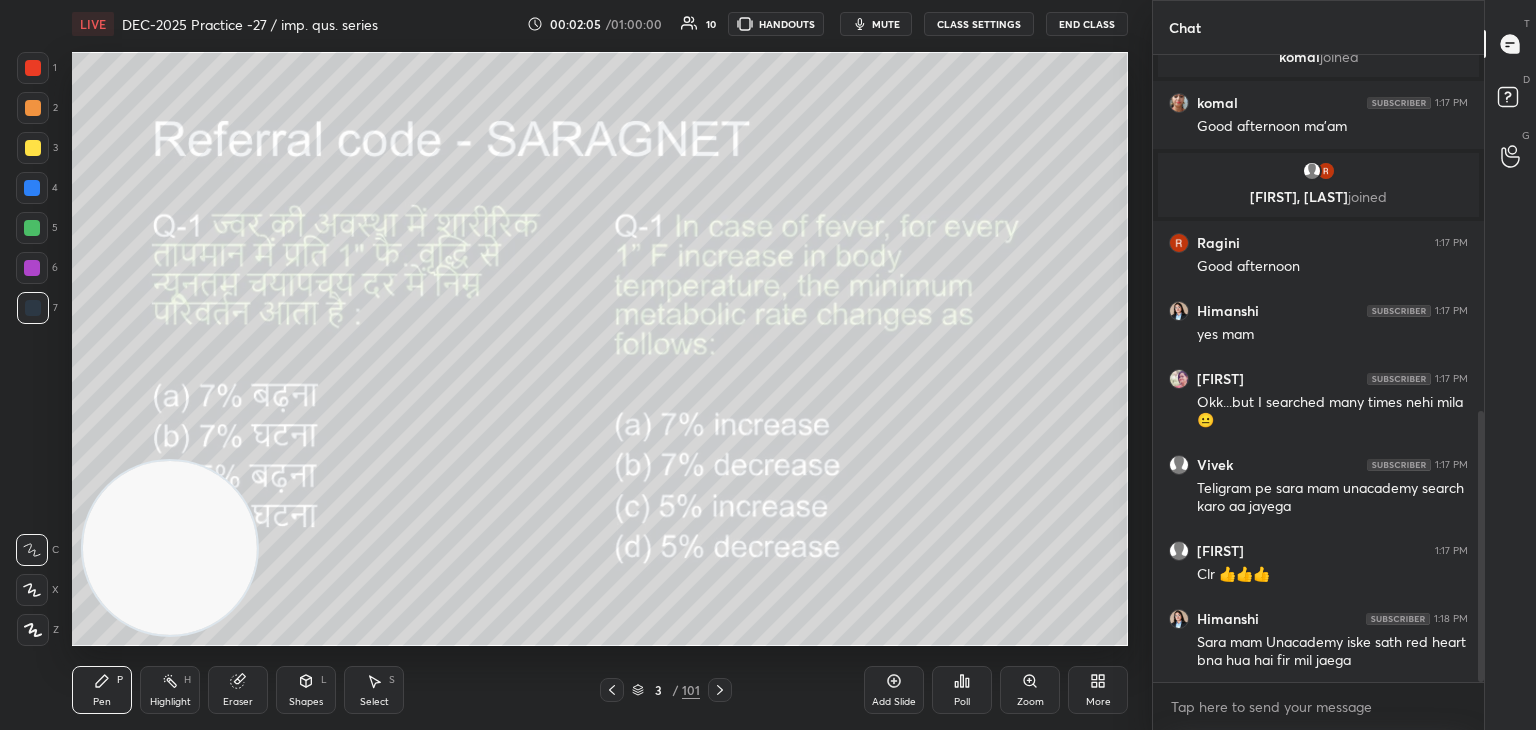 scroll, scrollTop: 824, scrollLeft: 0, axis: vertical 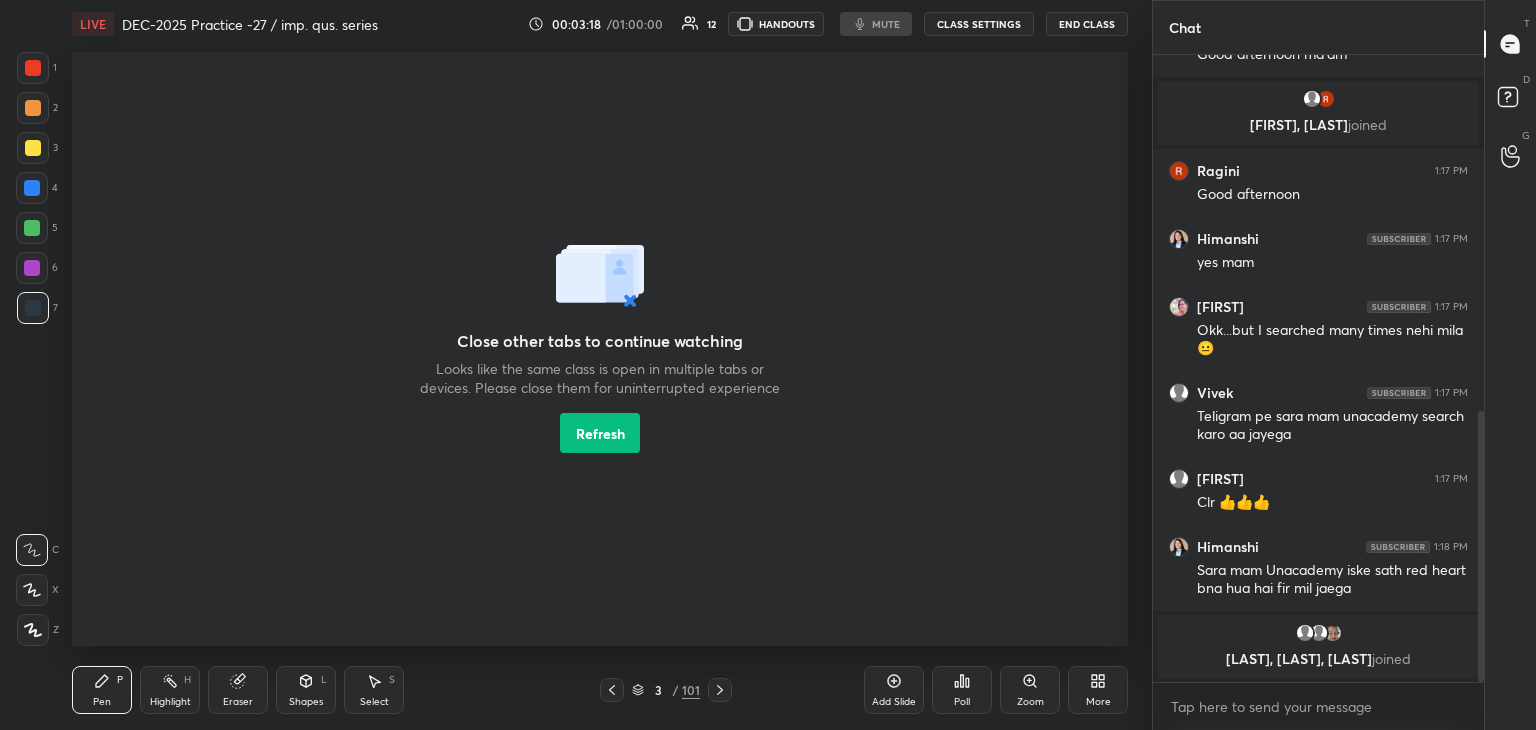 click on "00:03:18 /  01:00:00 12 HANDOUTS mute CLASS SETTINGS End Class" at bounding box center [828, 24] 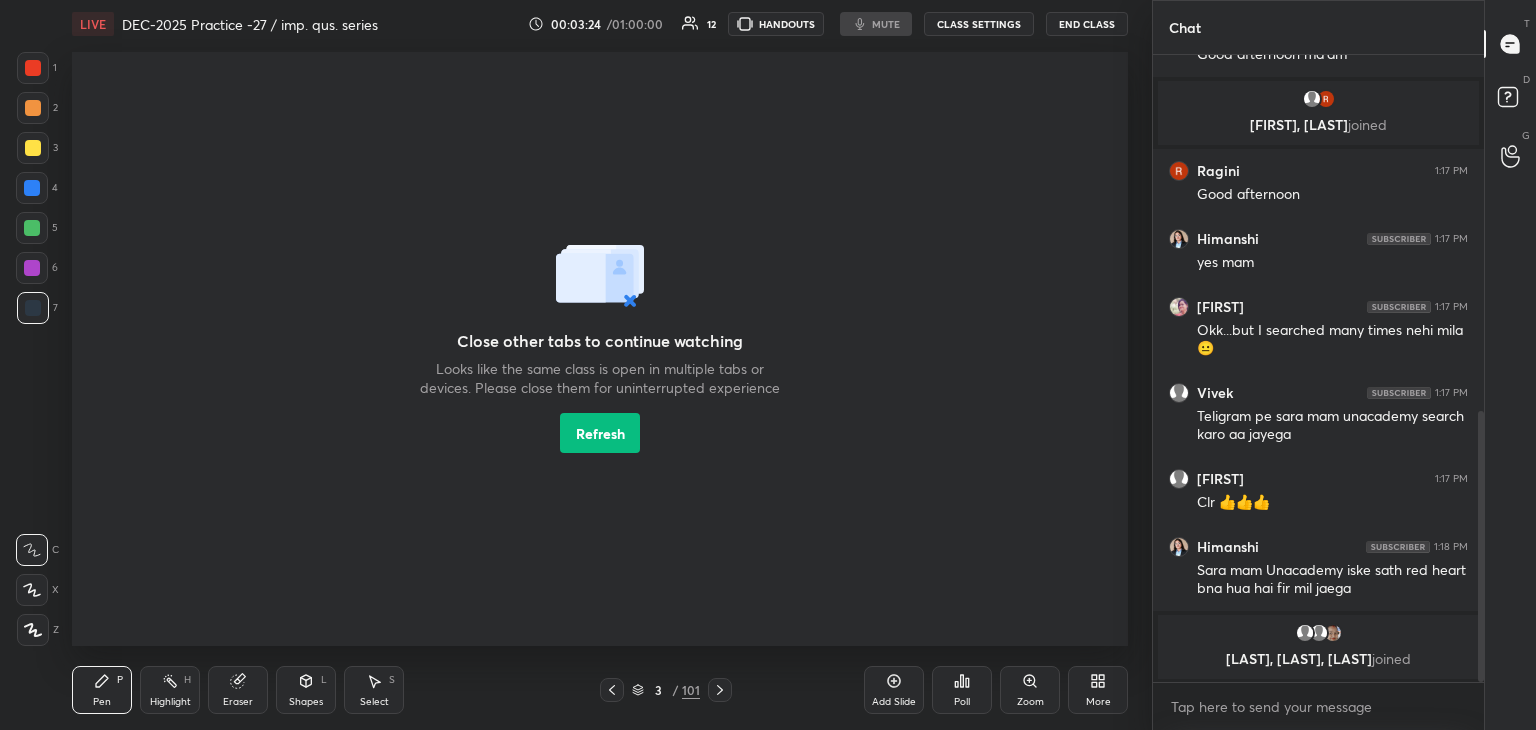 click on "Refresh" at bounding box center [600, 433] 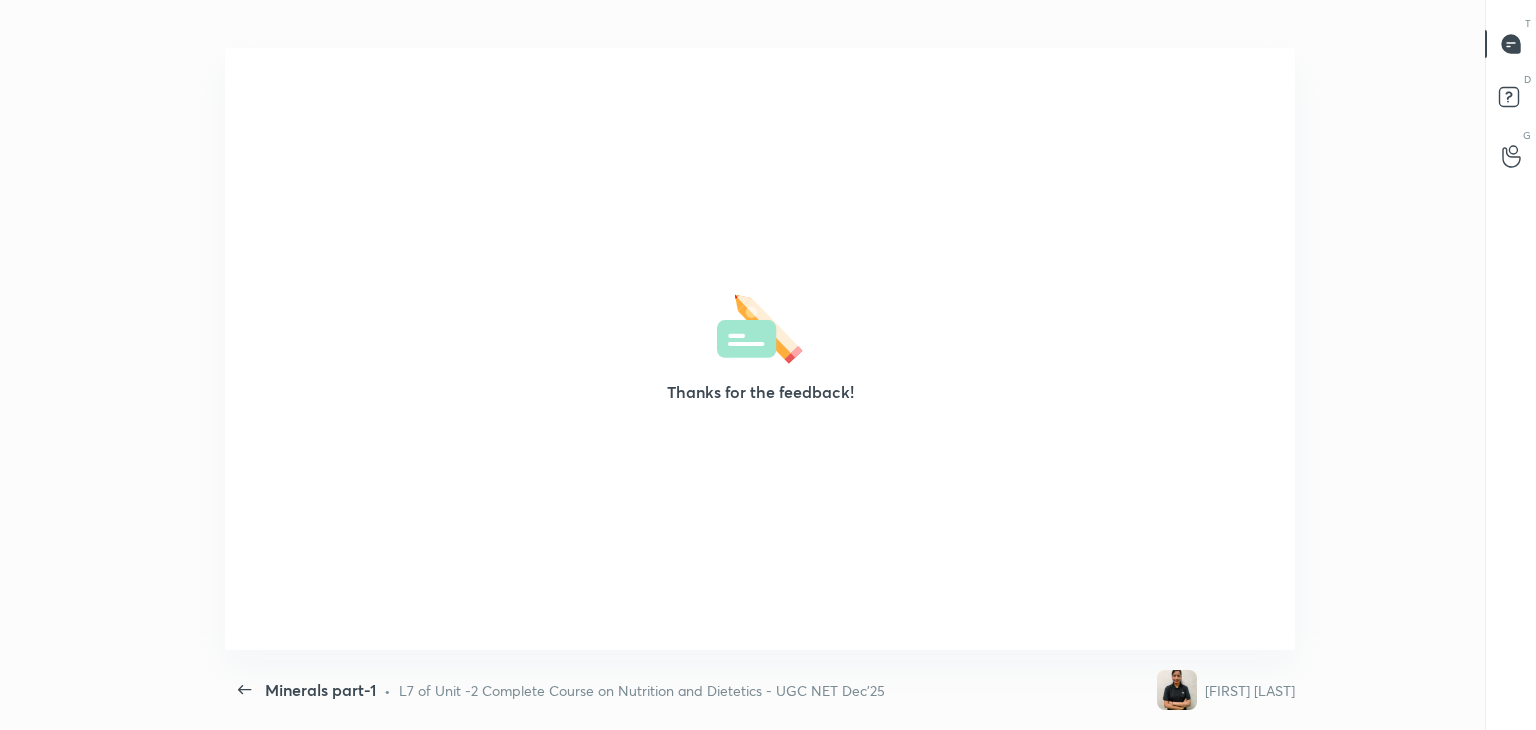 scroll, scrollTop: 0, scrollLeft: 0, axis: both 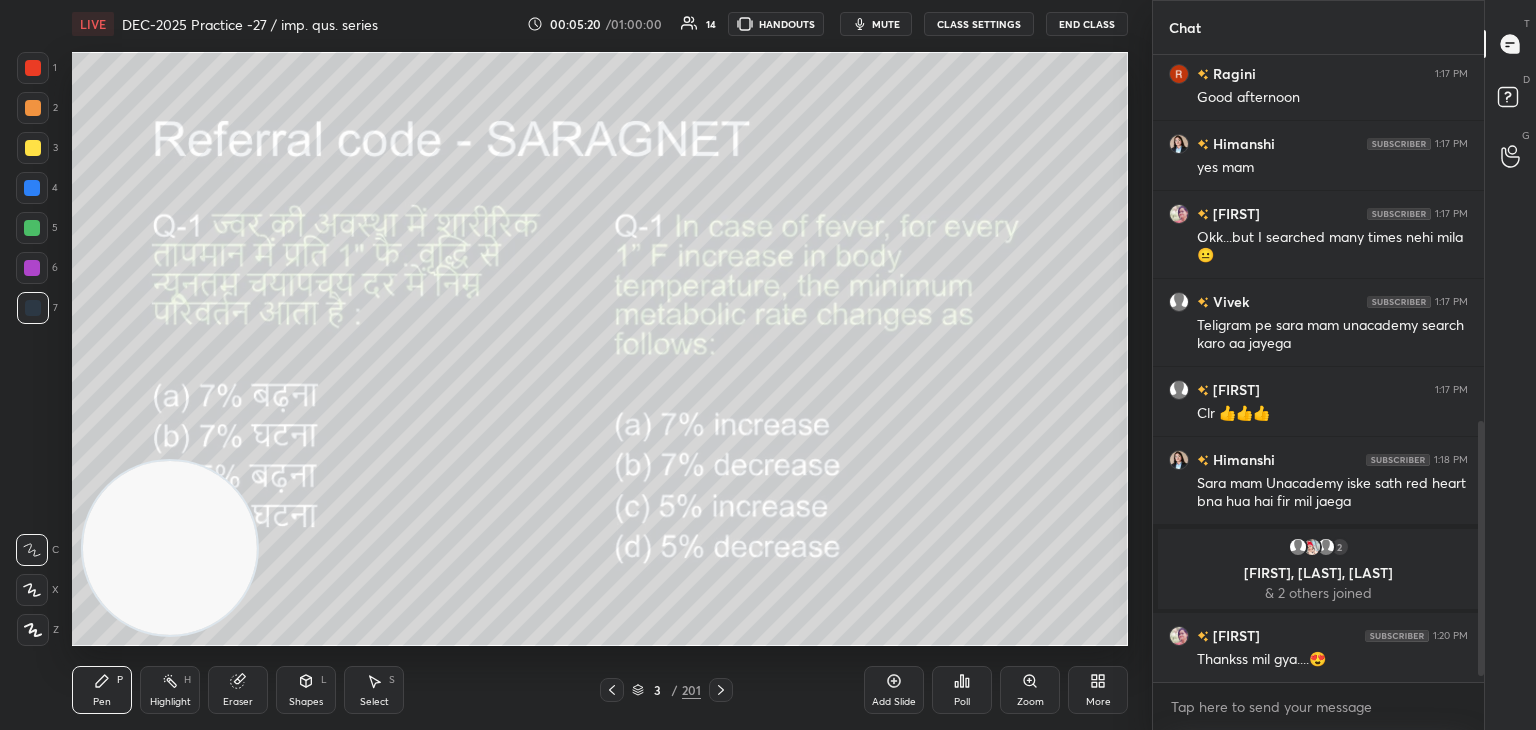 click at bounding box center [170, 548] 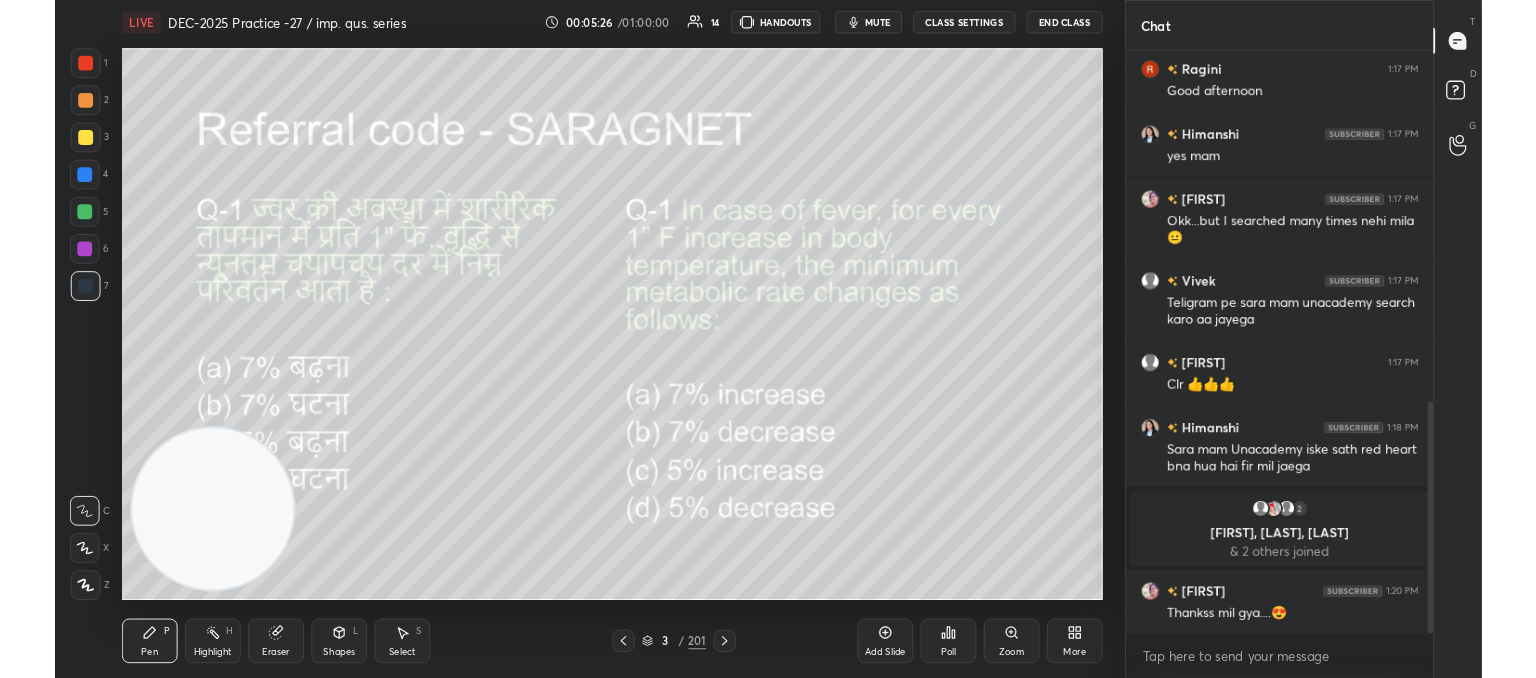 scroll, scrollTop: 948, scrollLeft: 0, axis: vertical 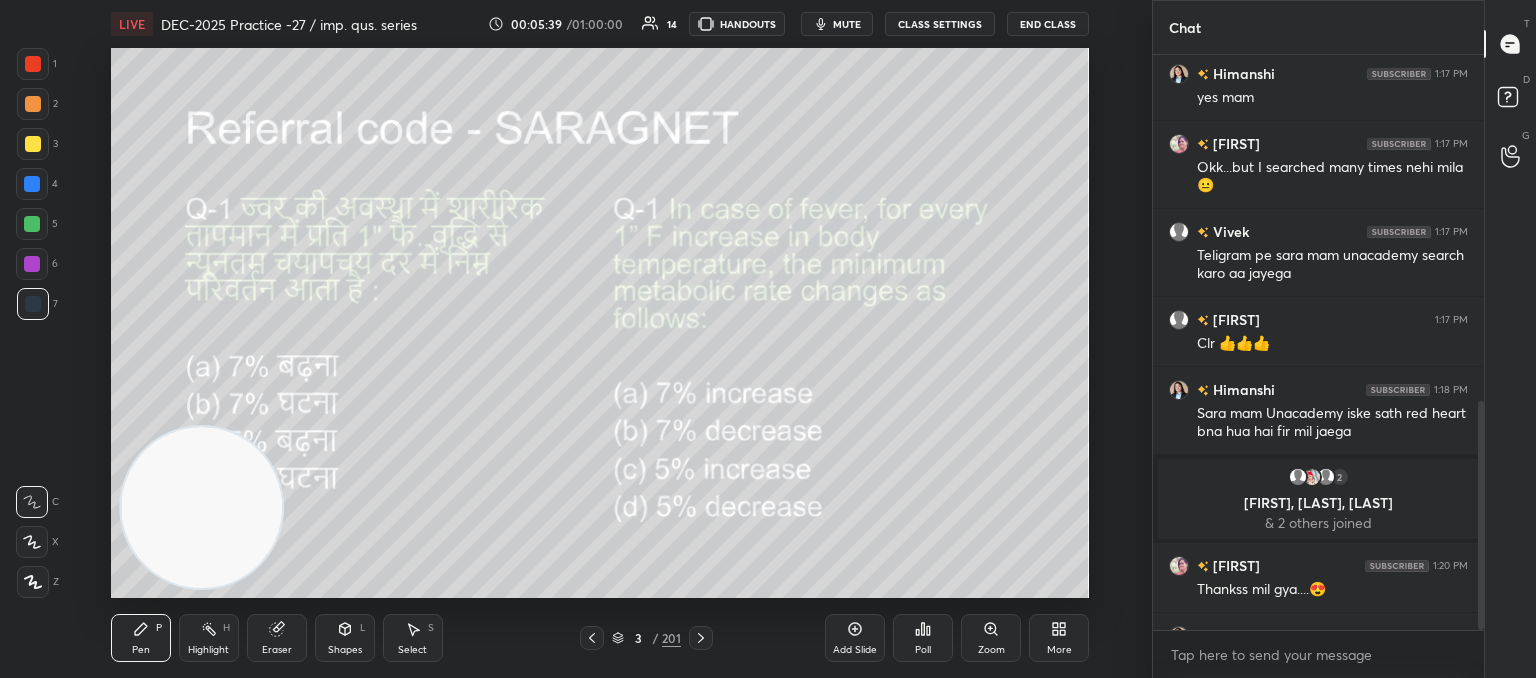 type on "x" 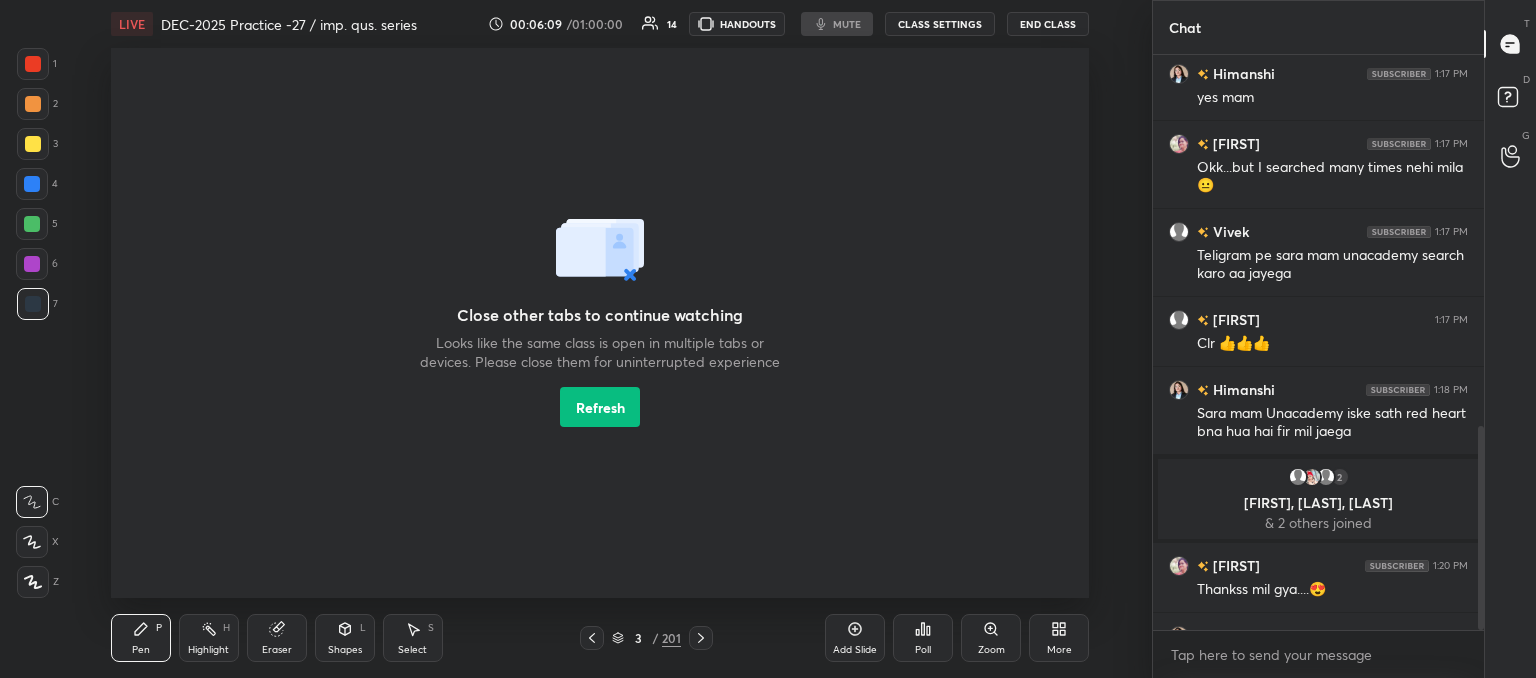 scroll, scrollTop: 1048, scrollLeft: 0, axis: vertical 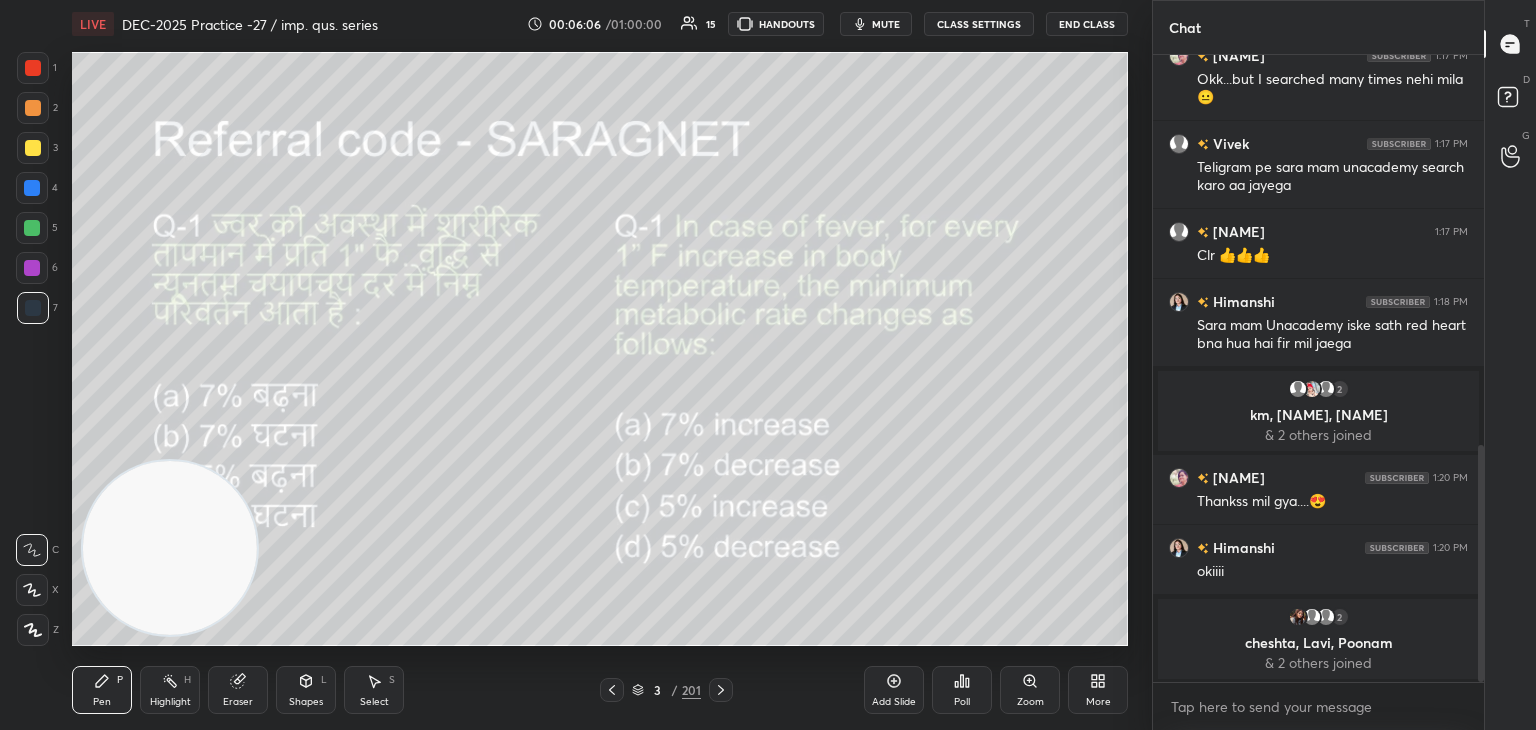 click at bounding box center [170, 548] 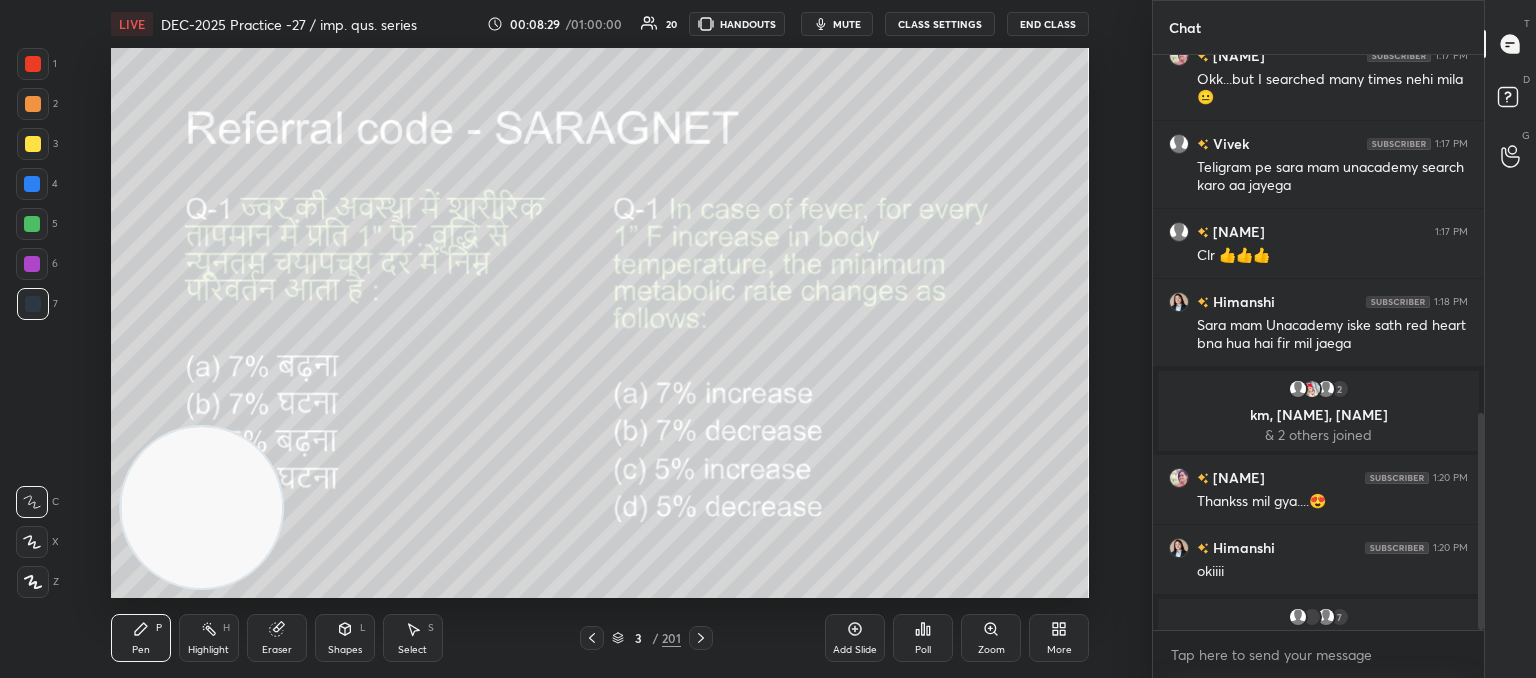 scroll, scrollTop: 550, scrollLeft: 1072, axis: both 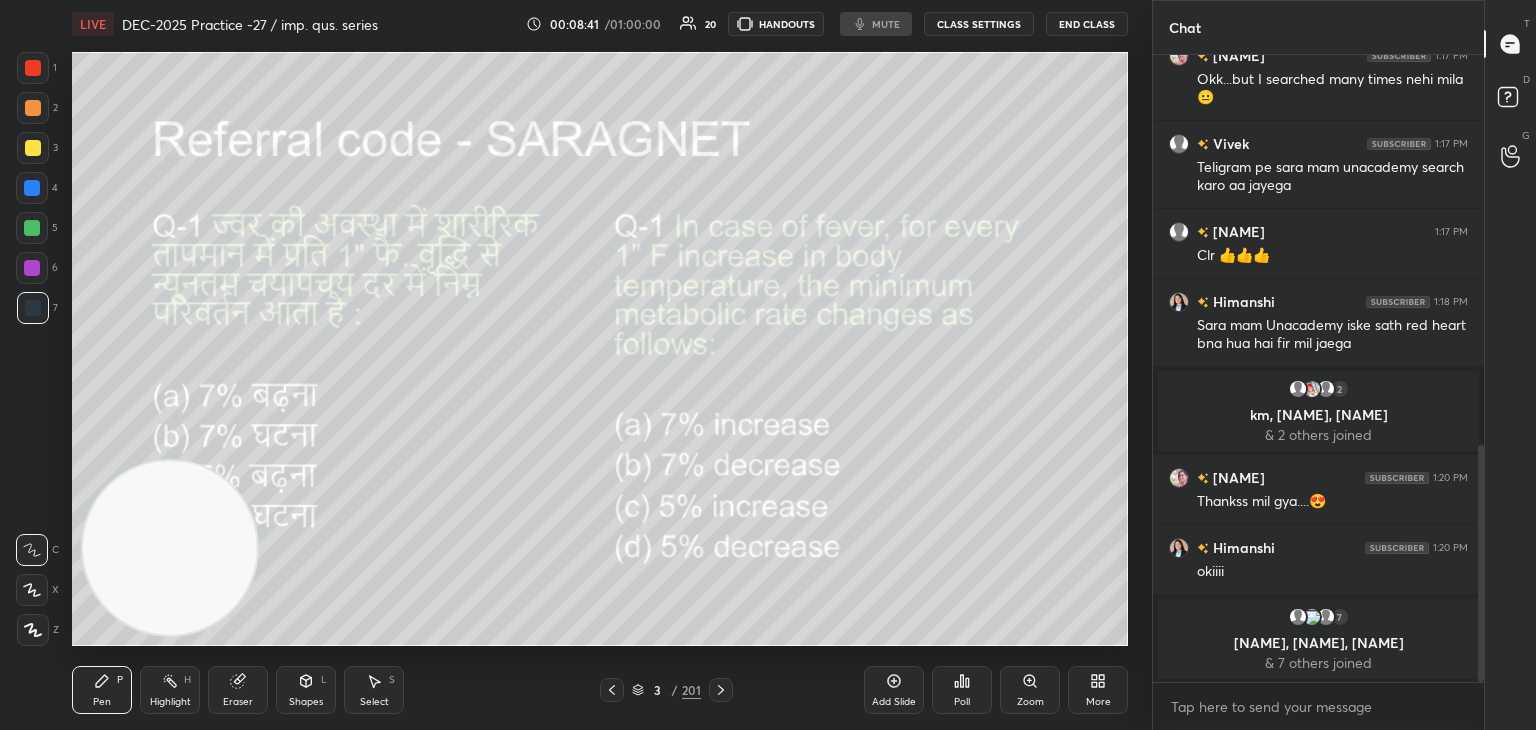 type on "x" 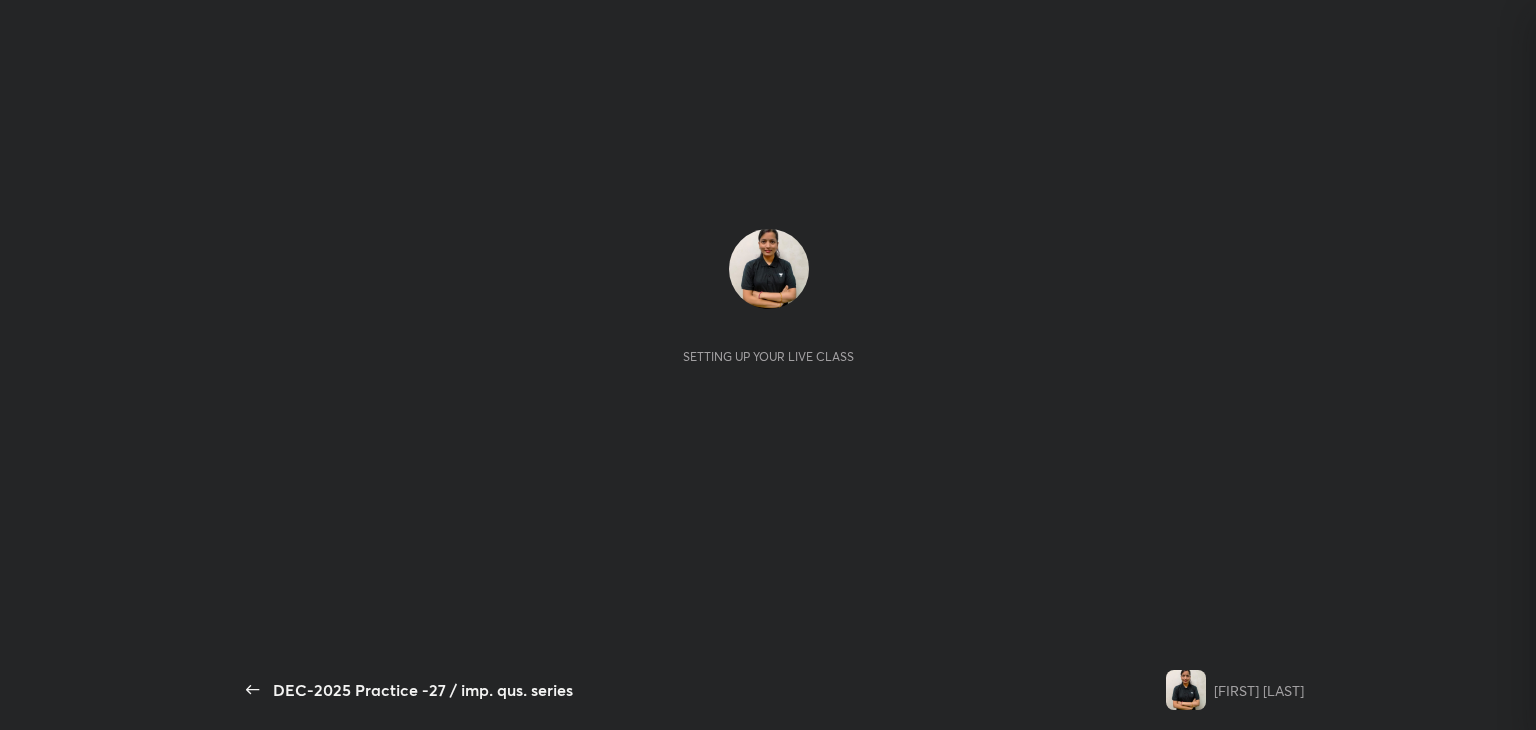 scroll, scrollTop: 0, scrollLeft: 0, axis: both 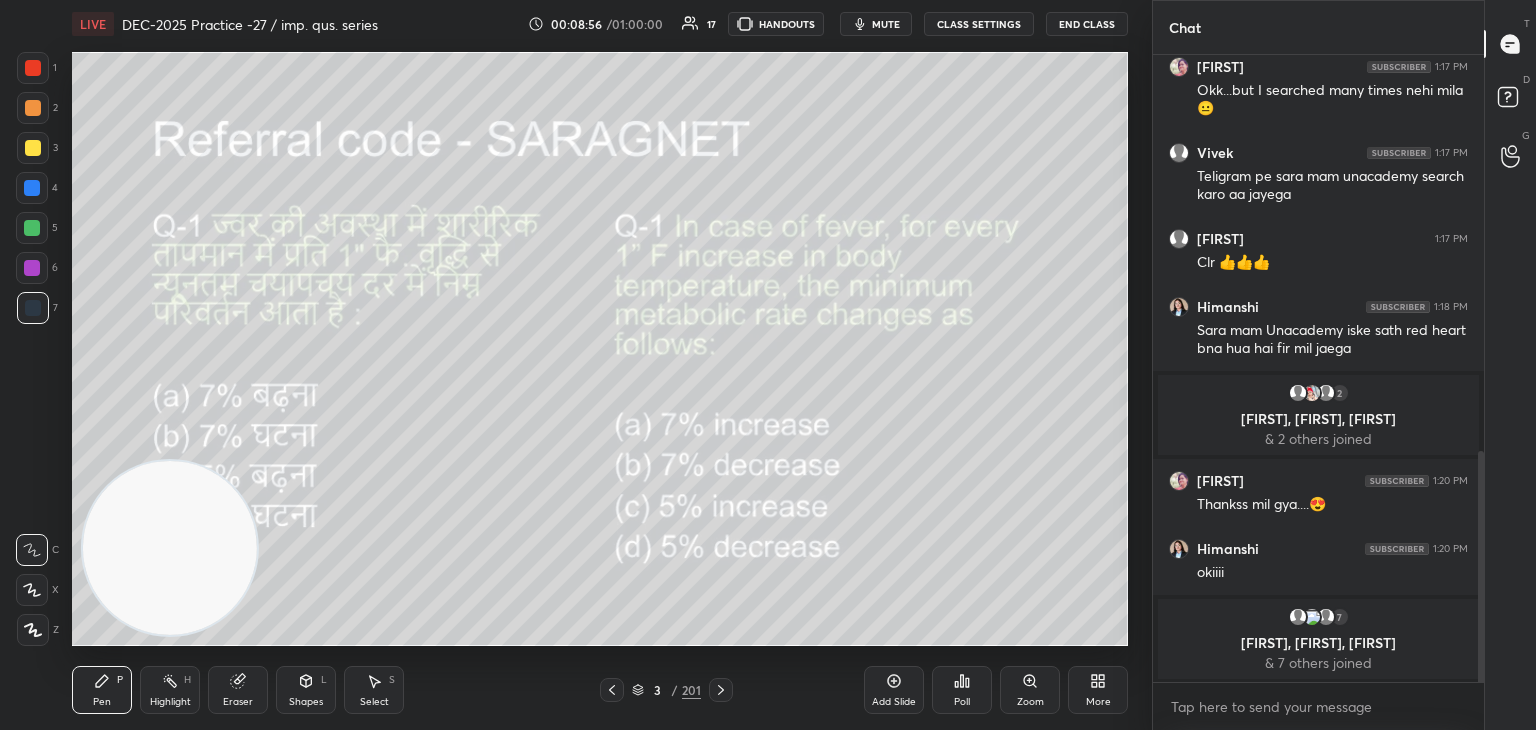 click at bounding box center (170, 548) 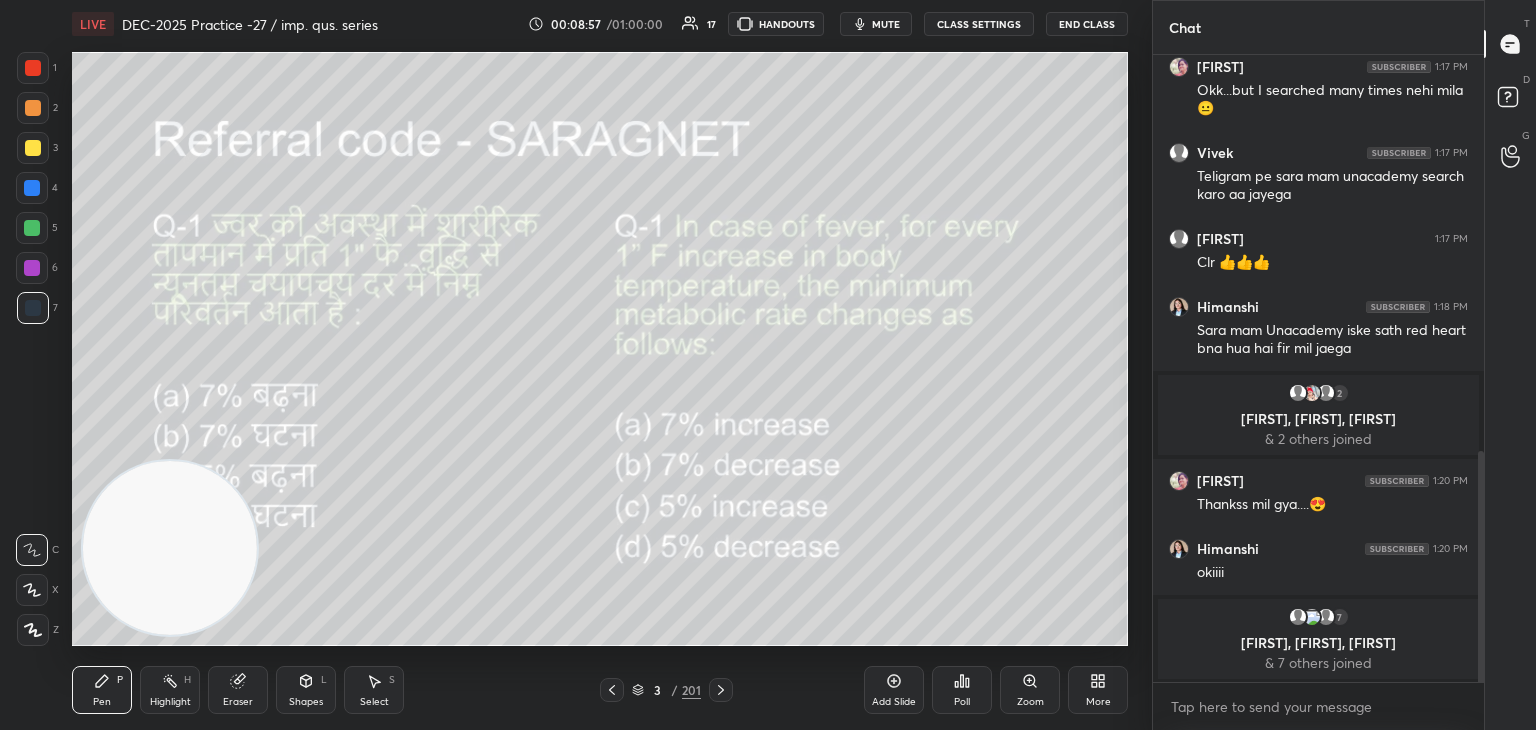 click at bounding box center [170, 548] 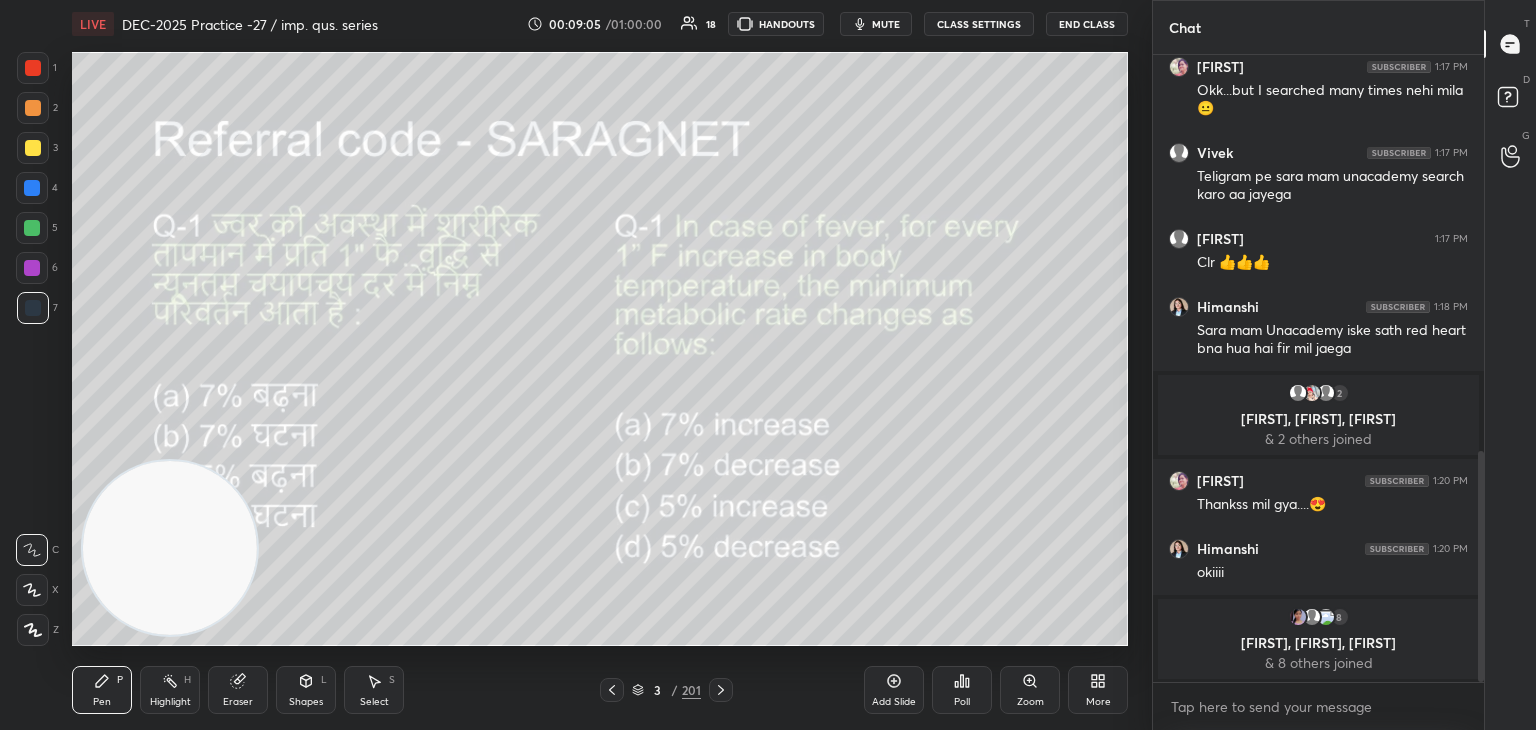 click on "mute" at bounding box center [886, 24] 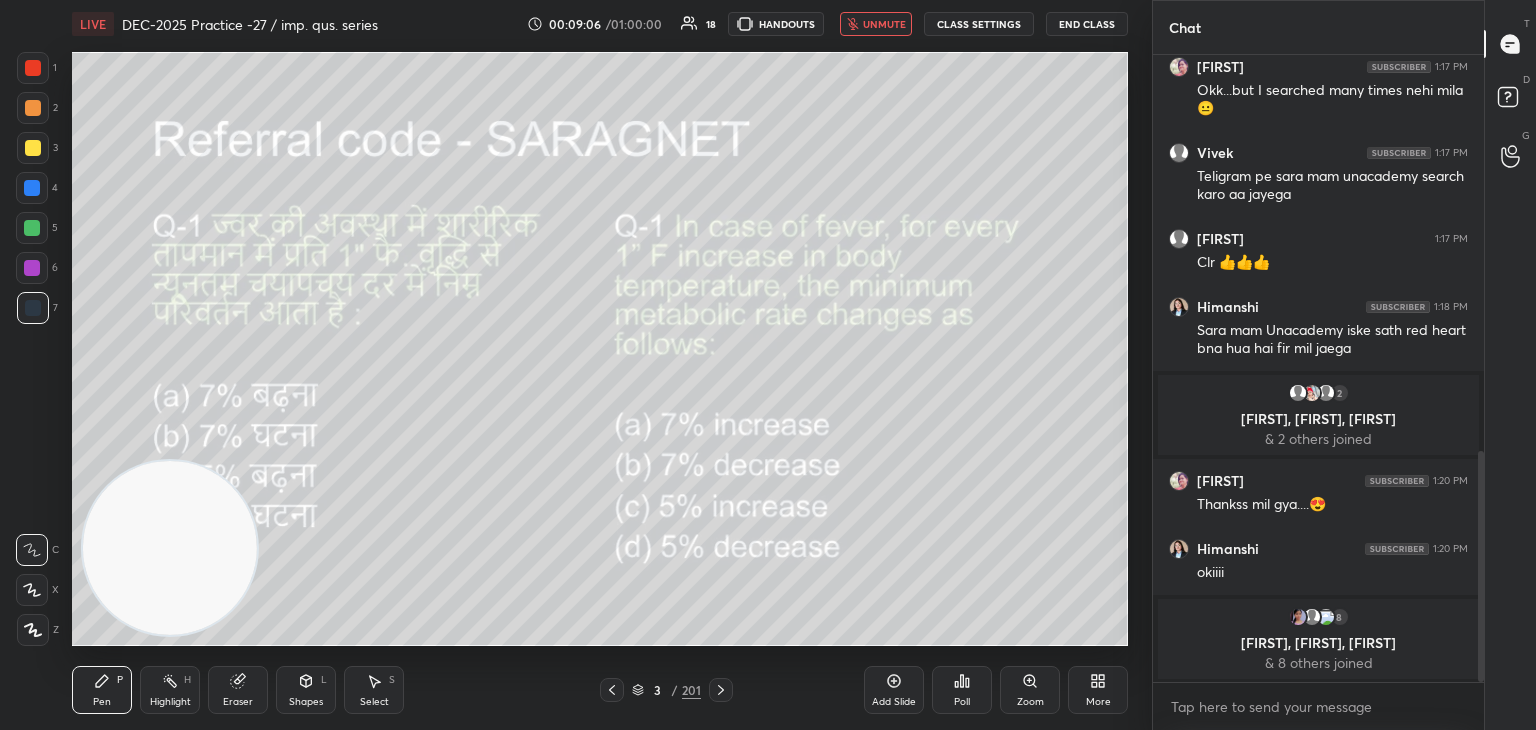 click on "unmute" at bounding box center [884, 24] 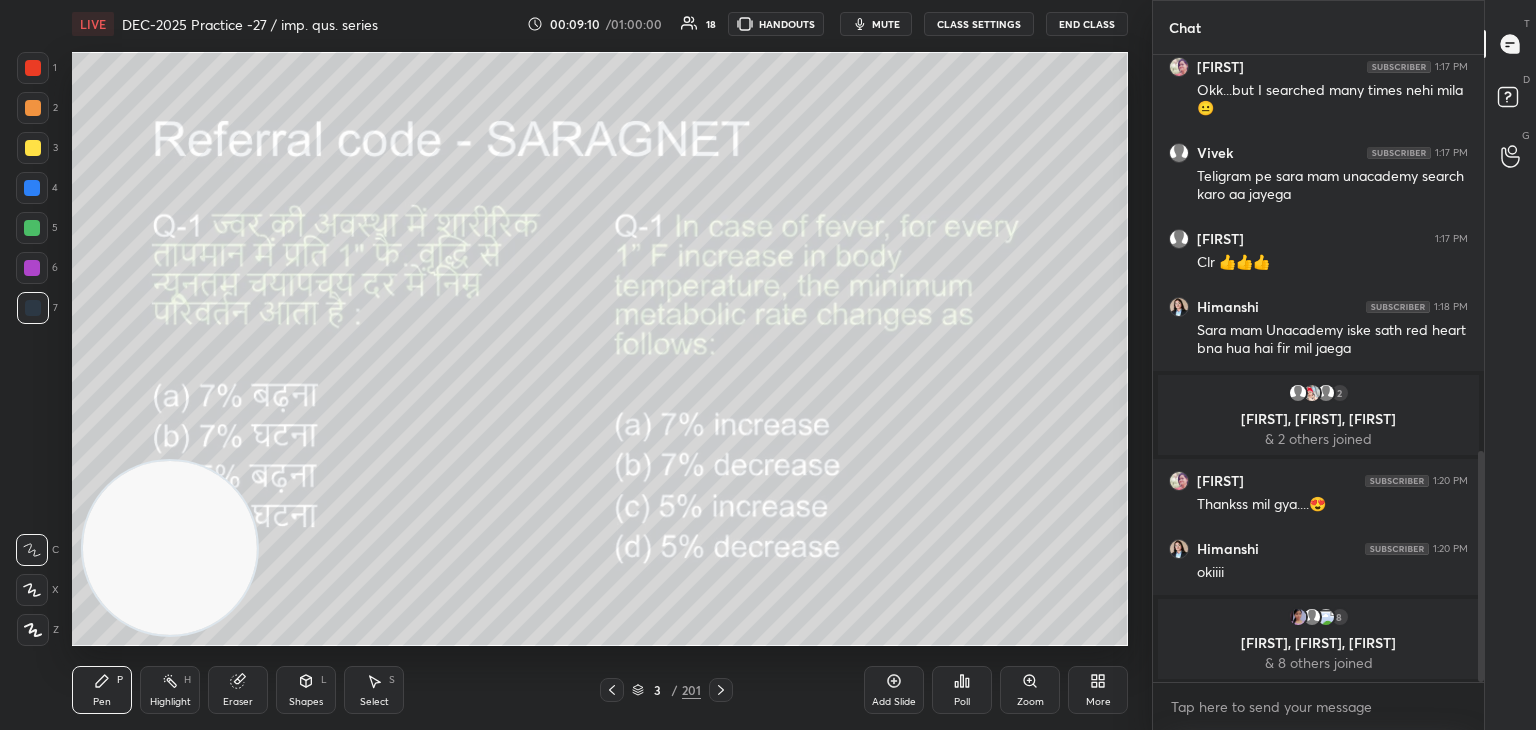 click on "More" at bounding box center (1098, 690) 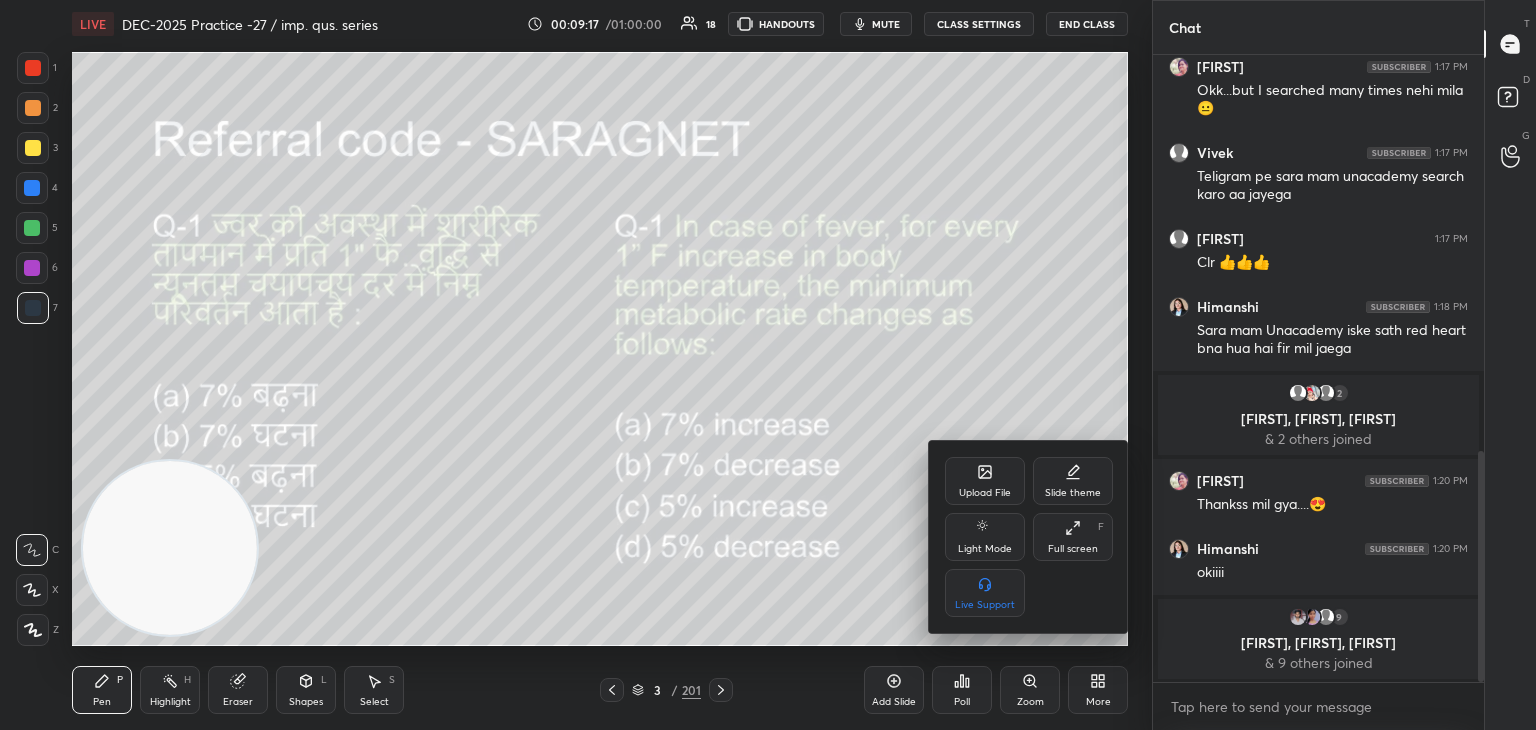 click at bounding box center [768, 365] 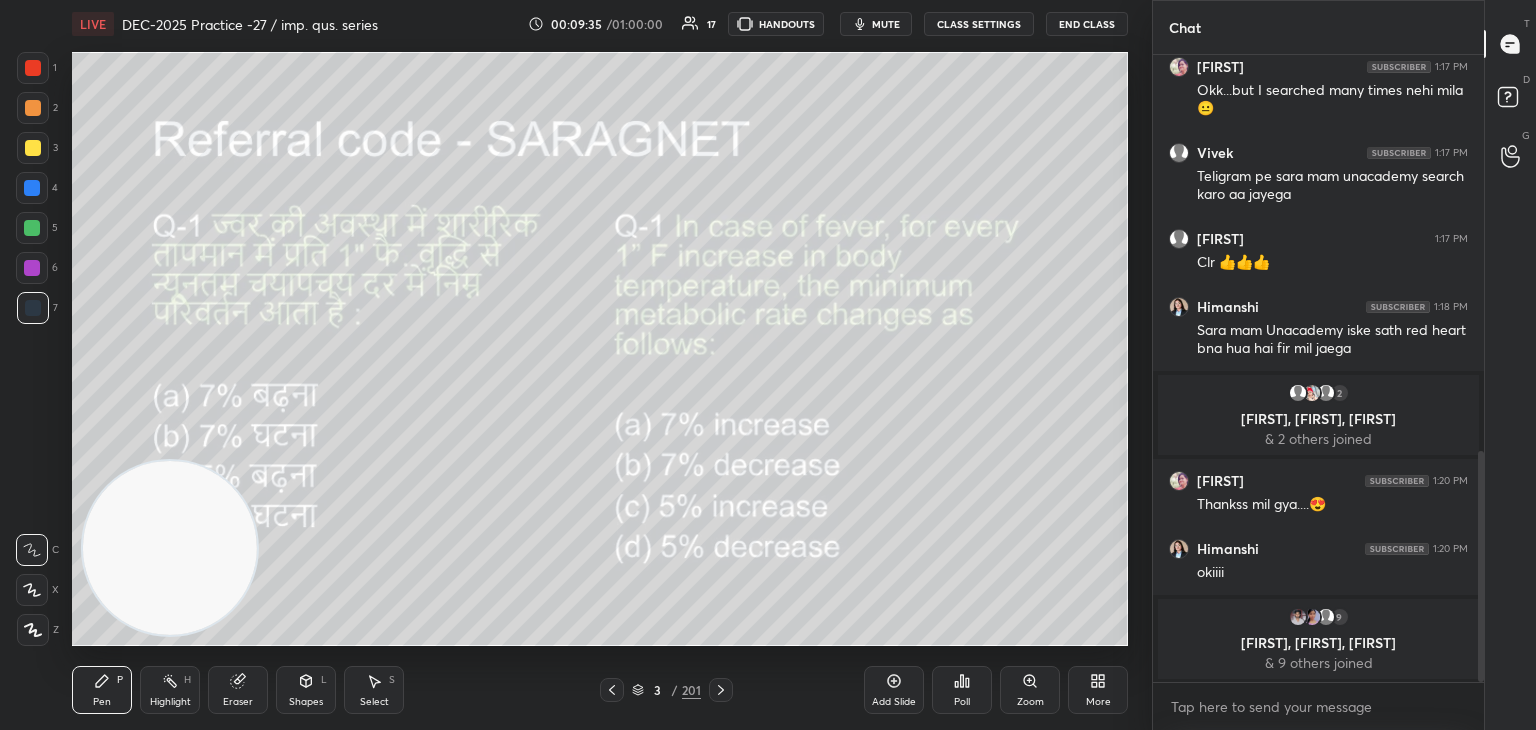 scroll, scrollTop: 581, scrollLeft: 325, axis: both 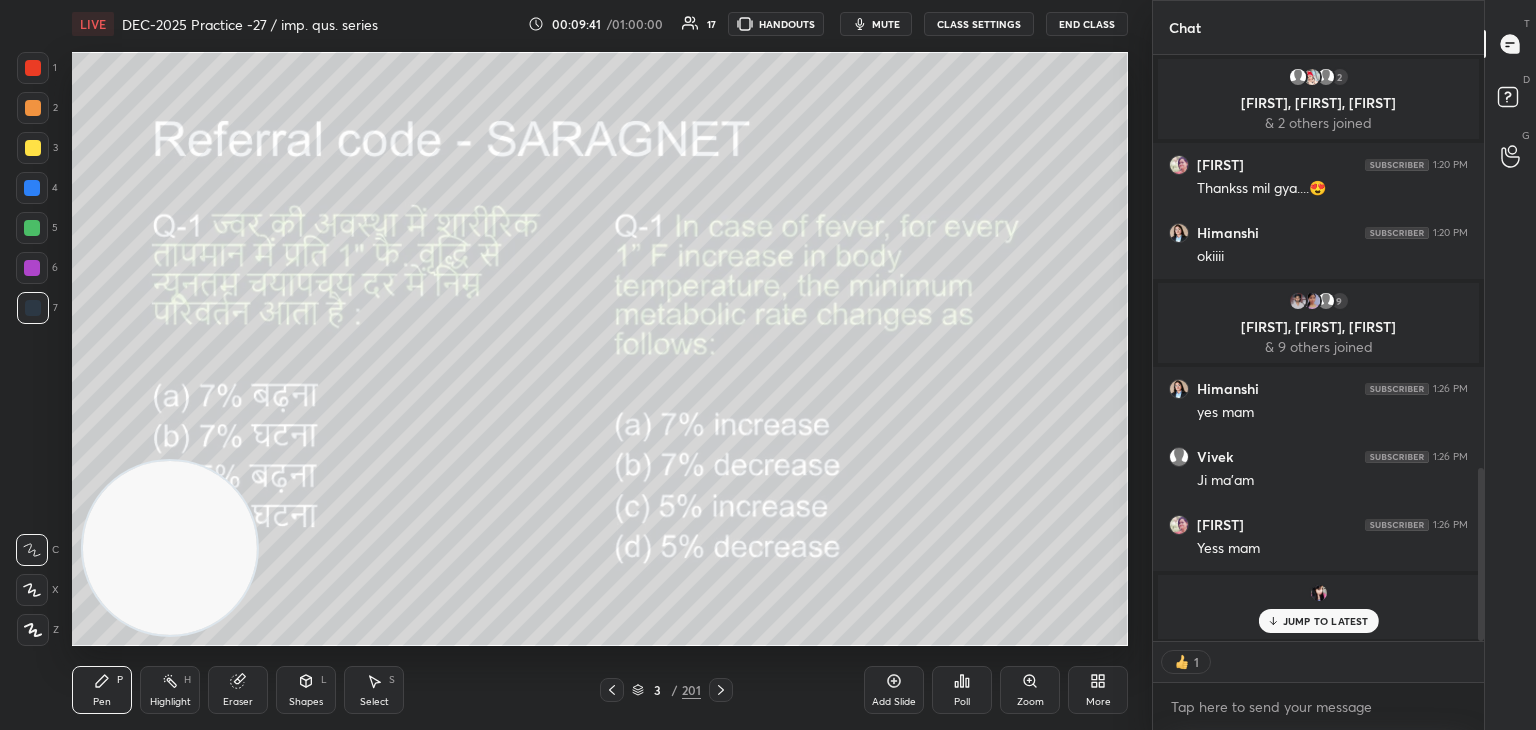click 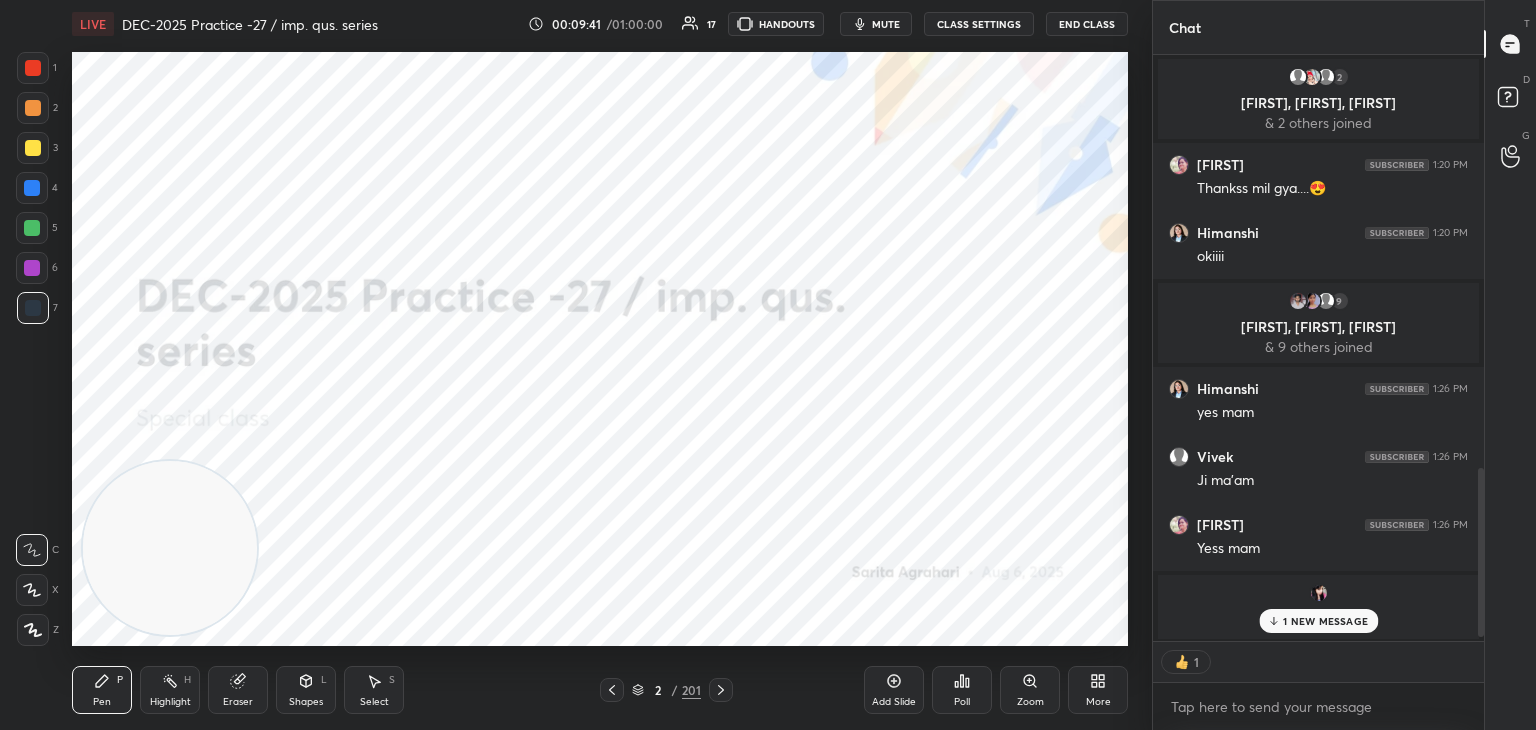 scroll, scrollTop: 1464, scrollLeft: 0, axis: vertical 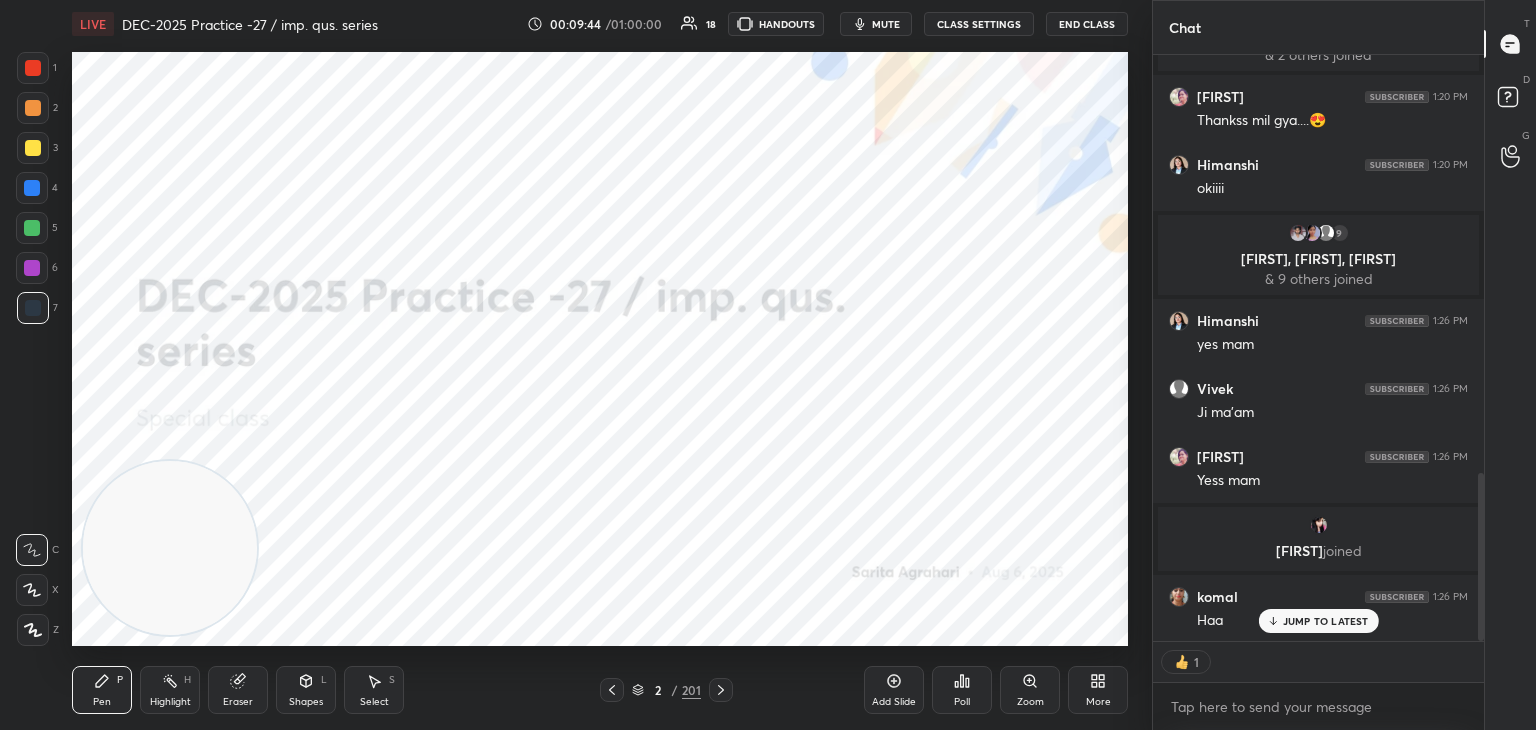 click 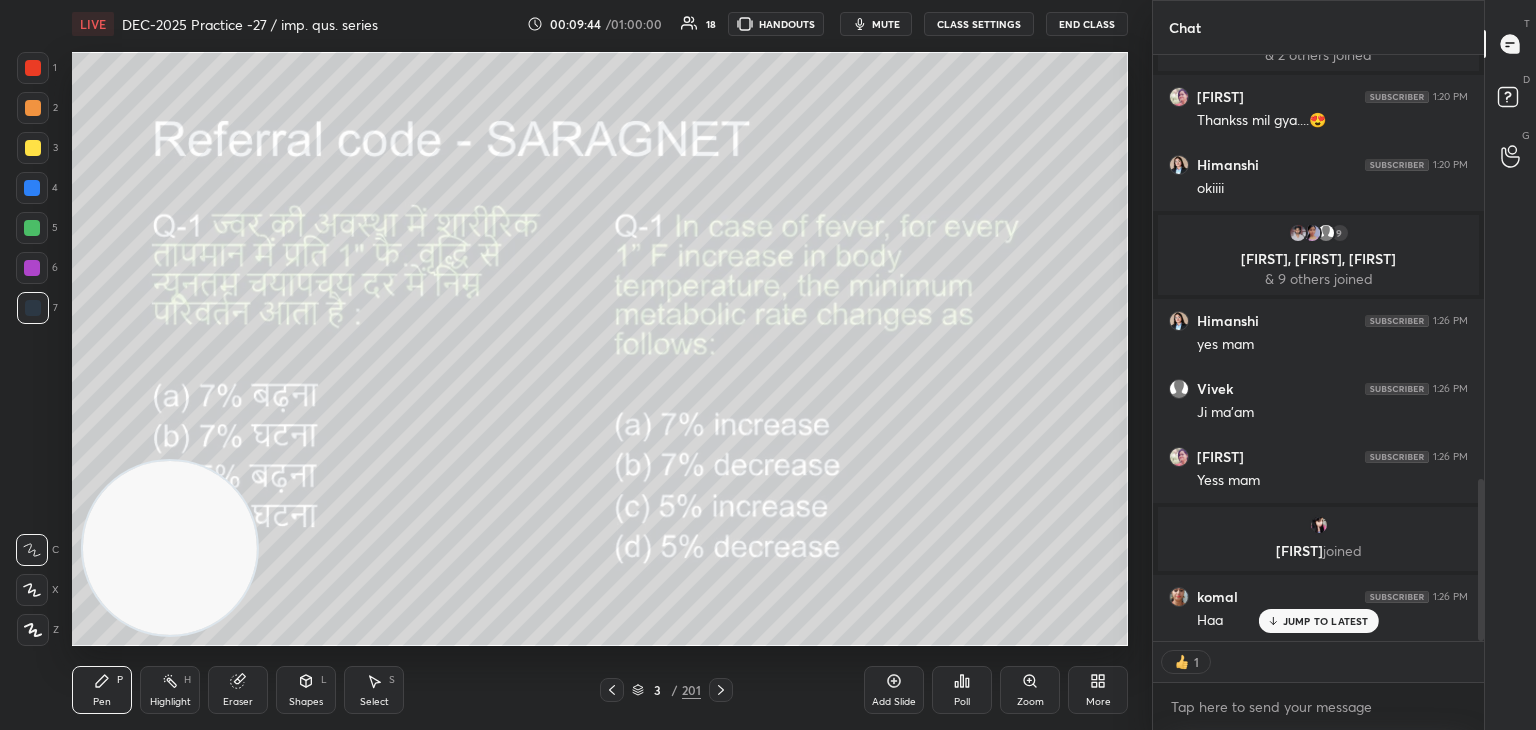scroll, scrollTop: 1532, scrollLeft: 0, axis: vertical 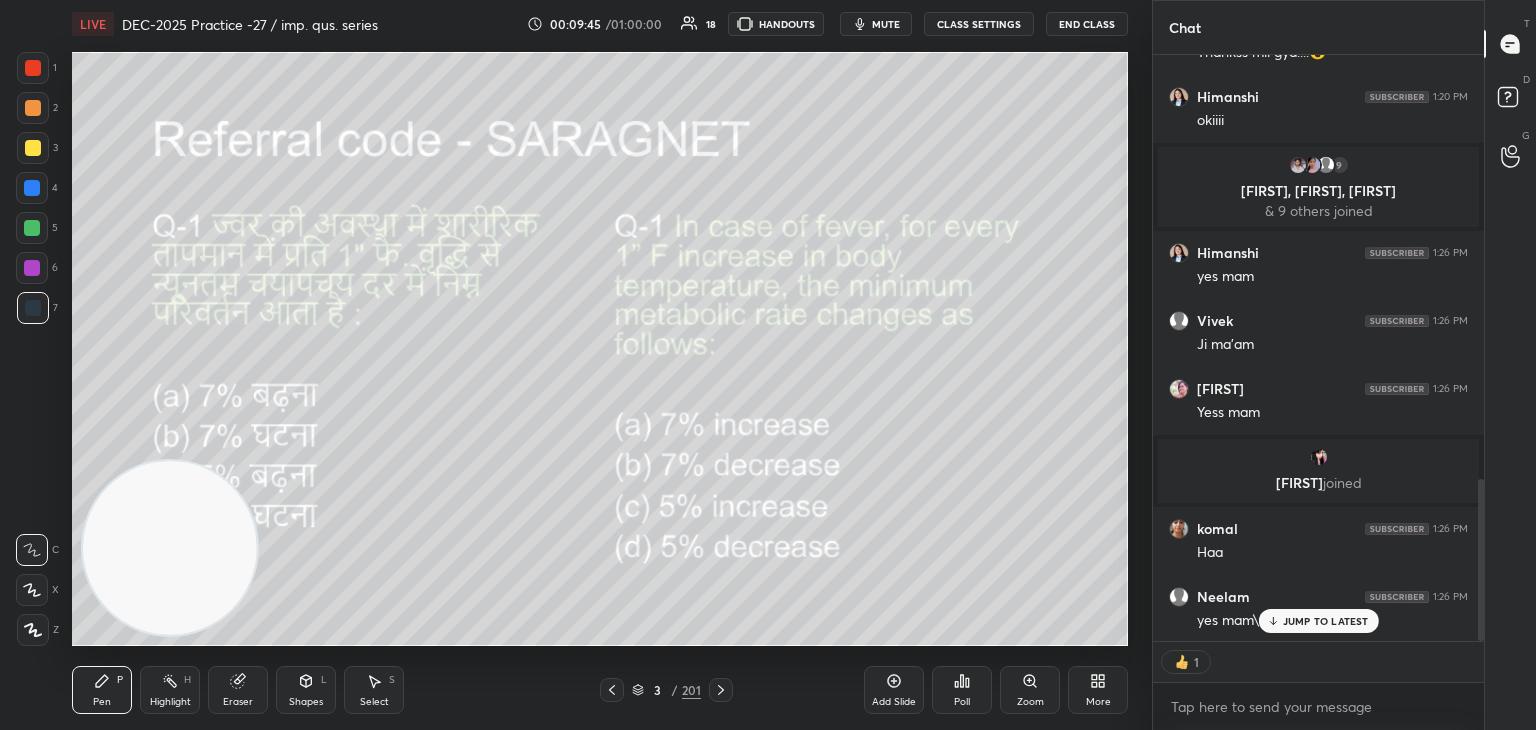 click 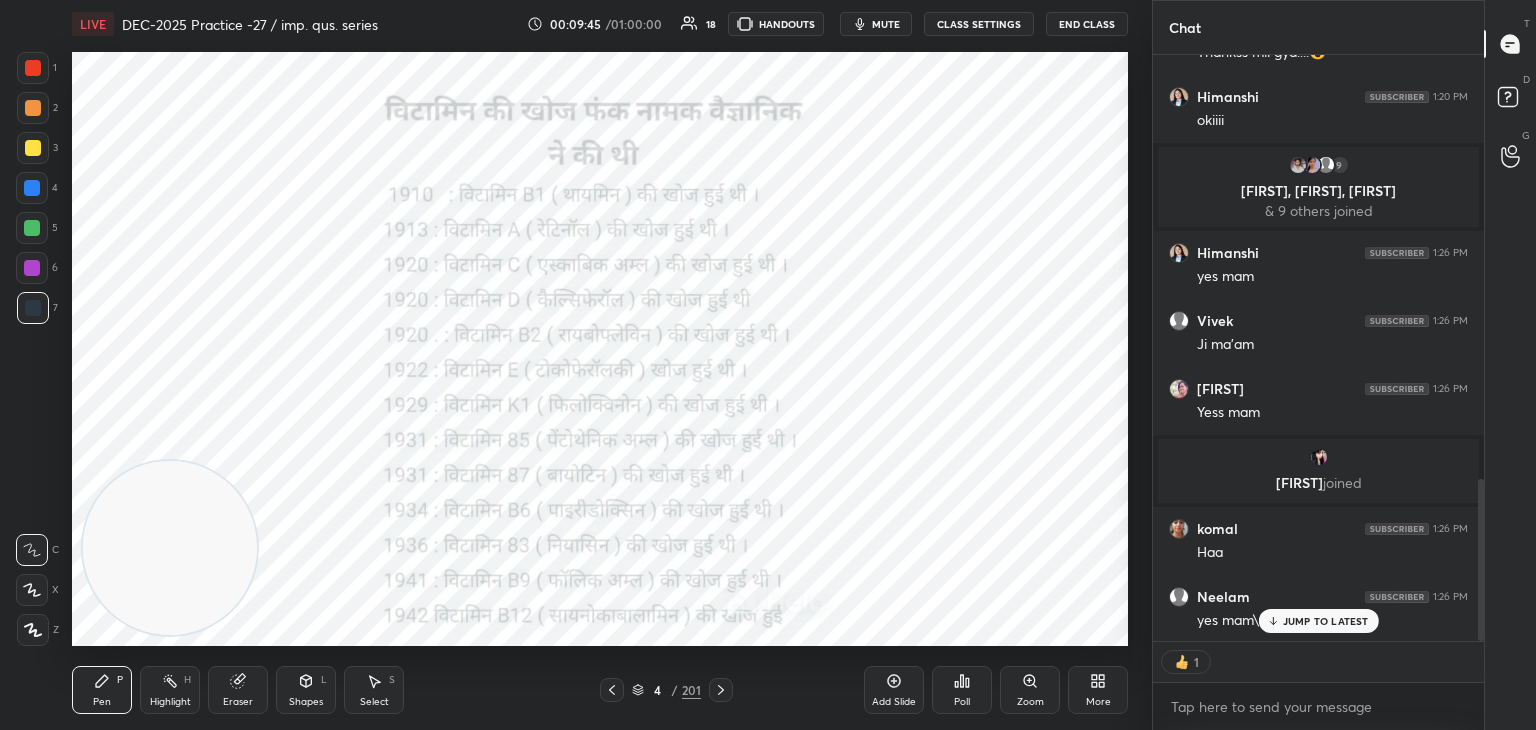 scroll, scrollTop: 6, scrollLeft: 6, axis: both 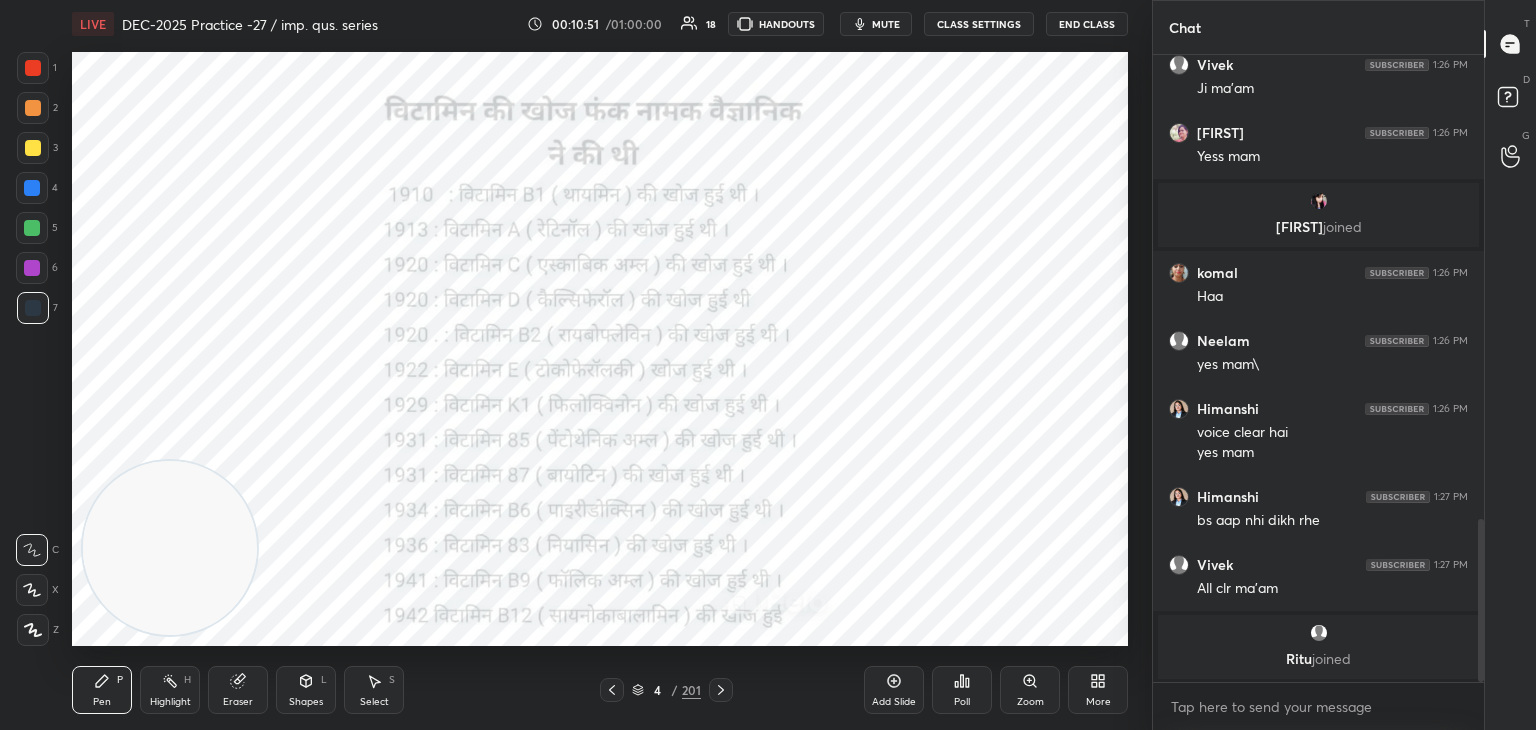 click at bounding box center (33, 68) 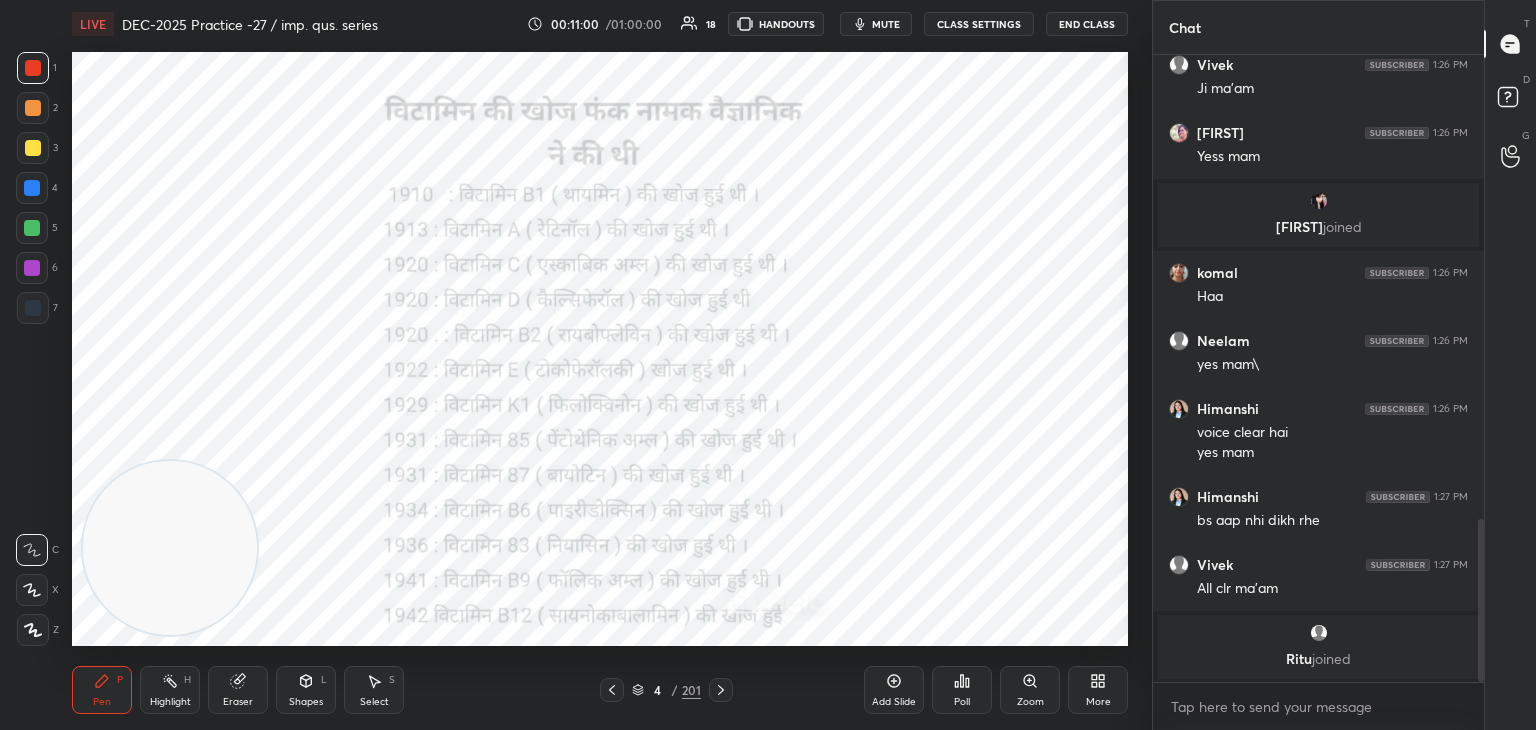 click 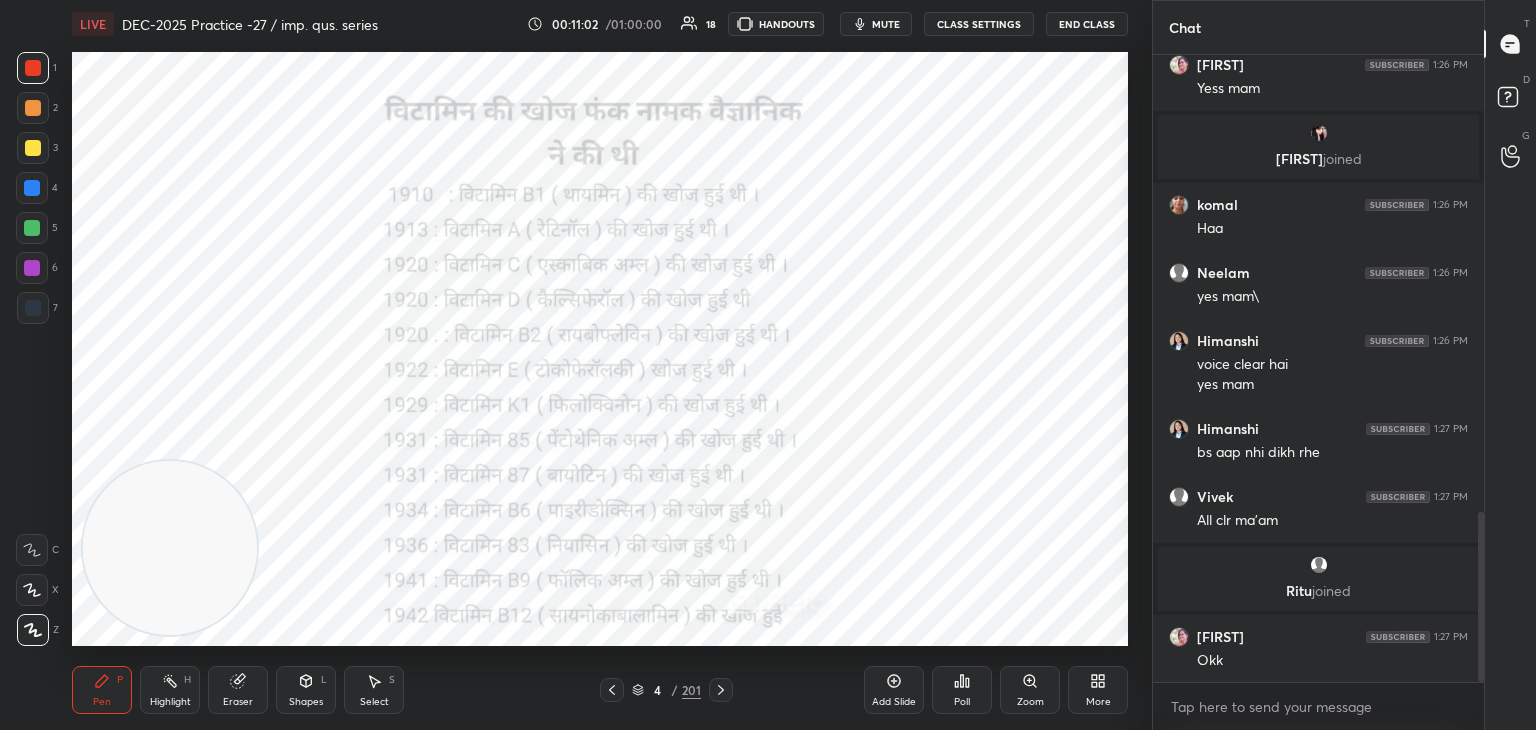 scroll, scrollTop: 1684, scrollLeft: 0, axis: vertical 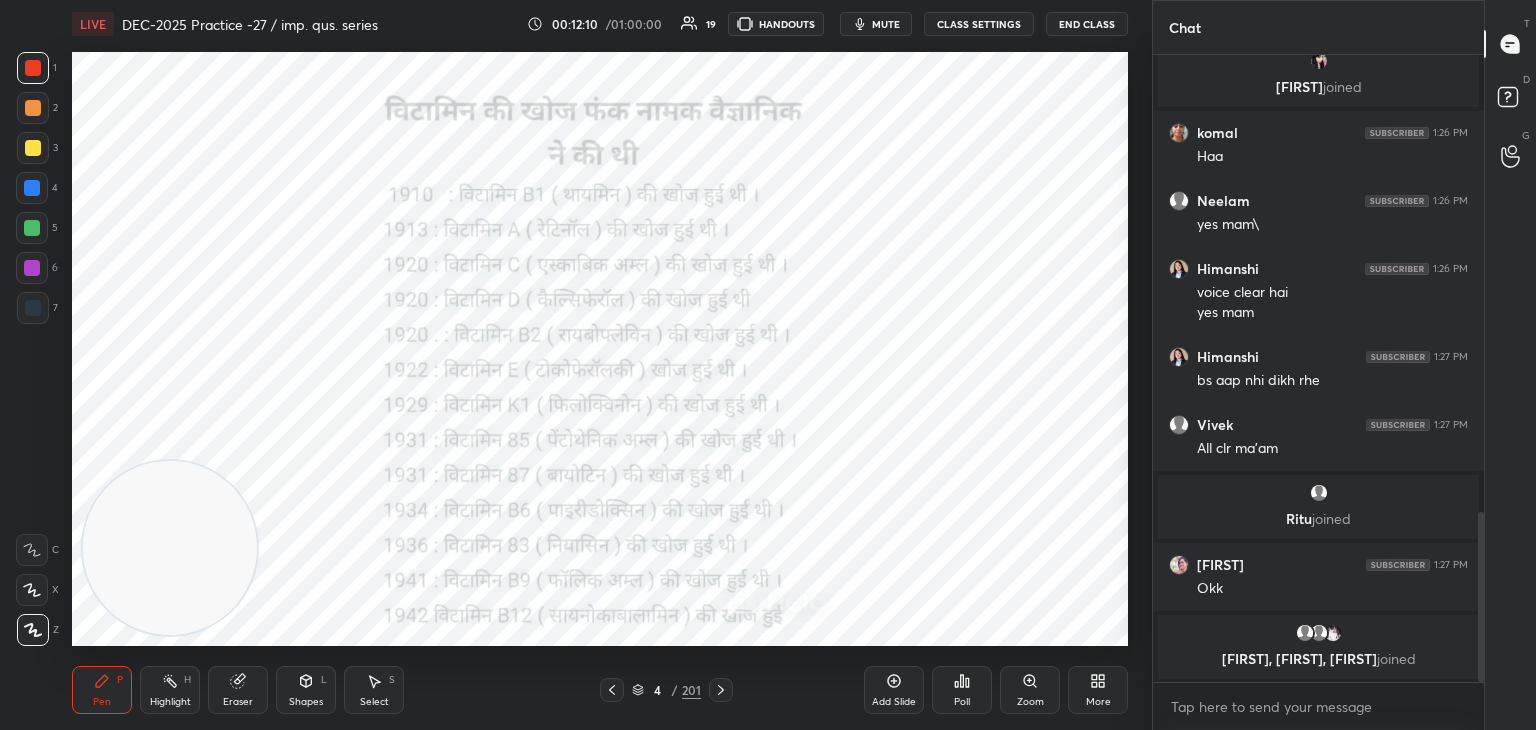 click 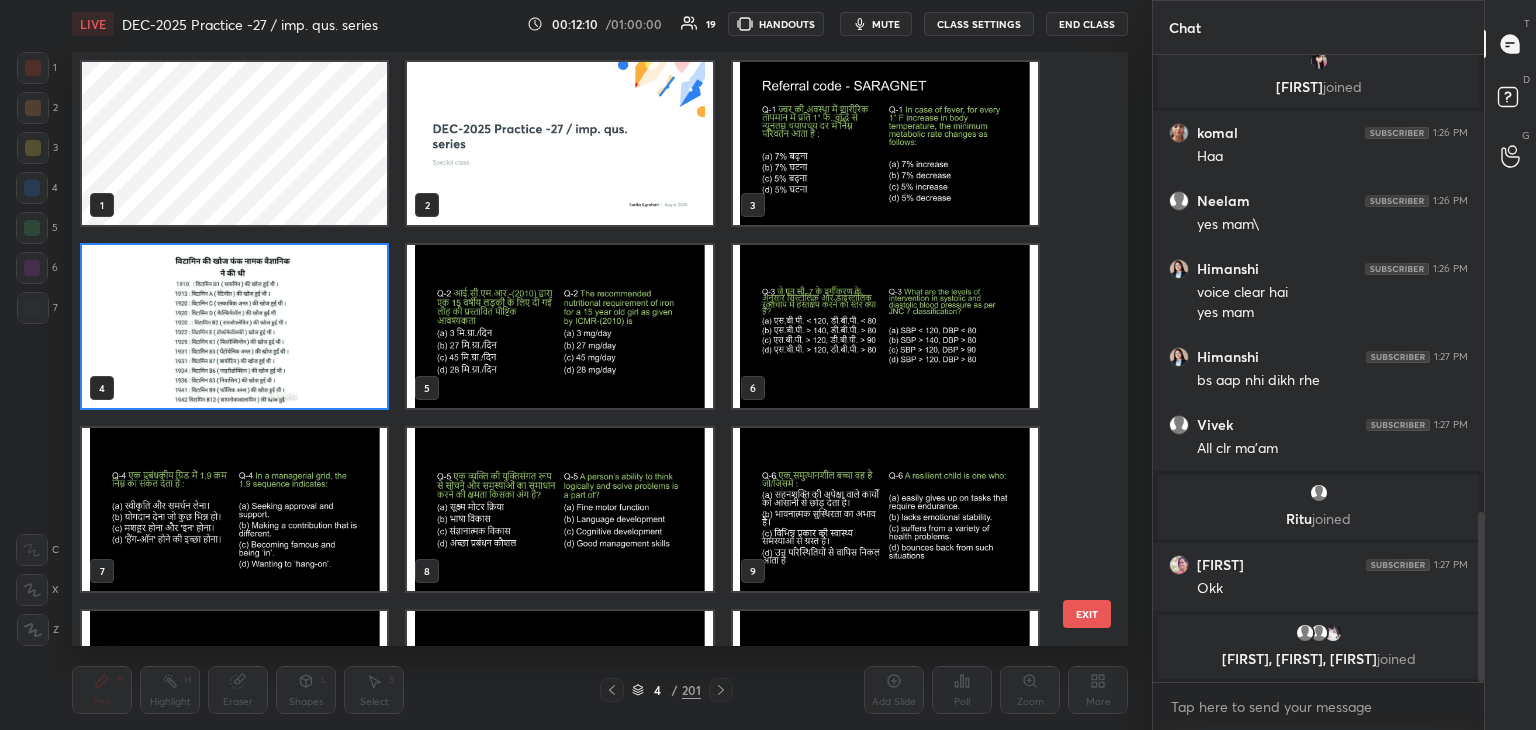 scroll, scrollTop: 6, scrollLeft: 10, axis: both 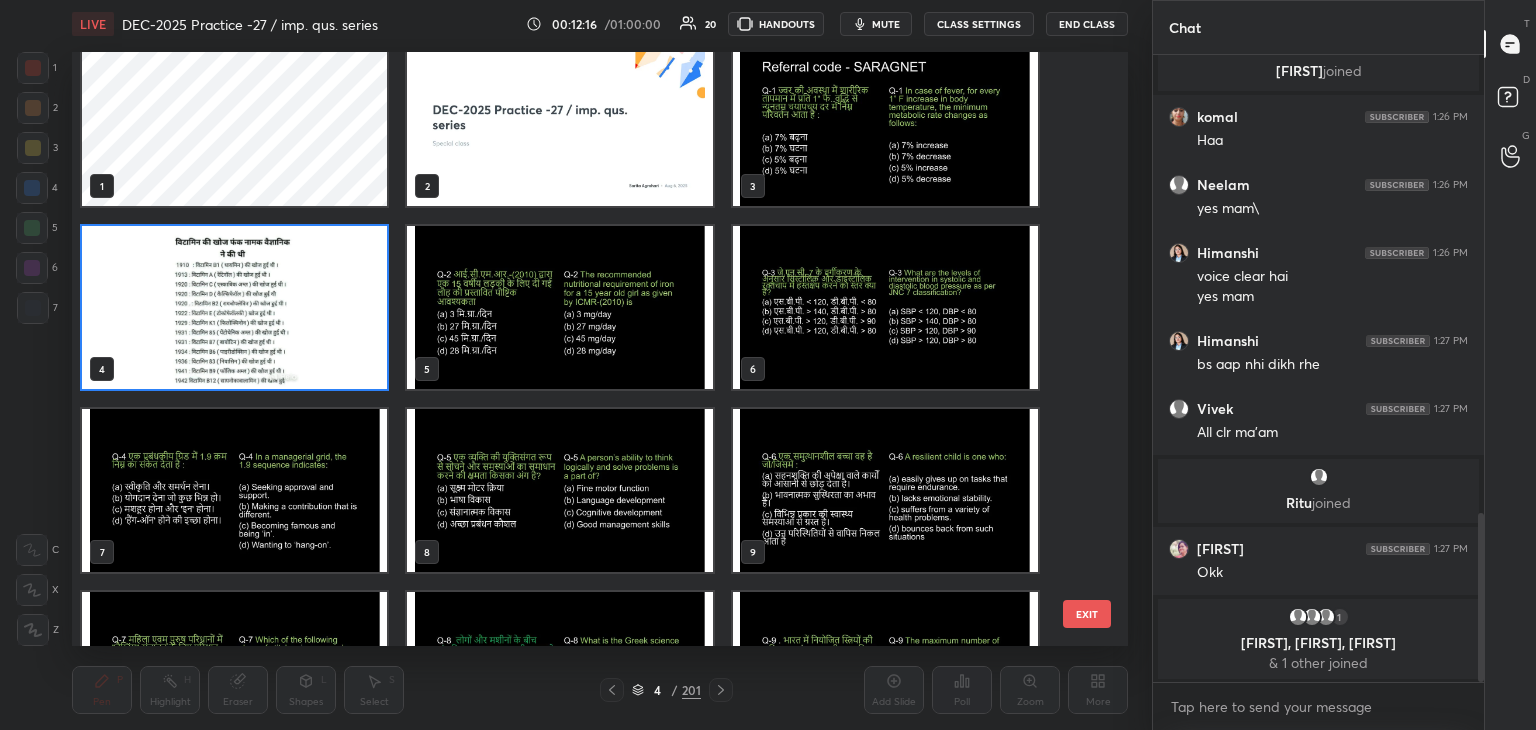 click at bounding box center [885, 307] 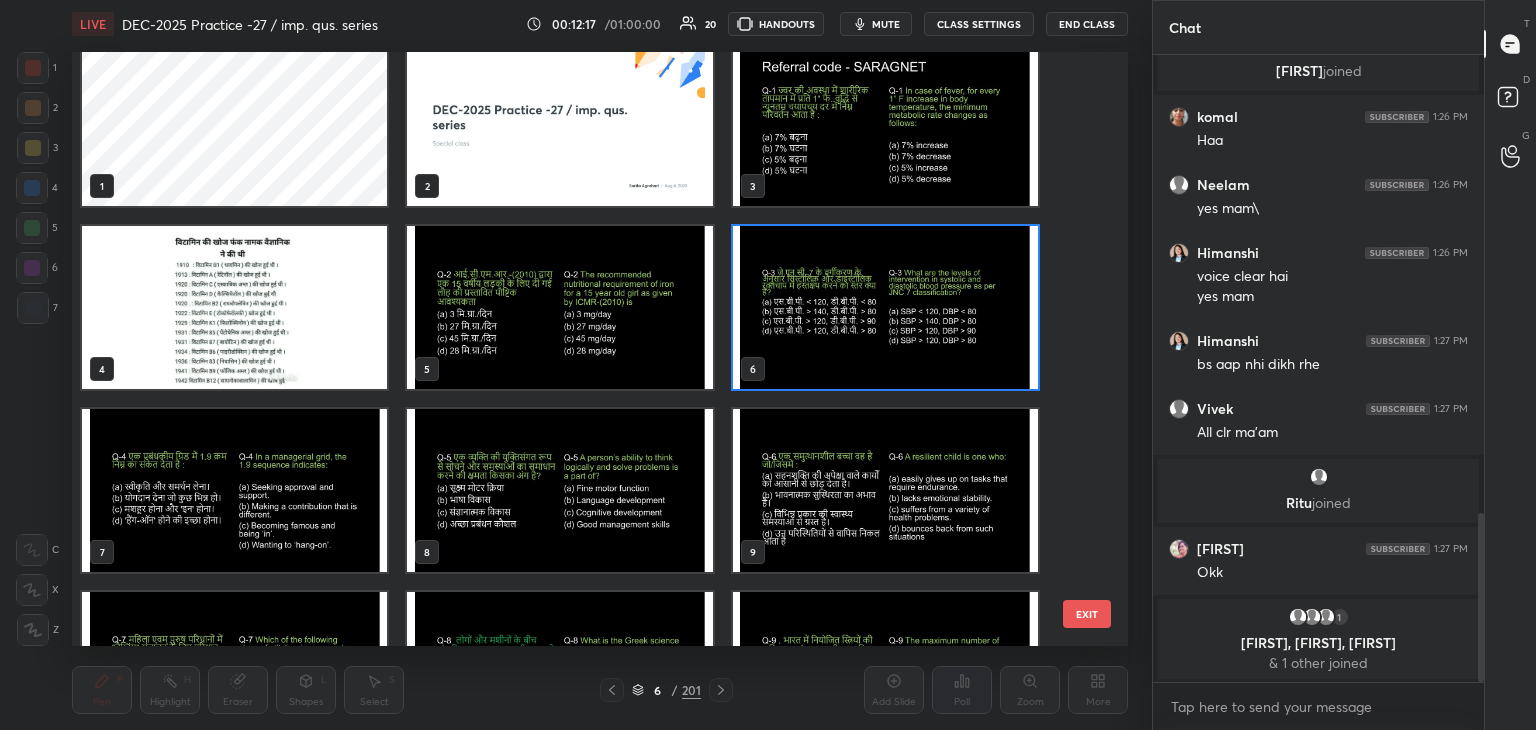 click at bounding box center (885, 307) 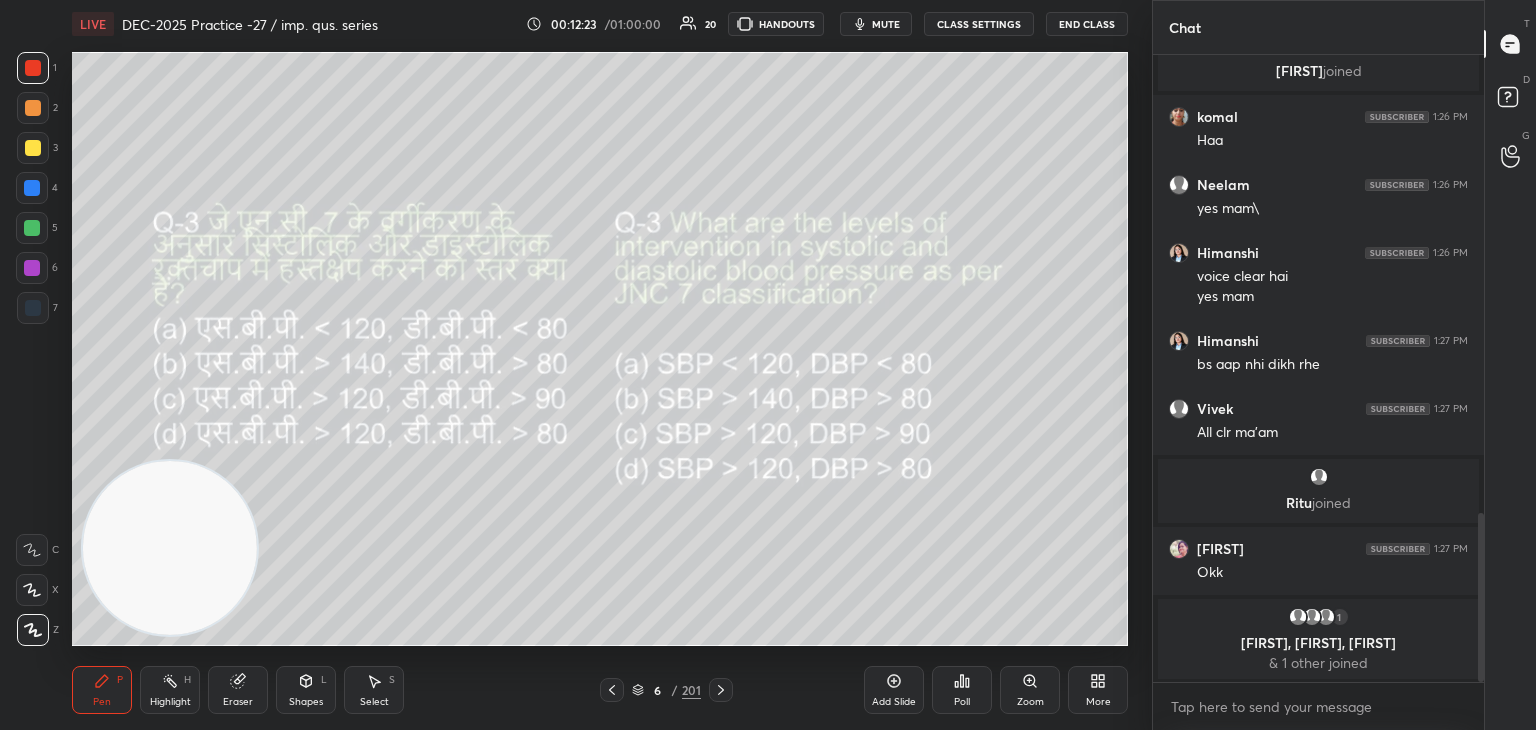 click 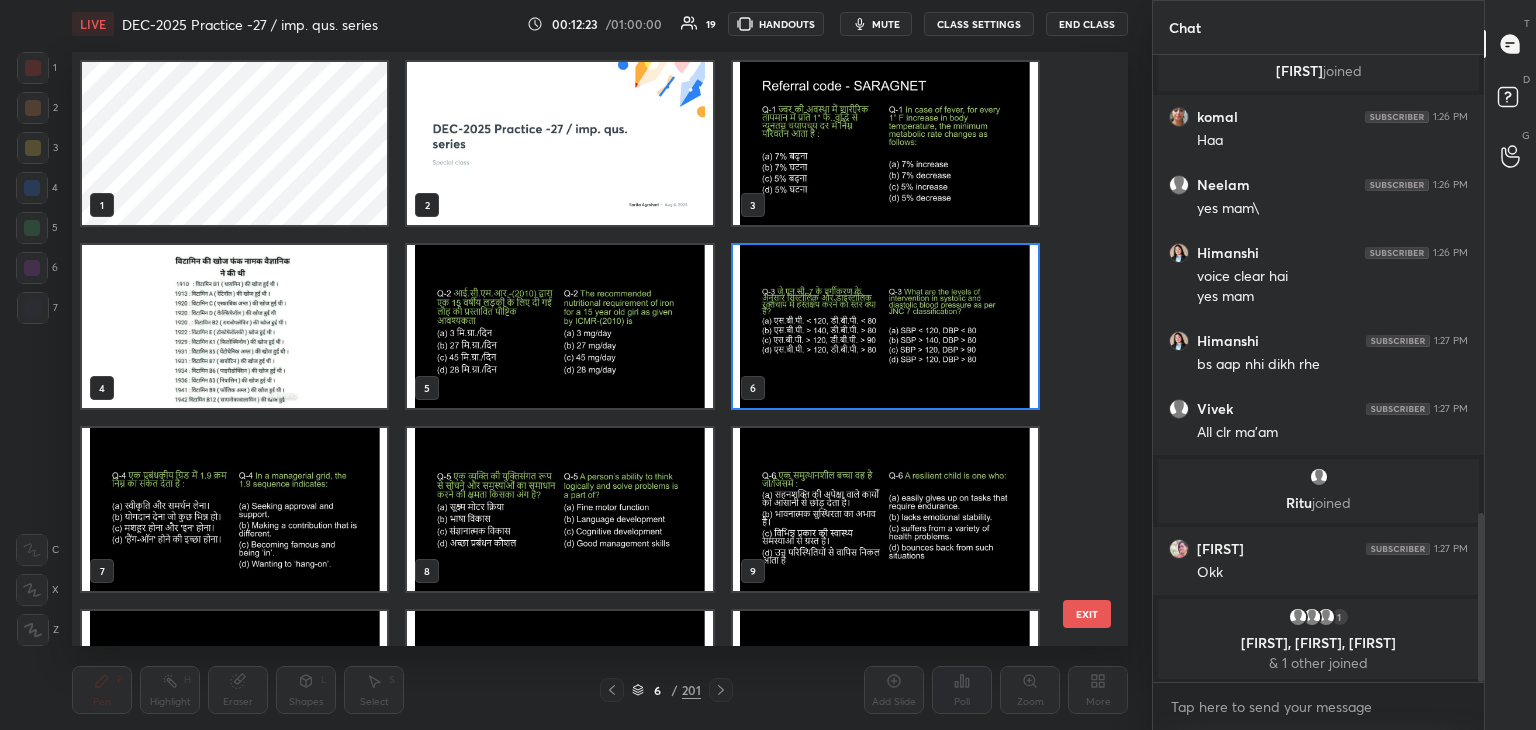scroll, scrollTop: 6, scrollLeft: 10, axis: both 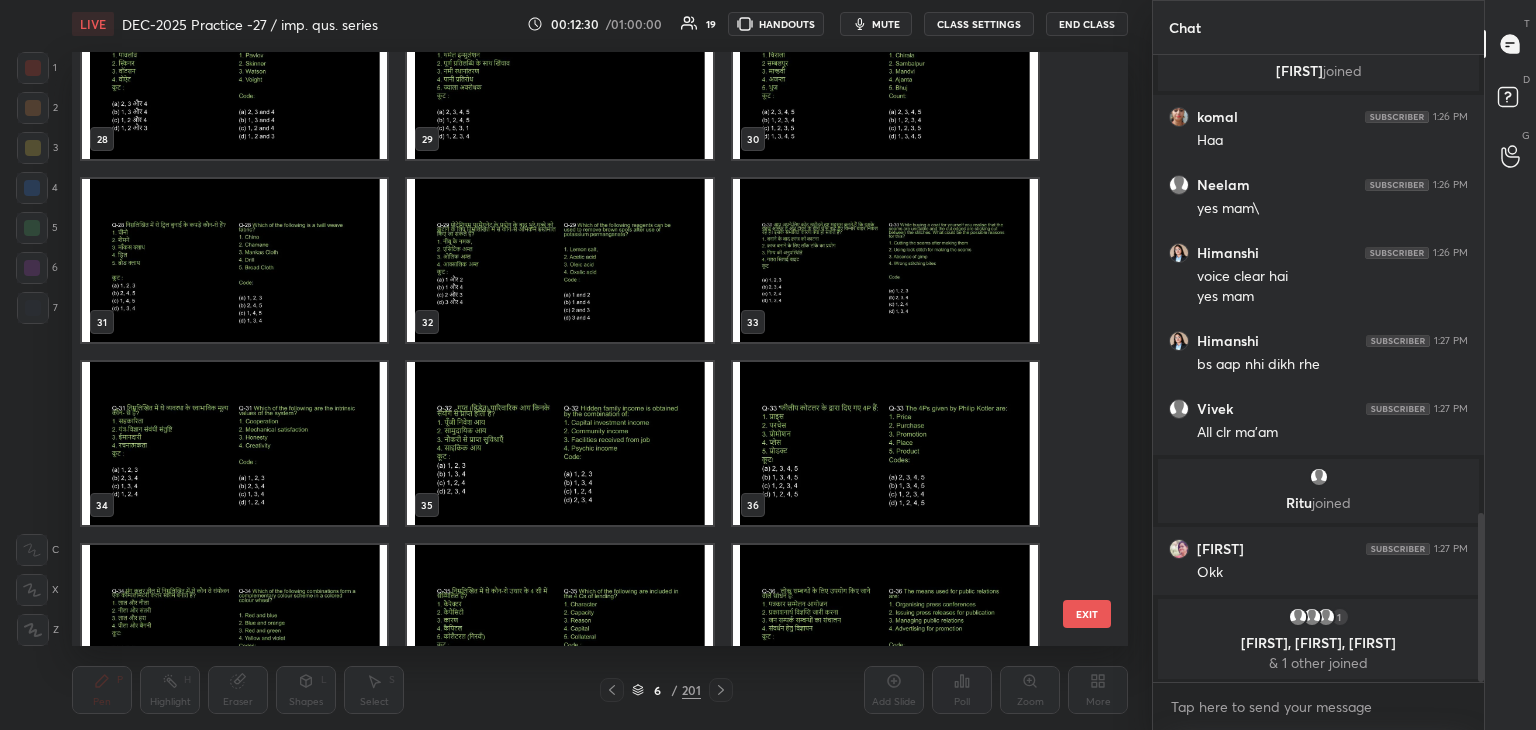 drag, startPoint x: 1094, startPoint y: 155, endPoint x: 1096, endPoint y: 194, distance: 39.051247 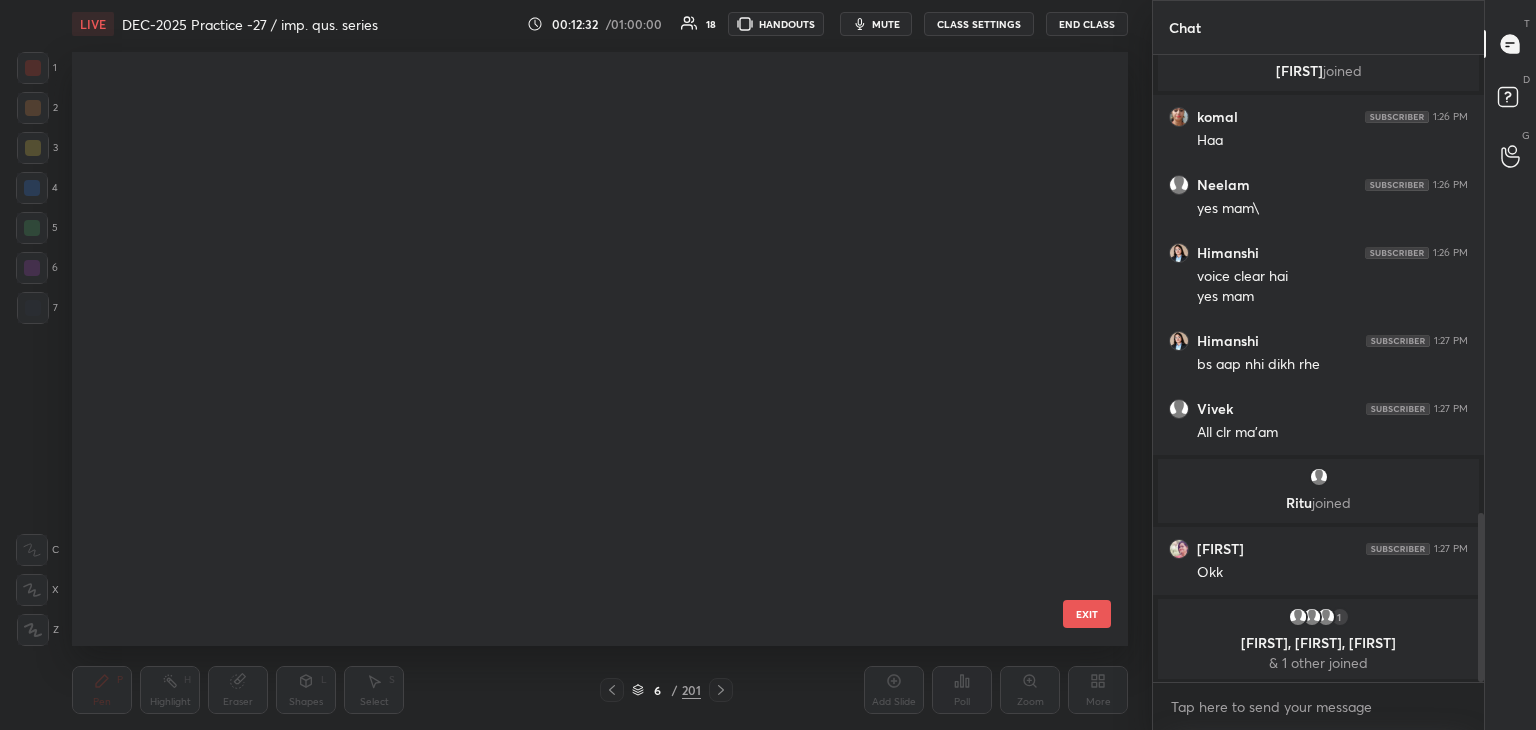 scroll, scrollTop: 3638, scrollLeft: 0, axis: vertical 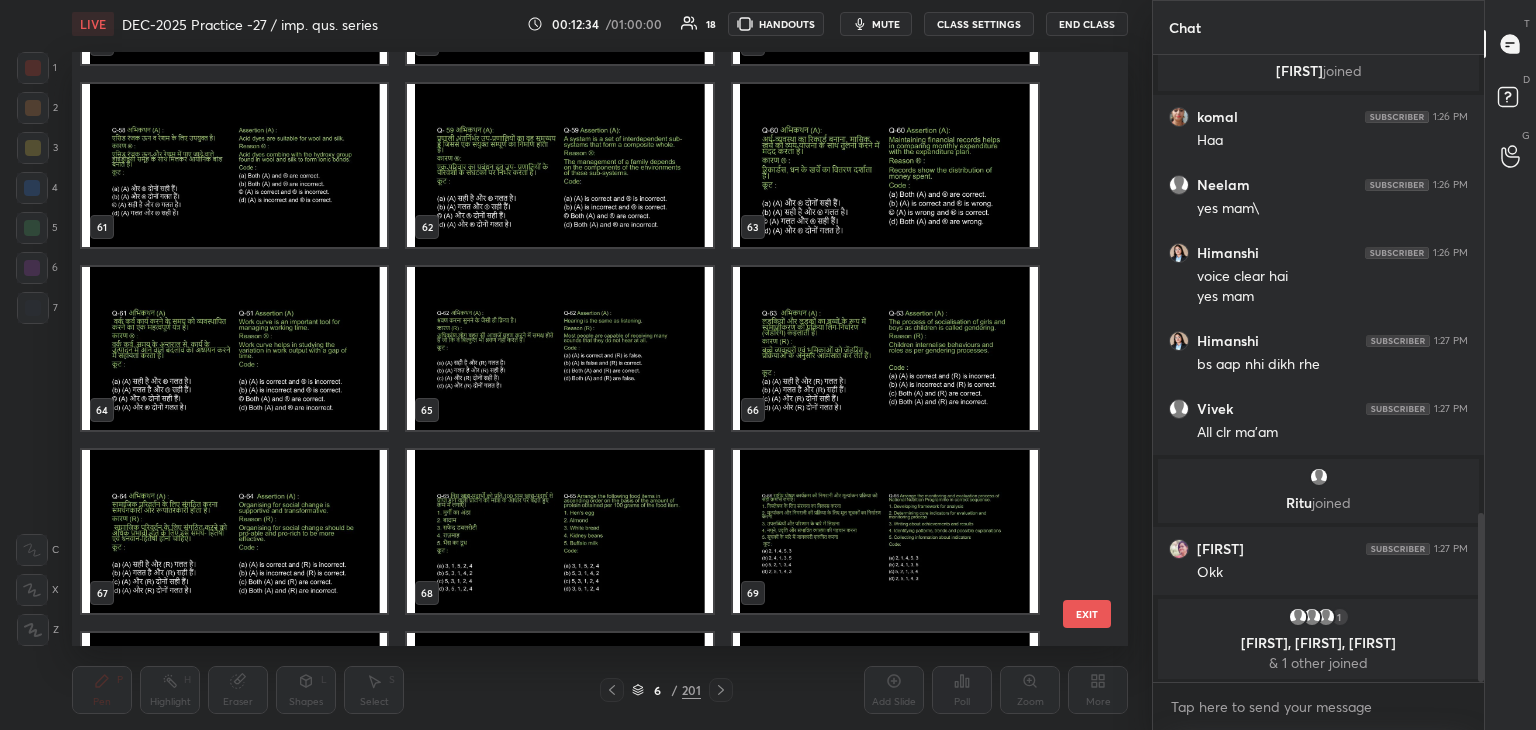 click at bounding box center [559, 348] 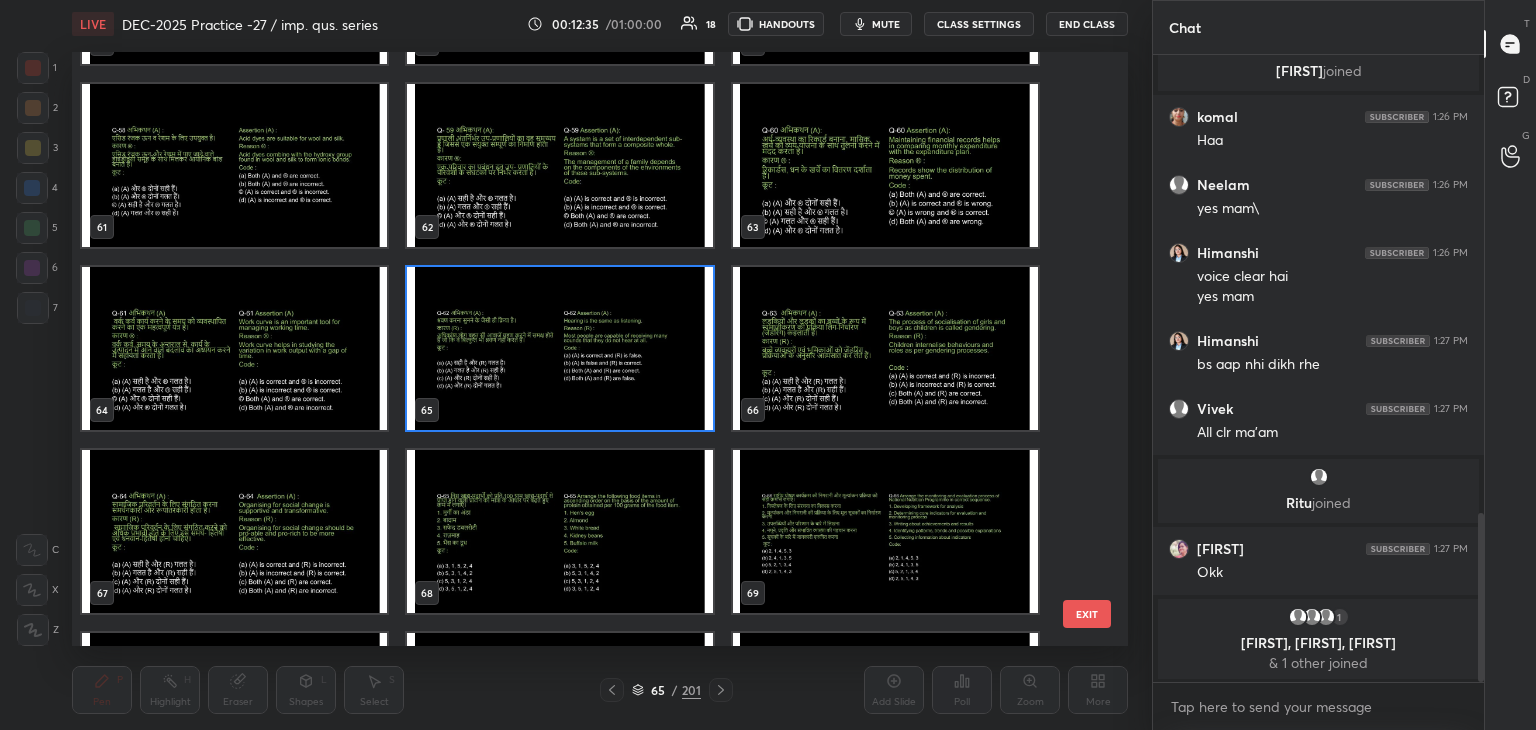 click at bounding box center (559, 348) 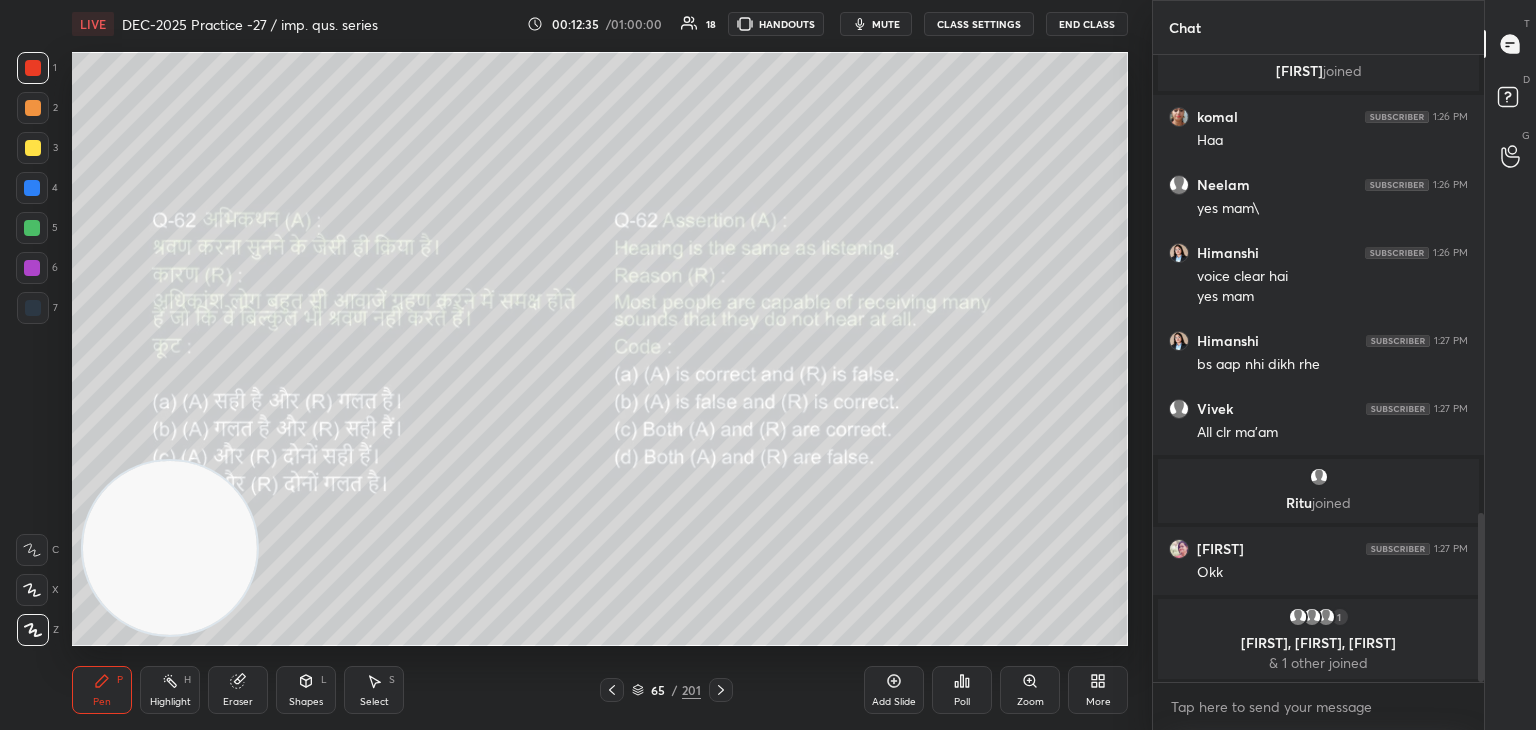 click at bounding box center (559, 348) 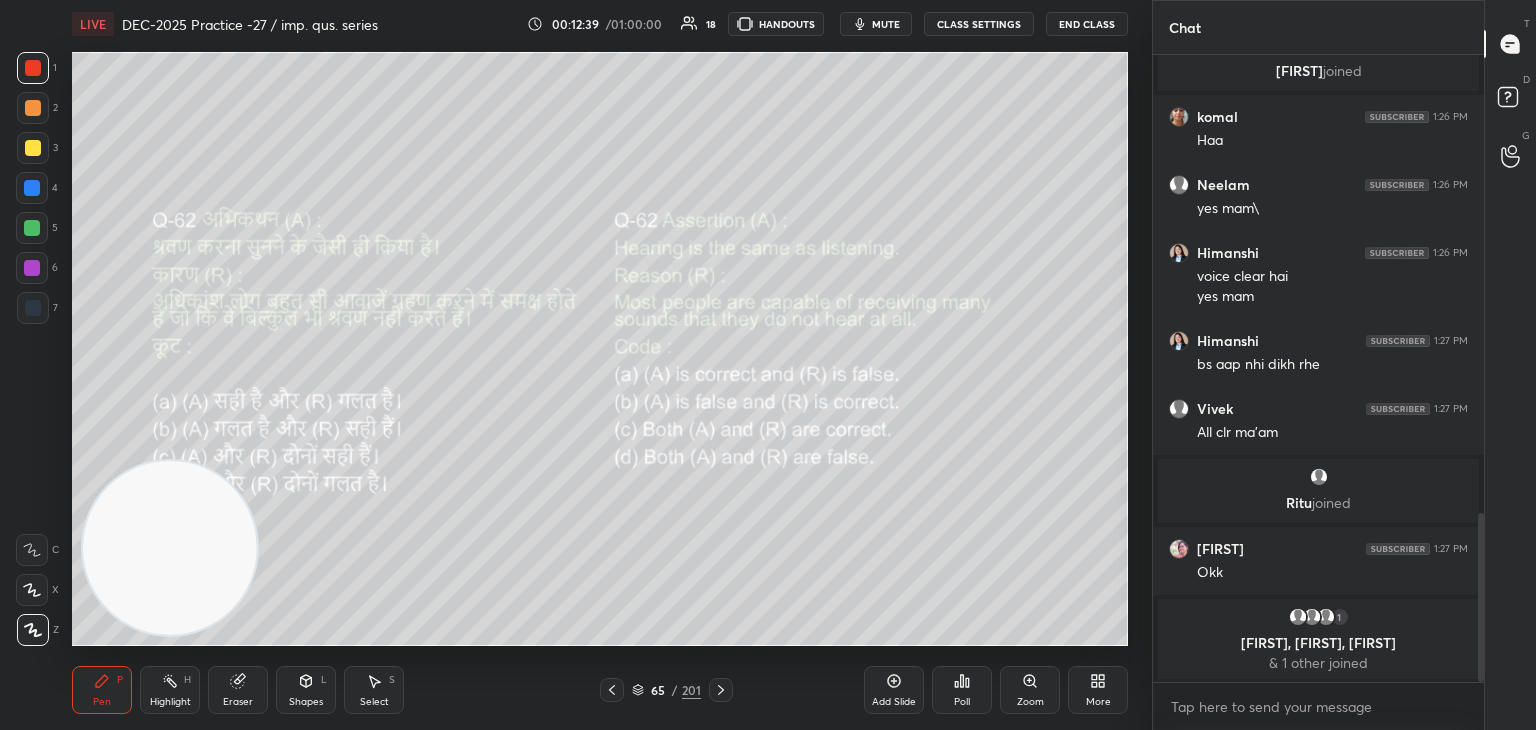 click 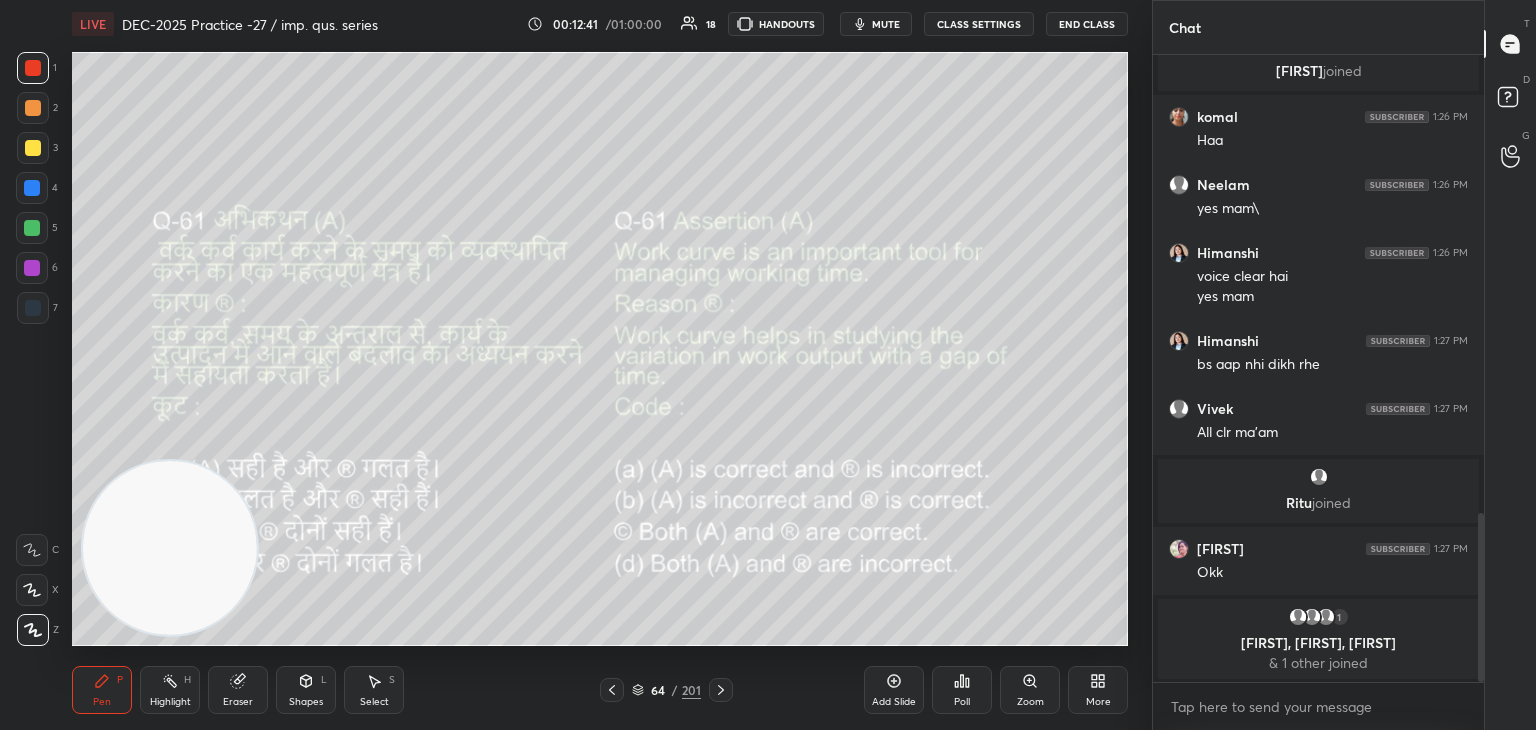 click 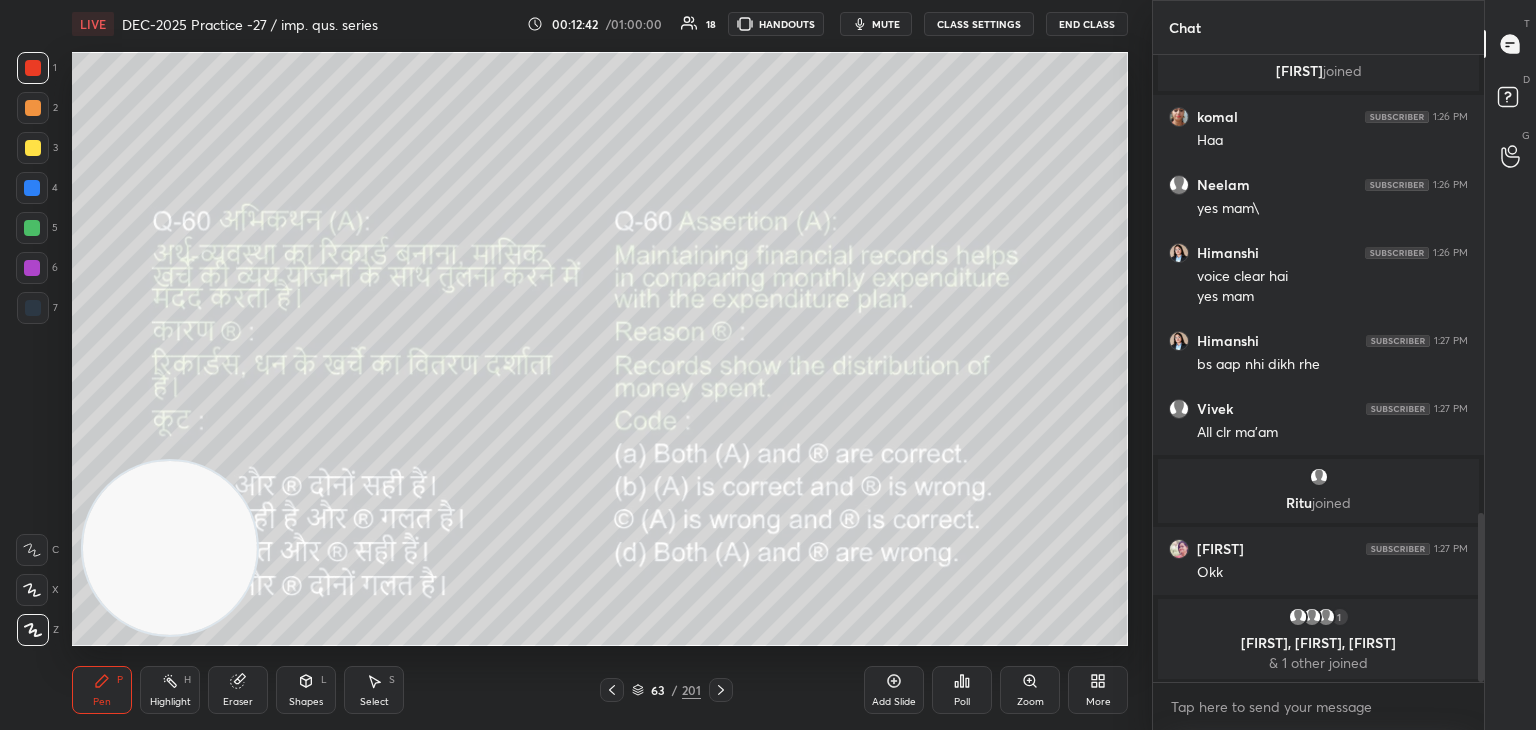 click 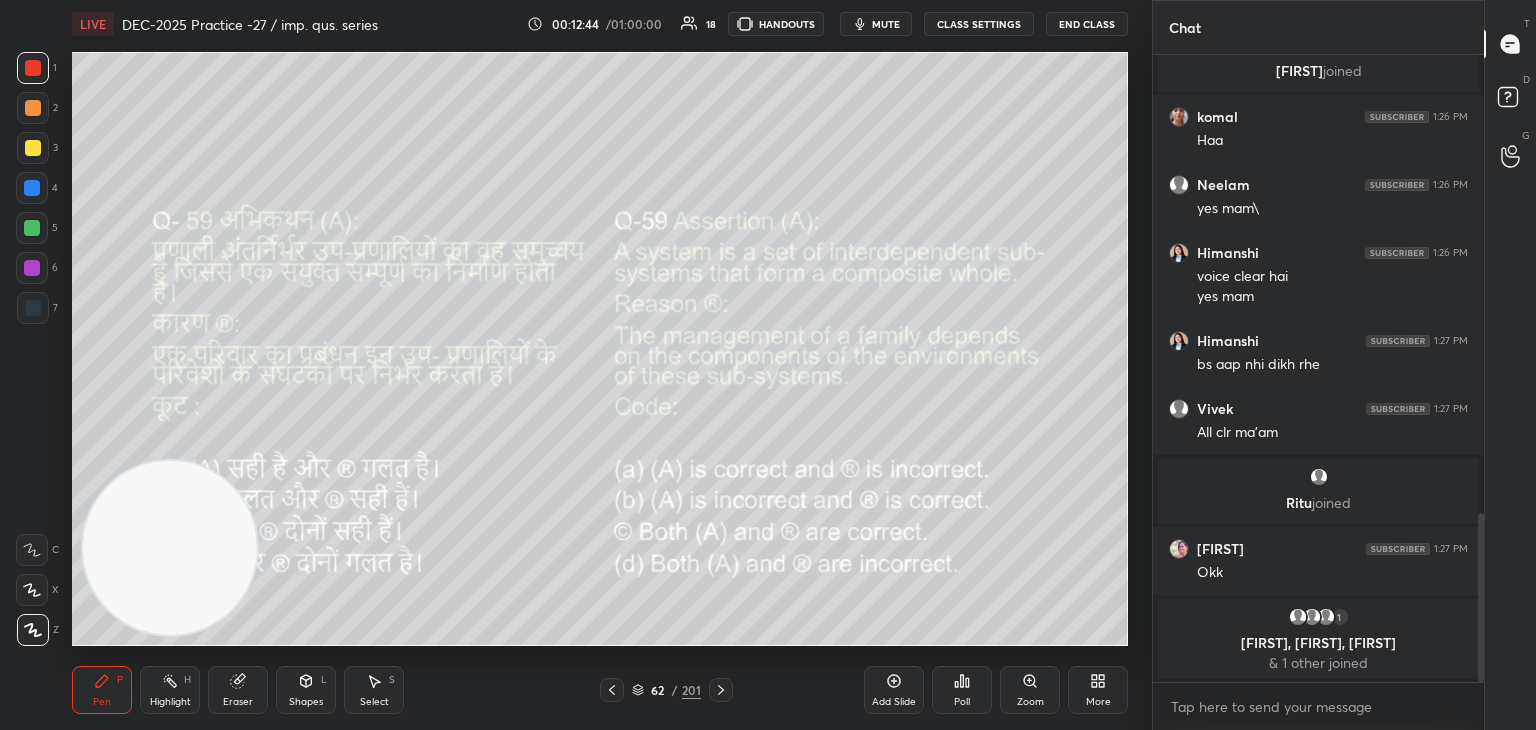 click 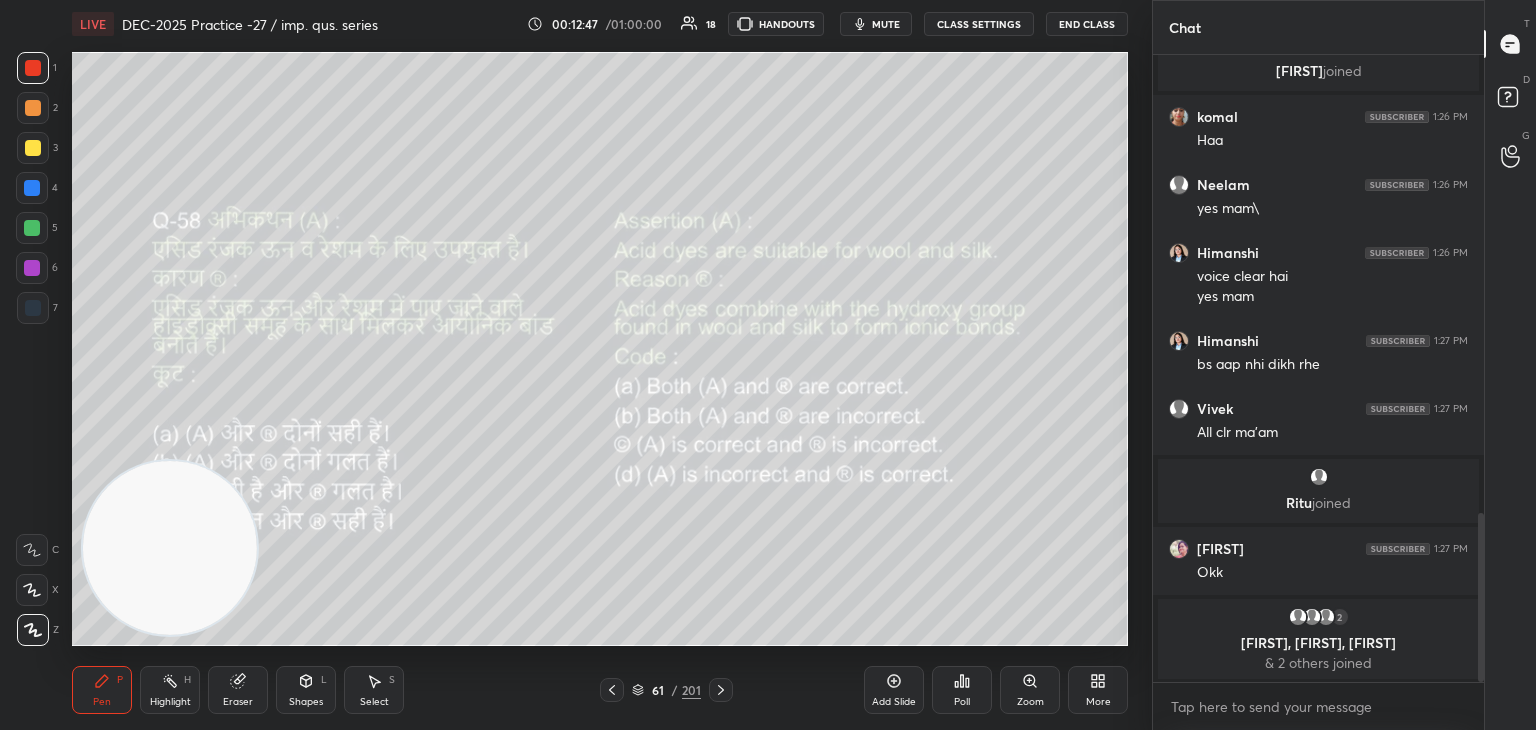 click on "61" at bounding box center (658, 690) 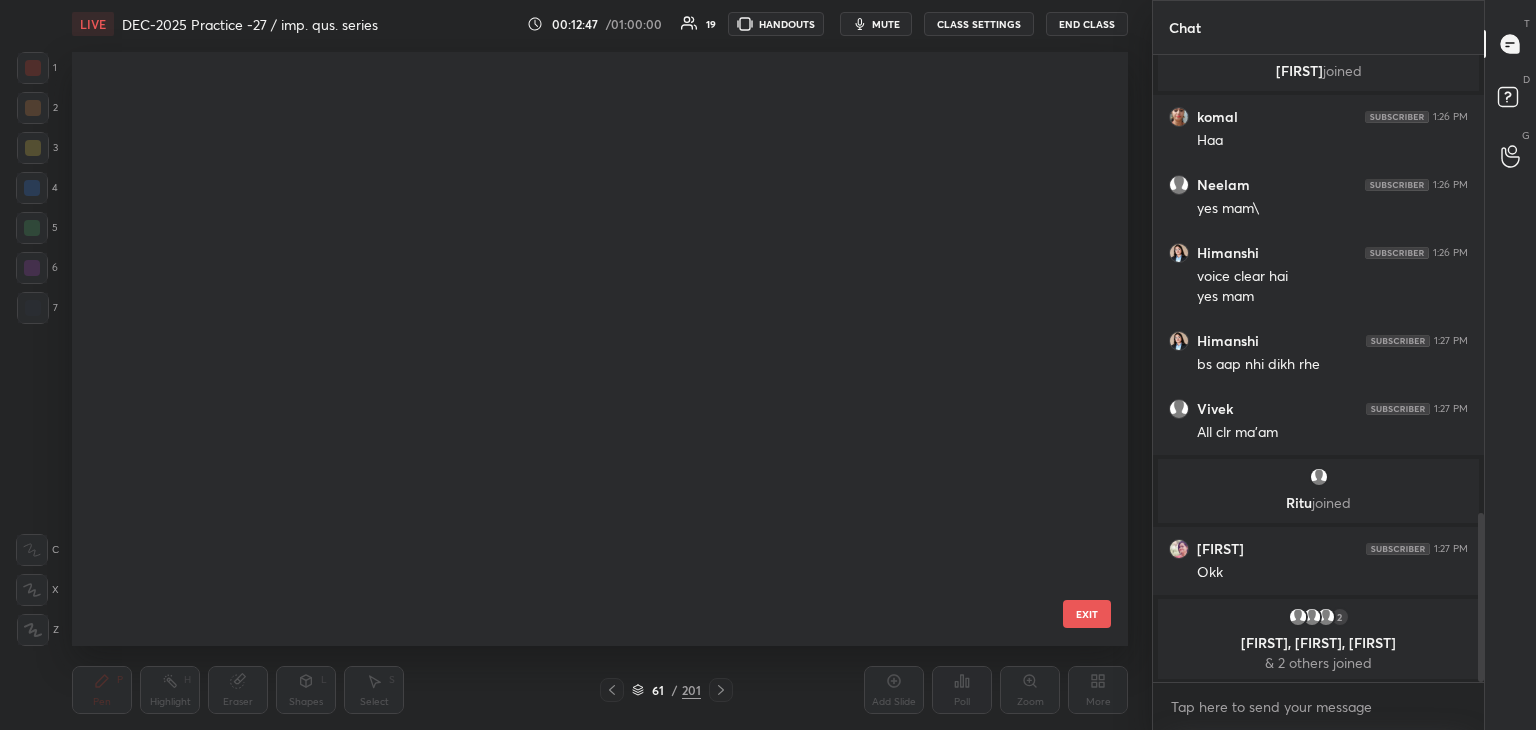 scroll, scrollTop: 3248, scrollLeft: 0, axis: vertical 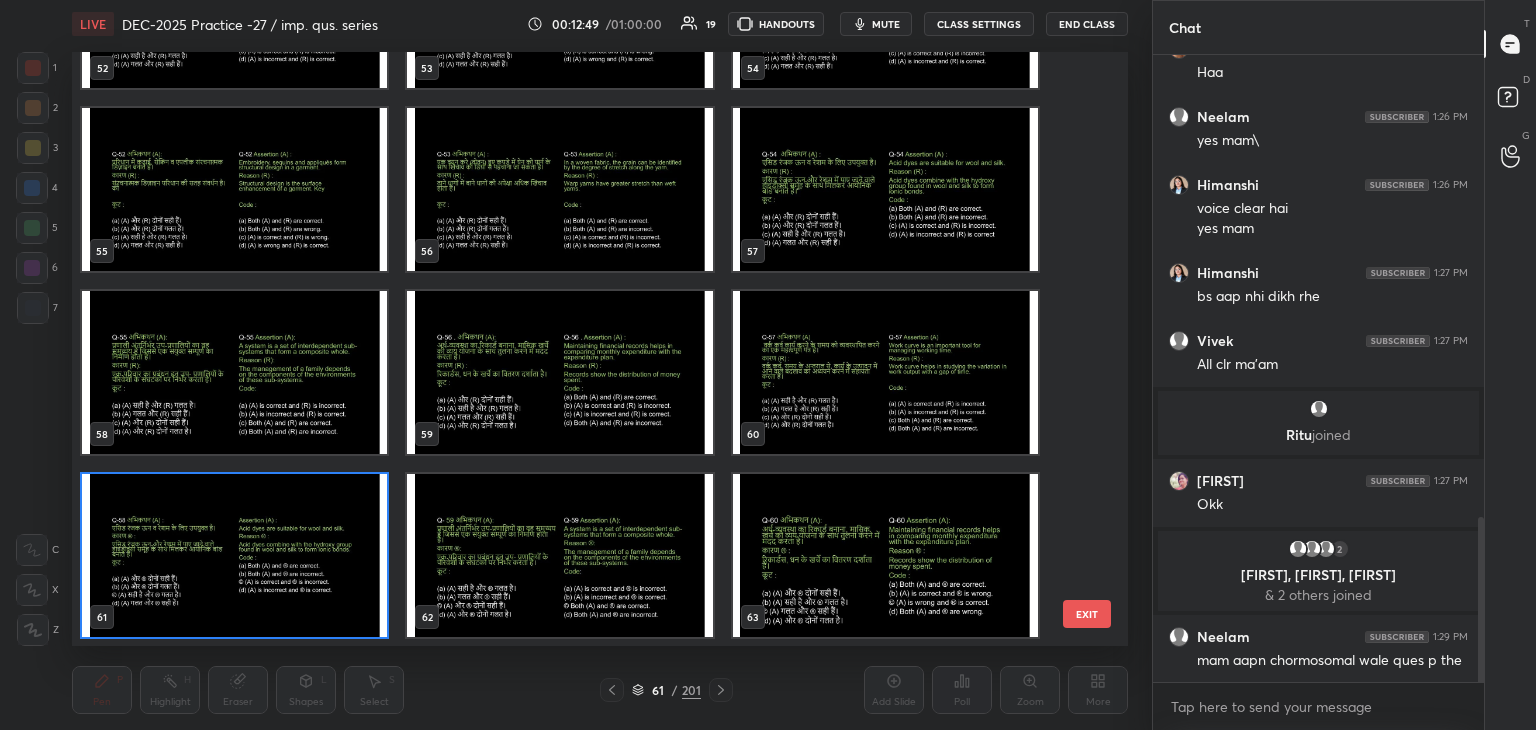 click at bounding box center [559, 555] 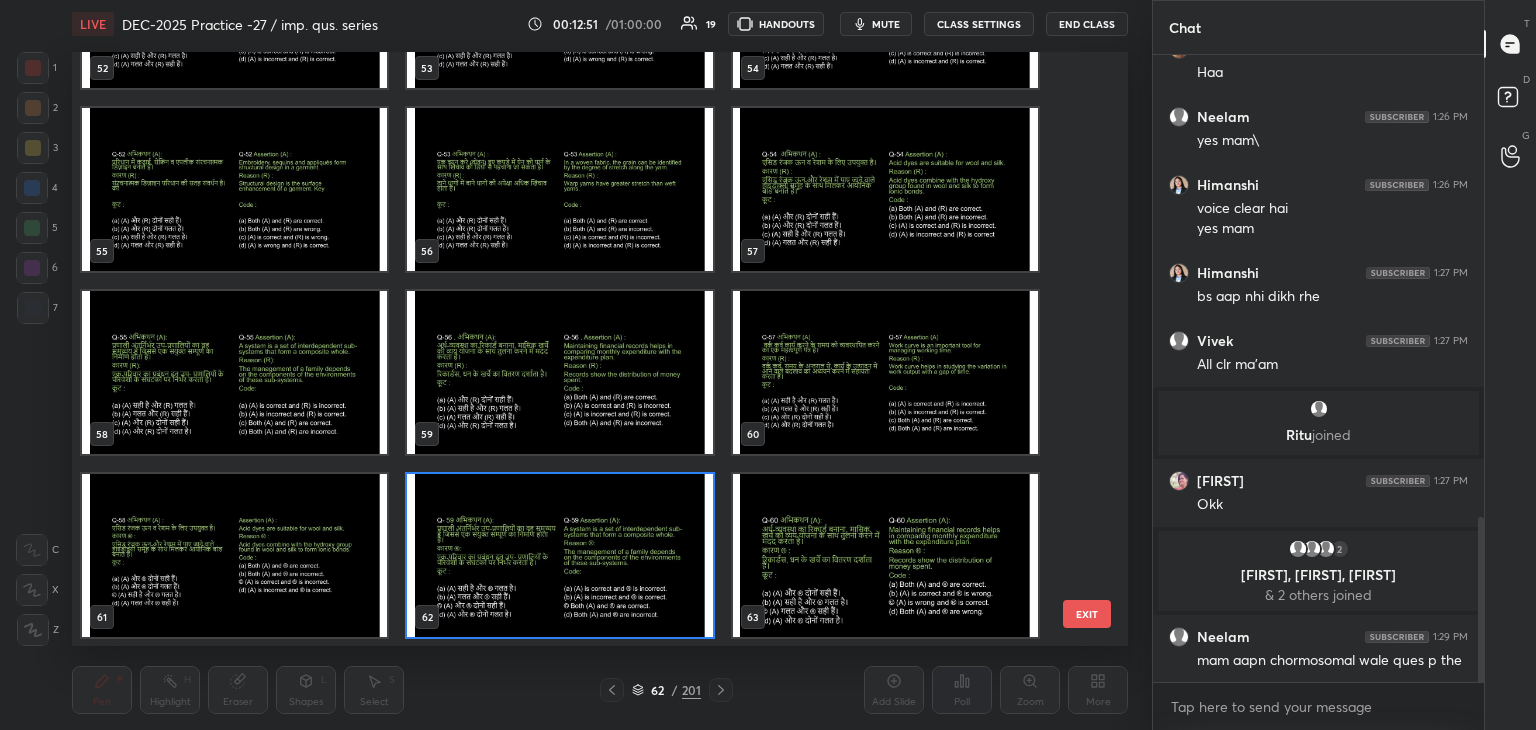scroll, scrollTop: 1818, scrollLeft: 0, axis: vertical 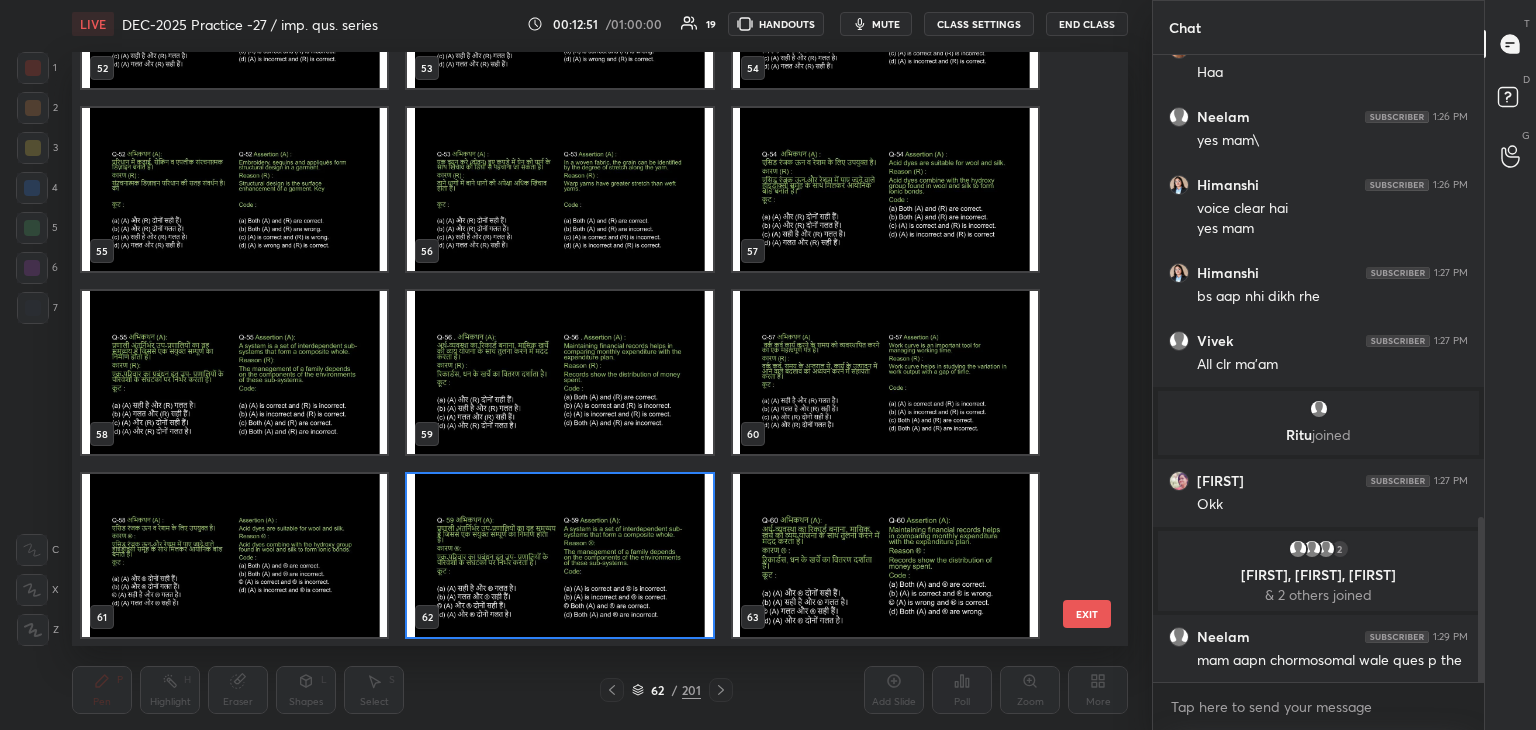 click at bounding box center (559, 555) 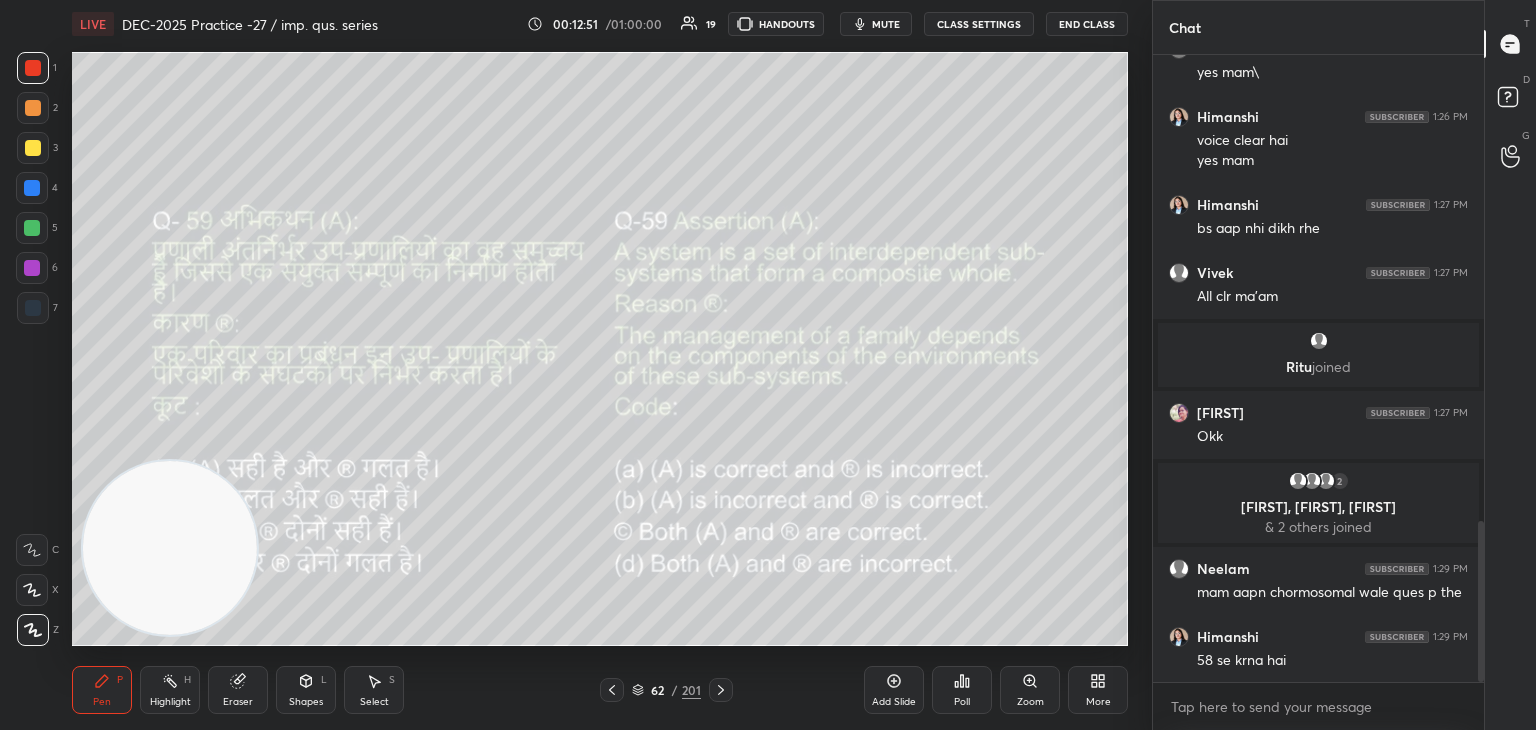 click at bounding box center [559, 555] 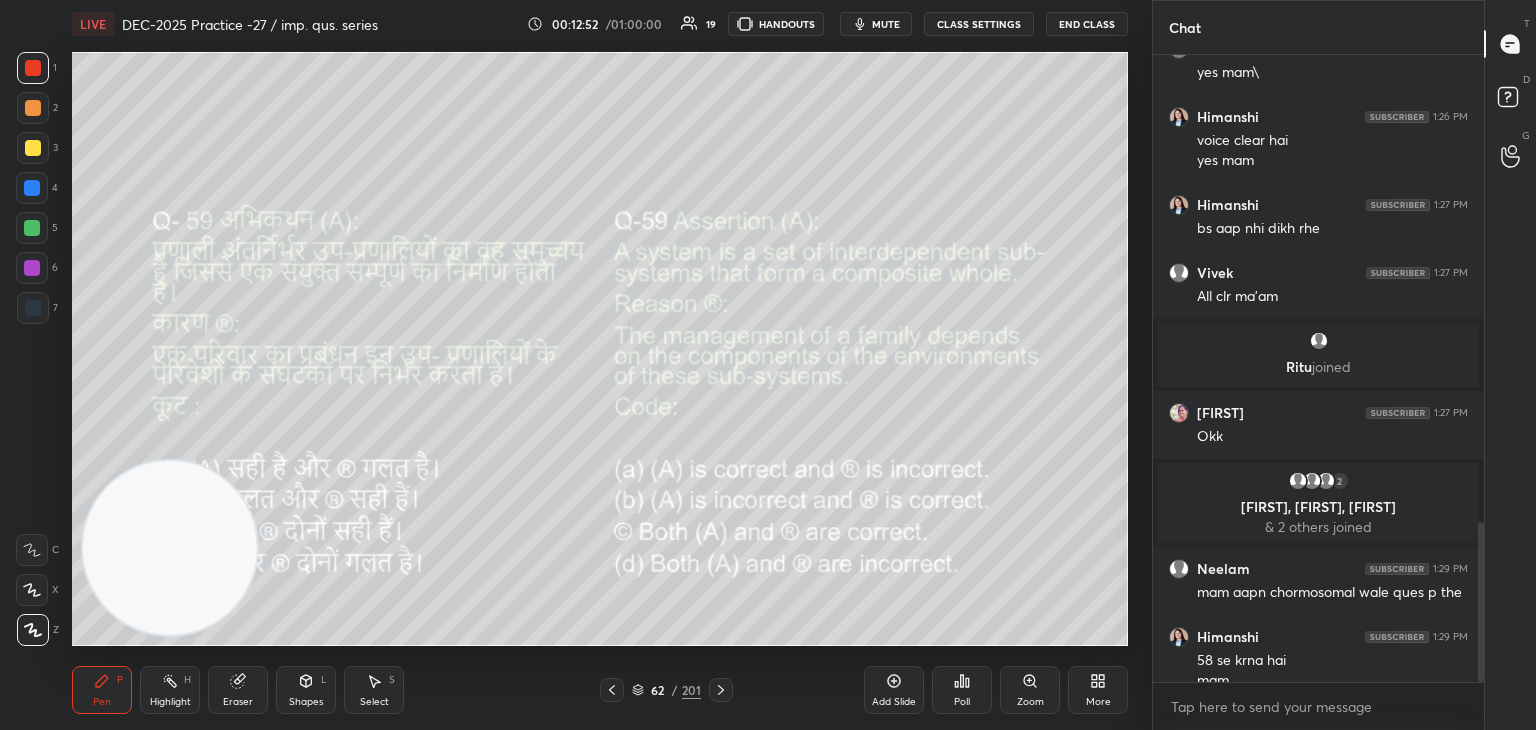 scroll, scrollTop: 1838, scrollLeft: 0, axis: vertical 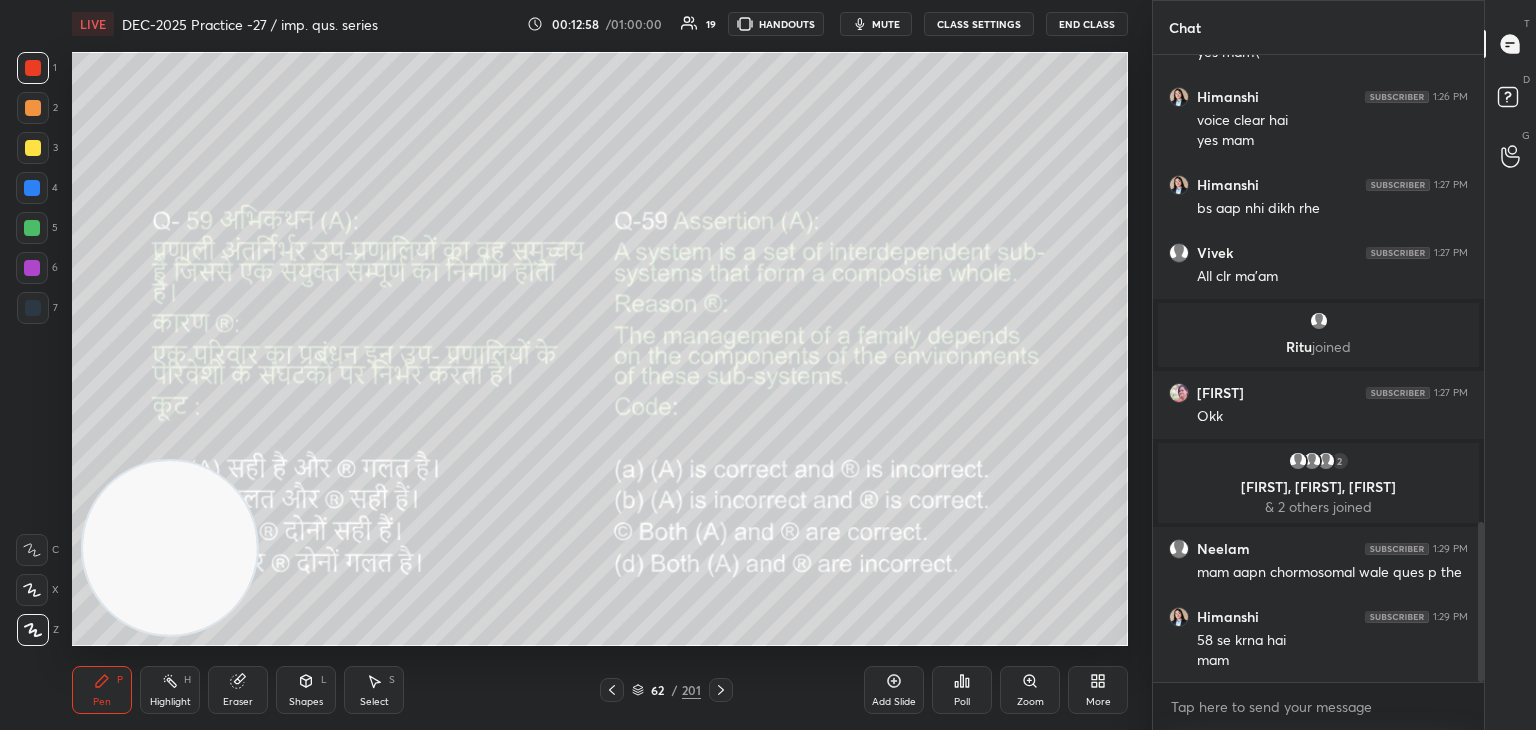 click 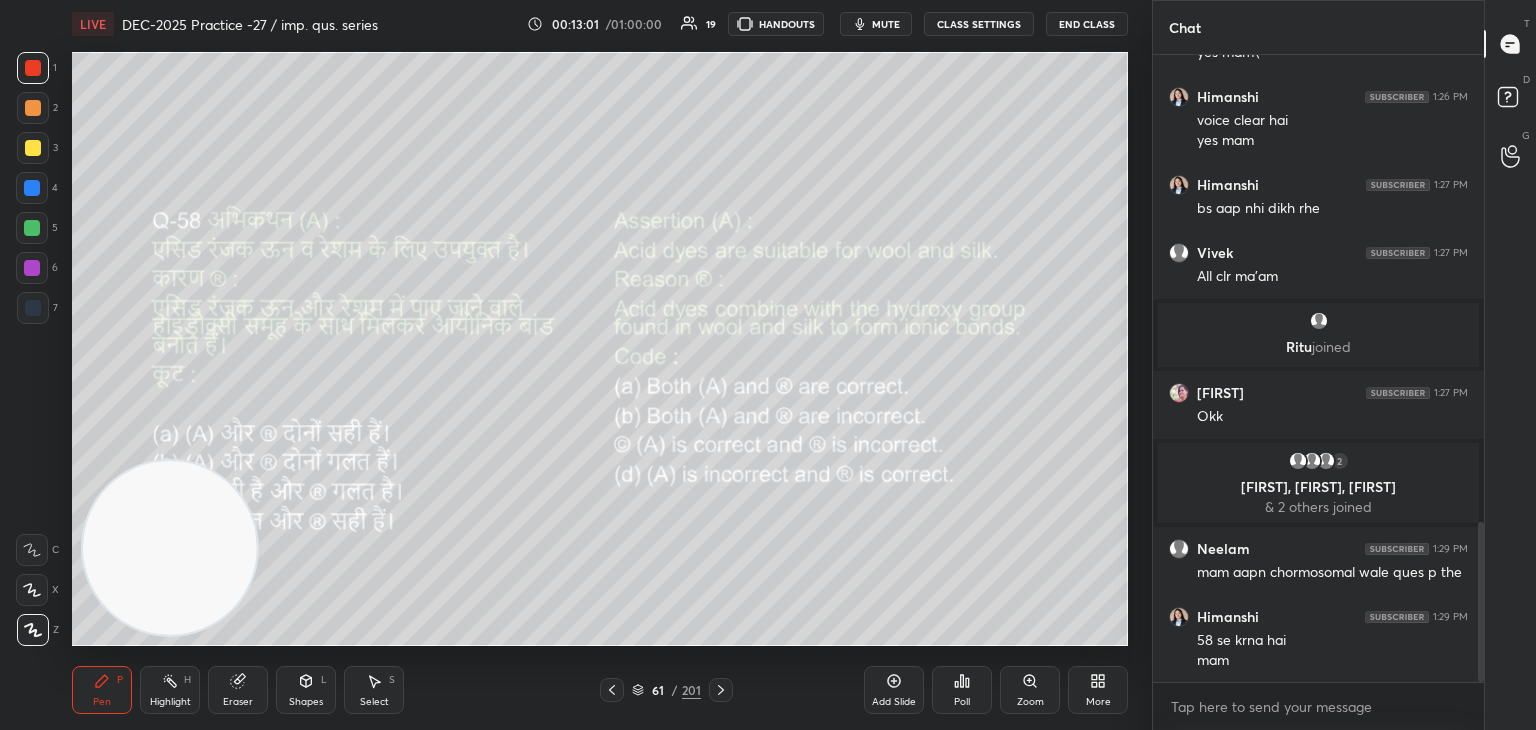 click 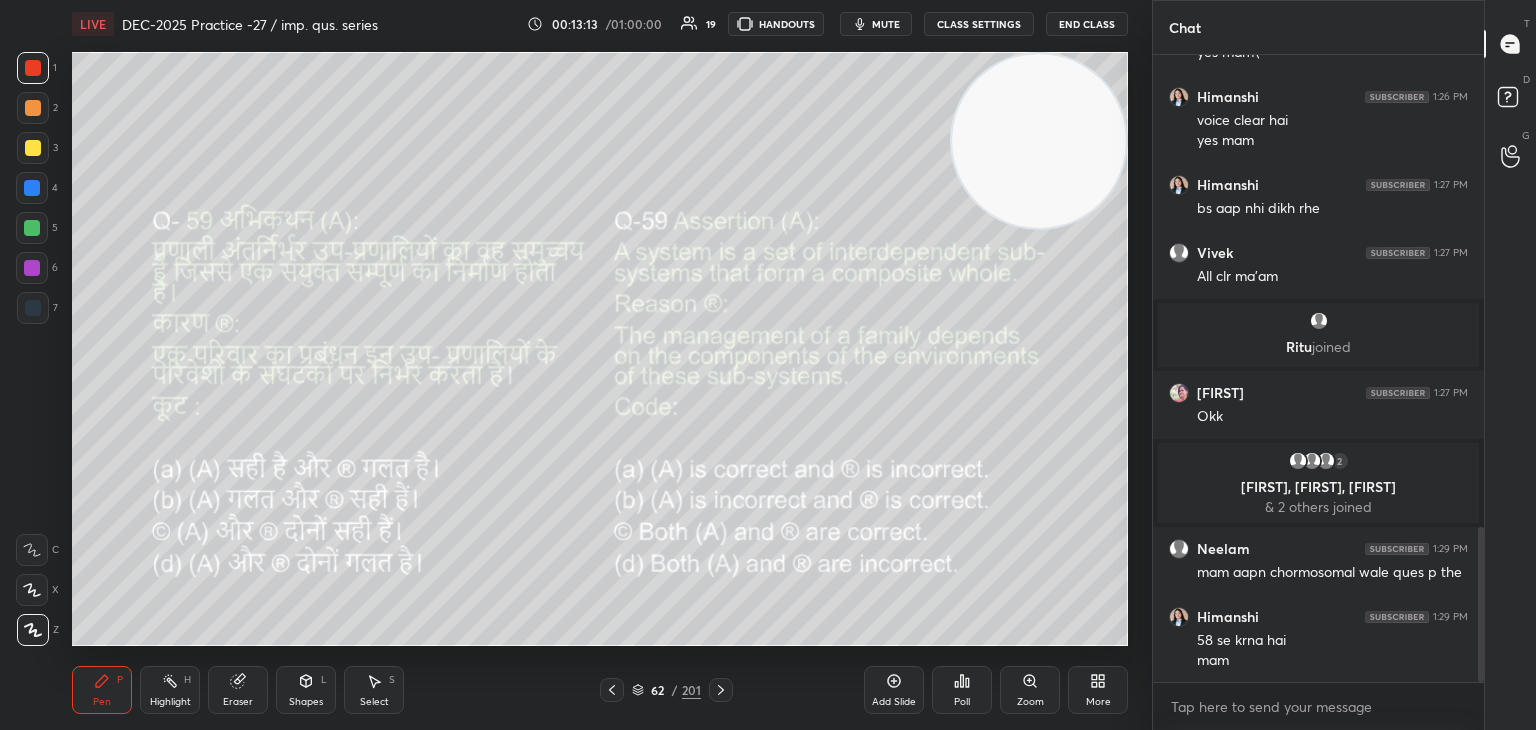 scroll, scrollTop: 1910, scrollLeft: 0, axis: vertical 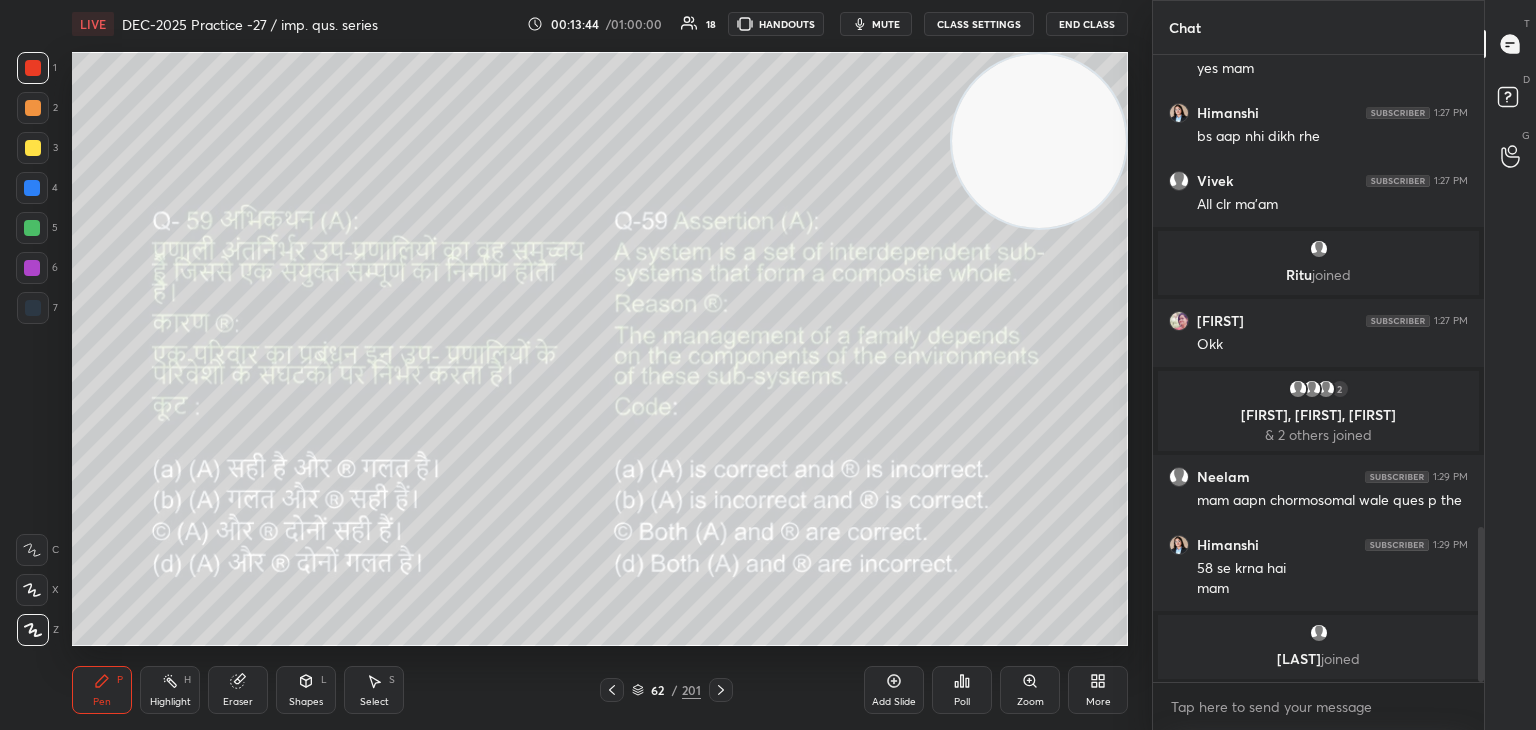 click on "Poll" at bounding box center [962, 690] 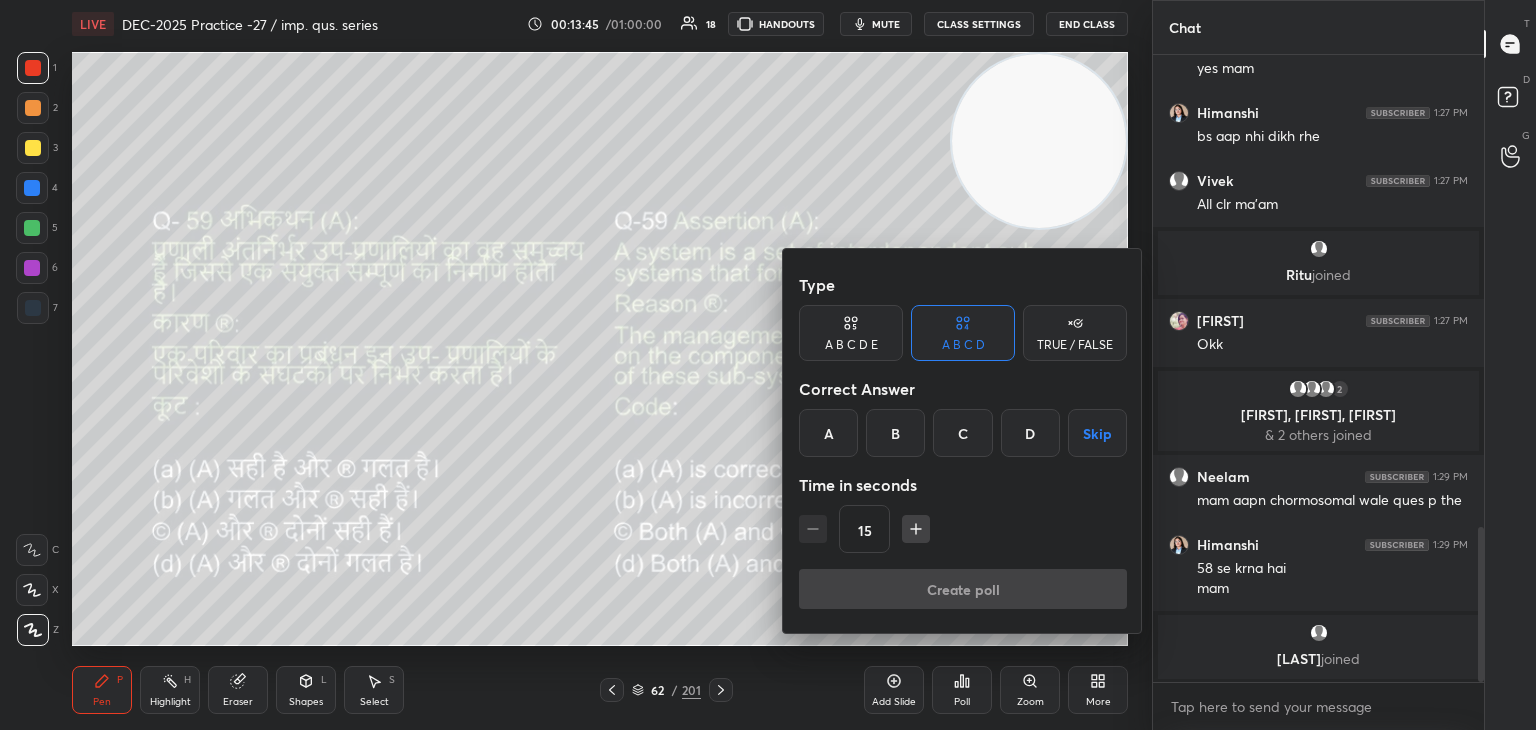 click on "C" at bounding box center (962, 433) 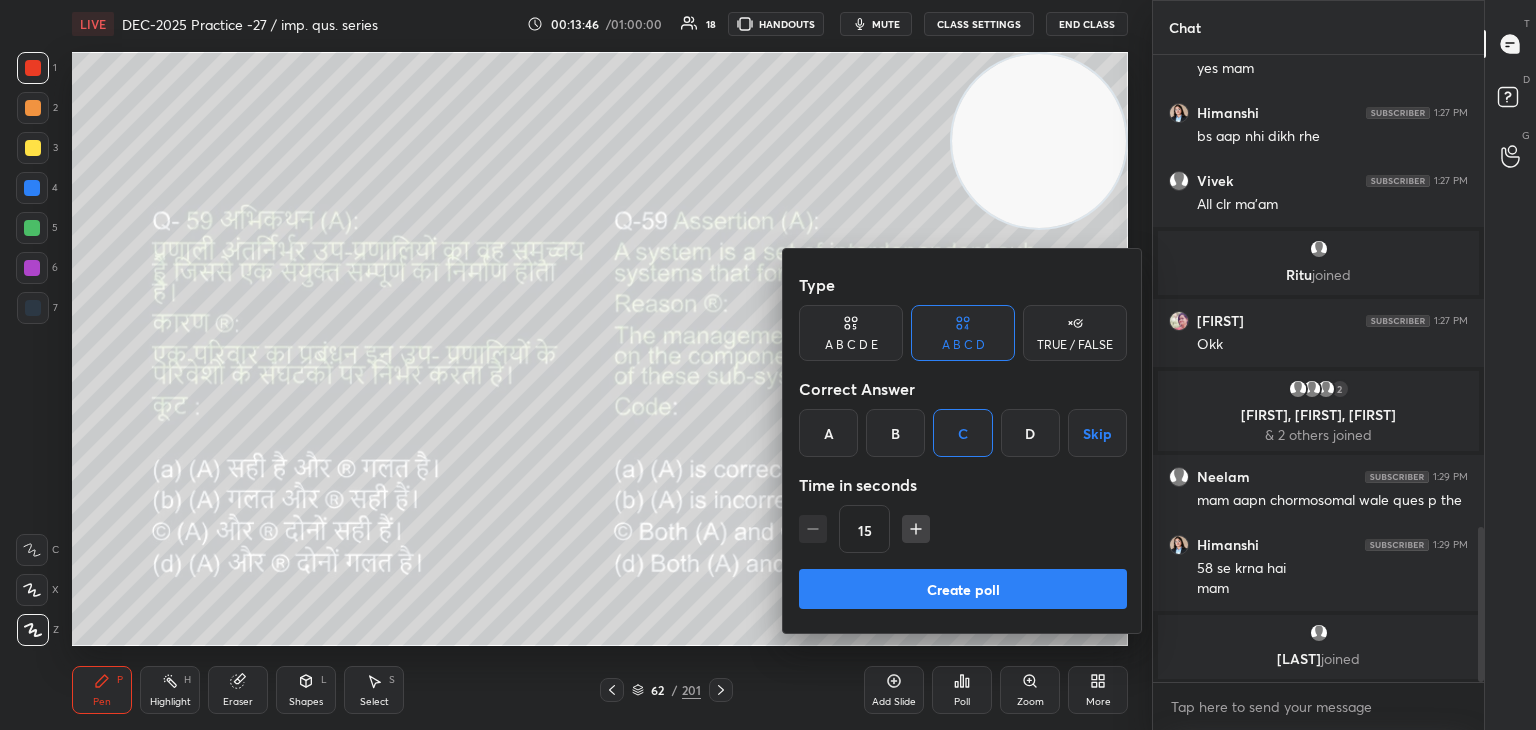 click on "Create poll" at bounding box center [963, 589] 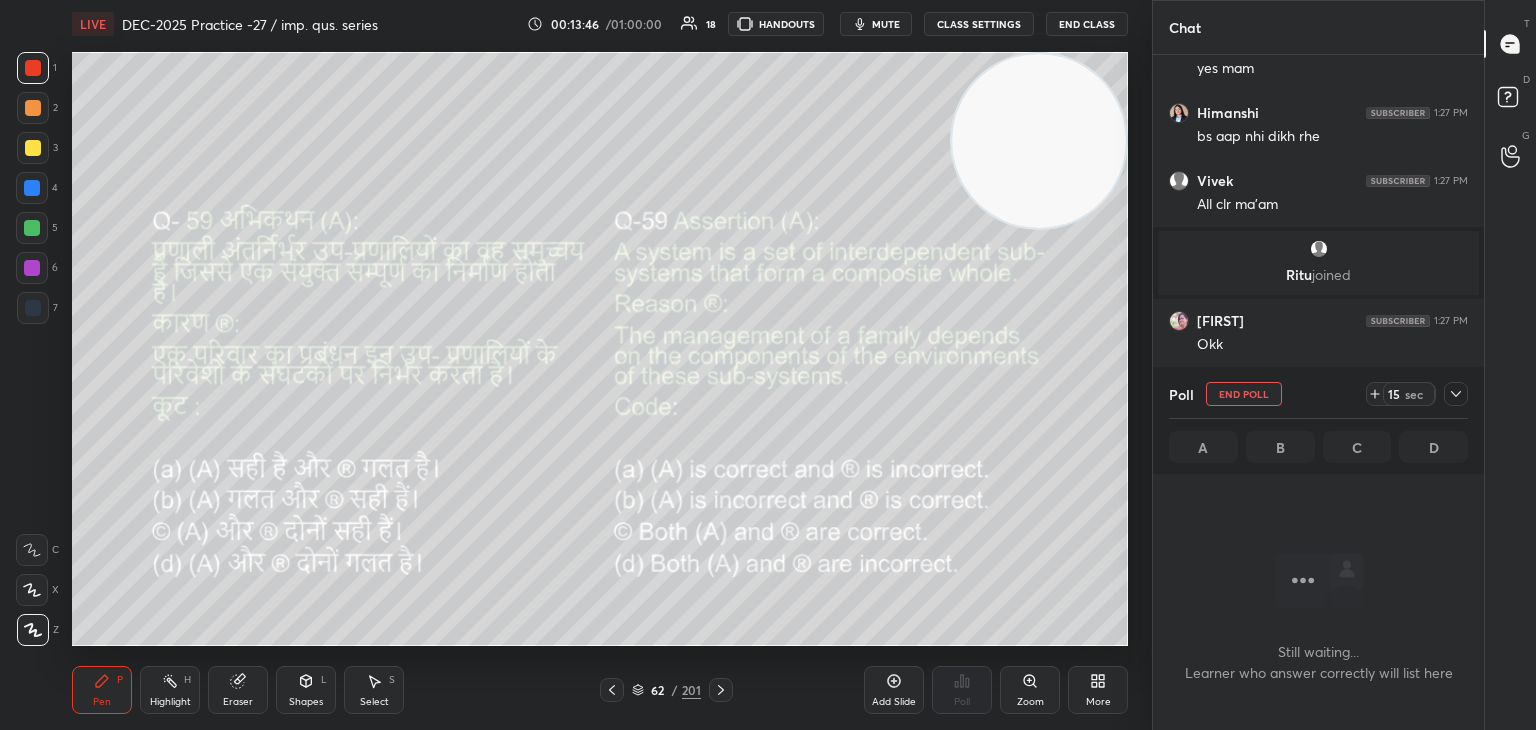 scroll, scrollTop: 560, scrollLeft: 325, axis: both 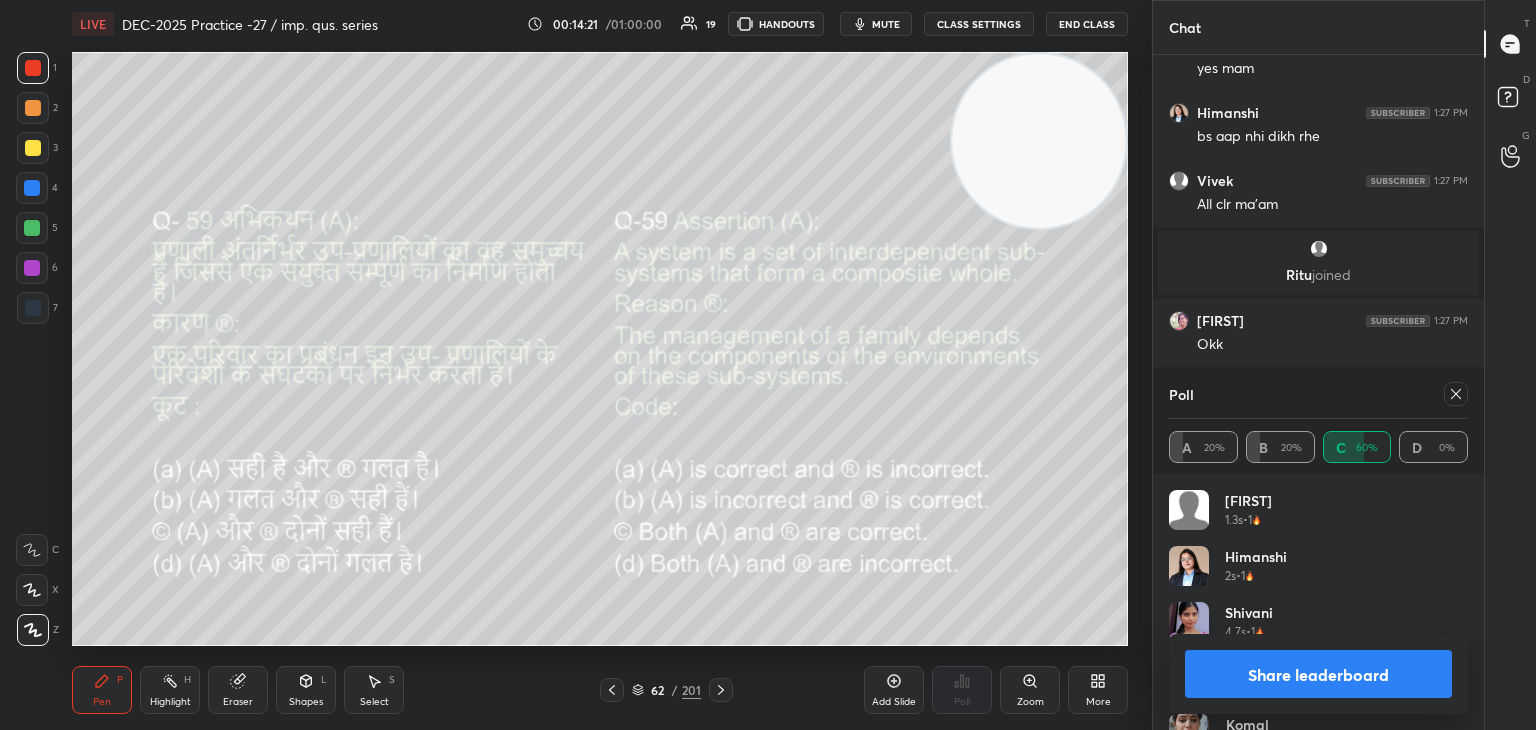 click at bounding box center (1456, 394) 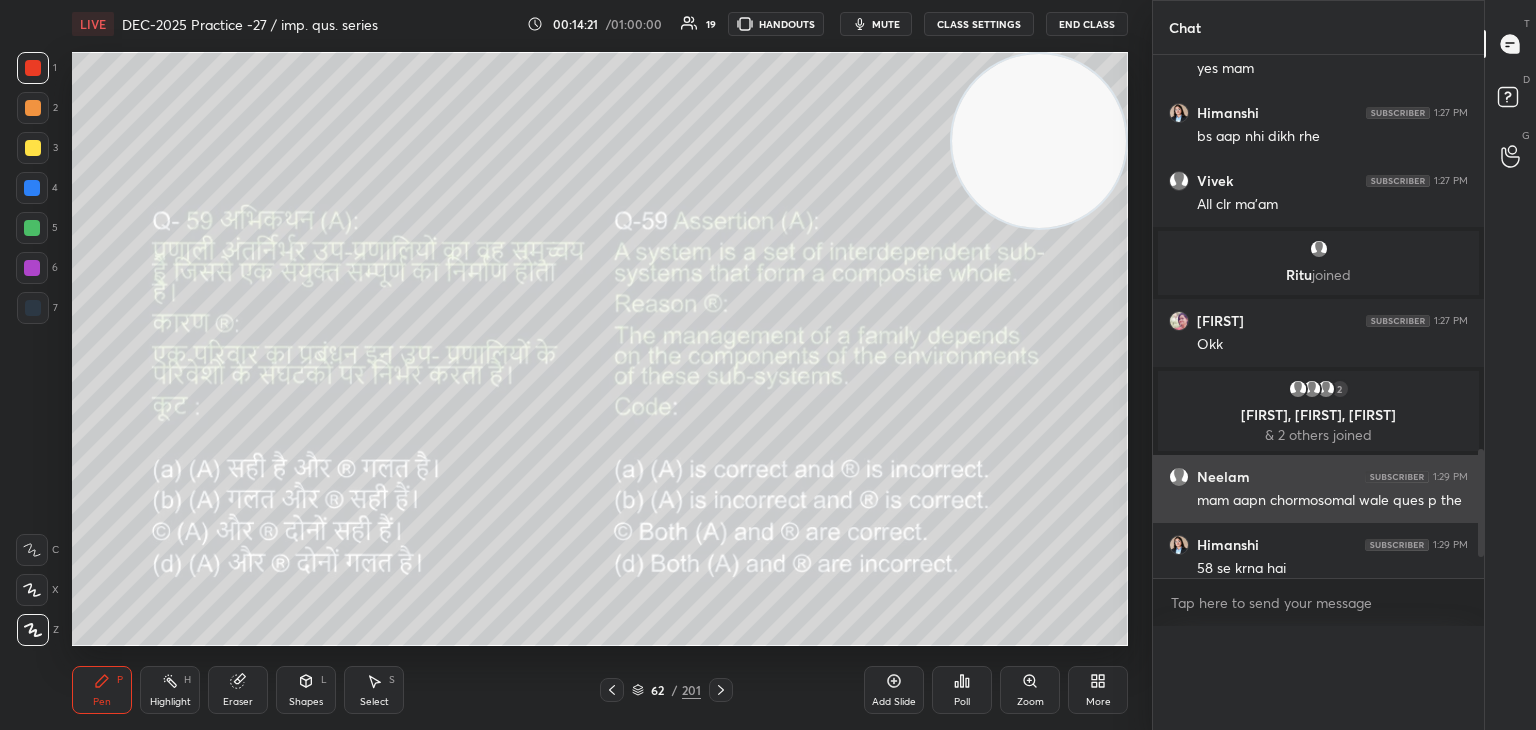 scroll, scrollTop: 0, scrollLeft: 0, axis: both 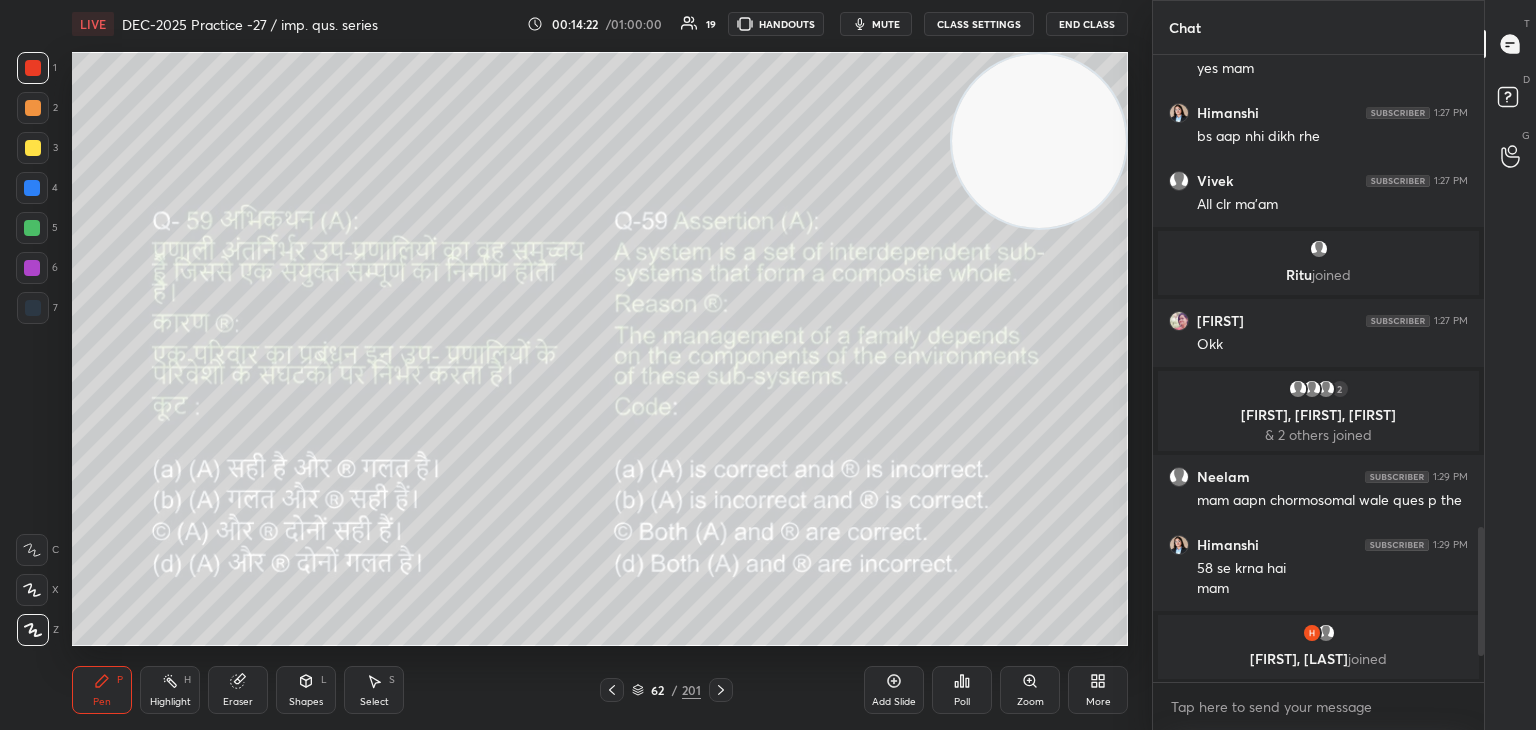 click 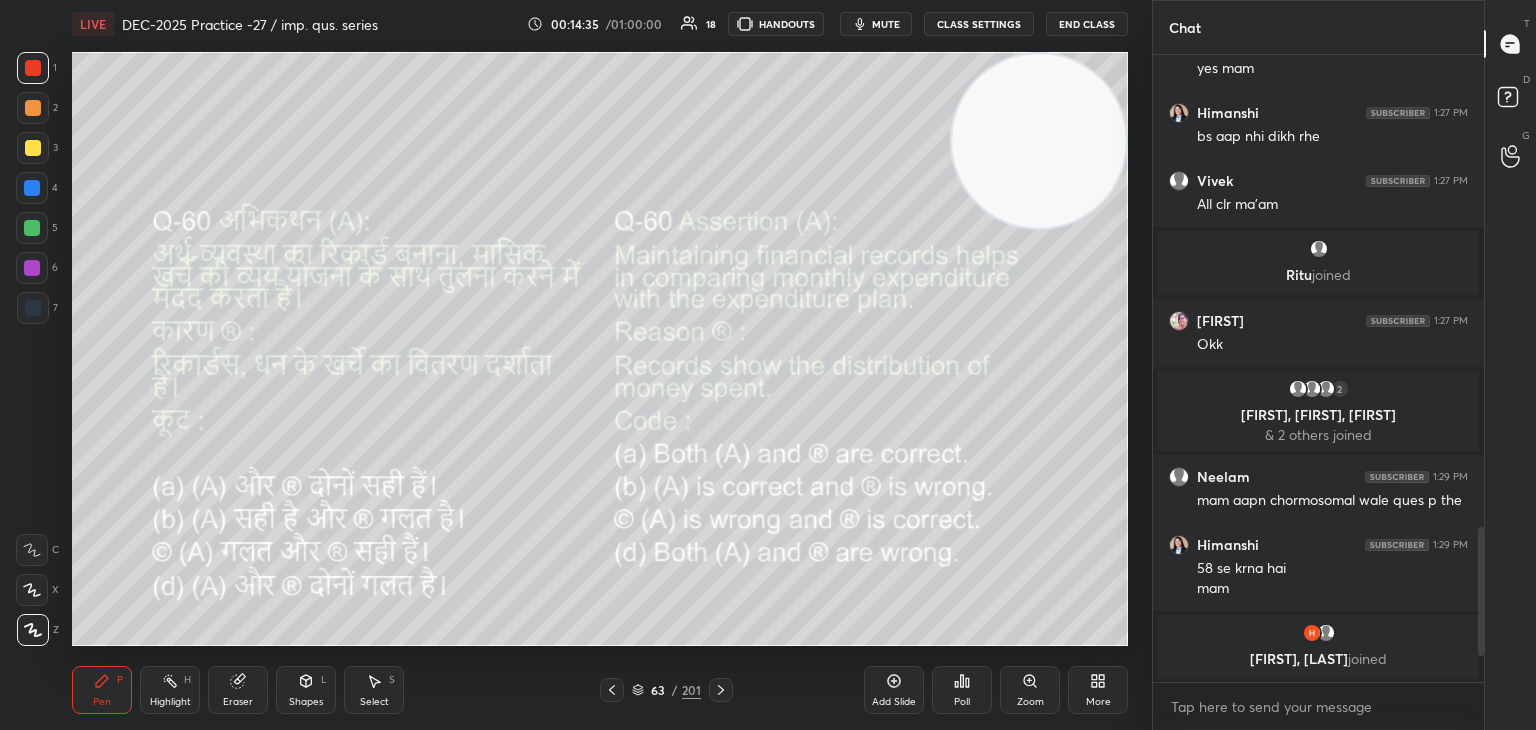 click on "Poll" at bounding box center (962, 702) 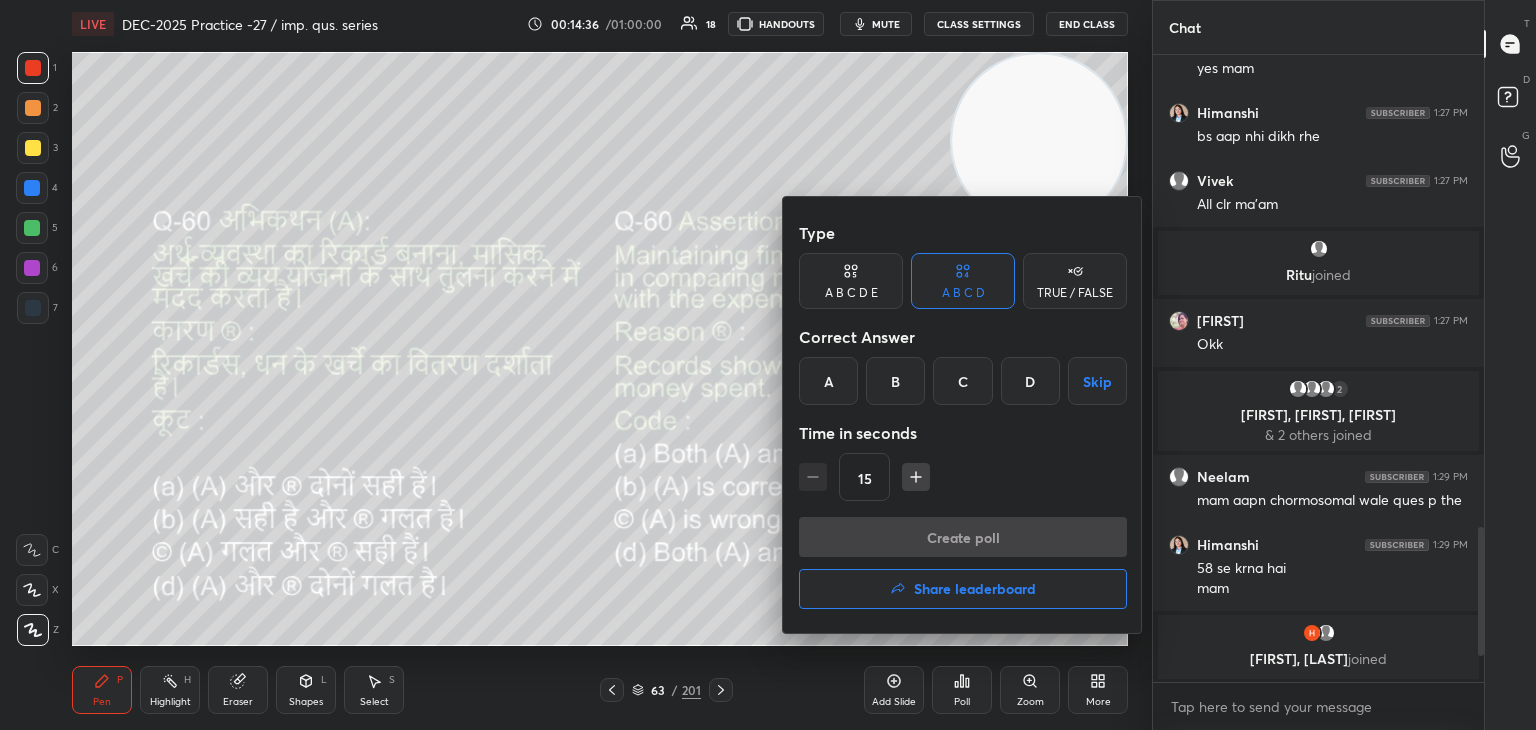 click on "A" at bounding box center [828, 381] 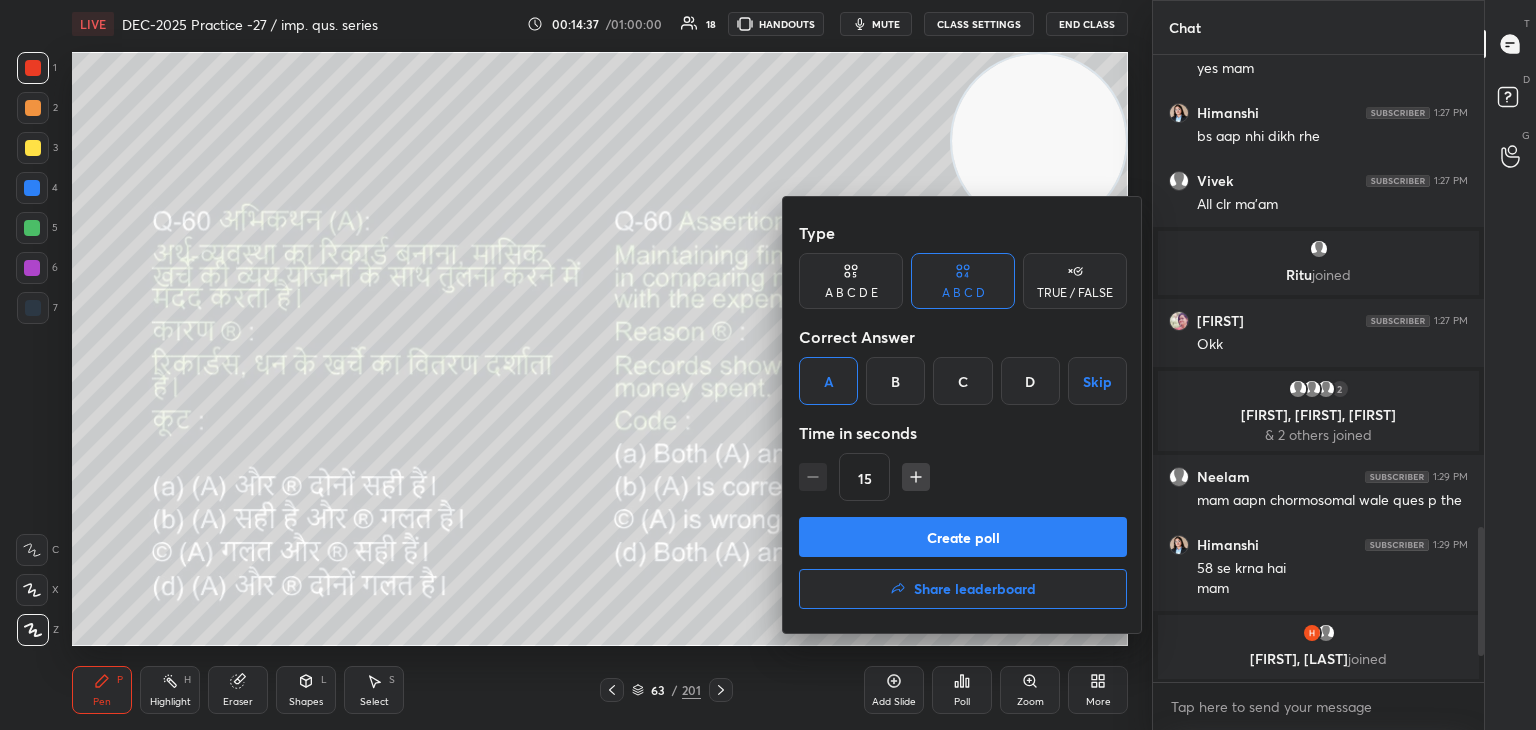 click on "Create poll" at bounding box center (963, 537) 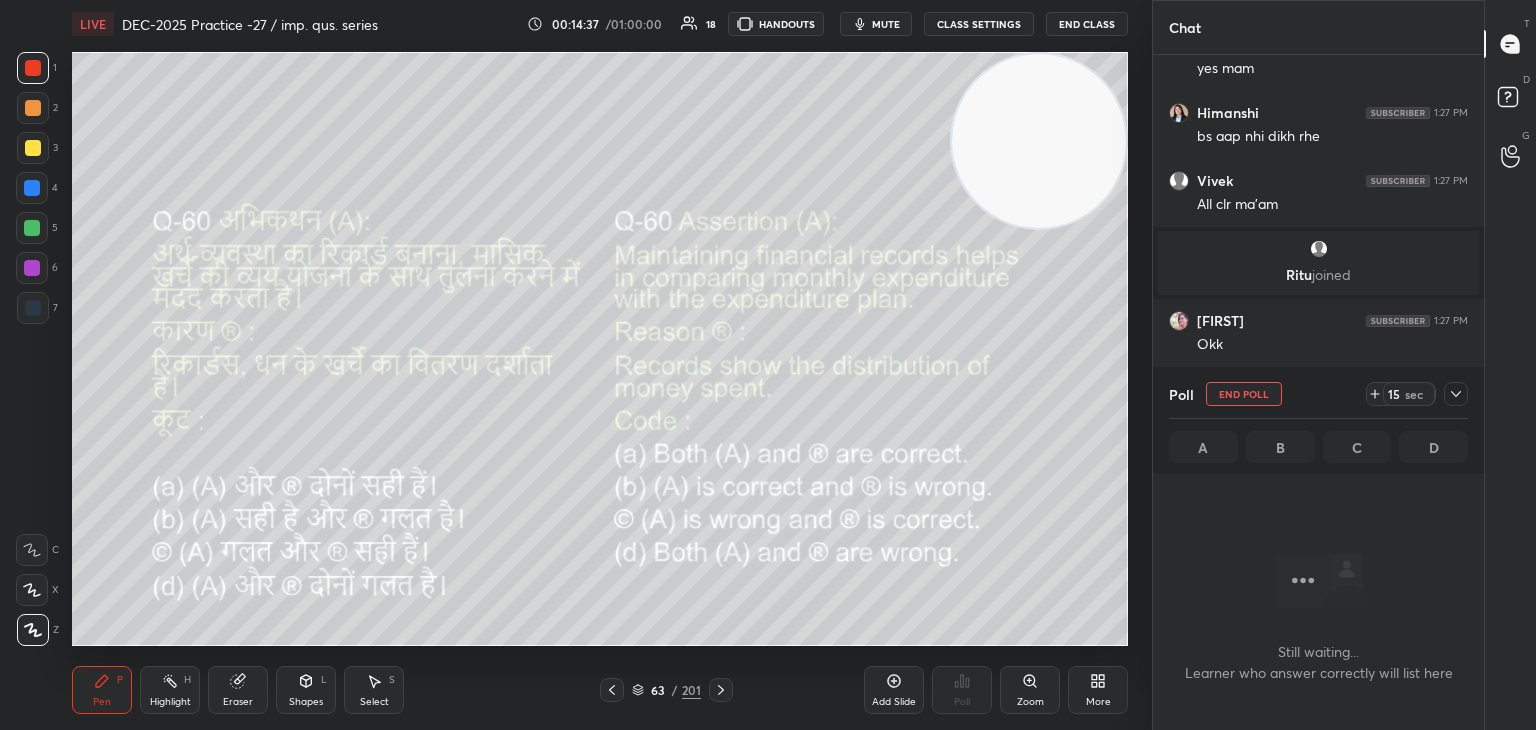 scroll, scrollTop: 535, scrollLeft: 325, axis: both 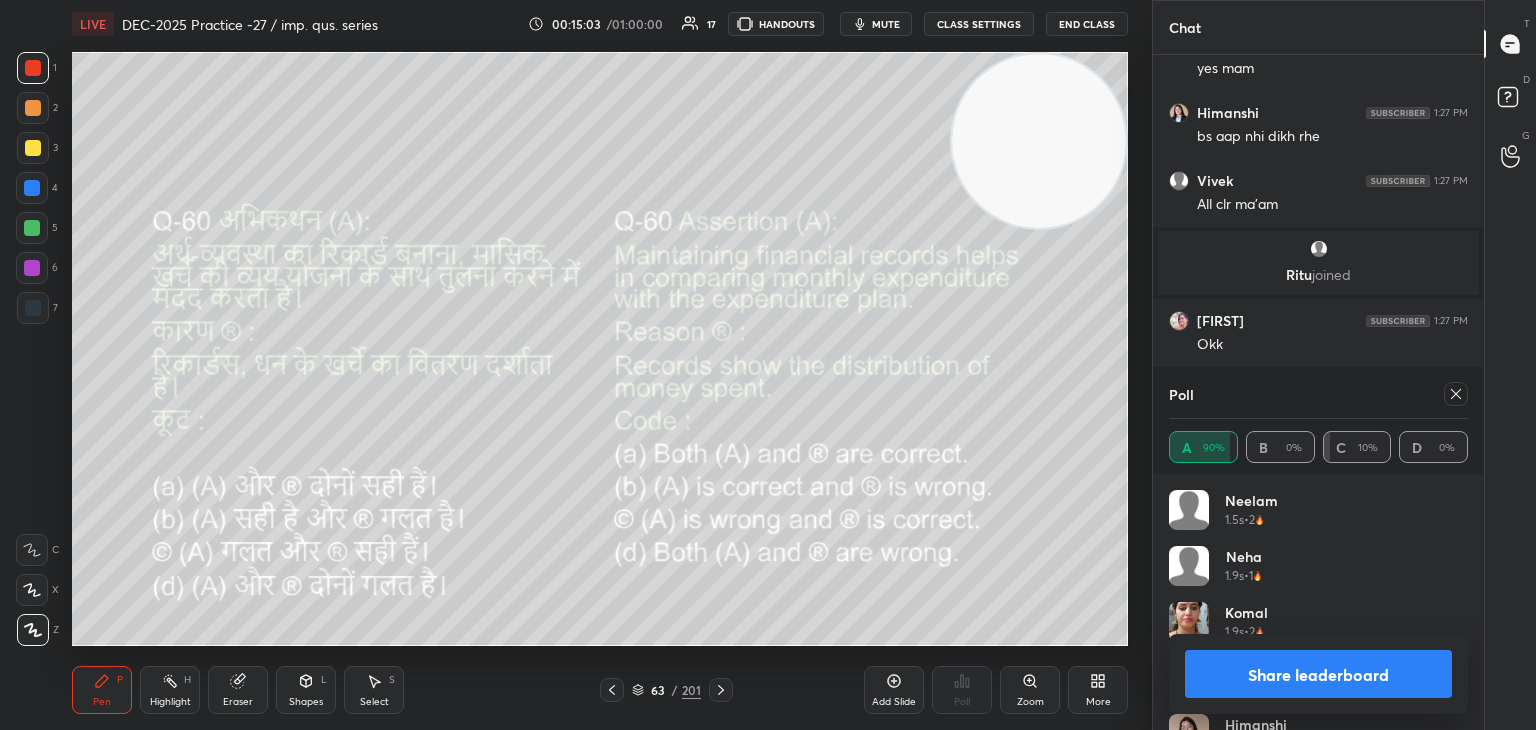 click 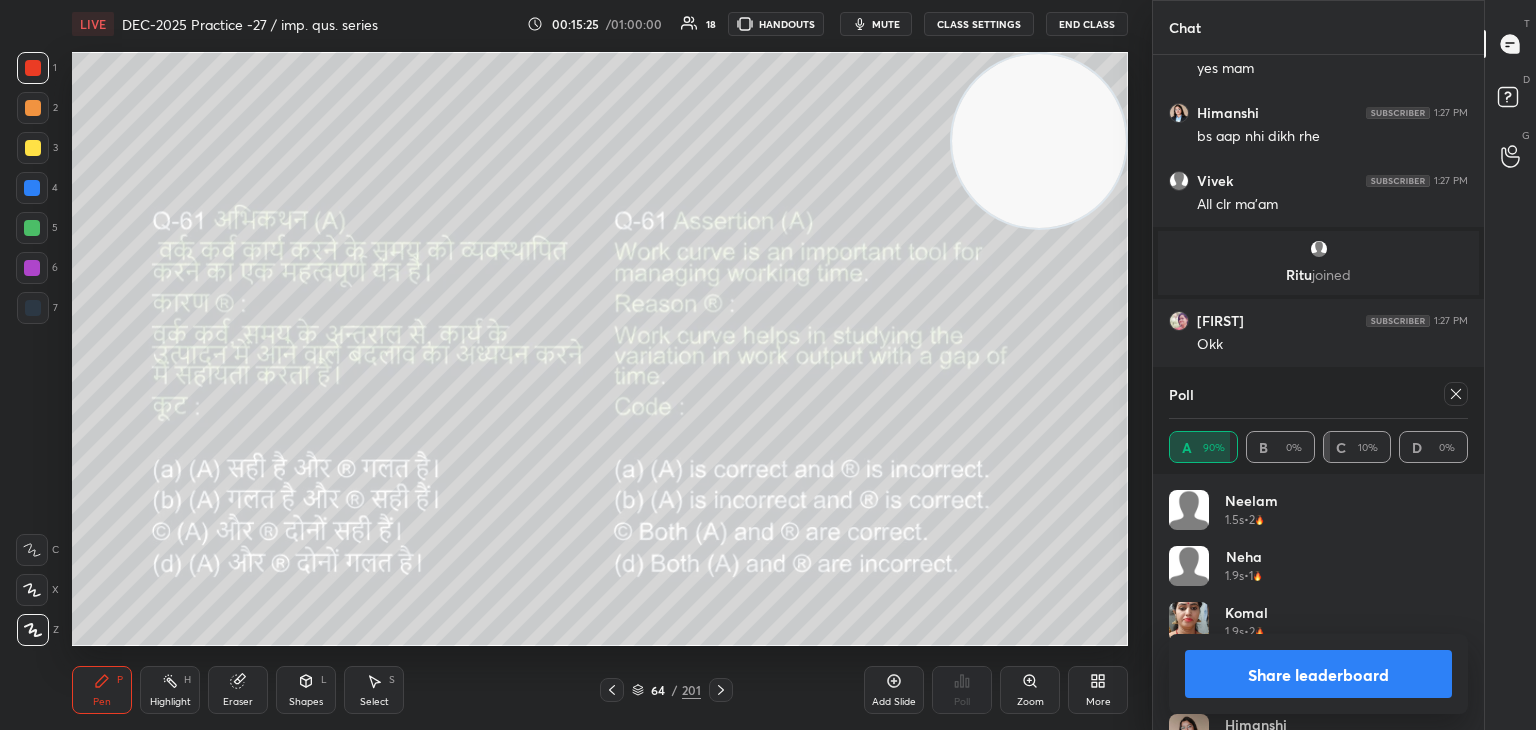 click on "Poll A 90% B 0% C 10% D 0%" at bounding box center [1318, 422] 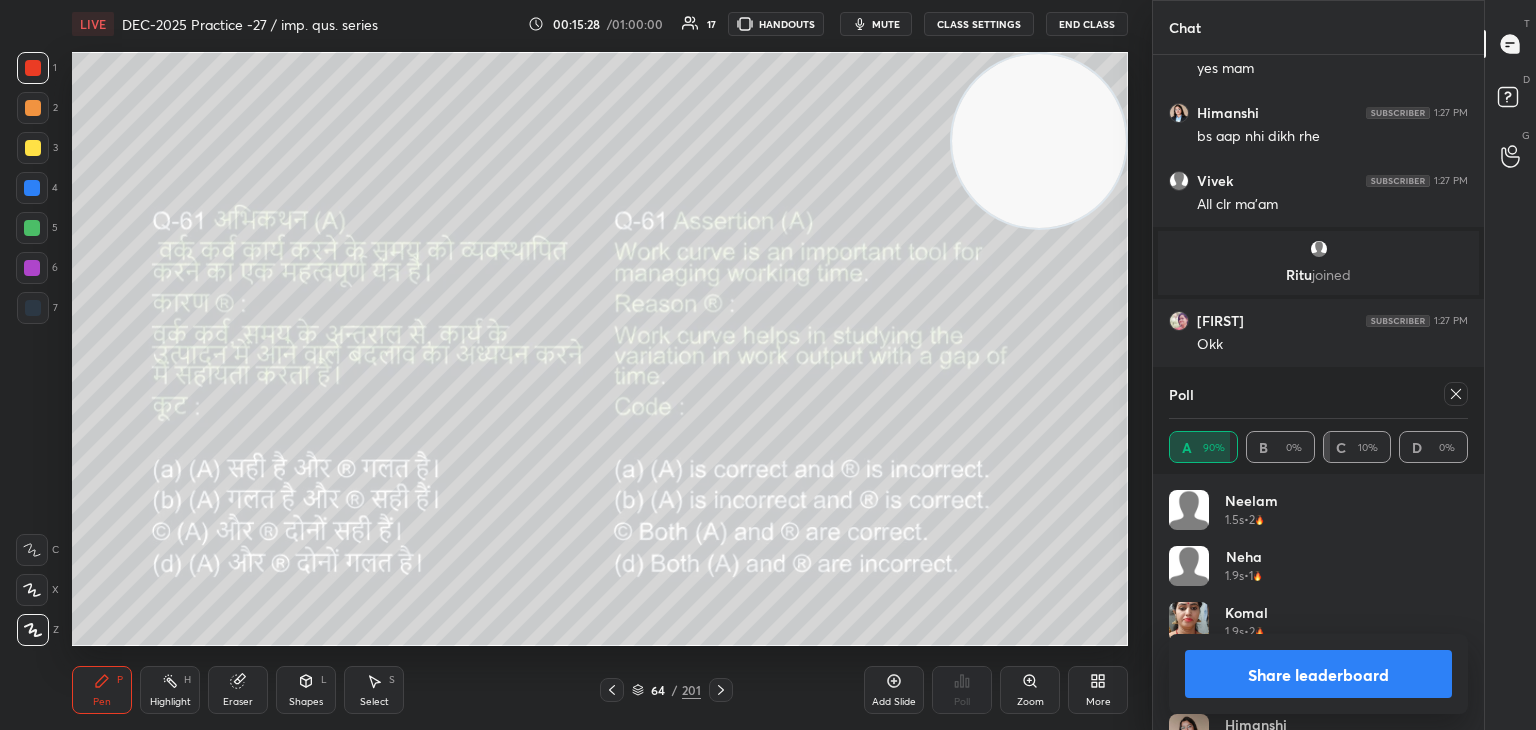 click 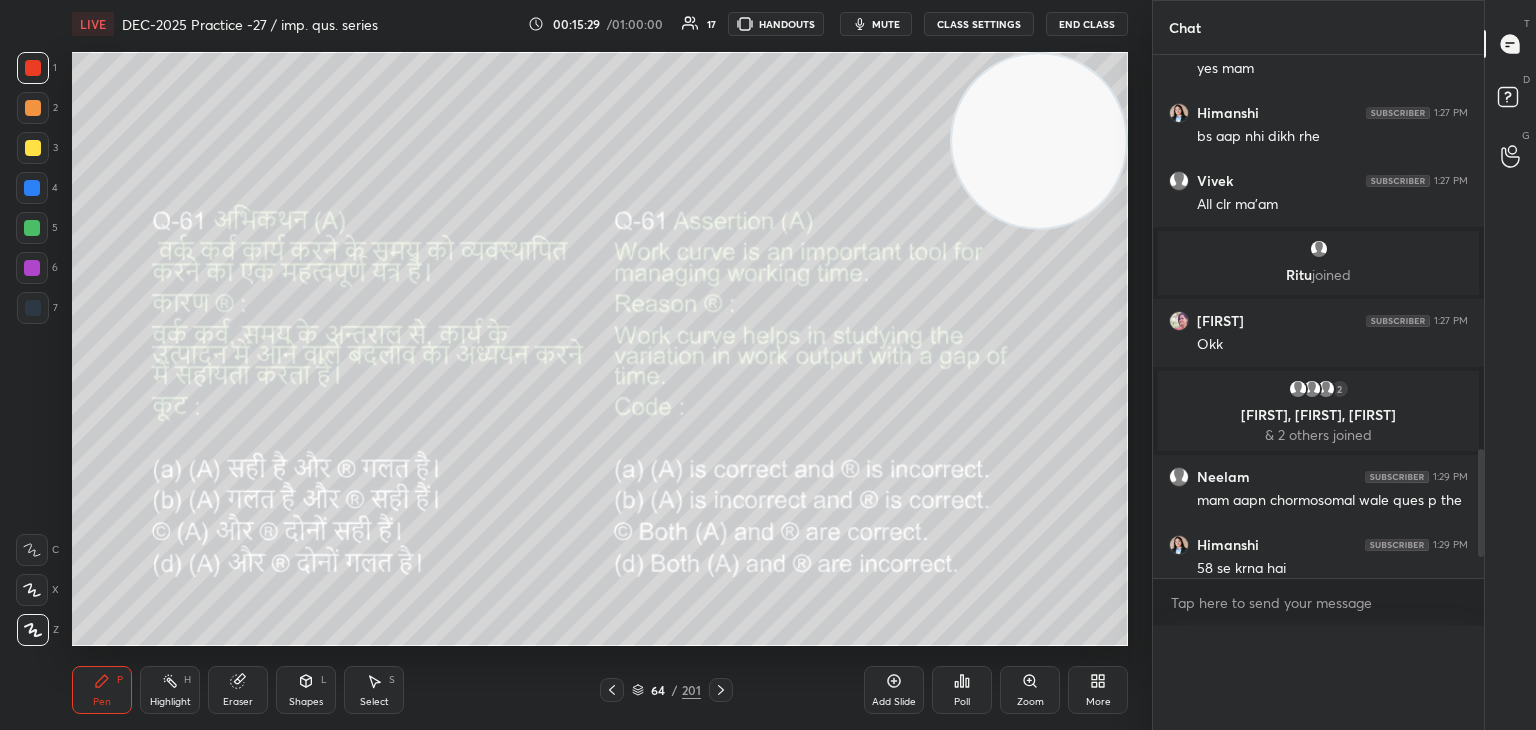 scroll, scrollTop: 54, scrollLeft: 293, axis: both 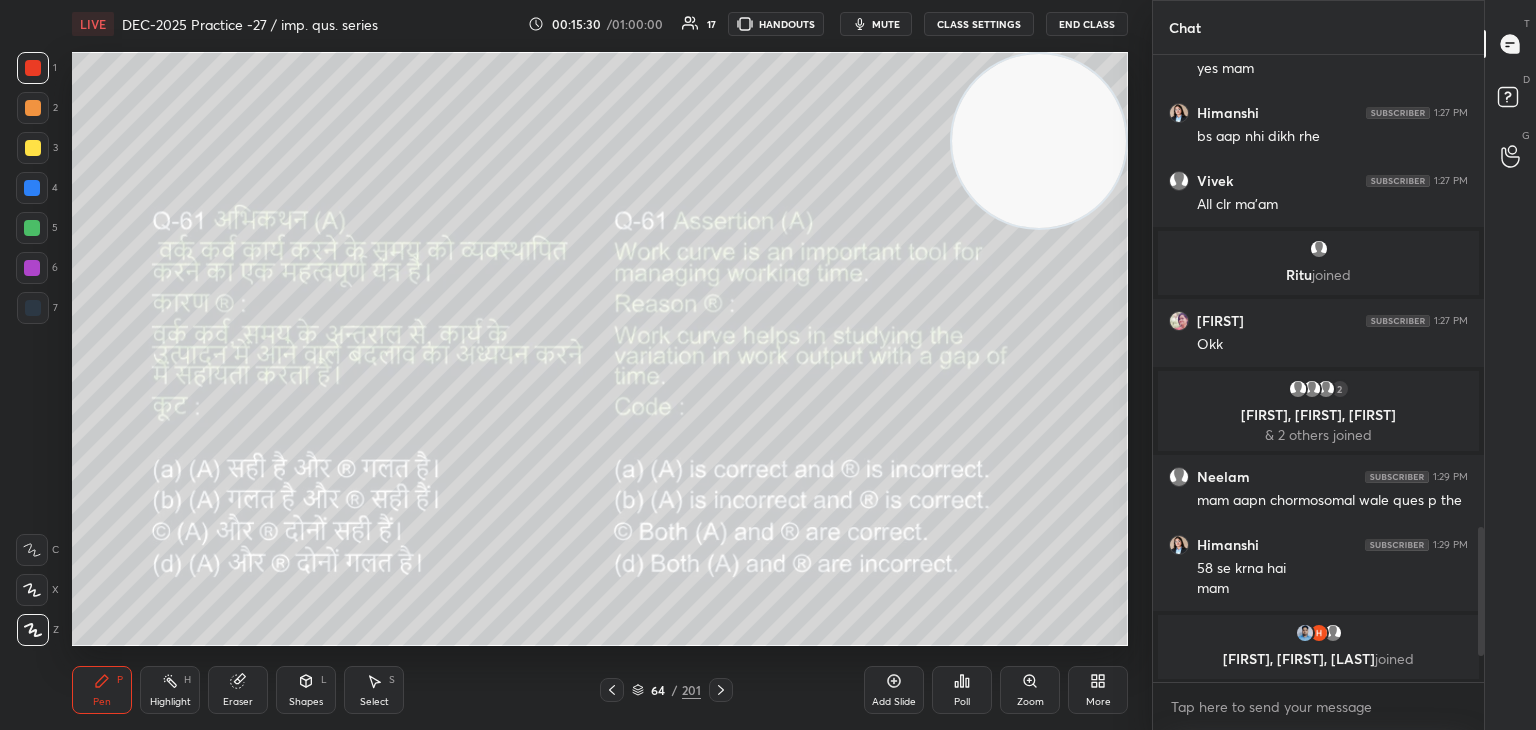click on "Poll" at bounding box center [962, 702] 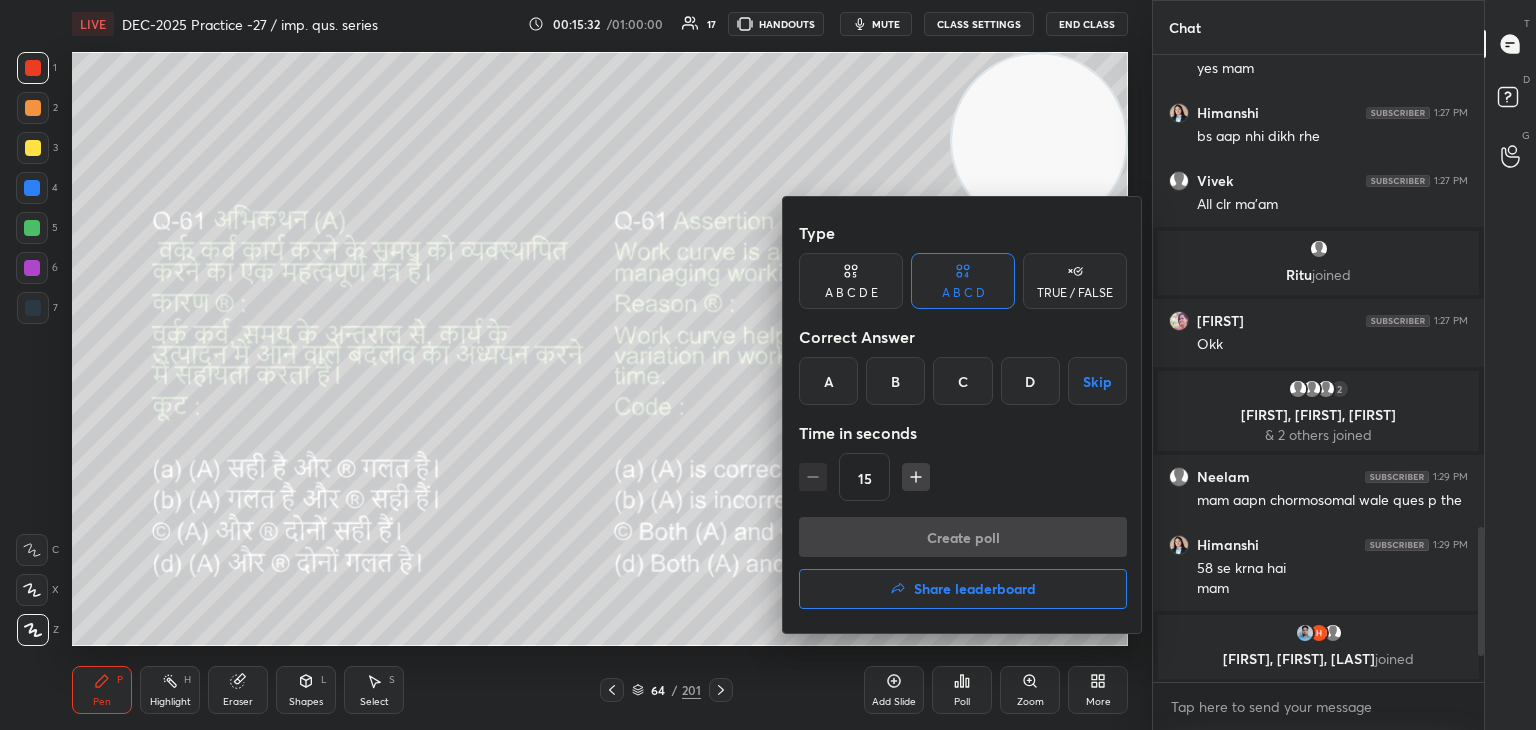 click on "C" at bounding box center [962, 381] 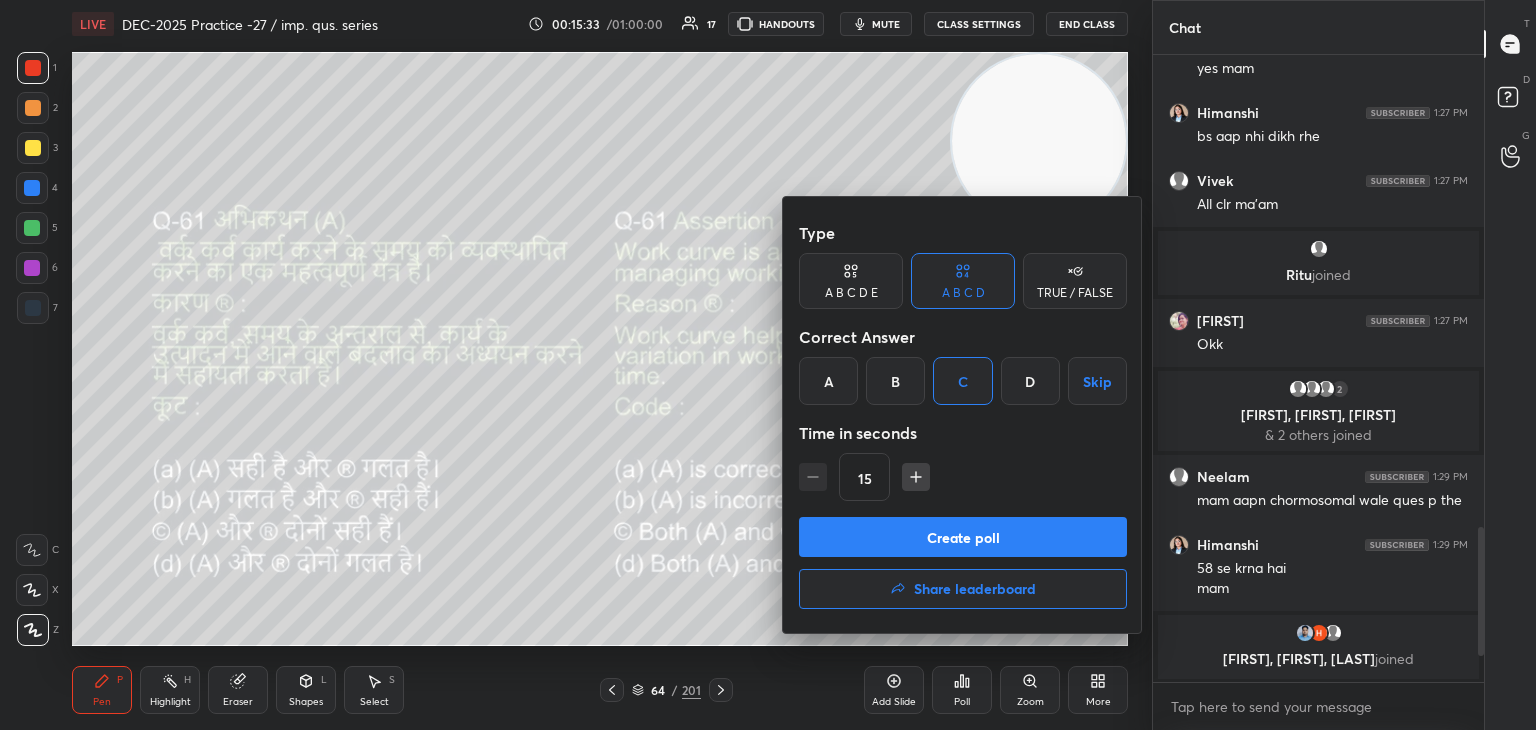 click on "Create poll" at bounding box center [963, 537] 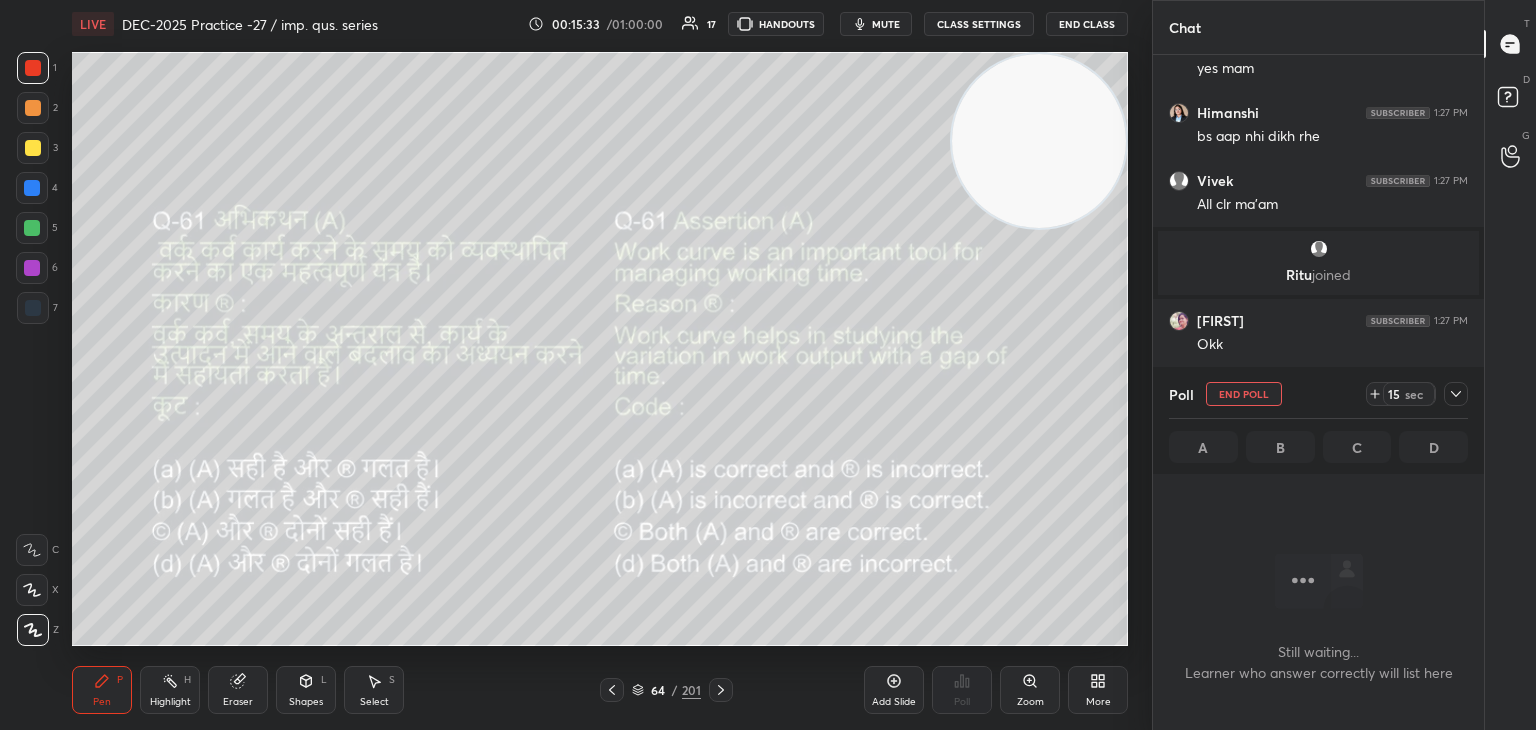 scroll, scrollTop: 517, scrollLeft: 325, axis: both 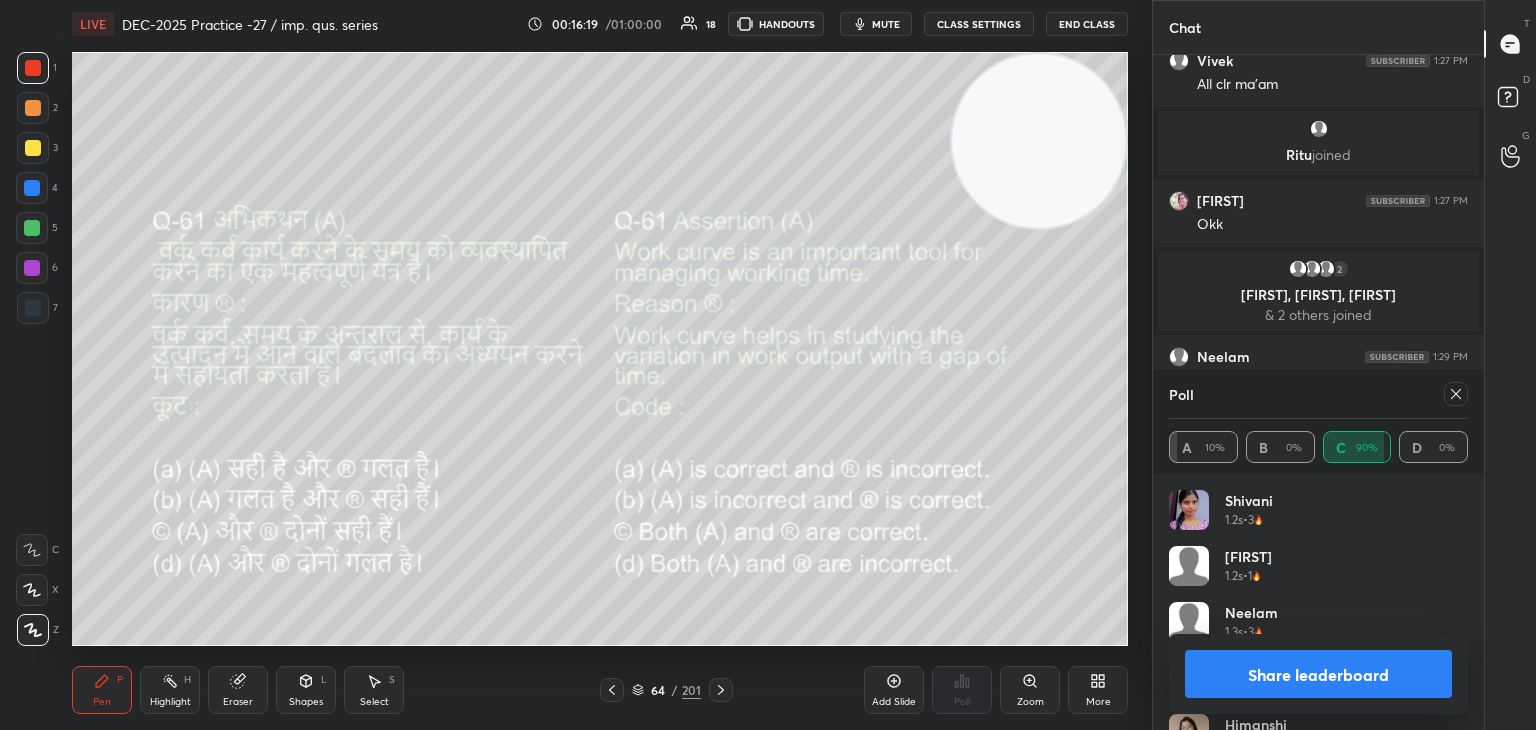 click 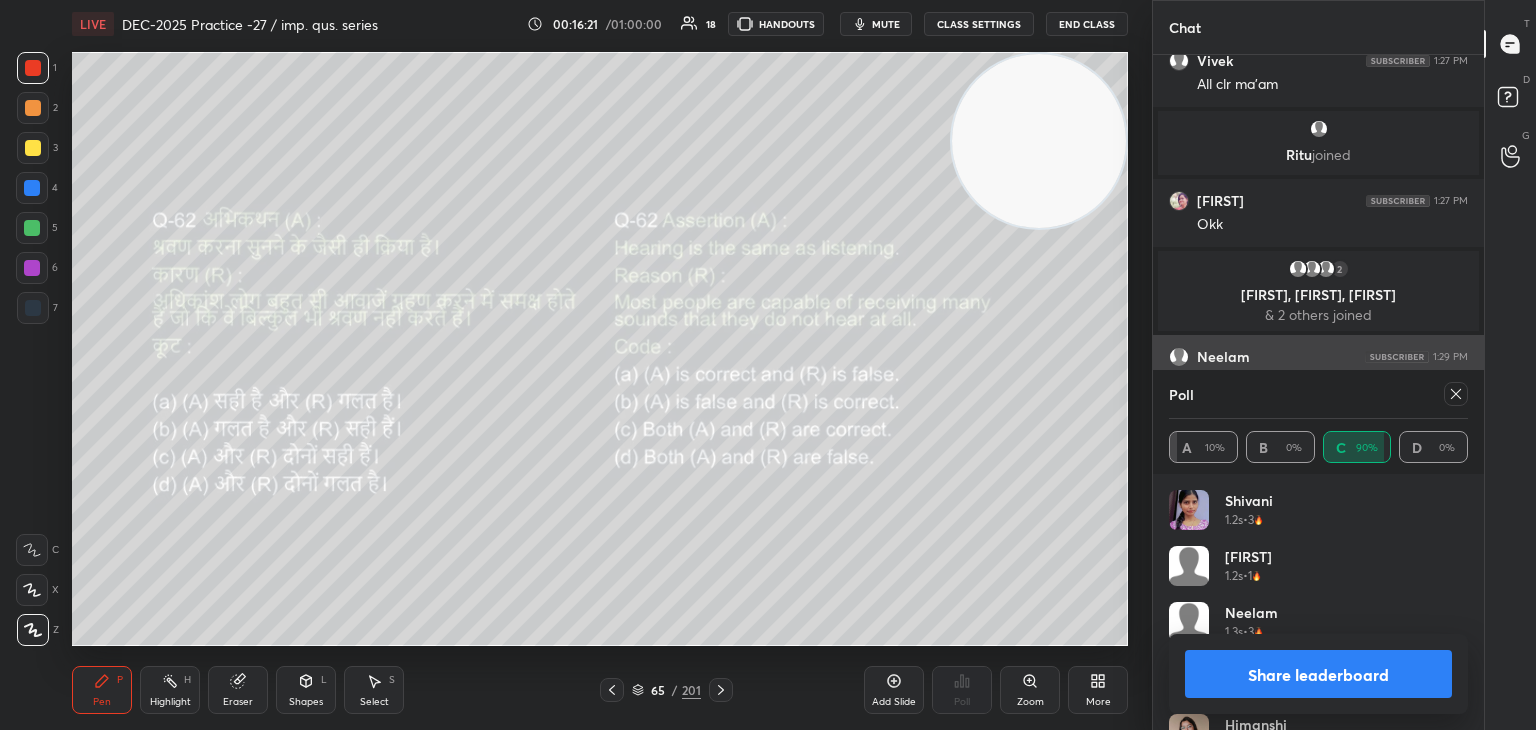 click 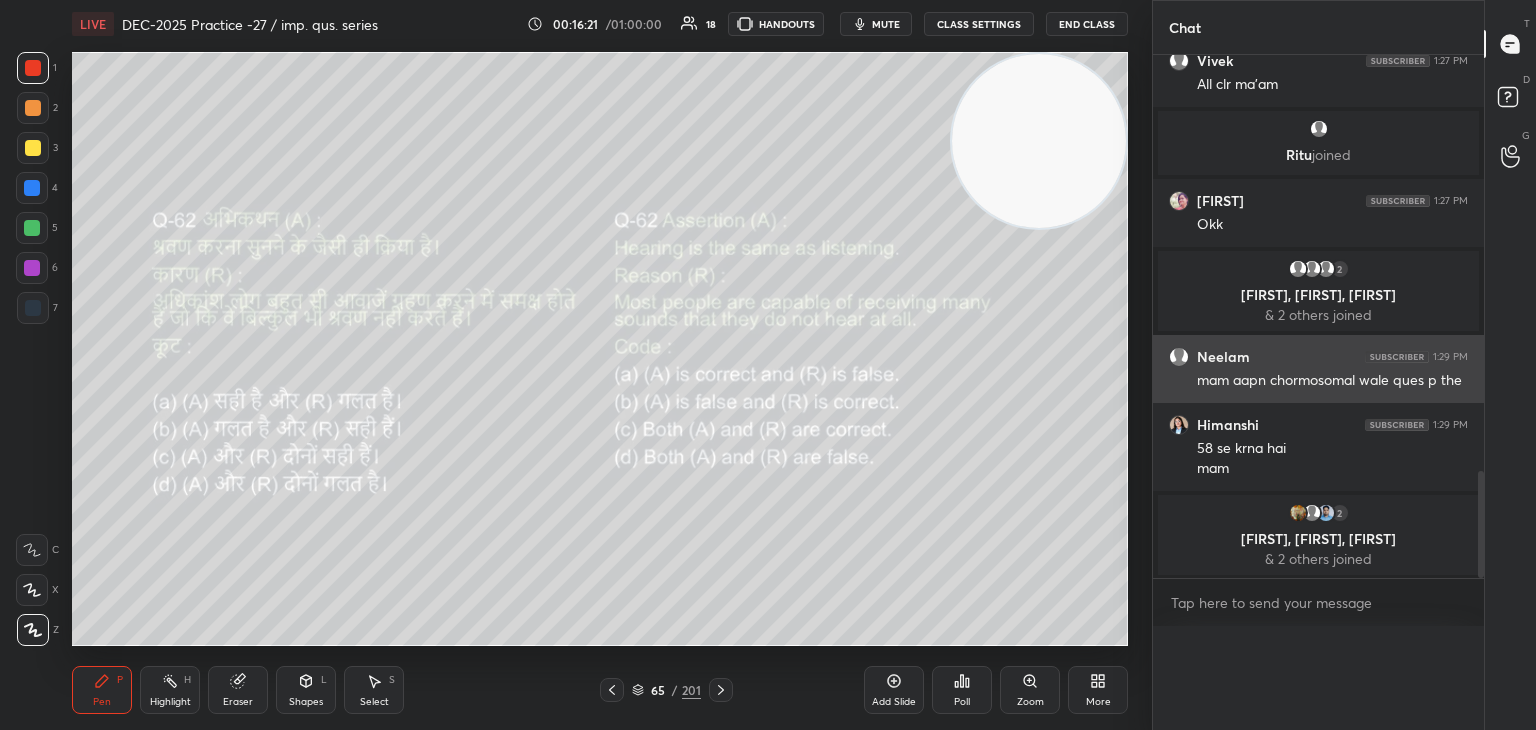 scroll, scrollTop: 0, scrollLeft: 0, axis: both 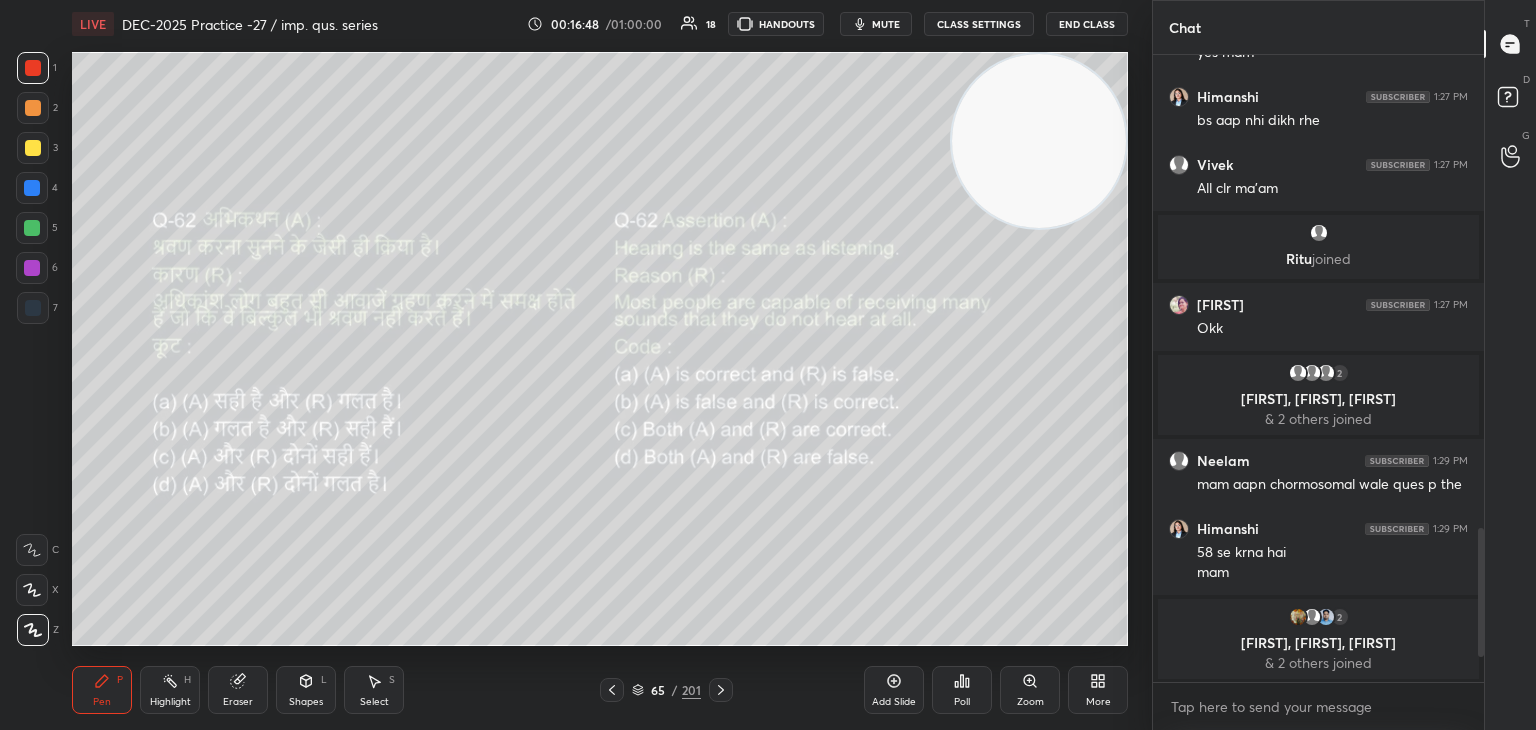 click on "Poll" at bounding box center [962, 702] 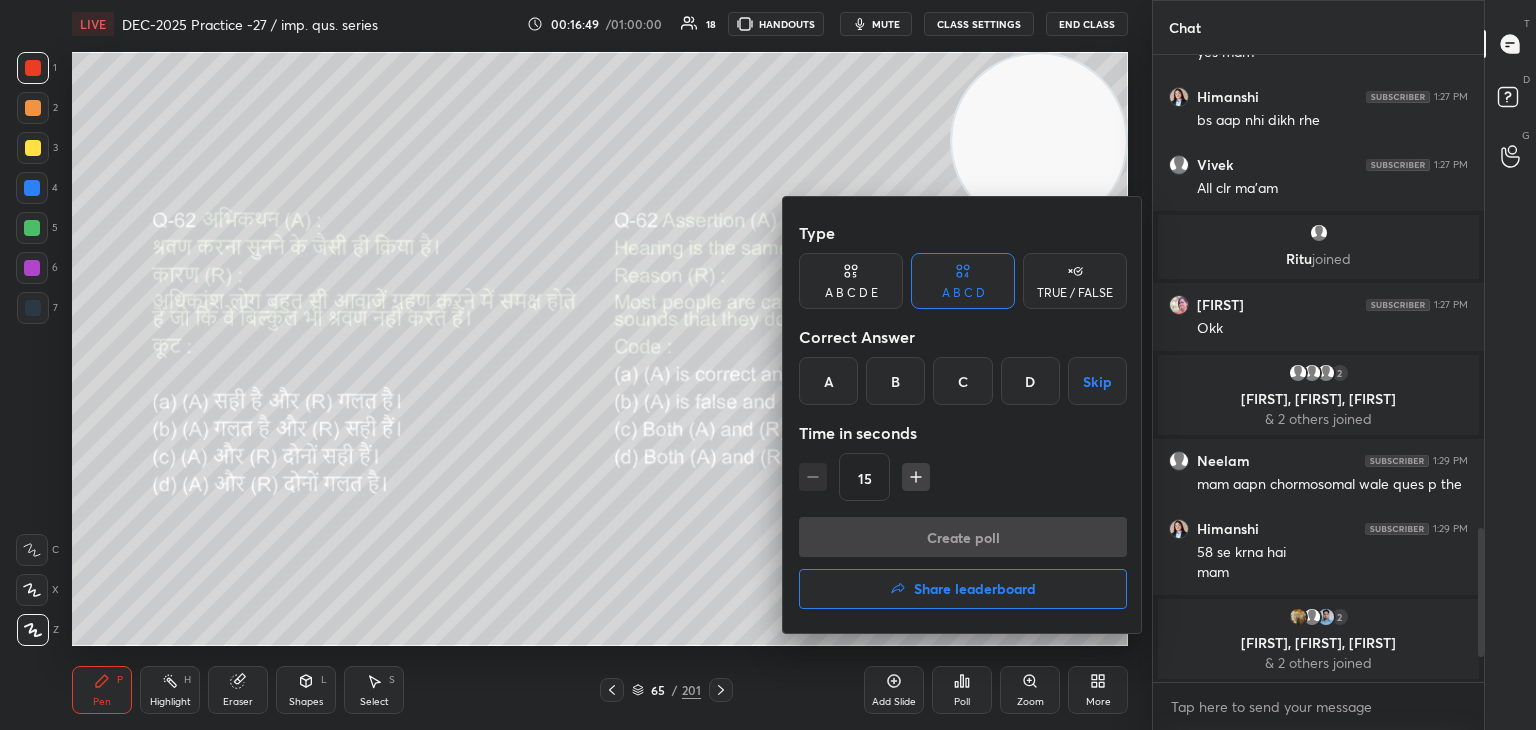 click on "B" at bounding box center [895, 381] 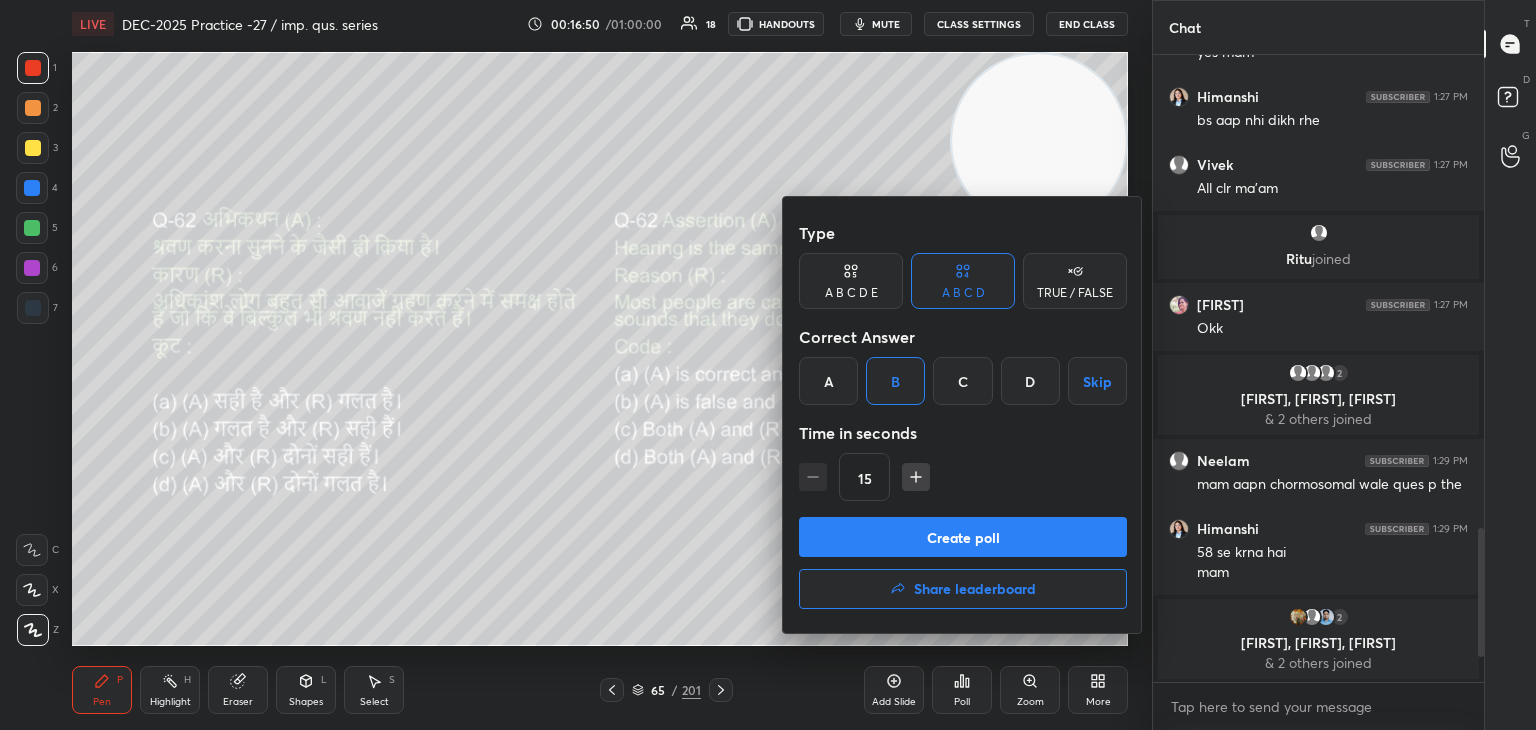 click on "Create poll" at bounding box center [963, 537] 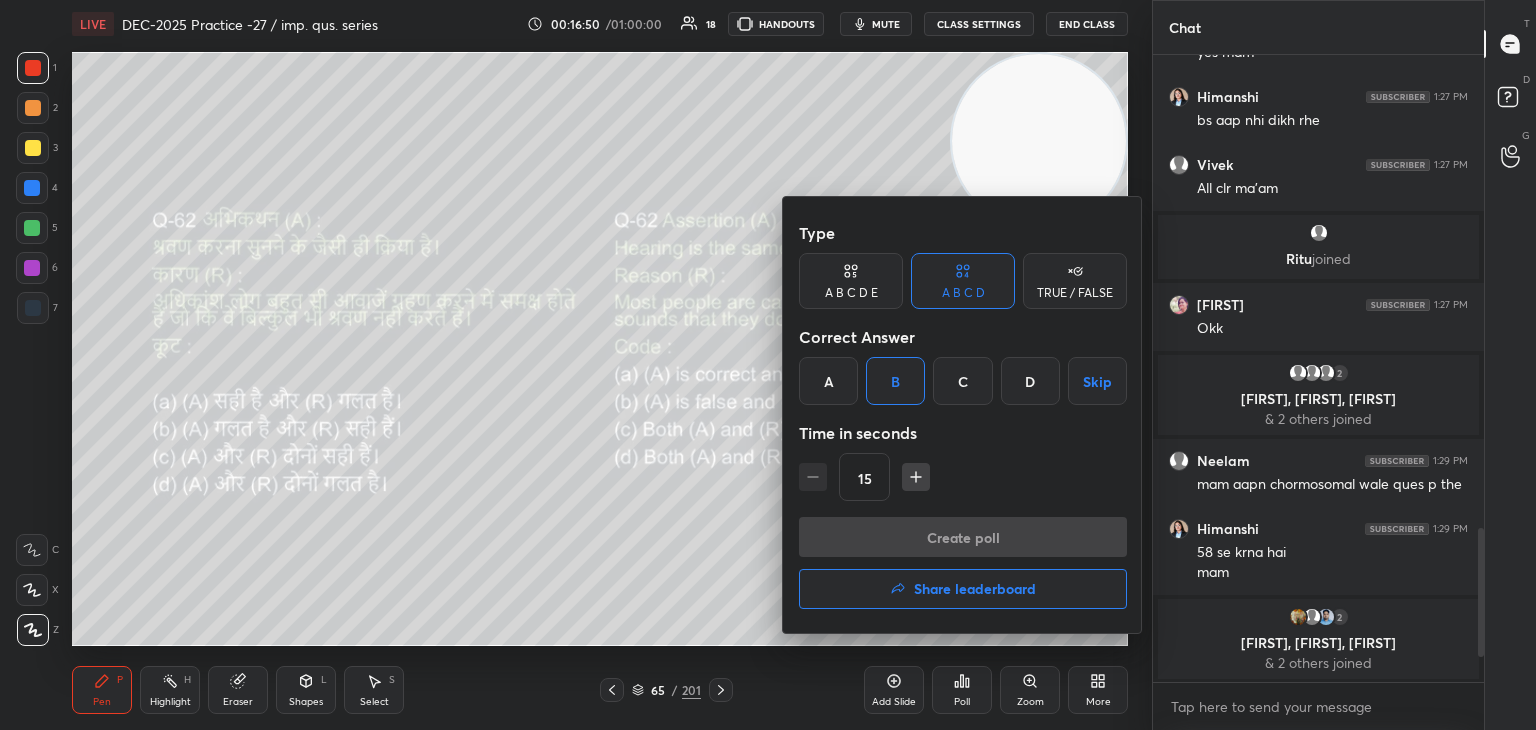 scroll, scrollTop: 580, scrollLeft: 325, axis: both 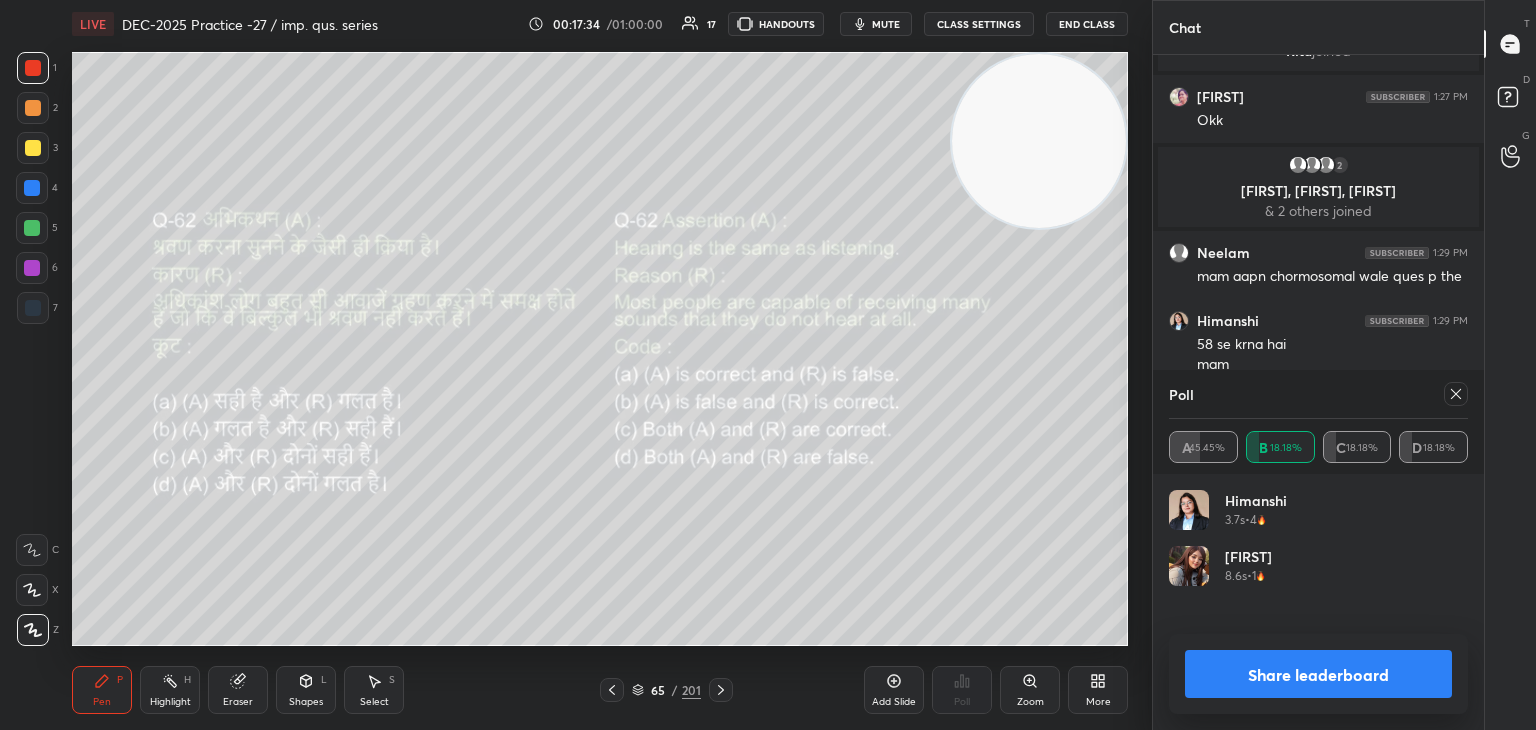 click at bounding box center [1456, 394] 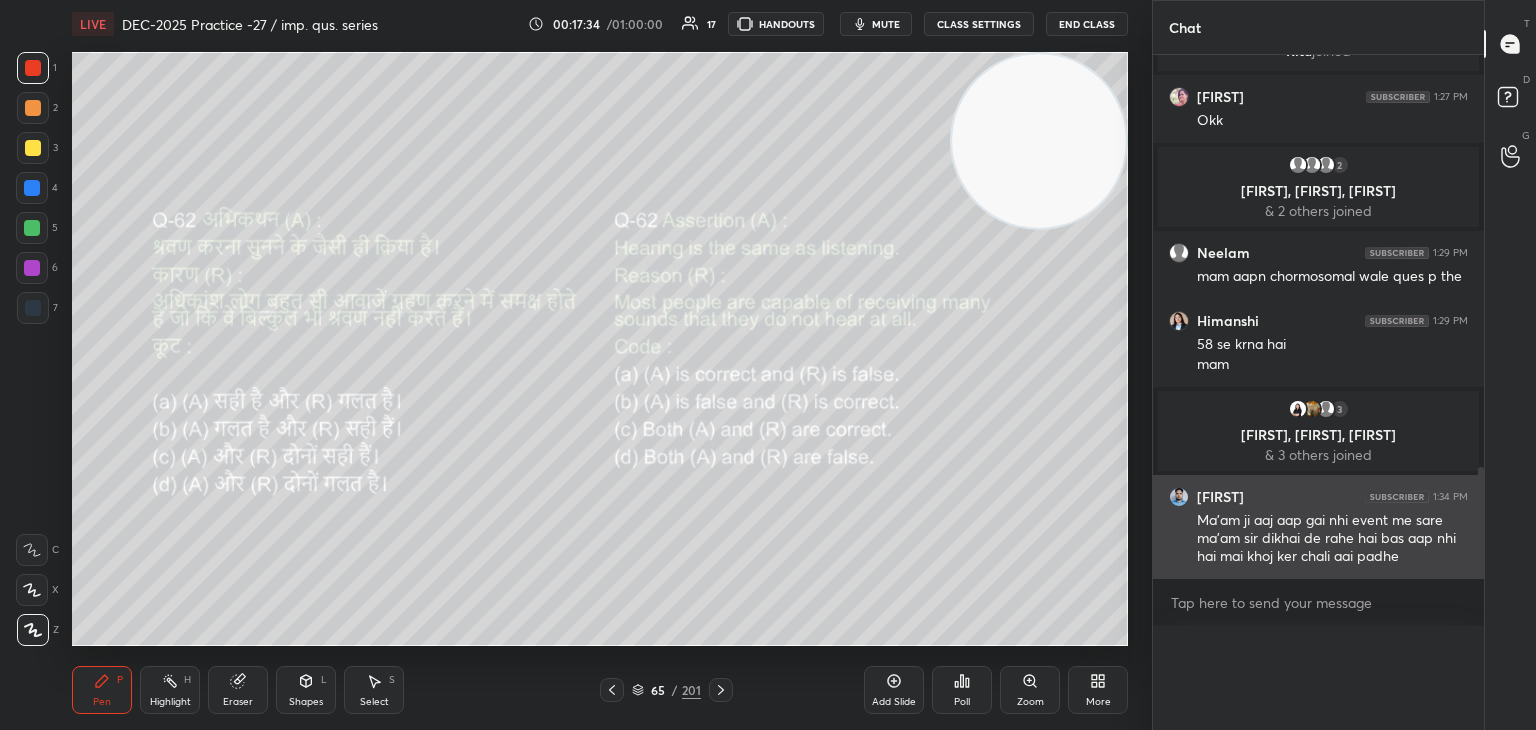 scroll, scrollTop: 0, scrollLeft: 0, axis: both 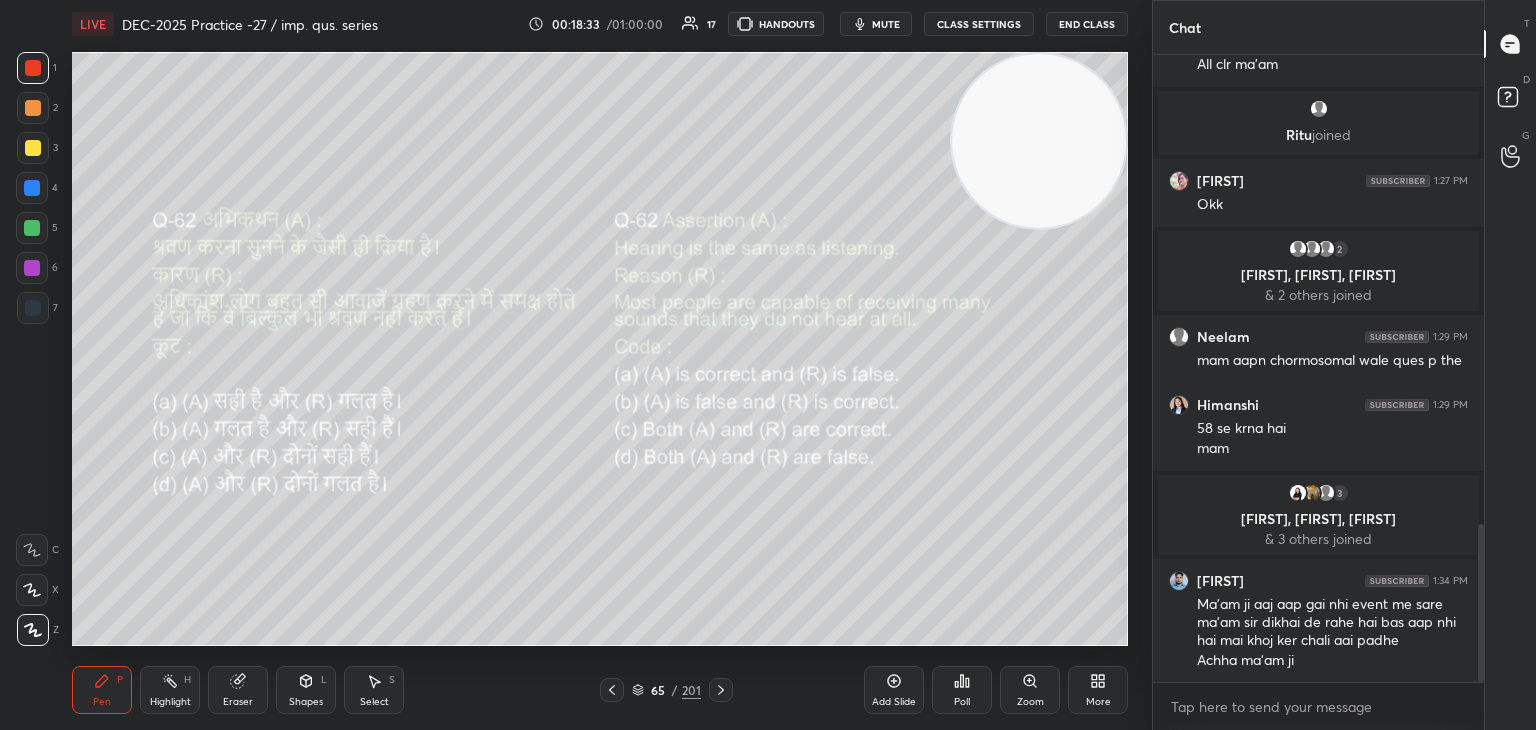 click 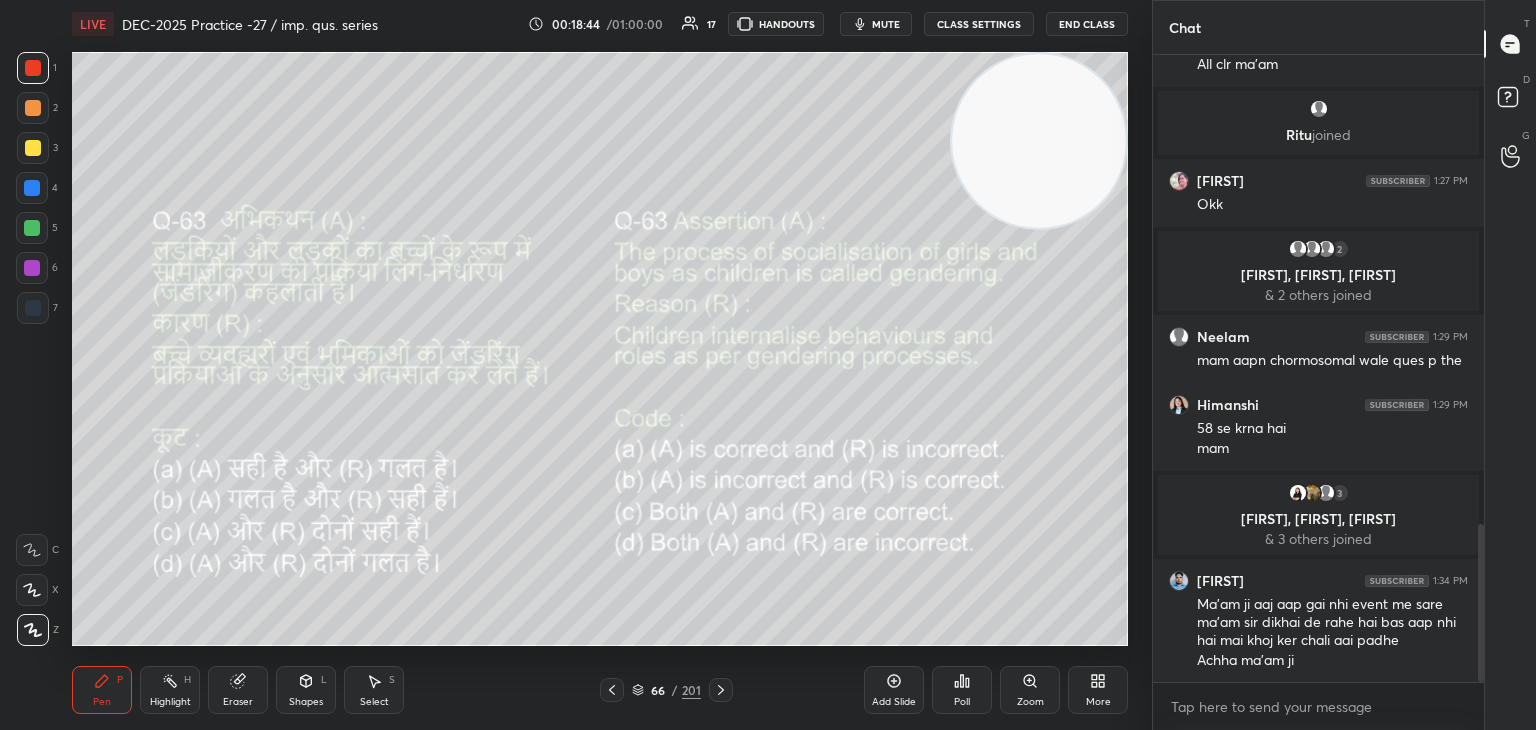 scroll, scrollTop: 1934, scrollLeft: 0, axis: vertical 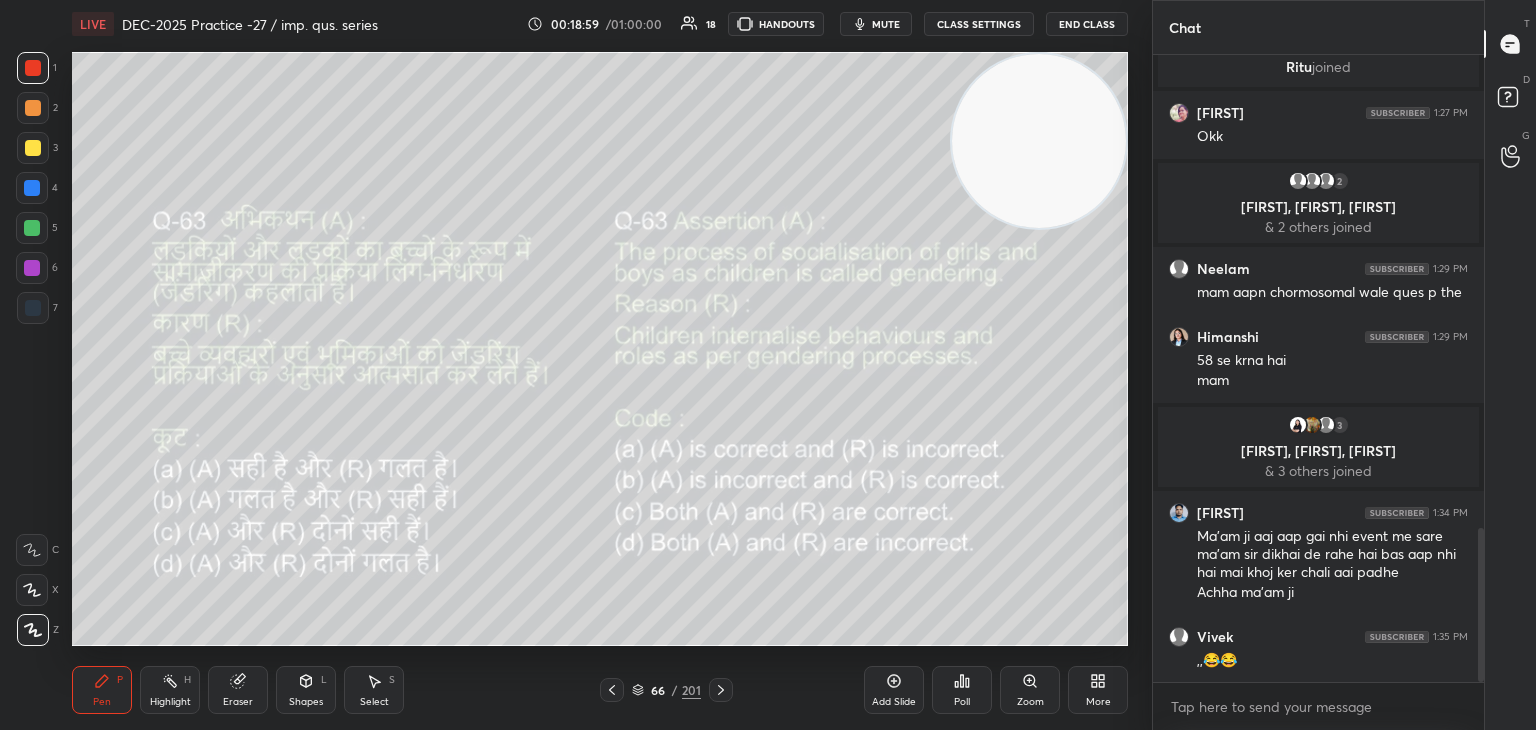 click on "End Class" at bounding box center (1087, 24) 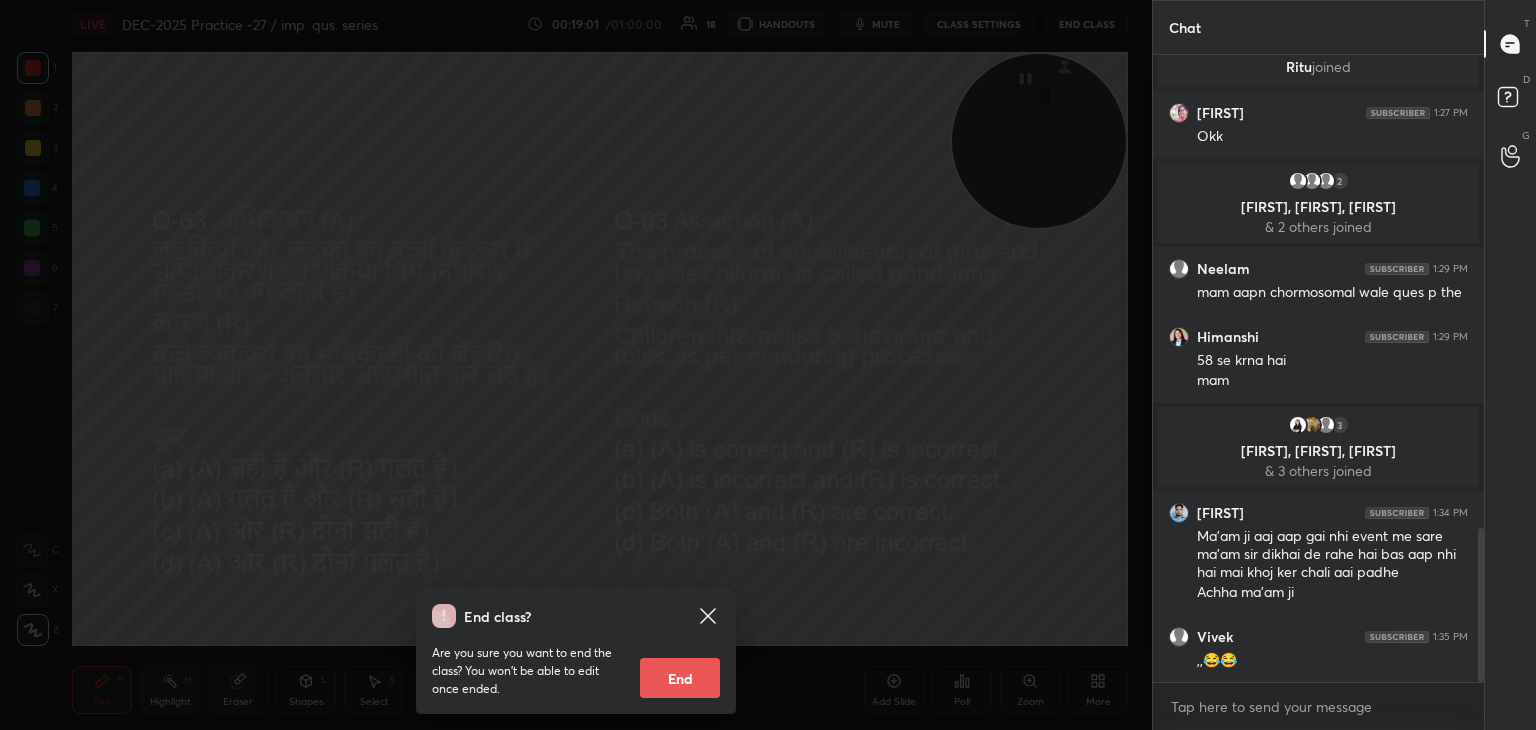 click on "End" at bounding box center [680, 678] 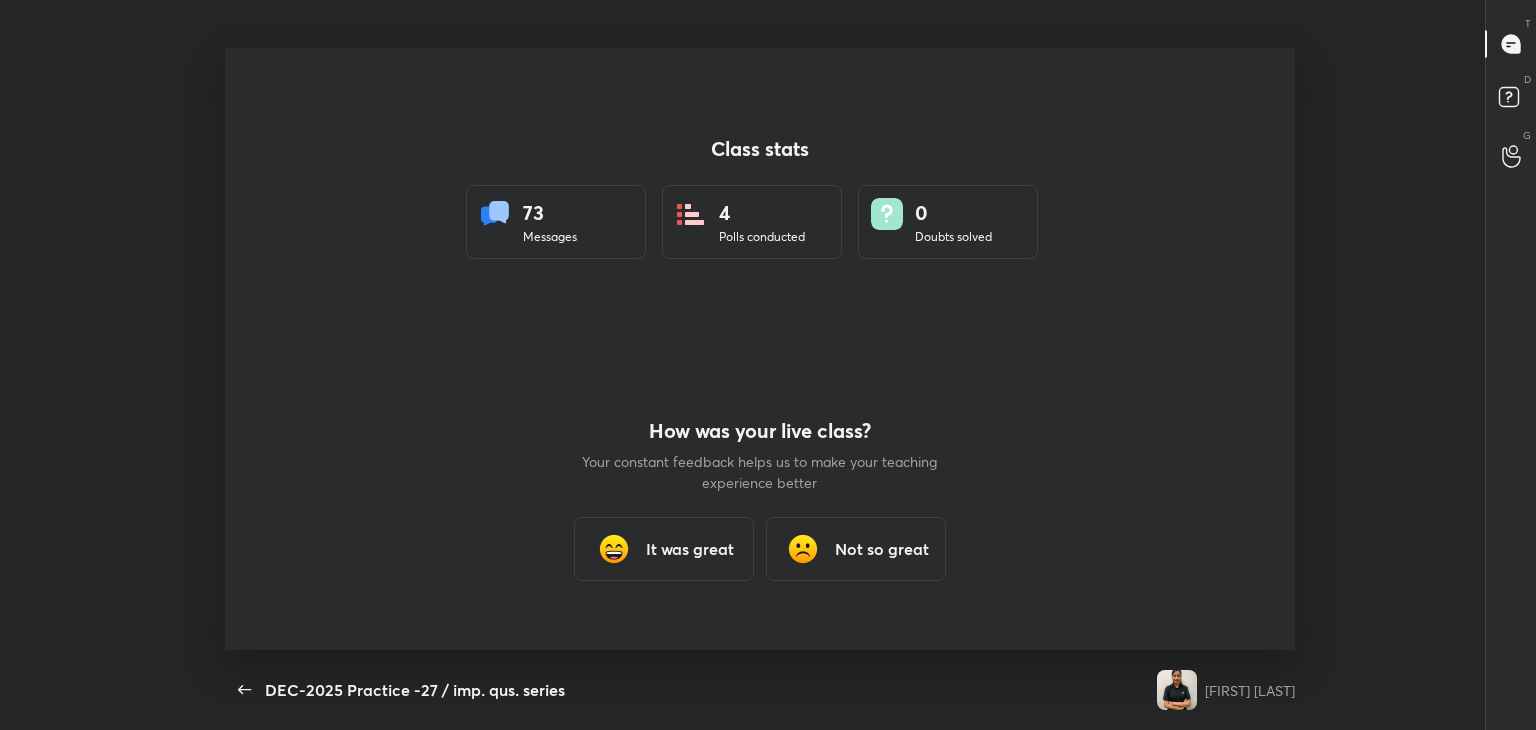 scroll, scrollTop: 99397, scrollLeft: 98480, axis: both 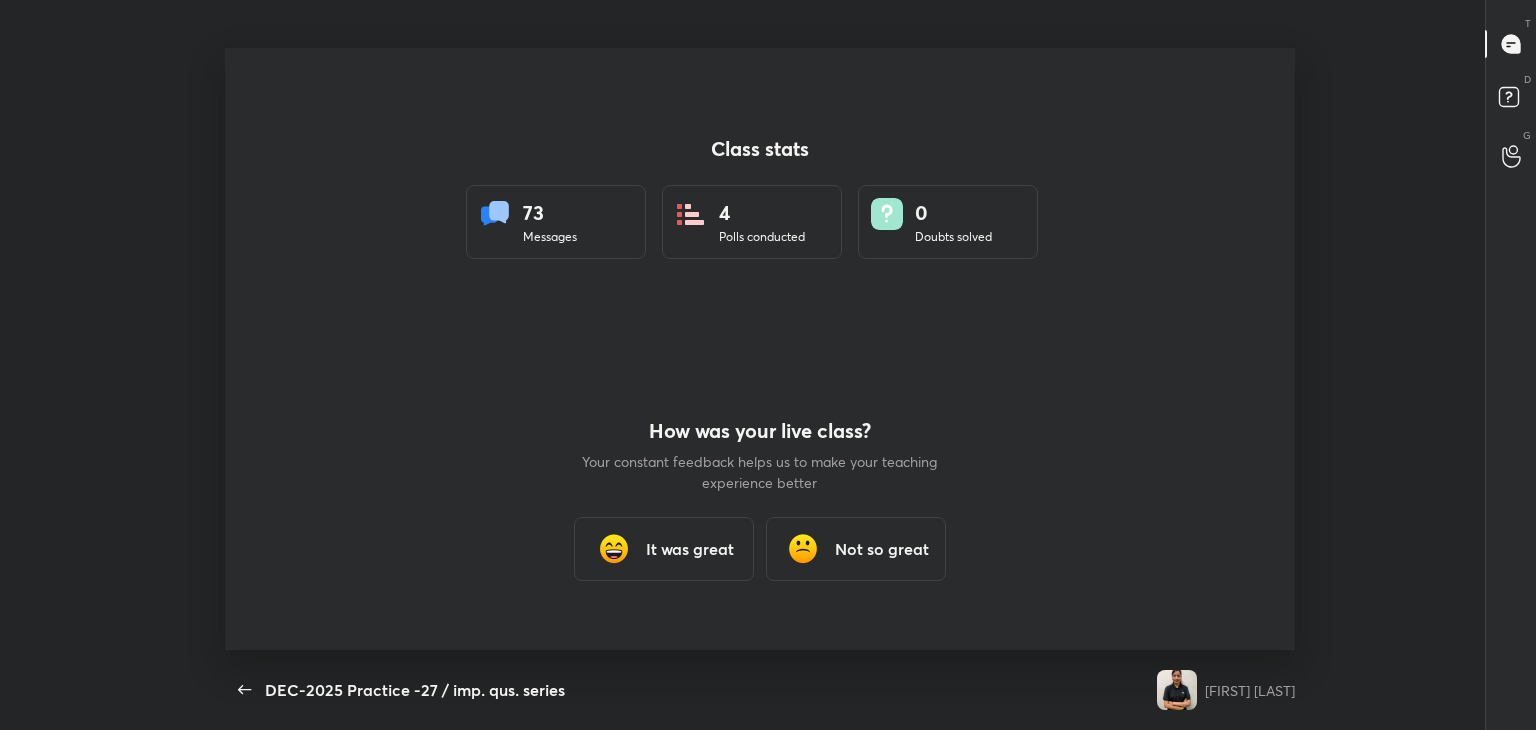 click on "It was great" at bounding box center [690, 549] 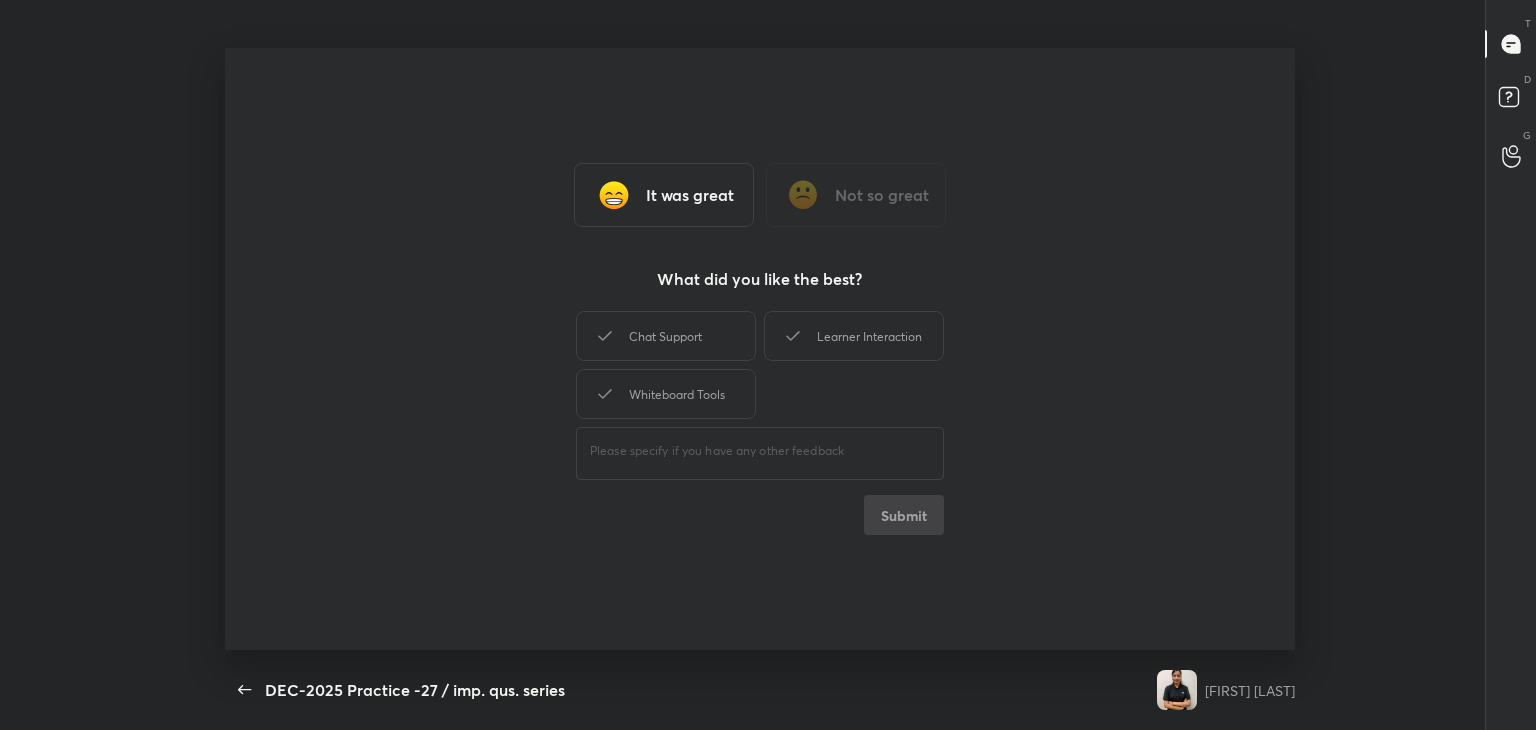 click on "It was great" at bounding box center [690, 195] 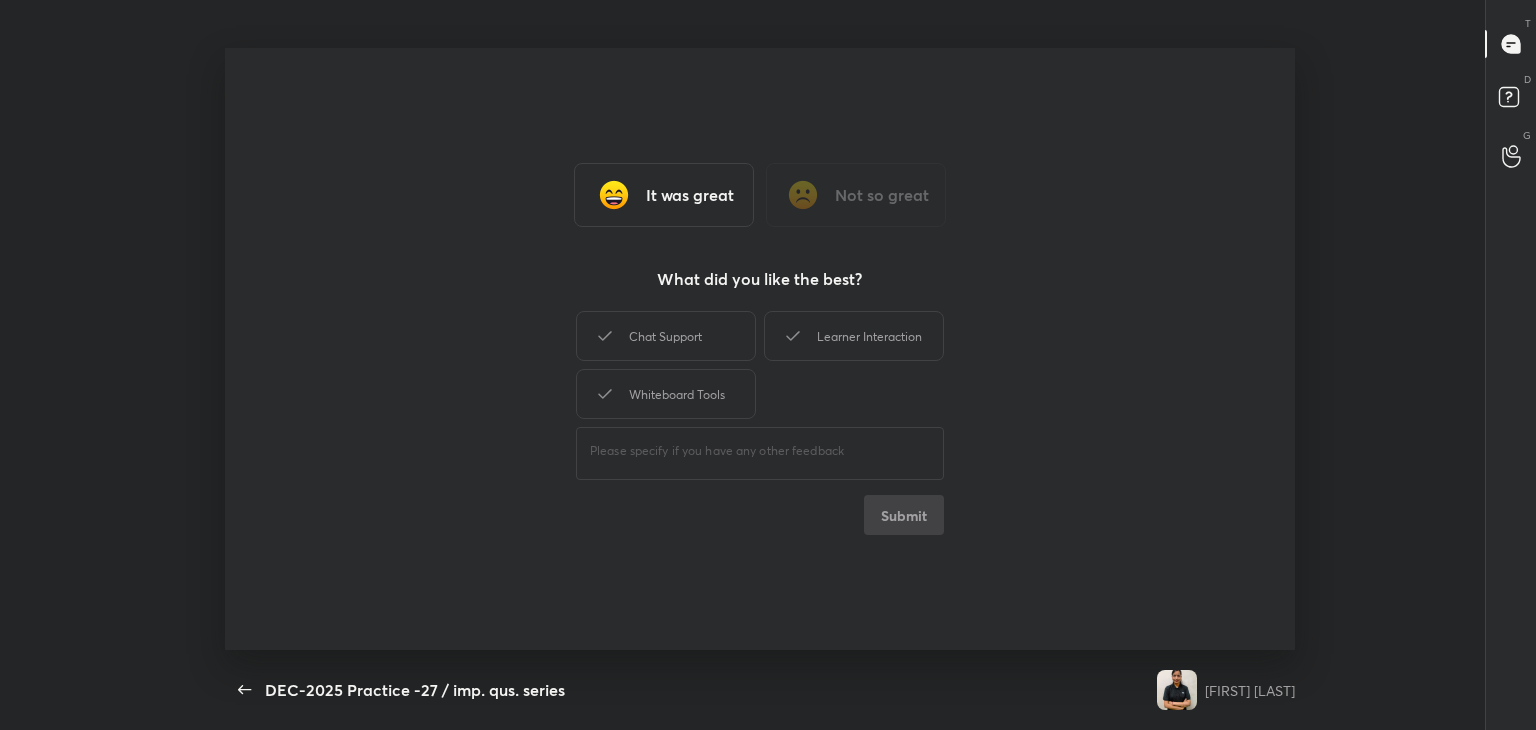 click on "Not so great" at bounding box center [882, 195] 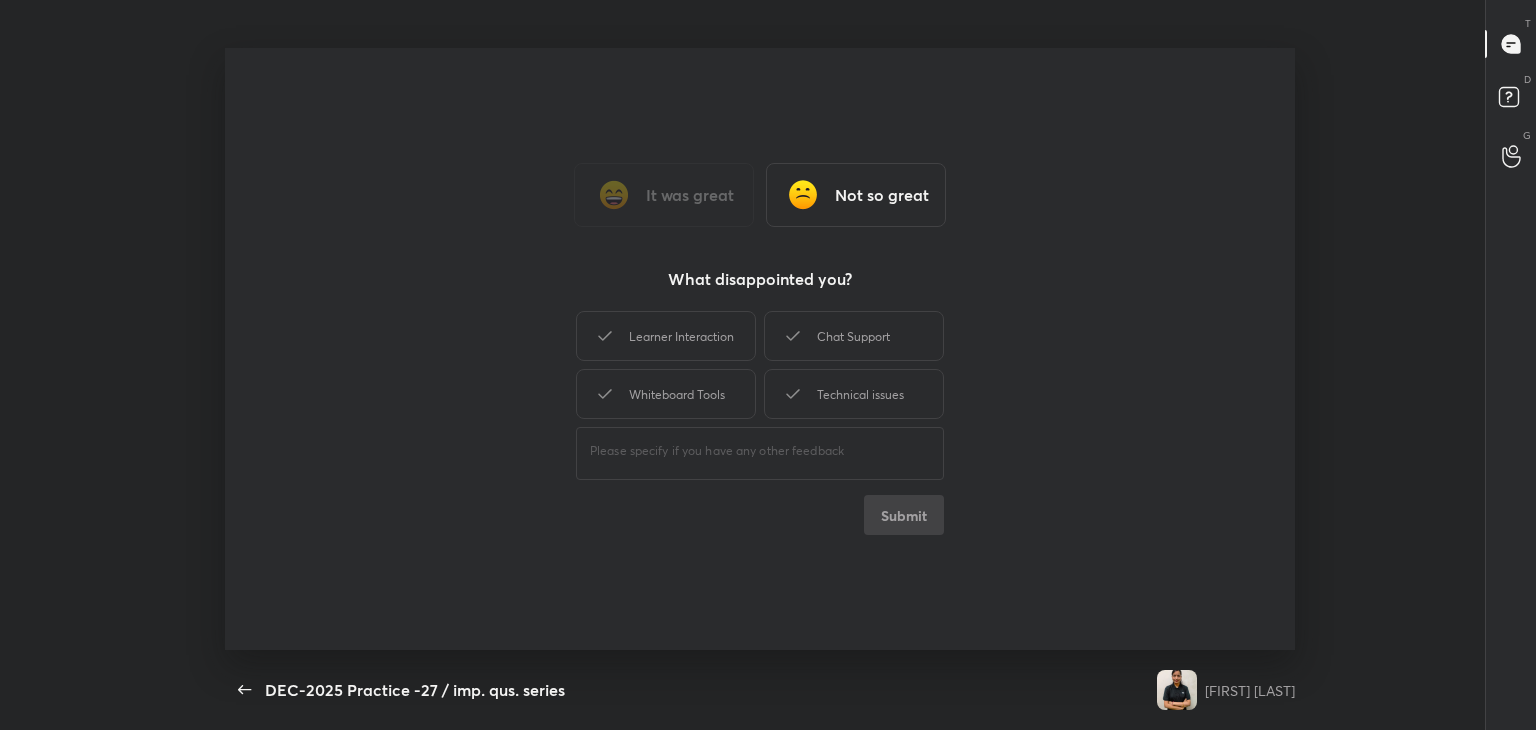 click on "Not so great" at bounding box center (882, 195) 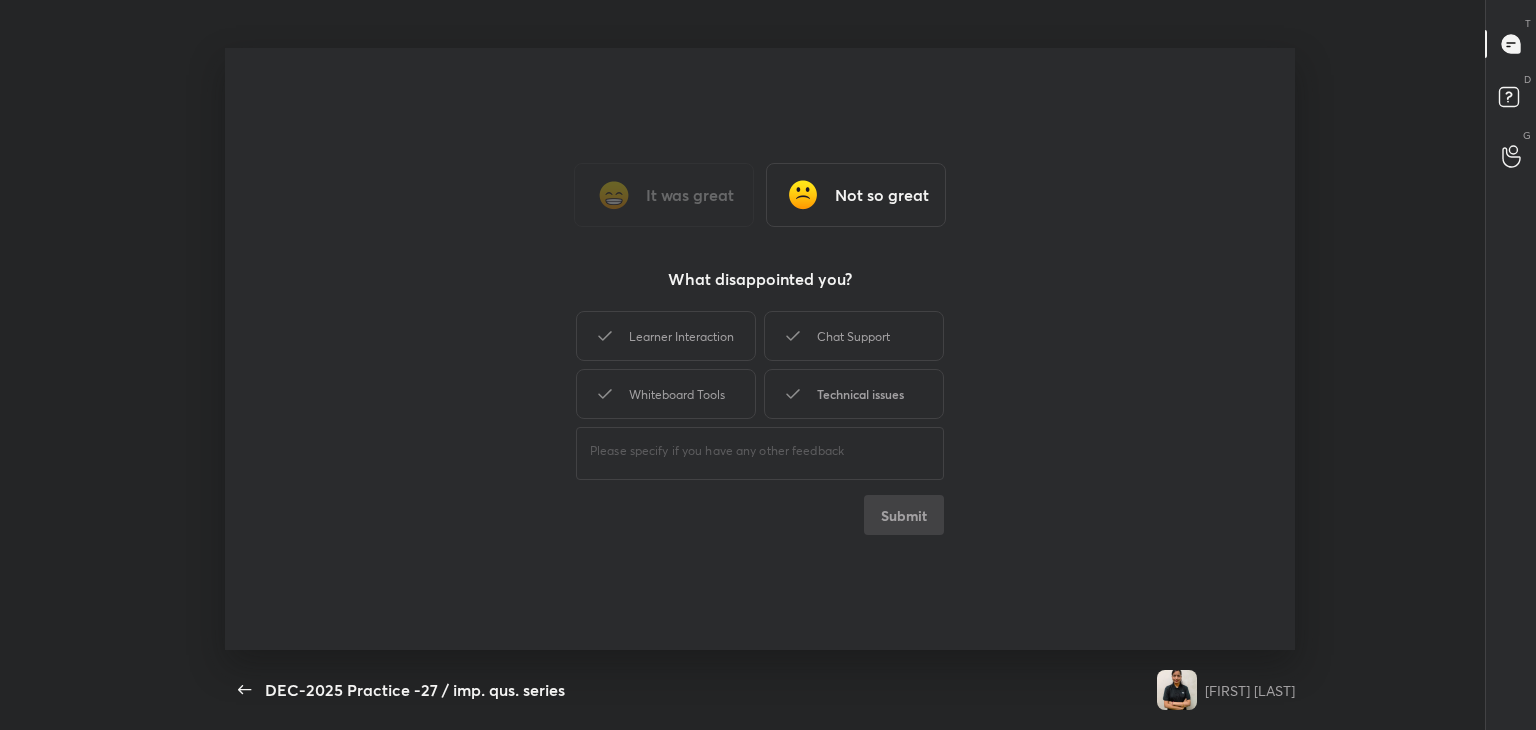 click on "Technical issues" at bounding box center (854, 394) 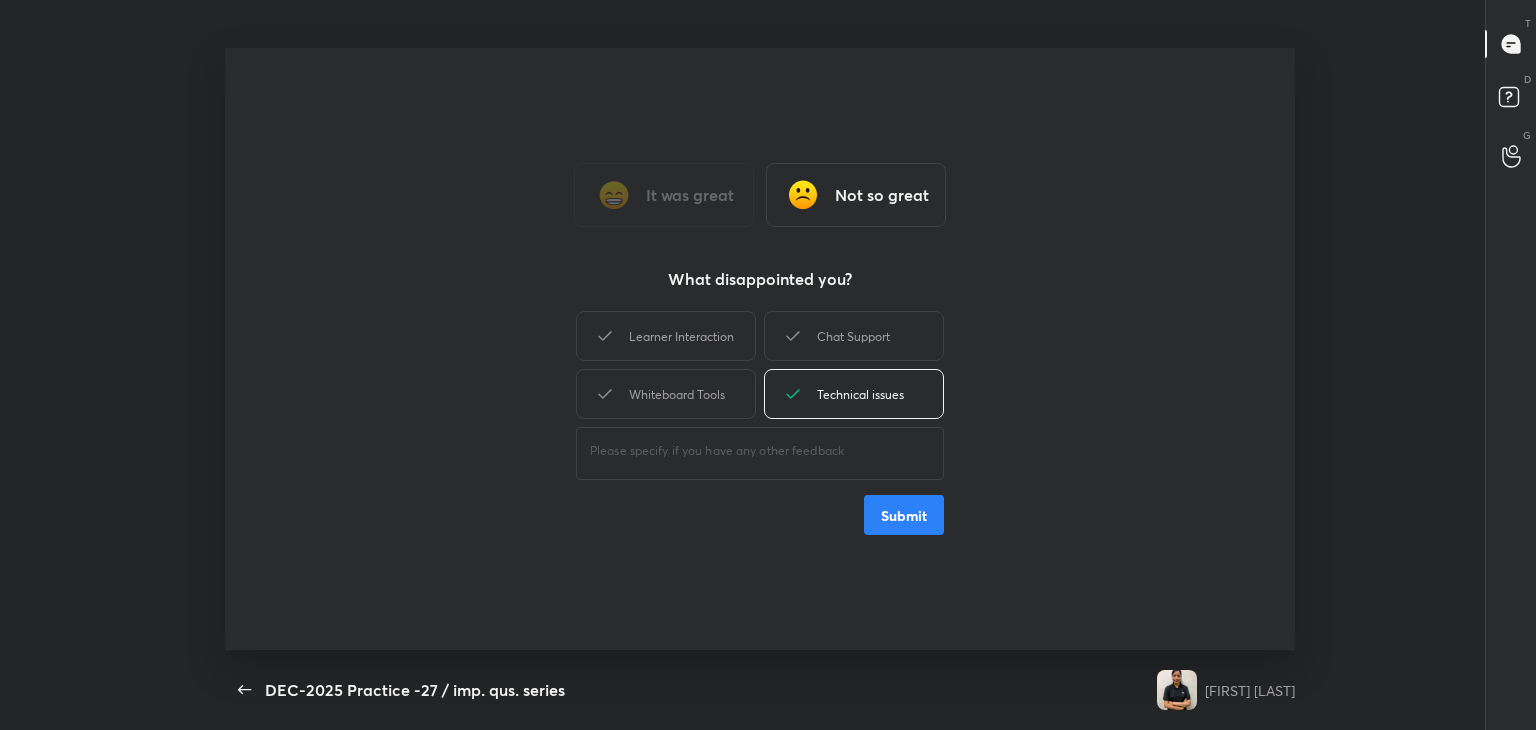 click on "Submit" at bounding box center (904, 515) 